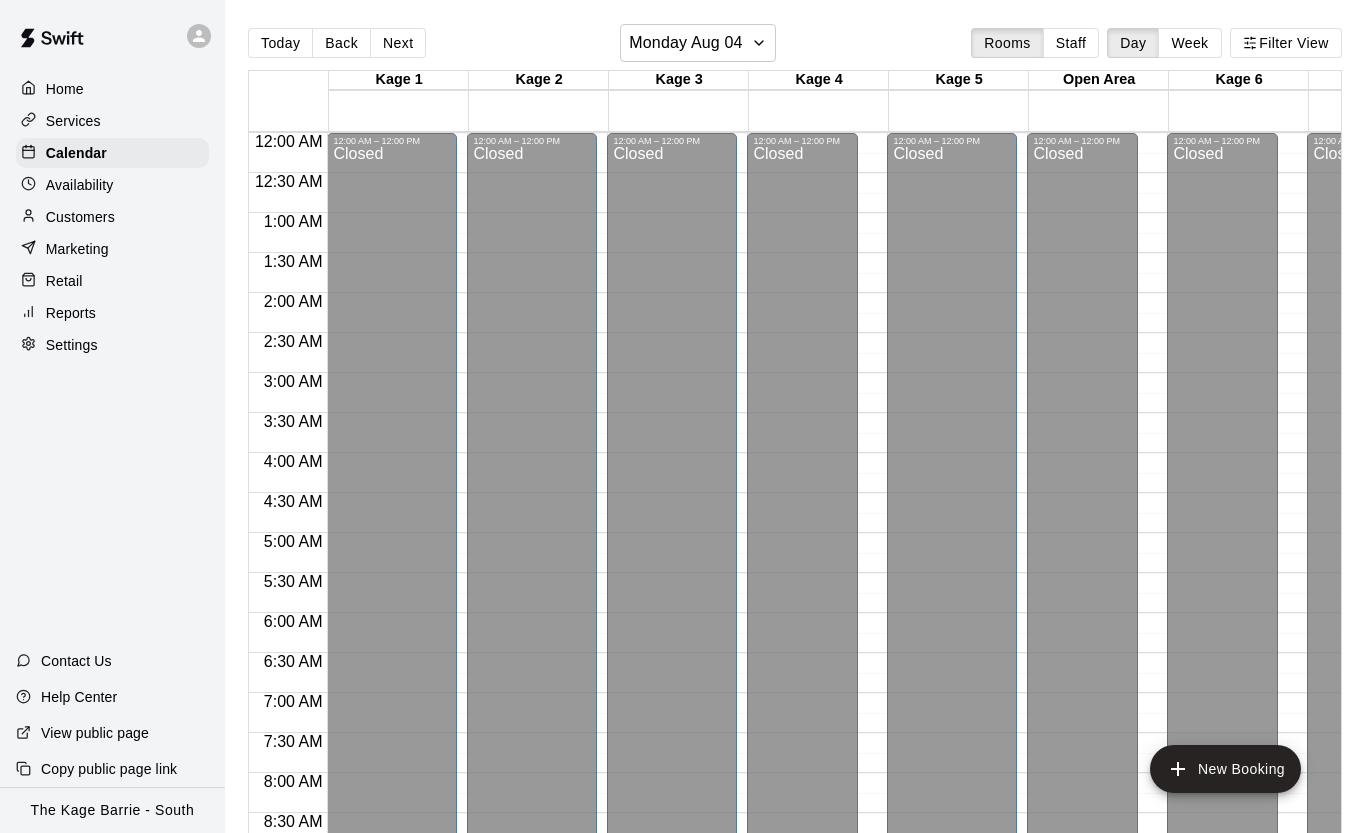 scroll, scrollTop: 0, scrollLeft: 10, axis: horizontal 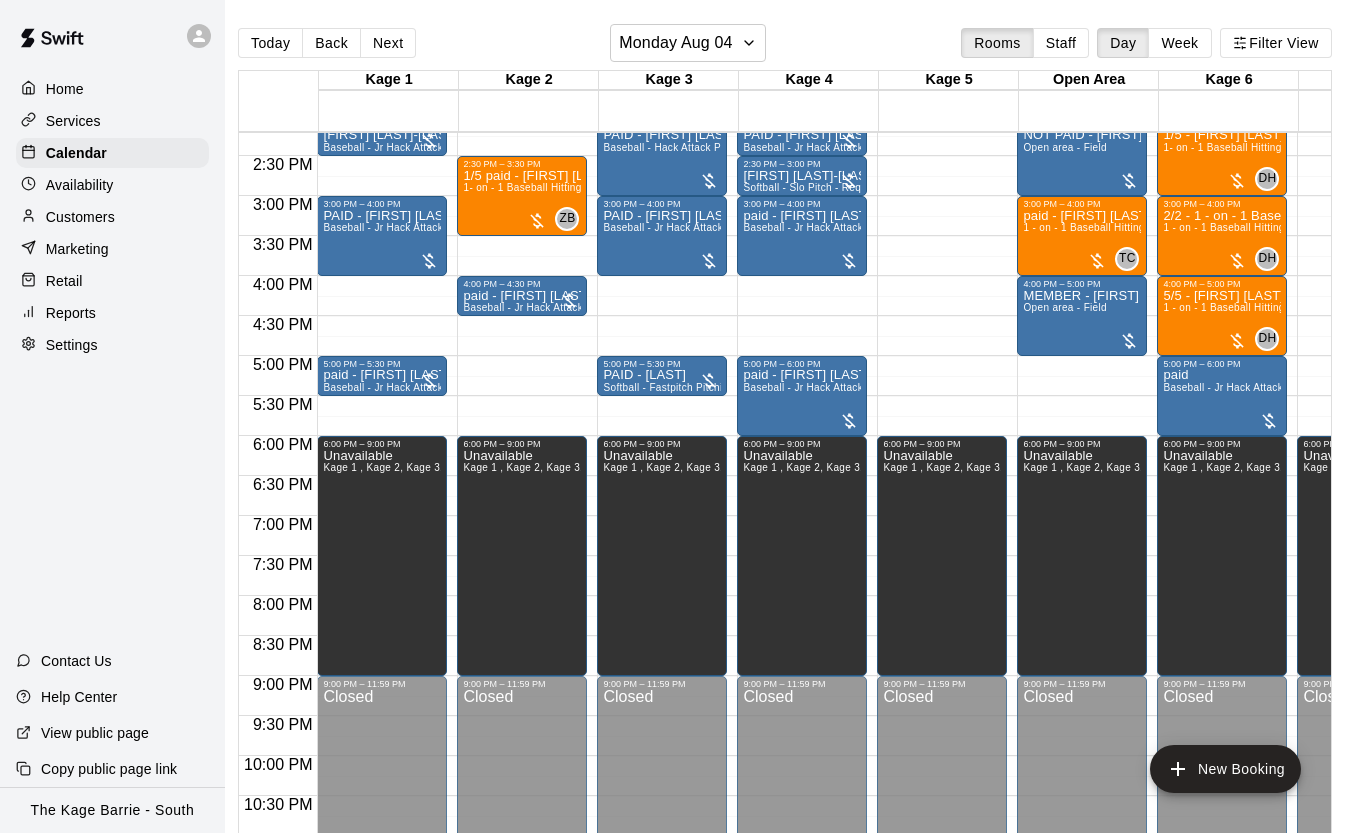 click on "Today" at bounding box center [270, 43] 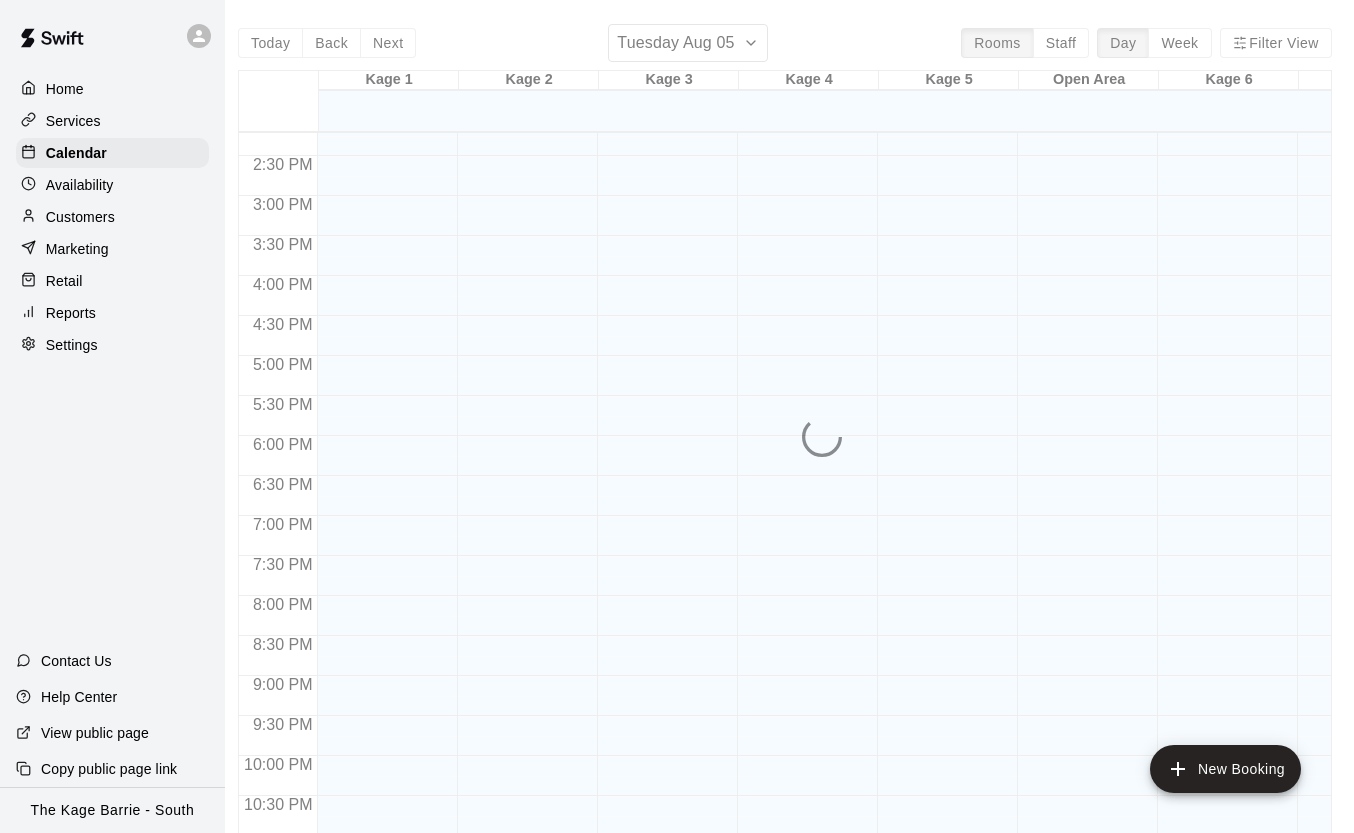 scroll, scrollTop: 0, scrollLeft: 9, axis: horizontal 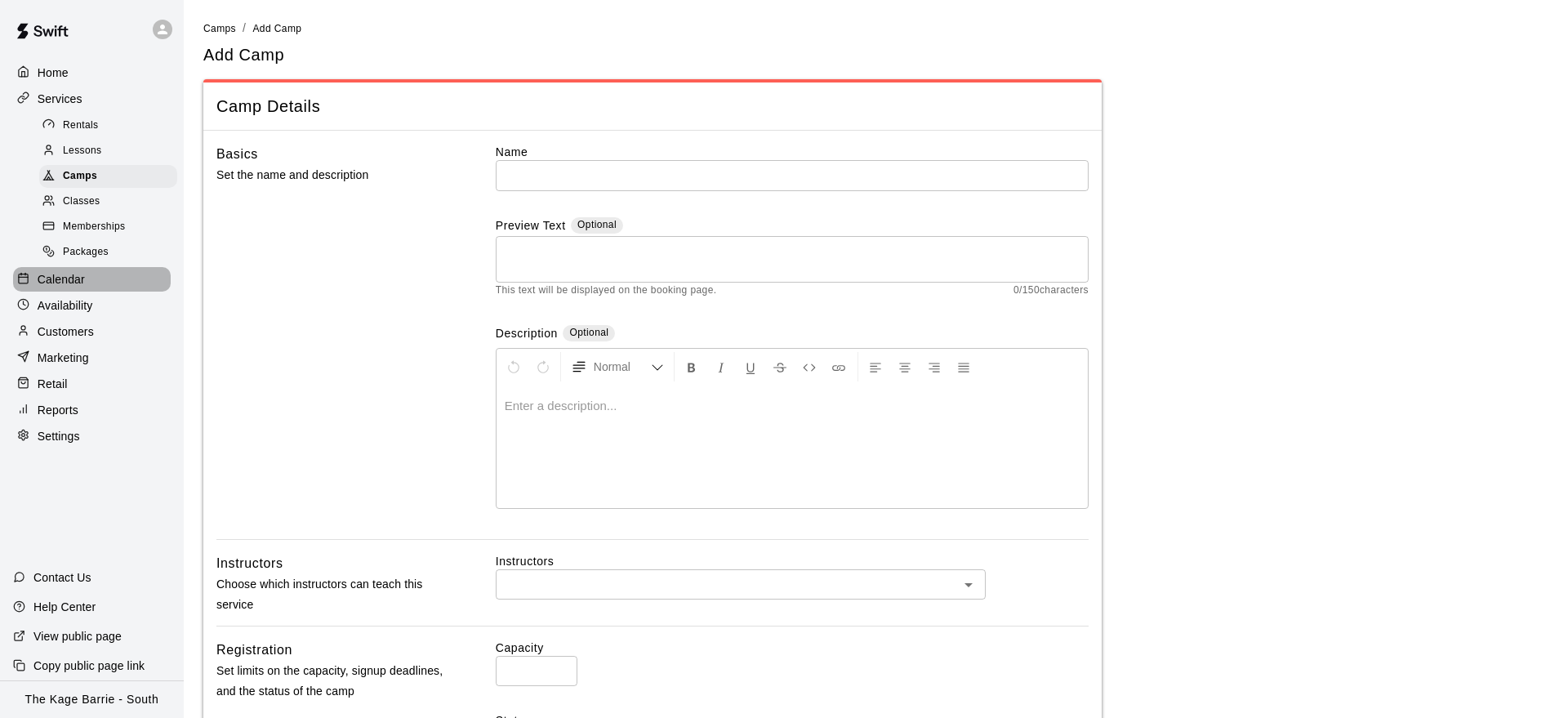 click on "Calendar" at bounding box center [91, 279] 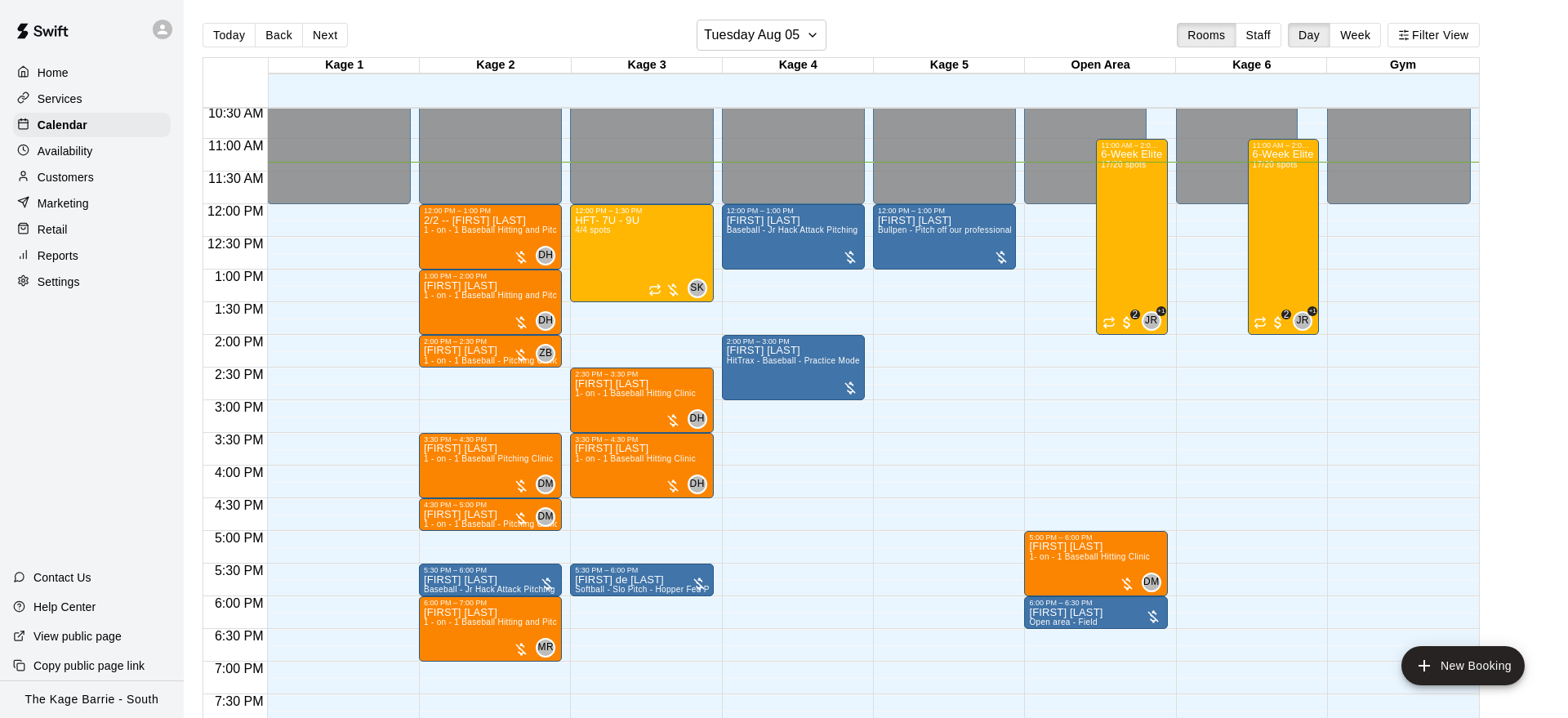 scroll, scrollTop: 688, scrollLeft: 0, axis: vertical 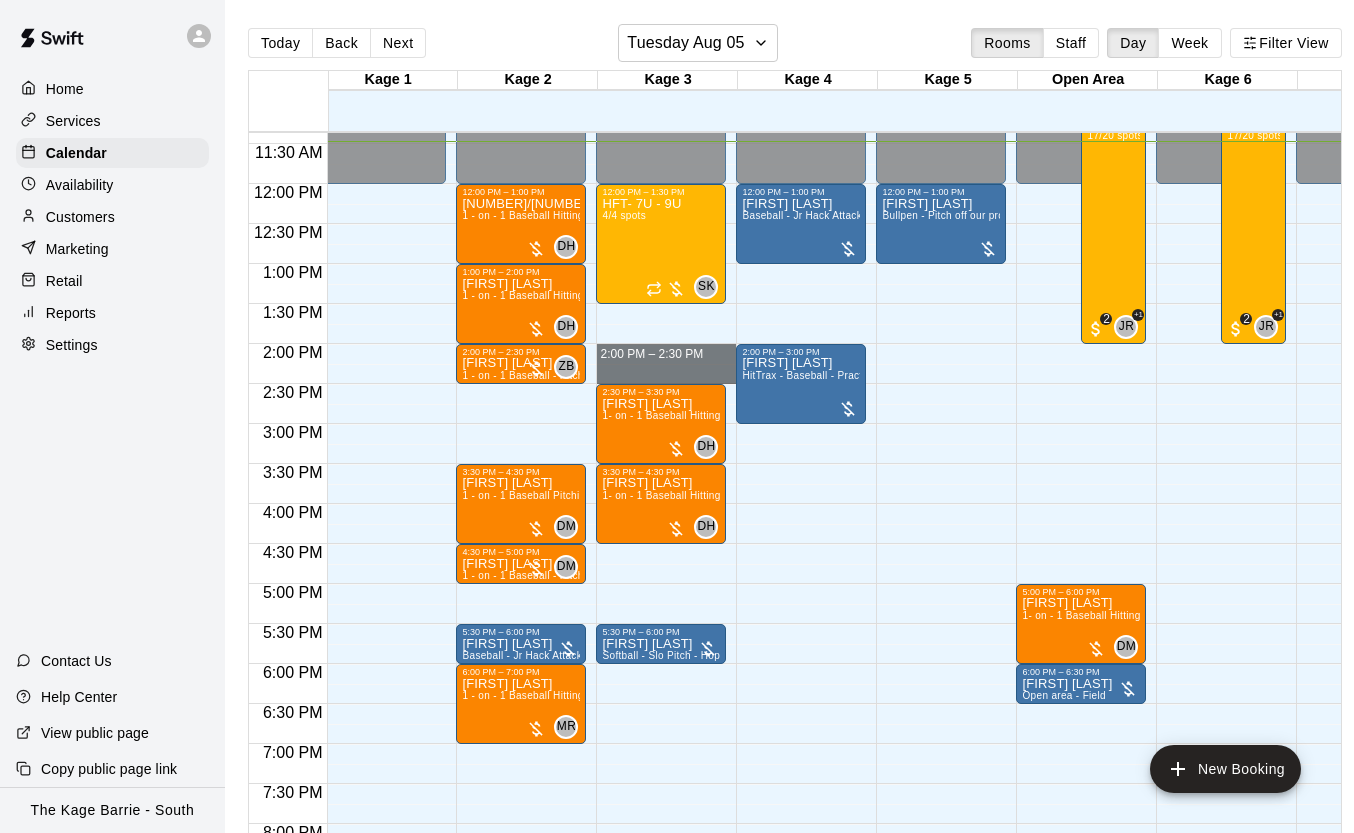 drag, startPoint x: 670, startPoint y: 345, endPoint x: 676, endPoint y: 378, distance: 33.54102 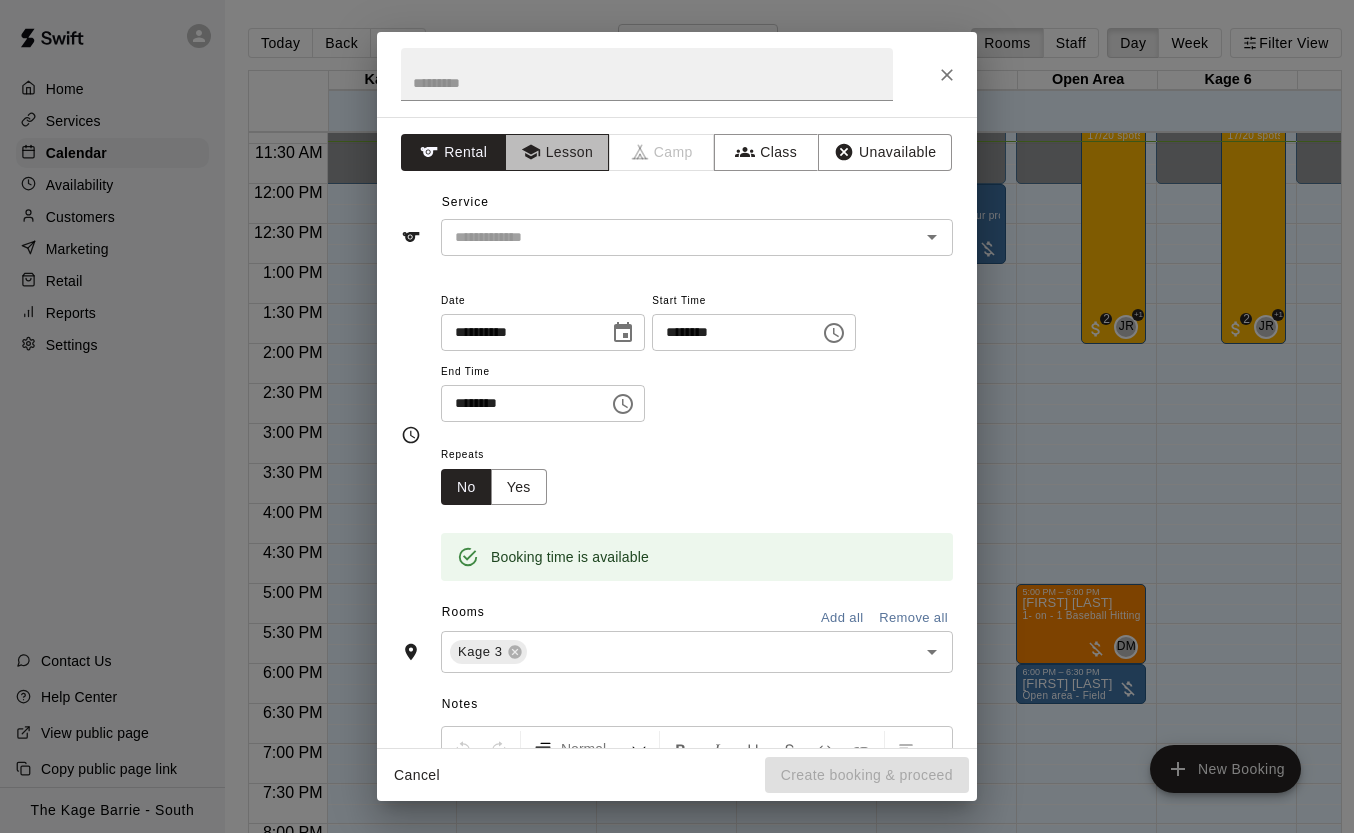 click on "Lesson" at bounding box center [557, 152] 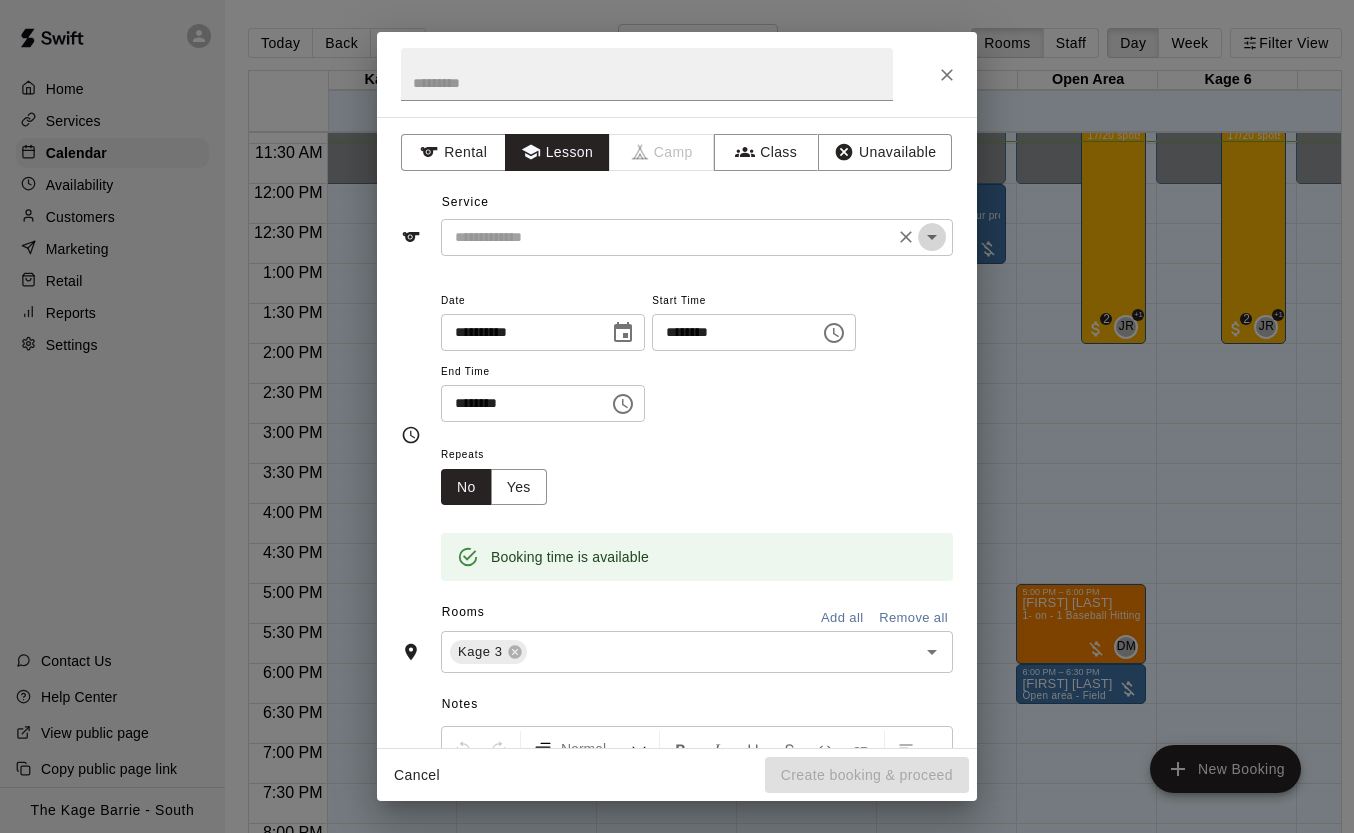 drag, startPoint x: 928, startPoint y: 243, endPoint x: 908, endPoint y: 236, distance: 21.189621 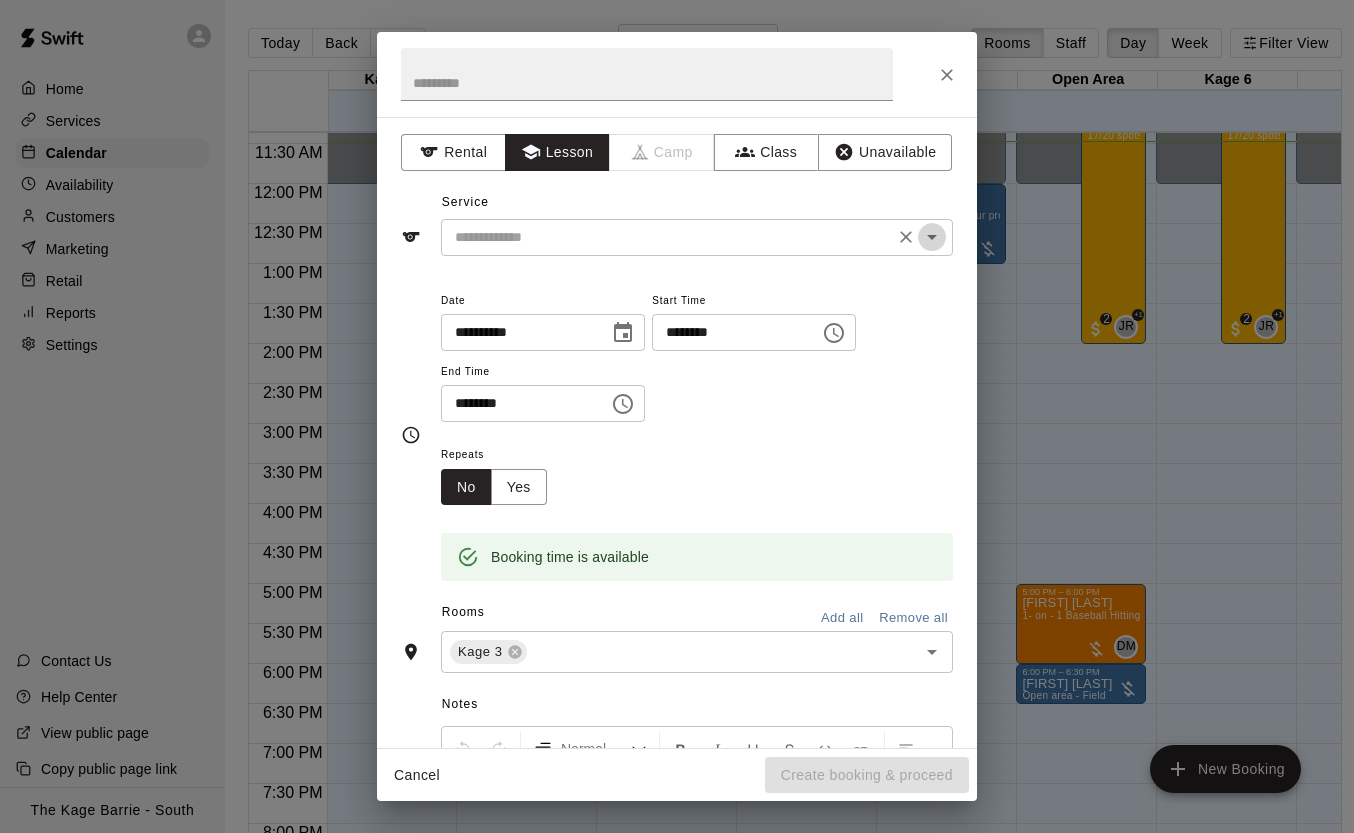 click 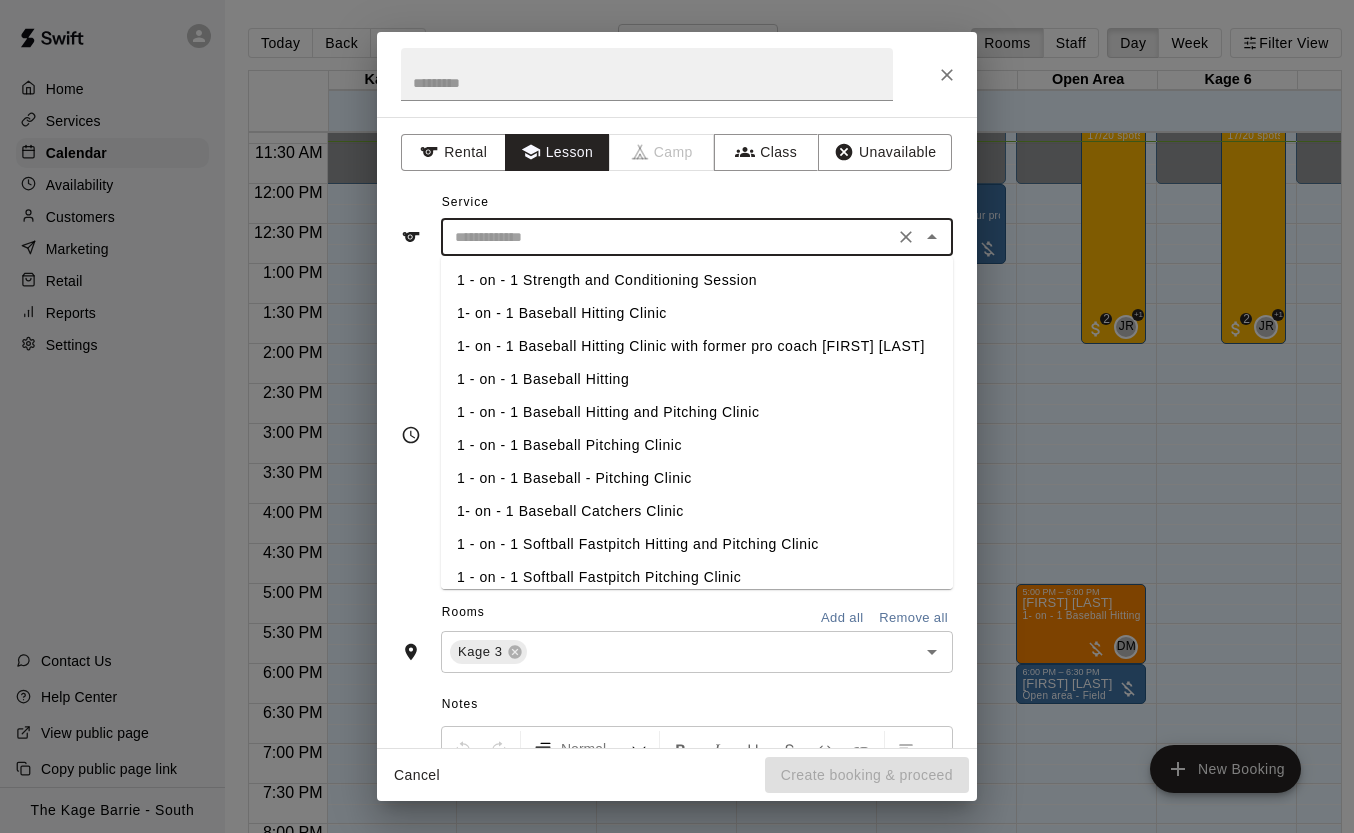 click on "1 - on - 1 Baseball Hitting and Pitching Clinic" at bounding box center (697, 412) 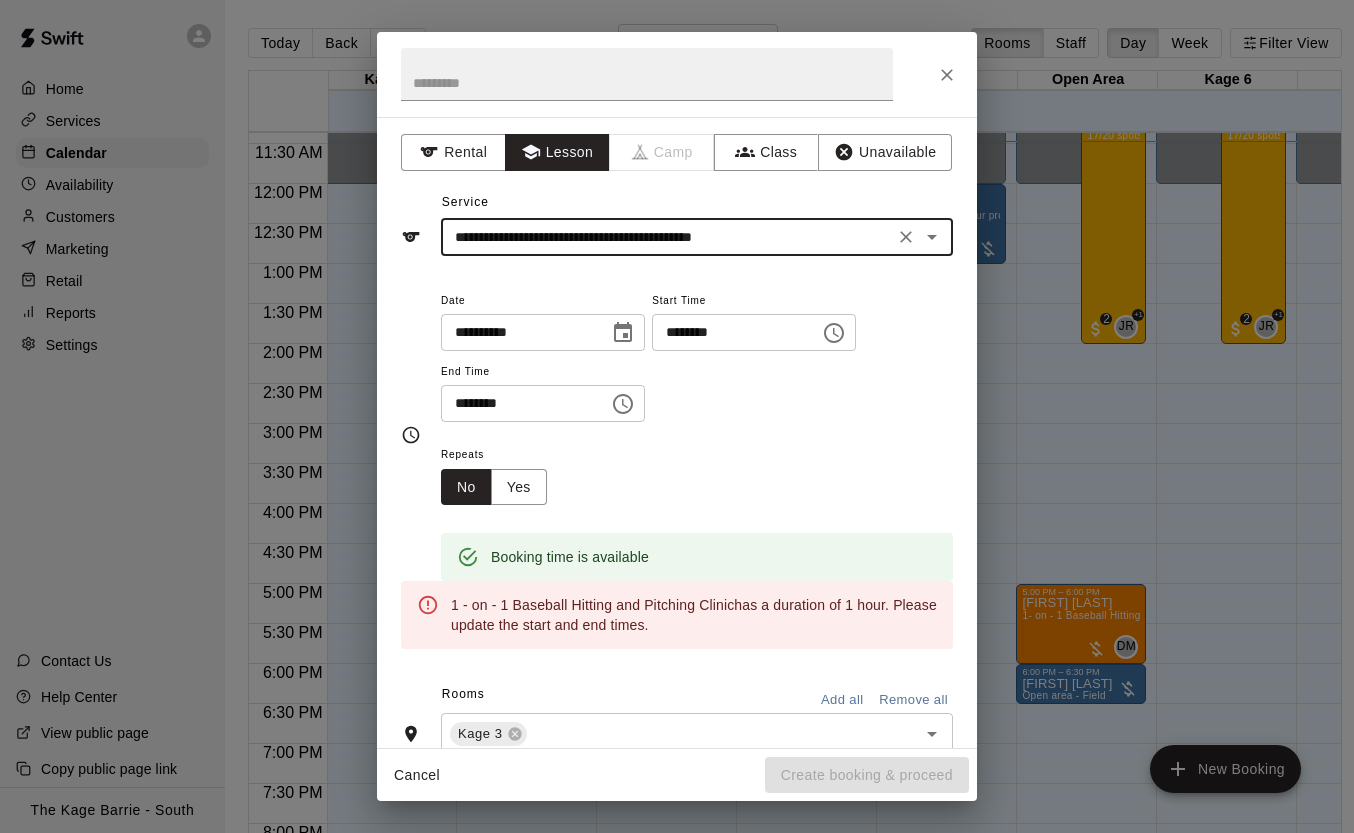 click 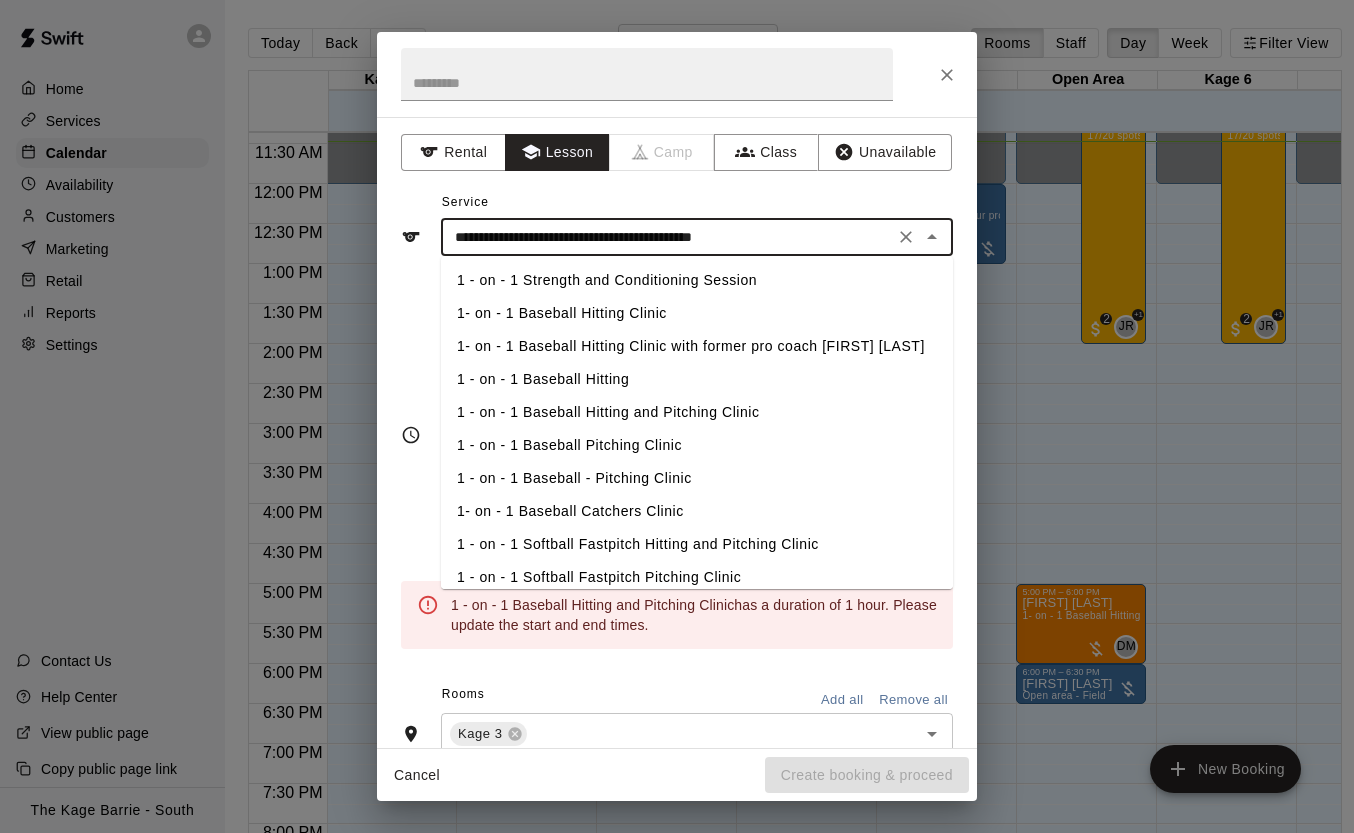 click on "1- on - 1 Baseball Hitting Clinic" at bounding box center (697, 313) 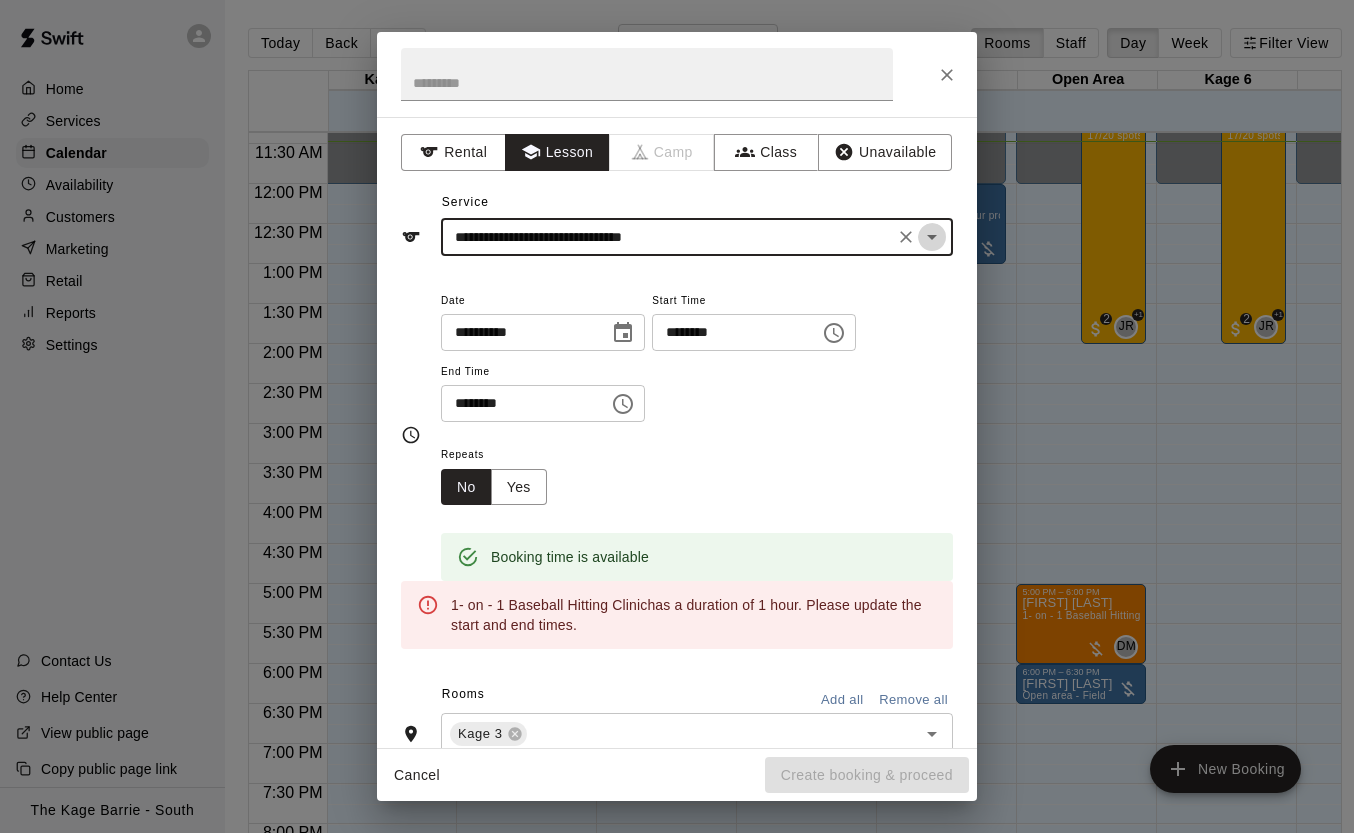 click 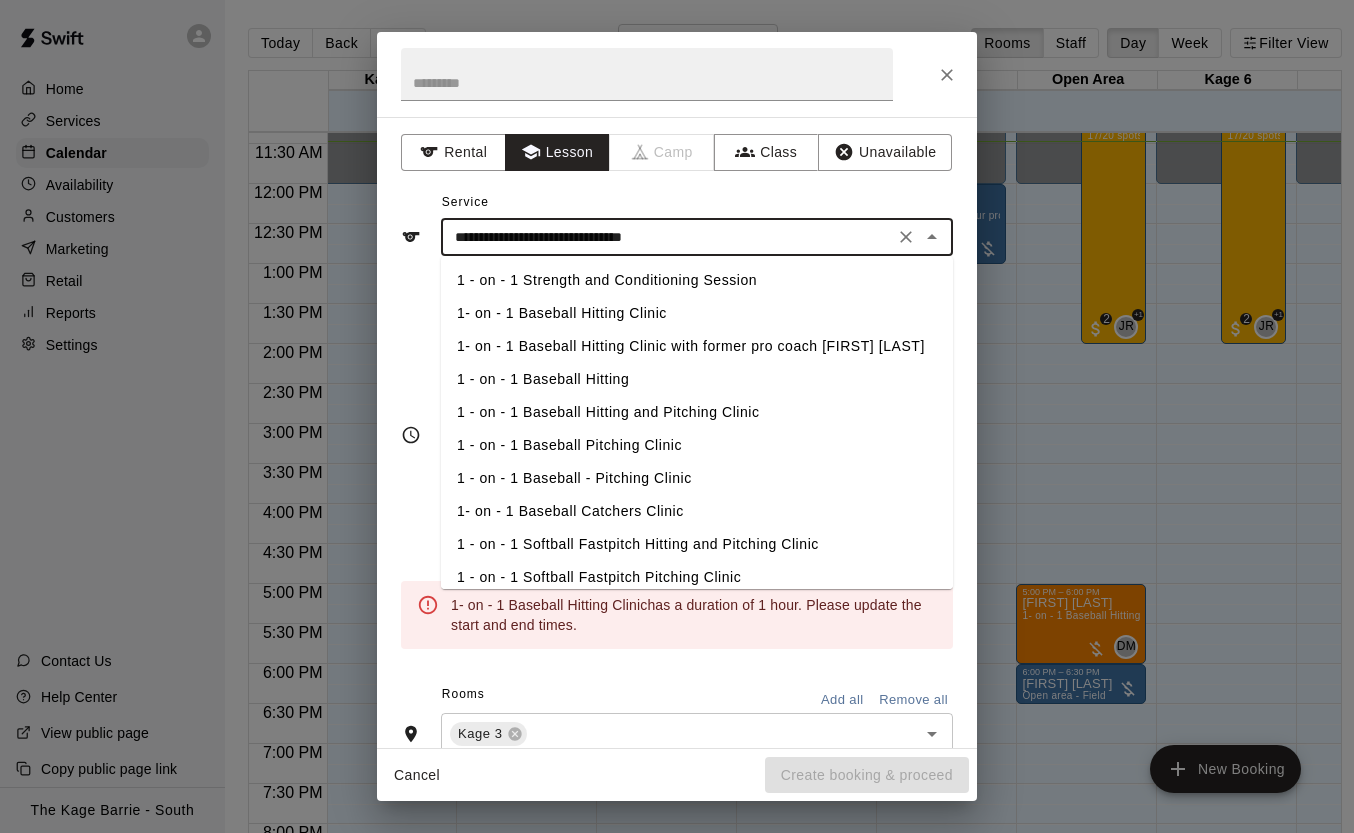 click on "1 - on - 1 Baseball Hitting" at bounding box center (697, 379) 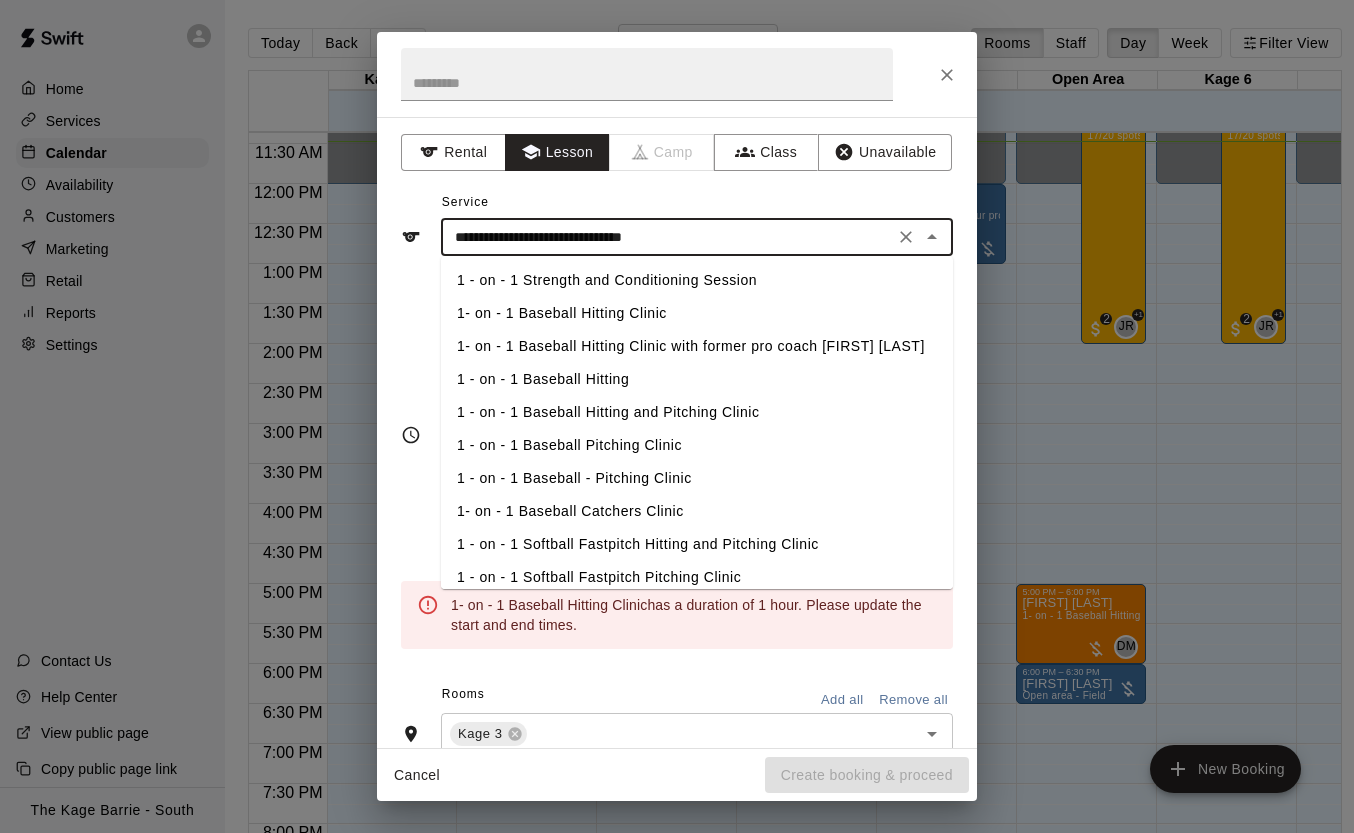 type on "**********" 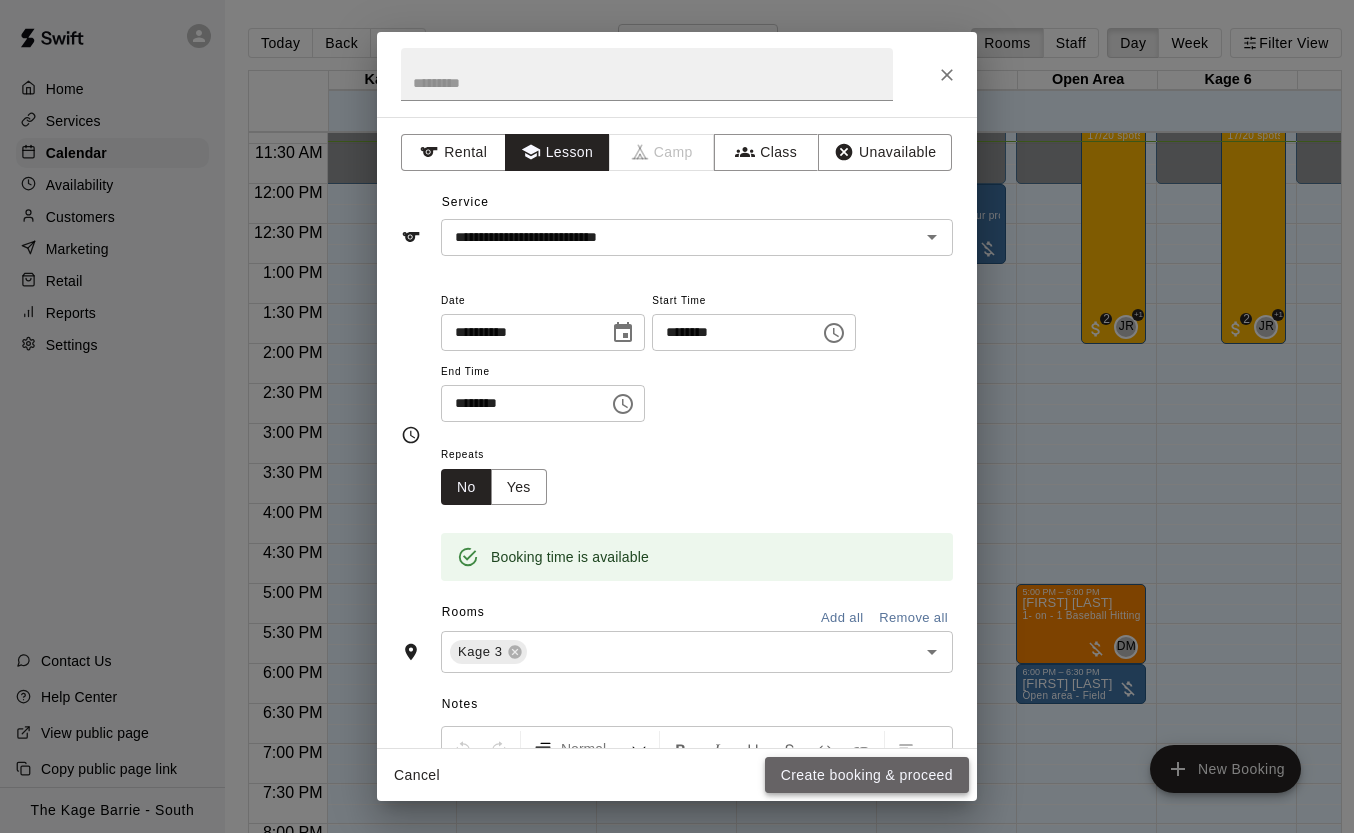 click on "Create booking & proceed" at bounding box center [867, 775] 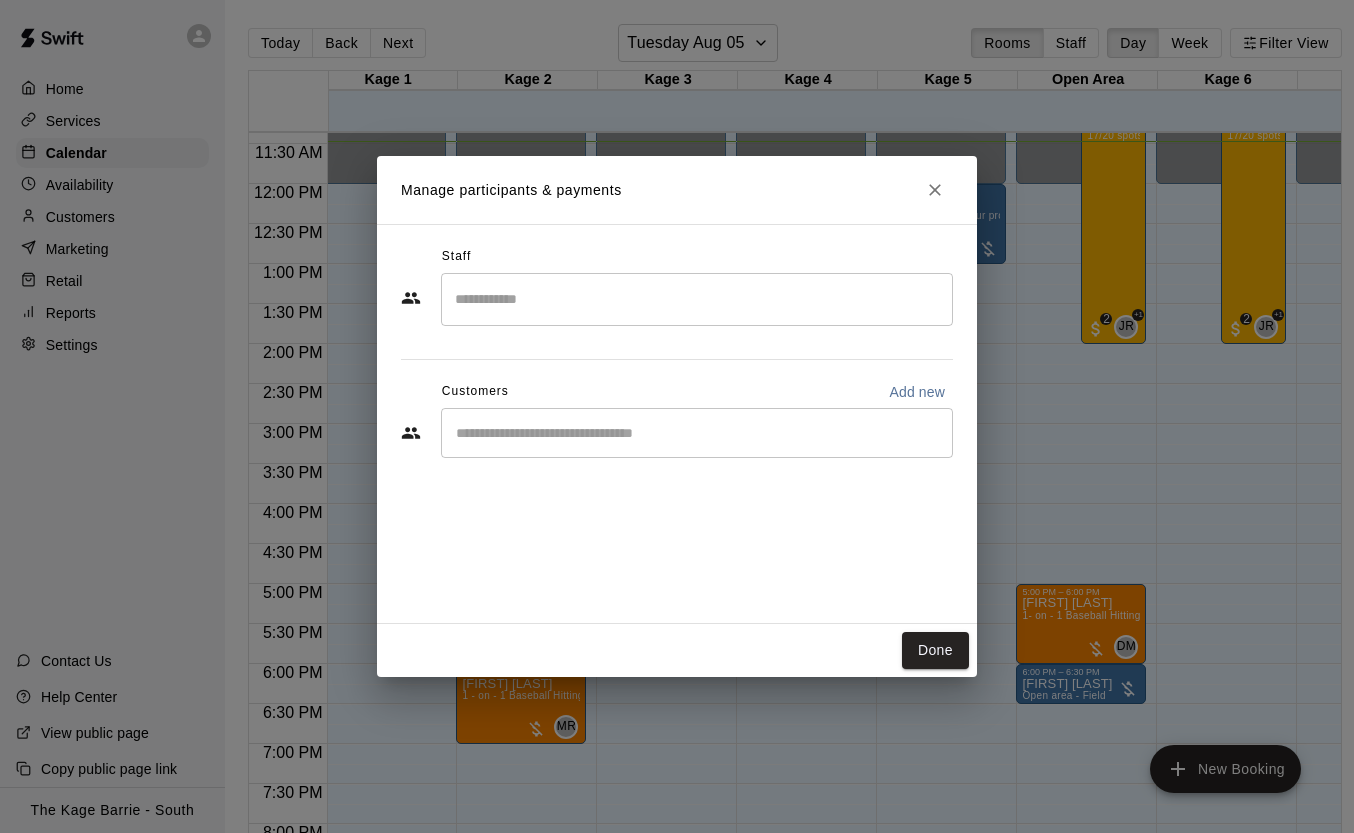 click on "​" at bounding box center (697, 299) 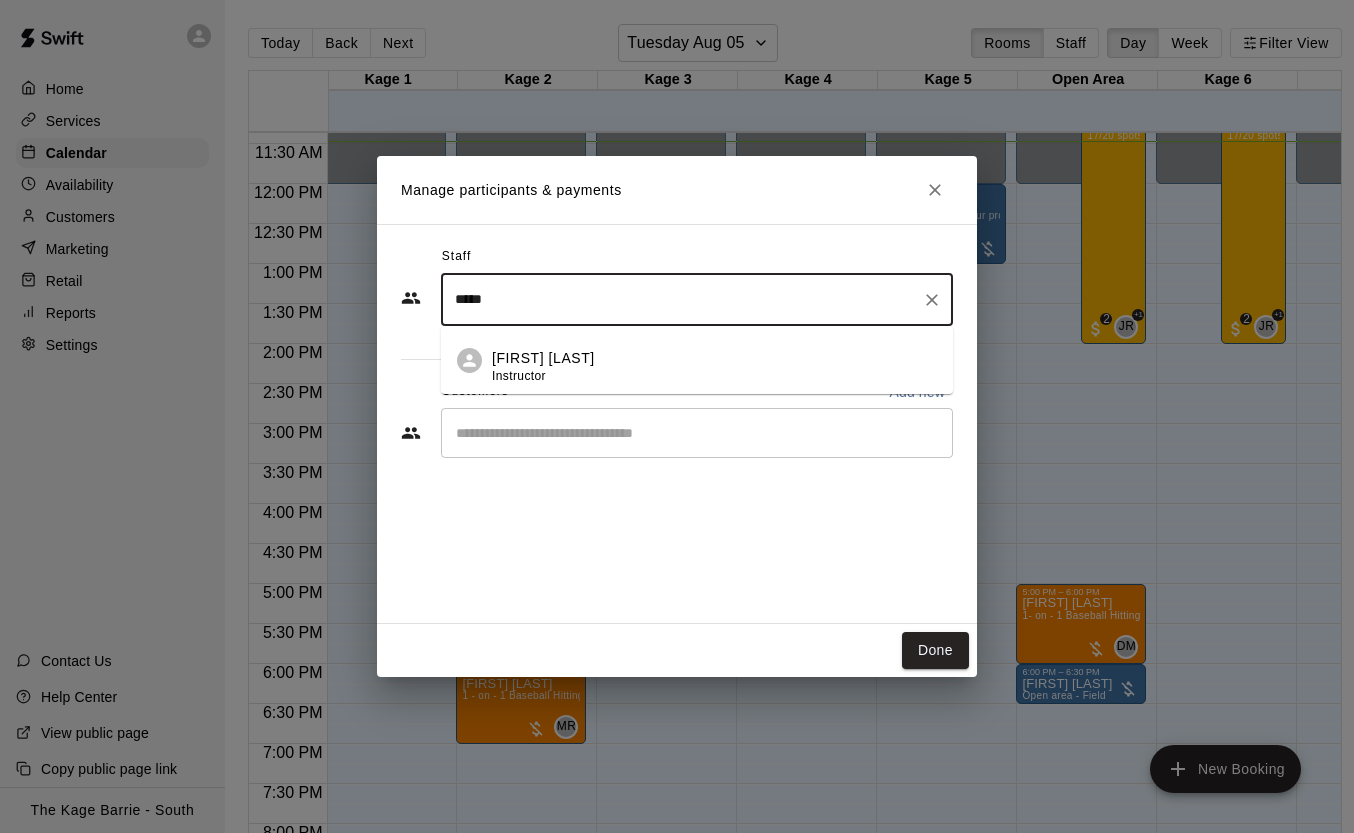 click on "Dan Hodgins Instructor" at bounding box center (714, 367) 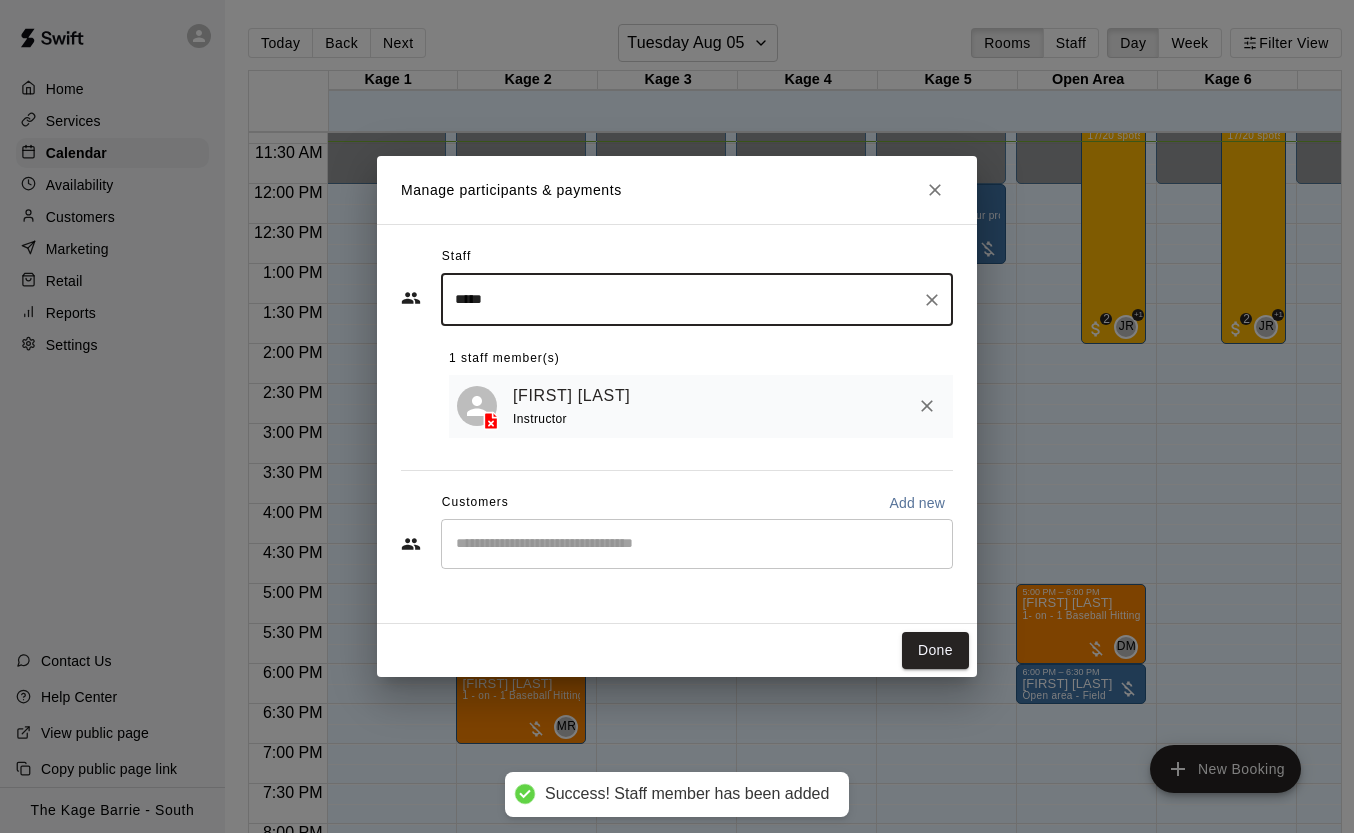 click on "​" at bounding box center [697, 544] 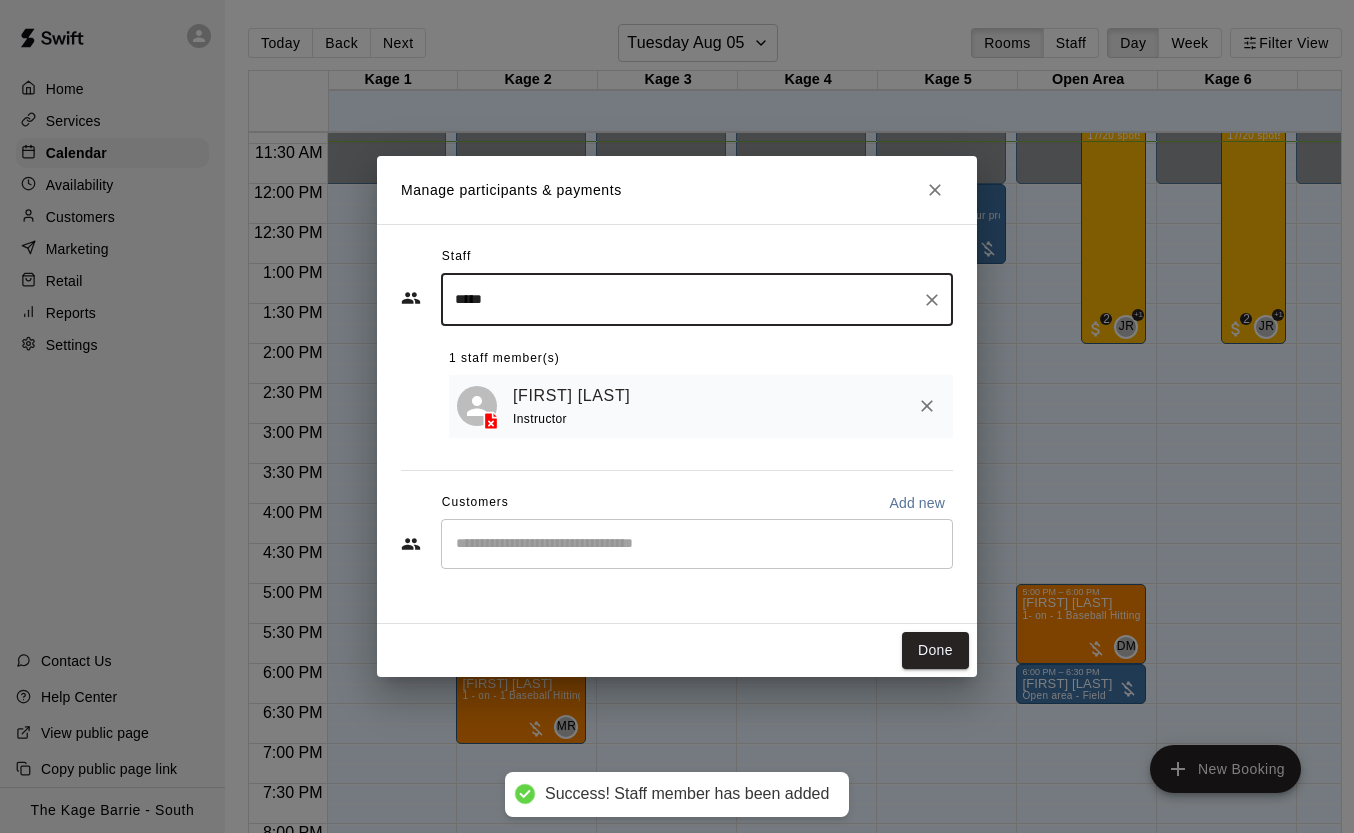 type on "*****" 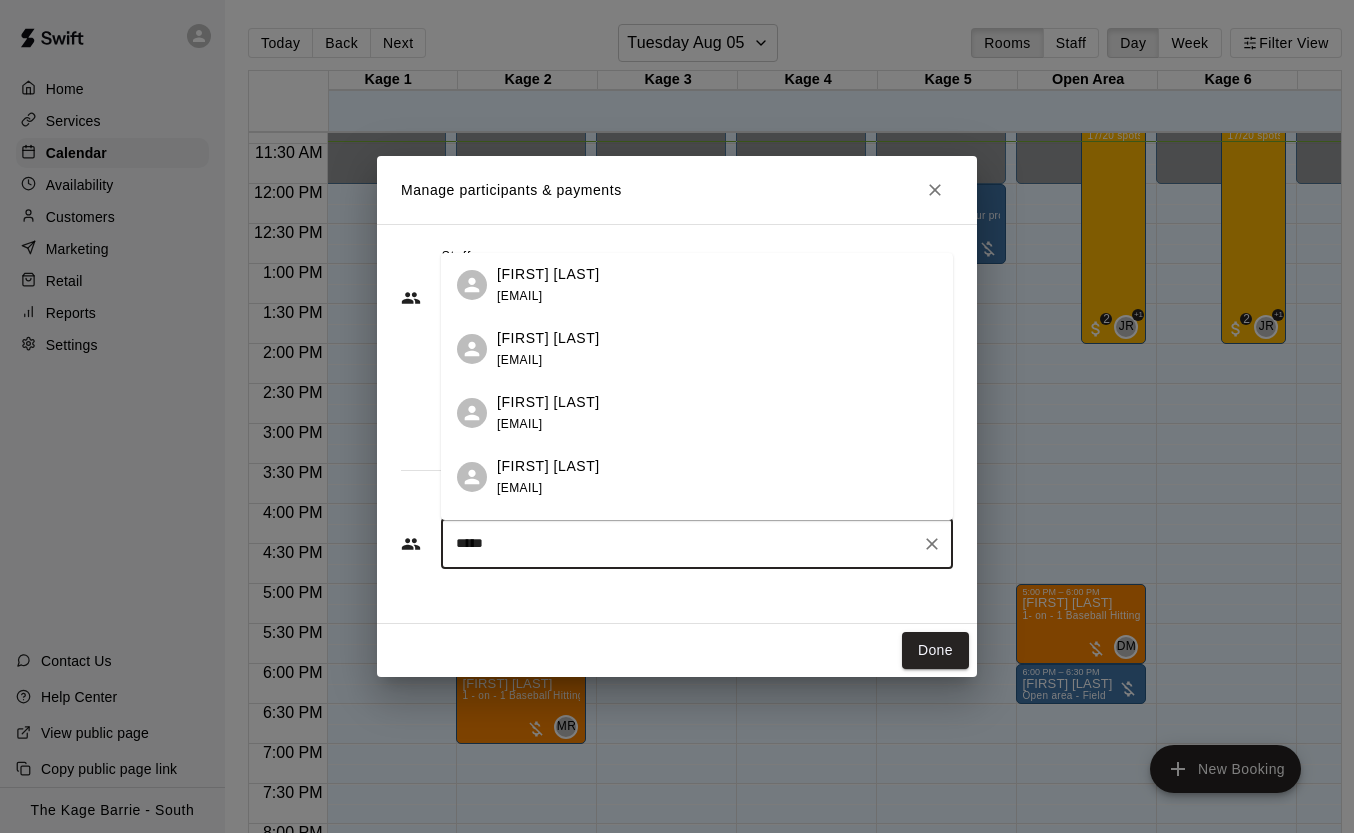 drag, startPoint x: 520, startPoint y: 545, endPoint x: 384, endPoint y: 536, distance: 136.29747 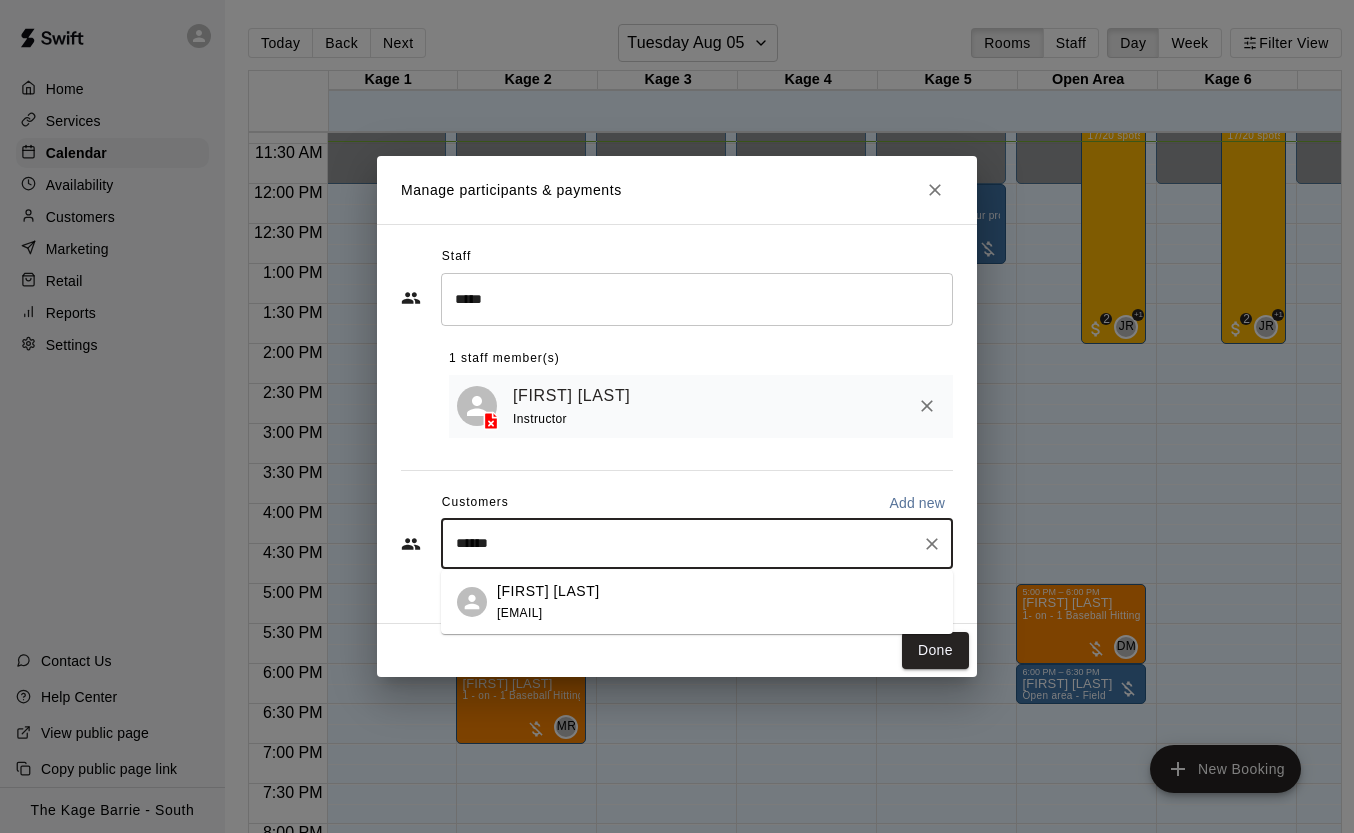 type on "*******" 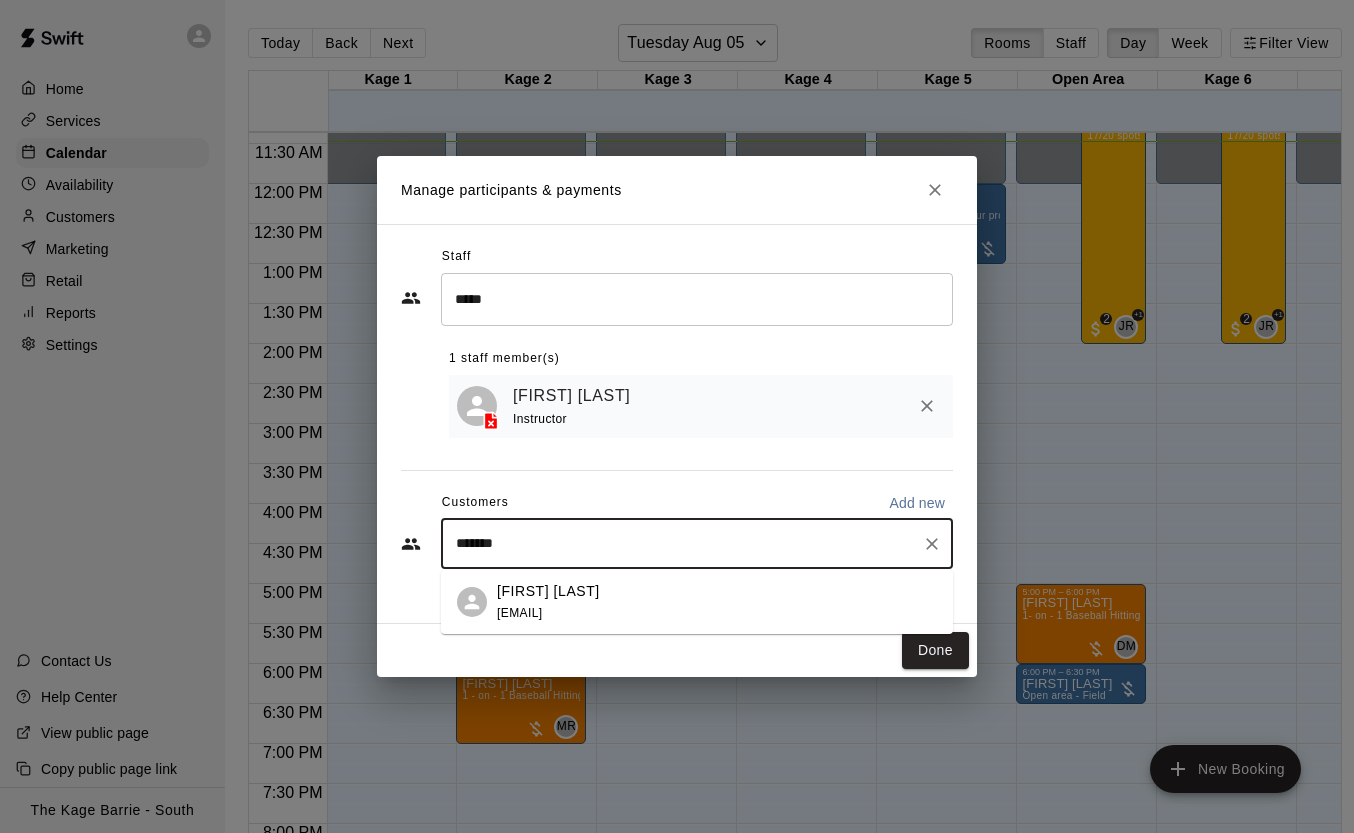 click on "Jax Bouffard dead75bouffard@hotmail.com" at bounding box center [717, 602] 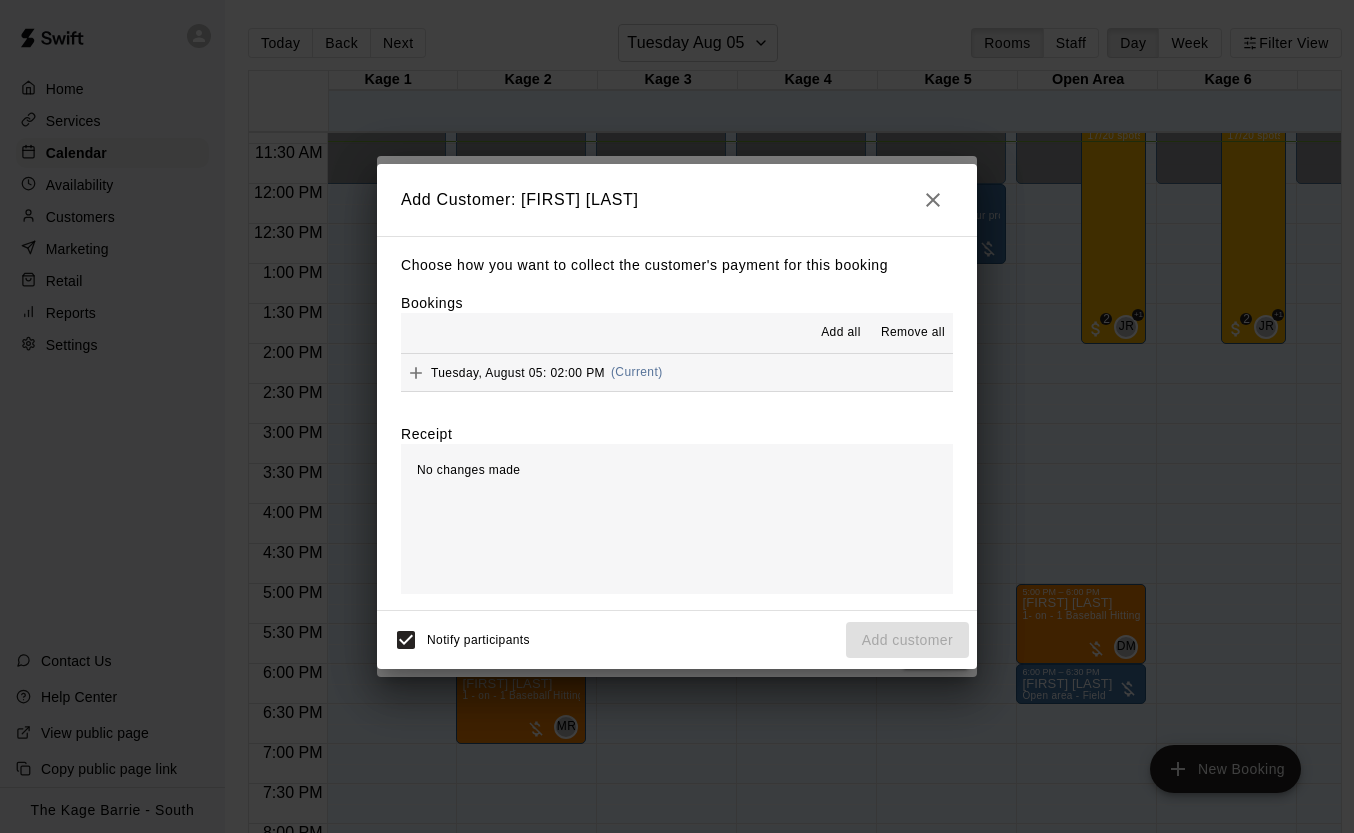 click on "Bookings Add all Remove all Tuesday, August 05: 02:00 PM (Current)" at bounding box center [677, 342] 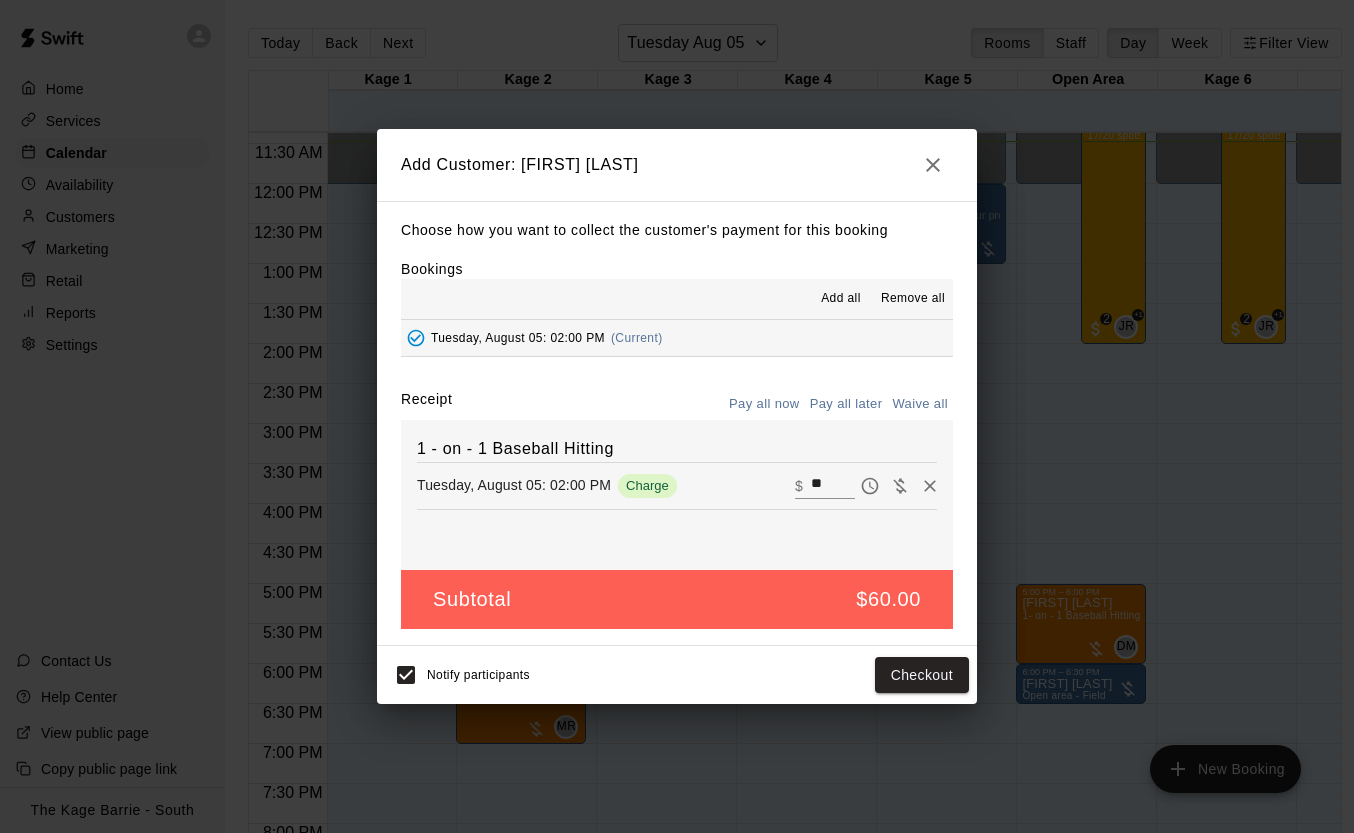 click on "Pay all later" at bounding box center (846, 404) 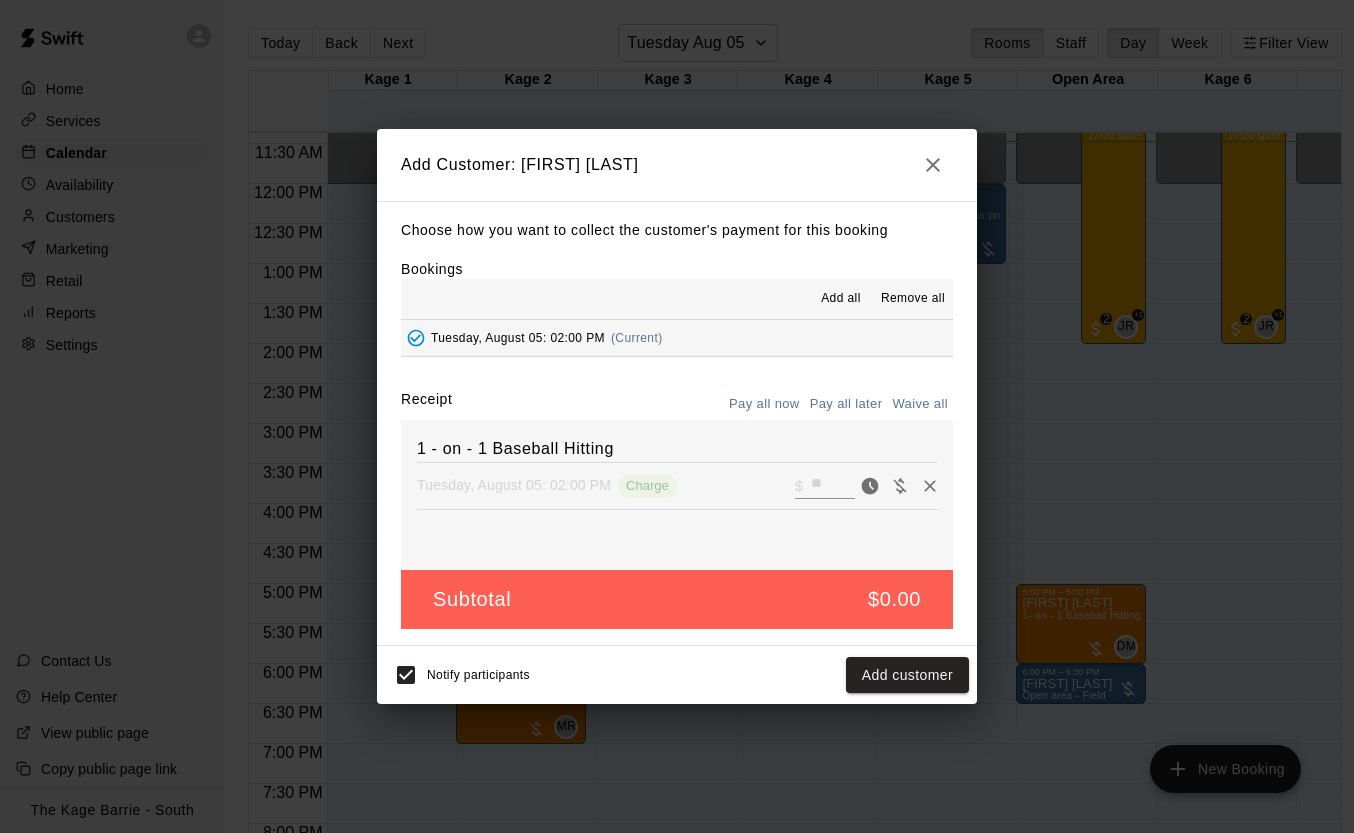 click on "Add customer" at bounding box center [907, 675] 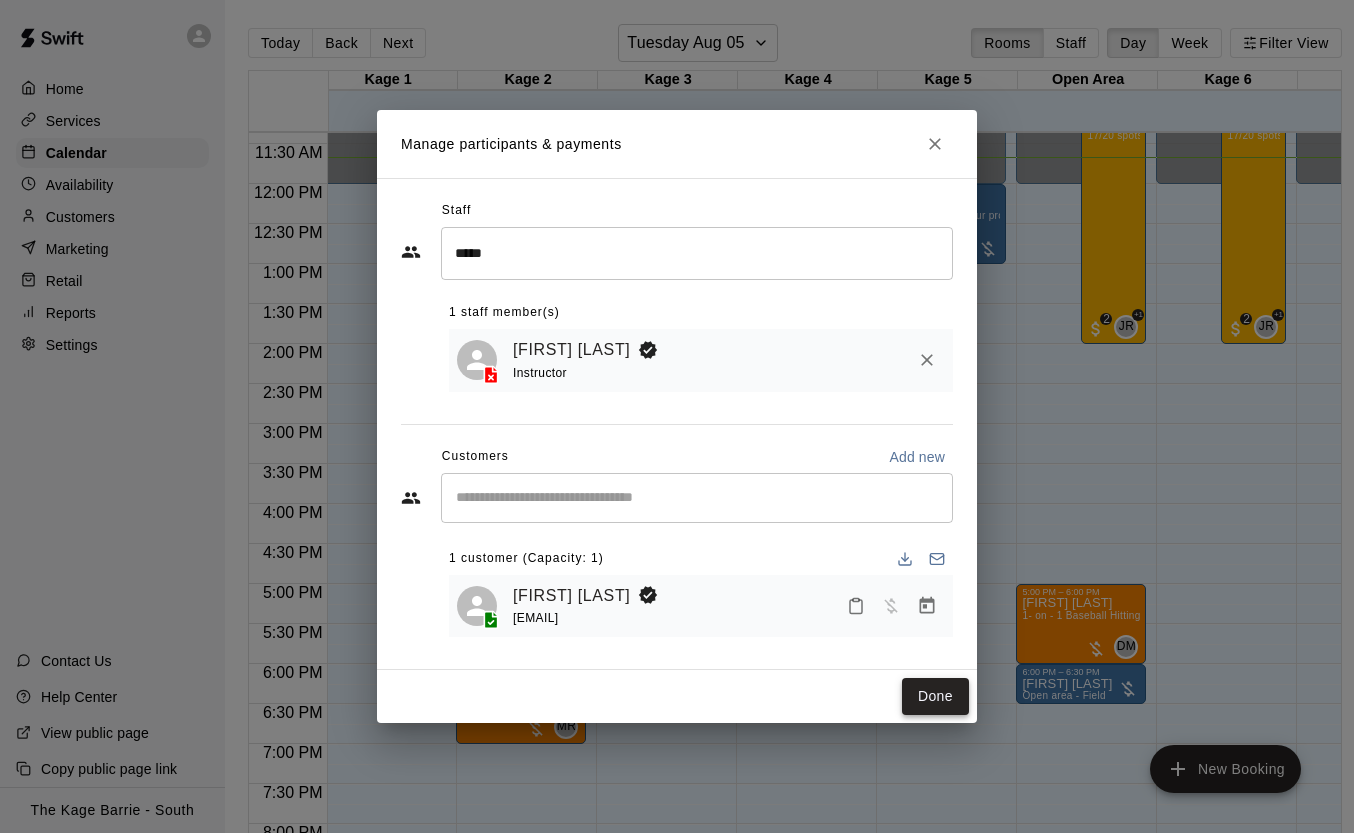 click on "Done" at bounding box center [935, 696] 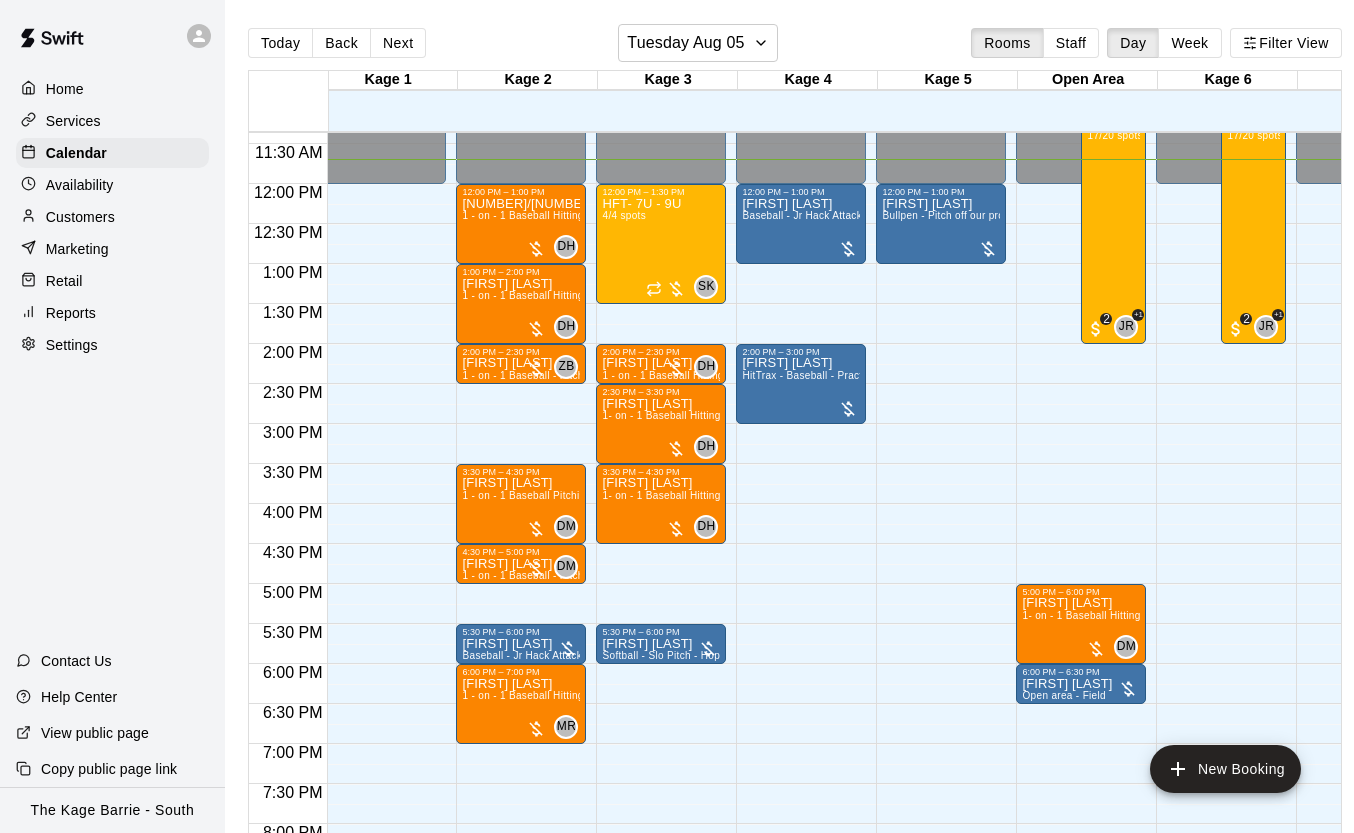 scroll, scrollTop: 2, scrollLeft: 0, axis: vertical 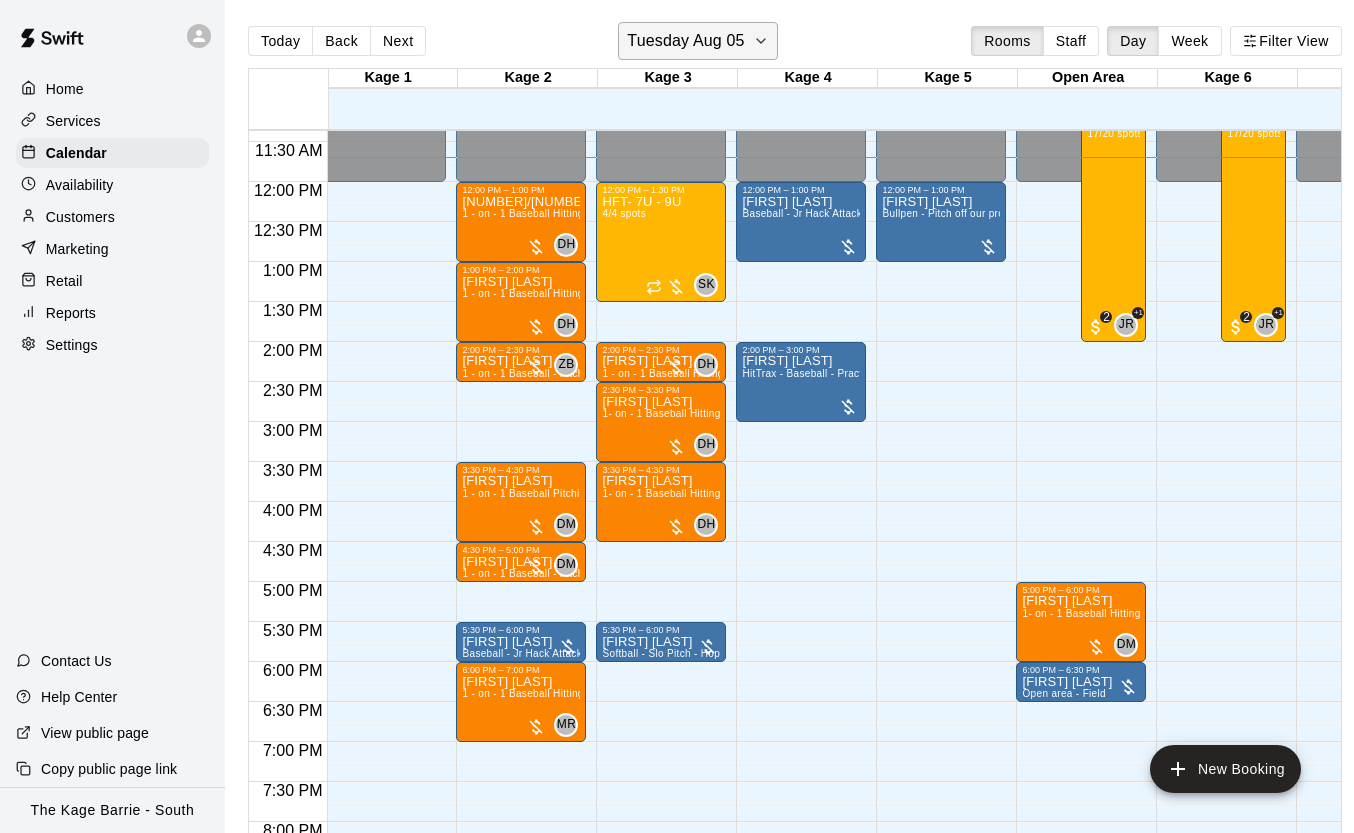 click 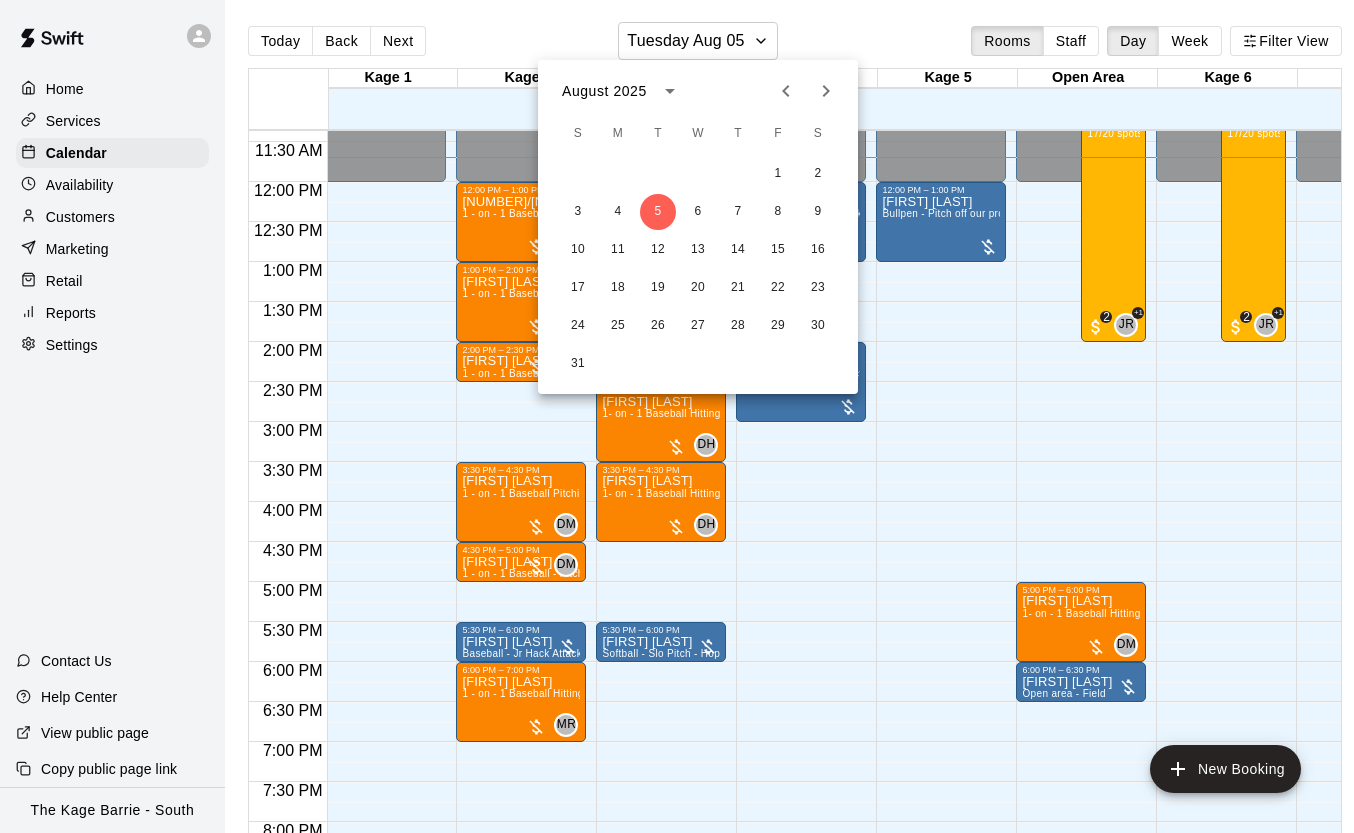 click 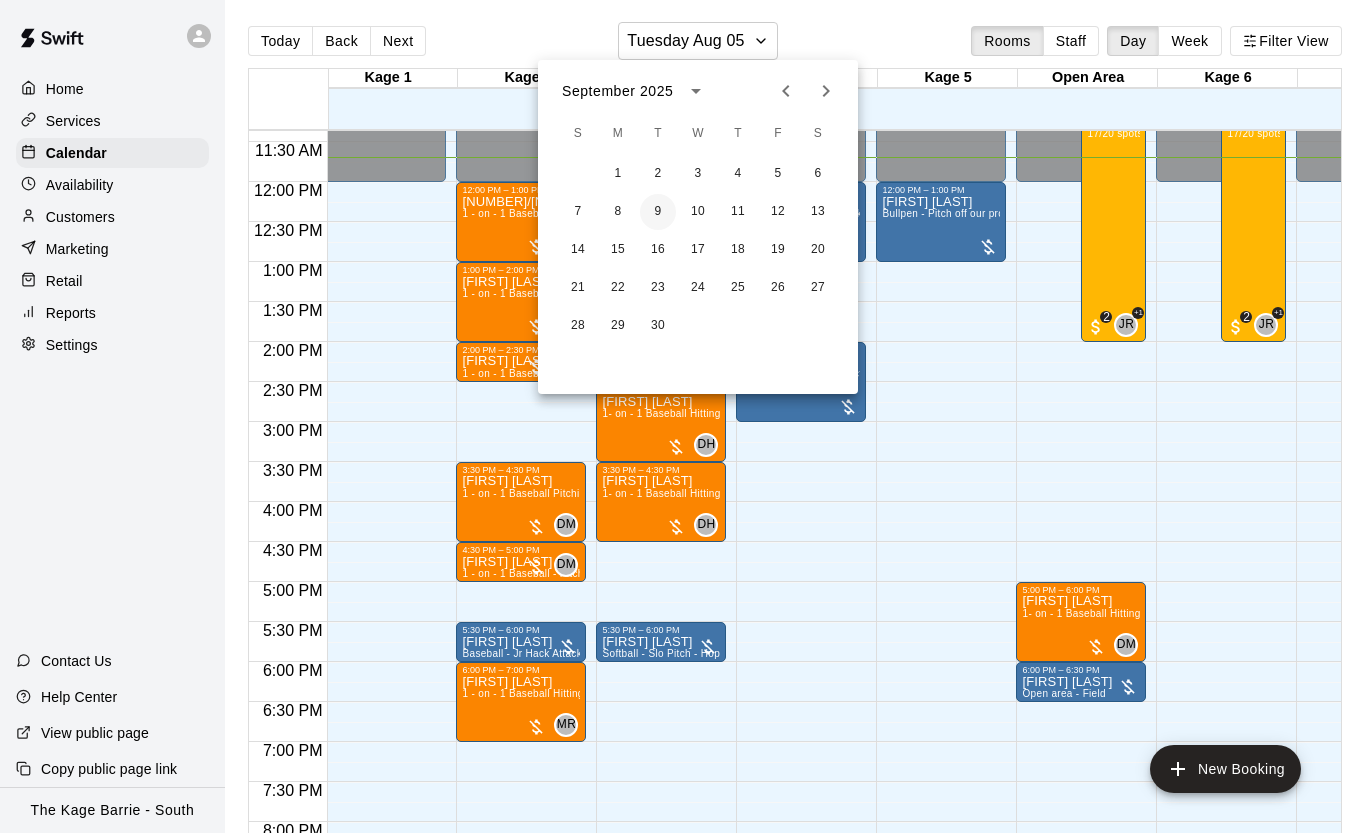 click on "9" at bounding box center [658, 212] 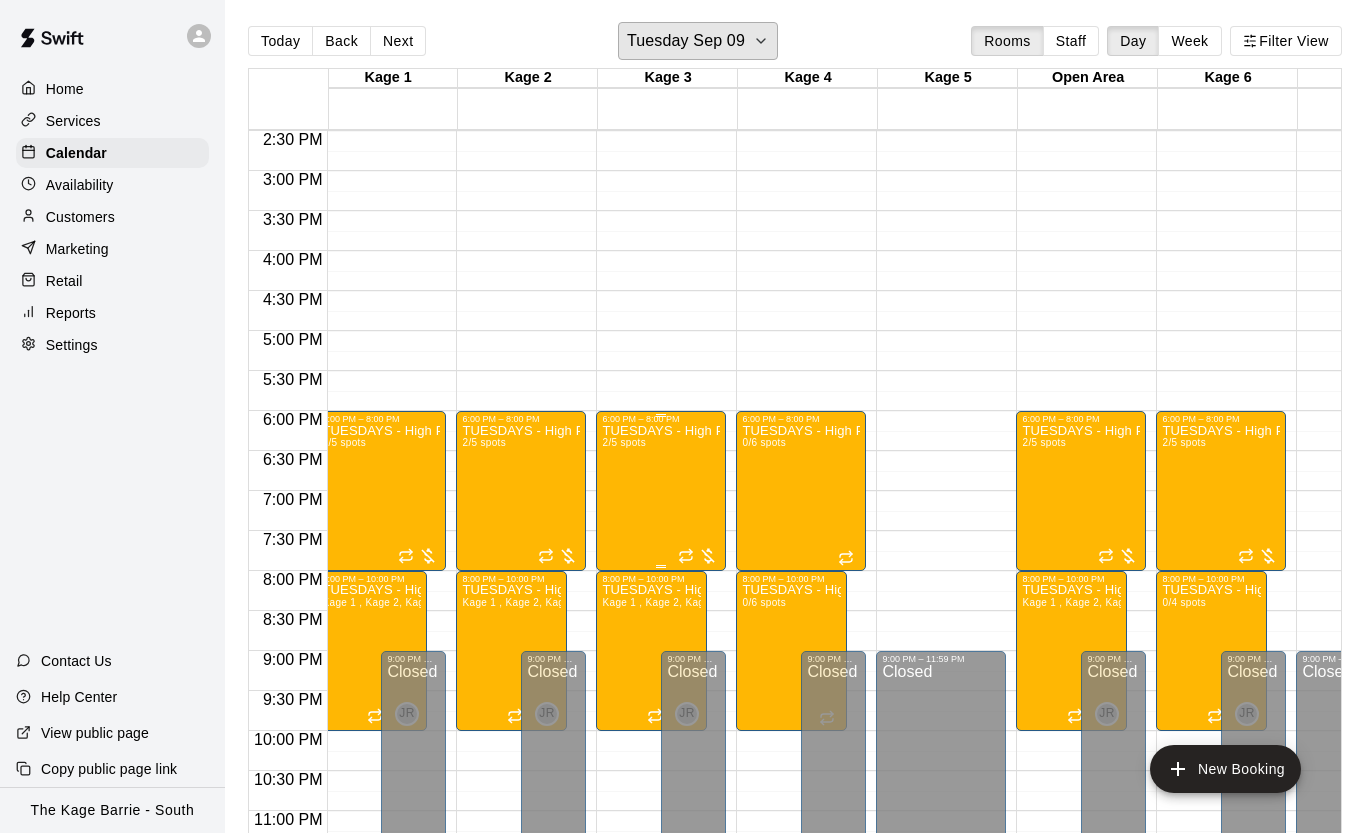 scroll, scrollTop: 1171, scrollLeft: 11, axis: both 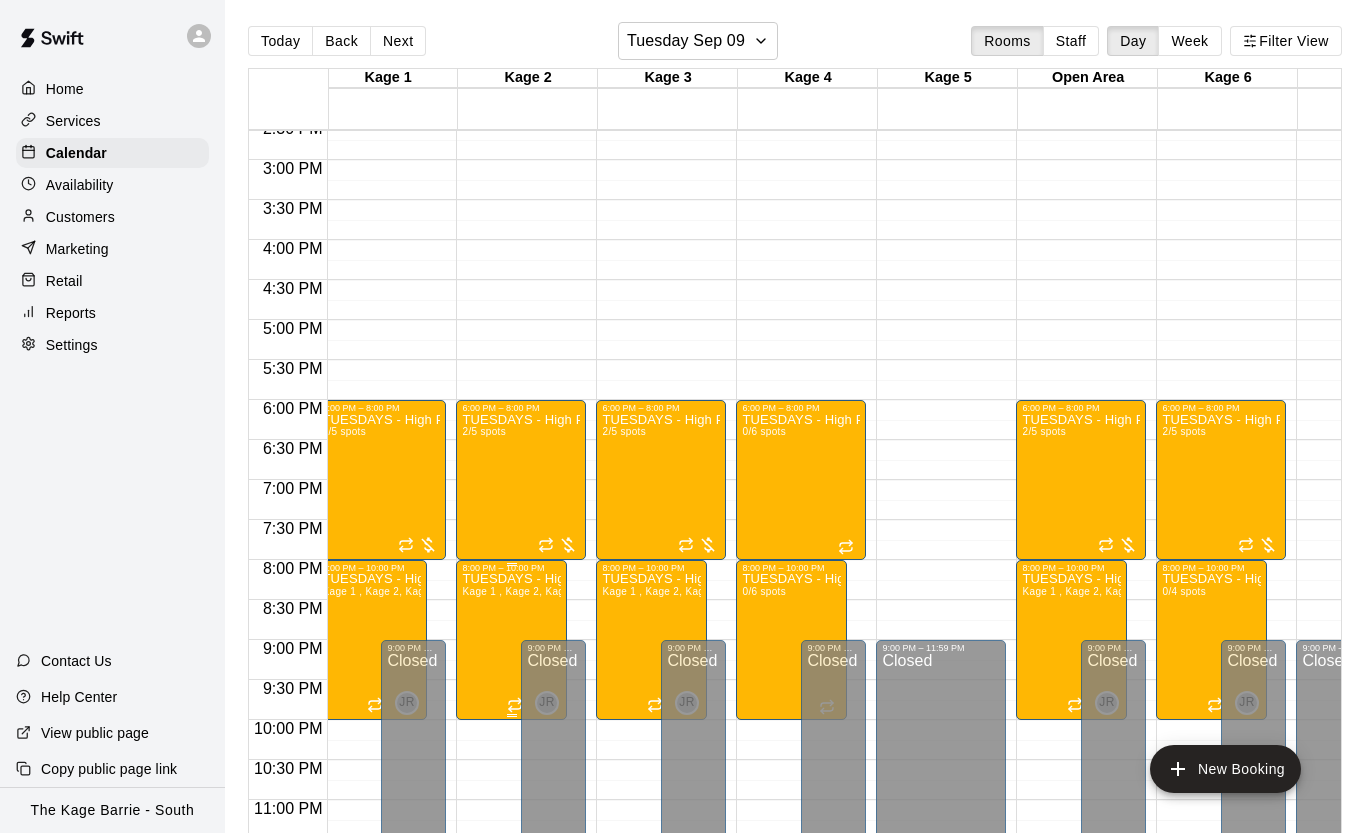 click on "TUESDAYS - High Performance Hitting Program - Baseball Program - 15U - 18U Kage 1 , Kage 2, Kage 3, Open Area, Kage 6 0/4 spots" at bounding box center (511, 989) 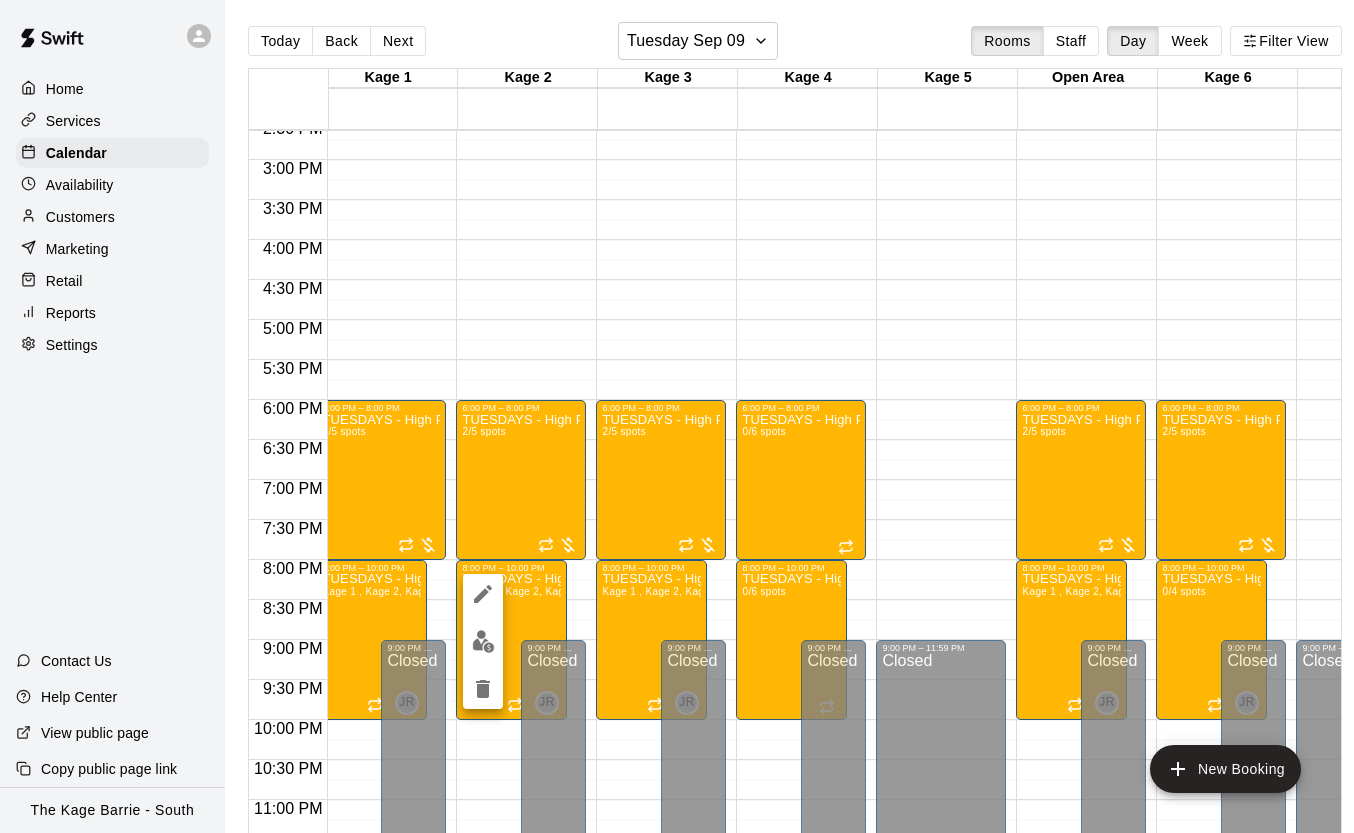 click at bounding box center (483, 641) 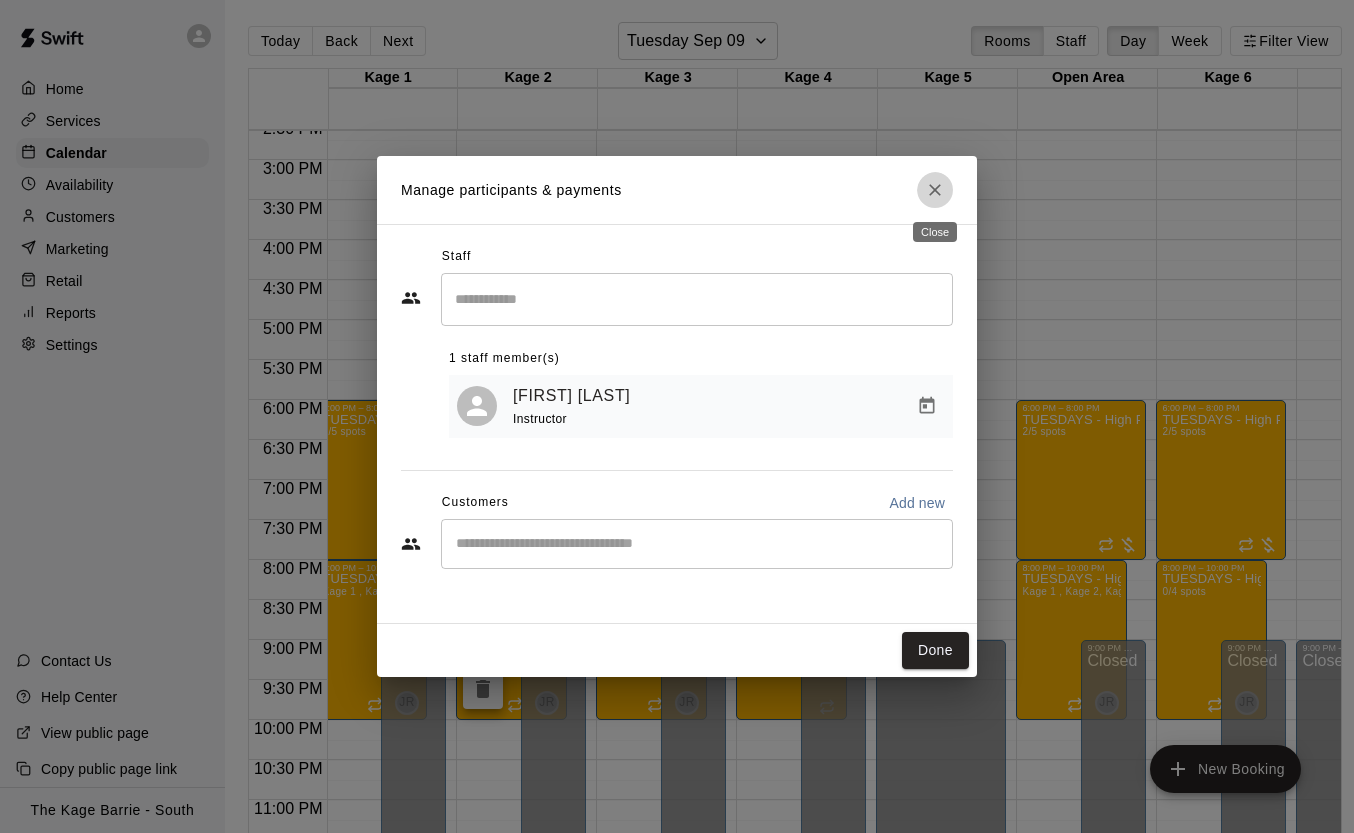 click 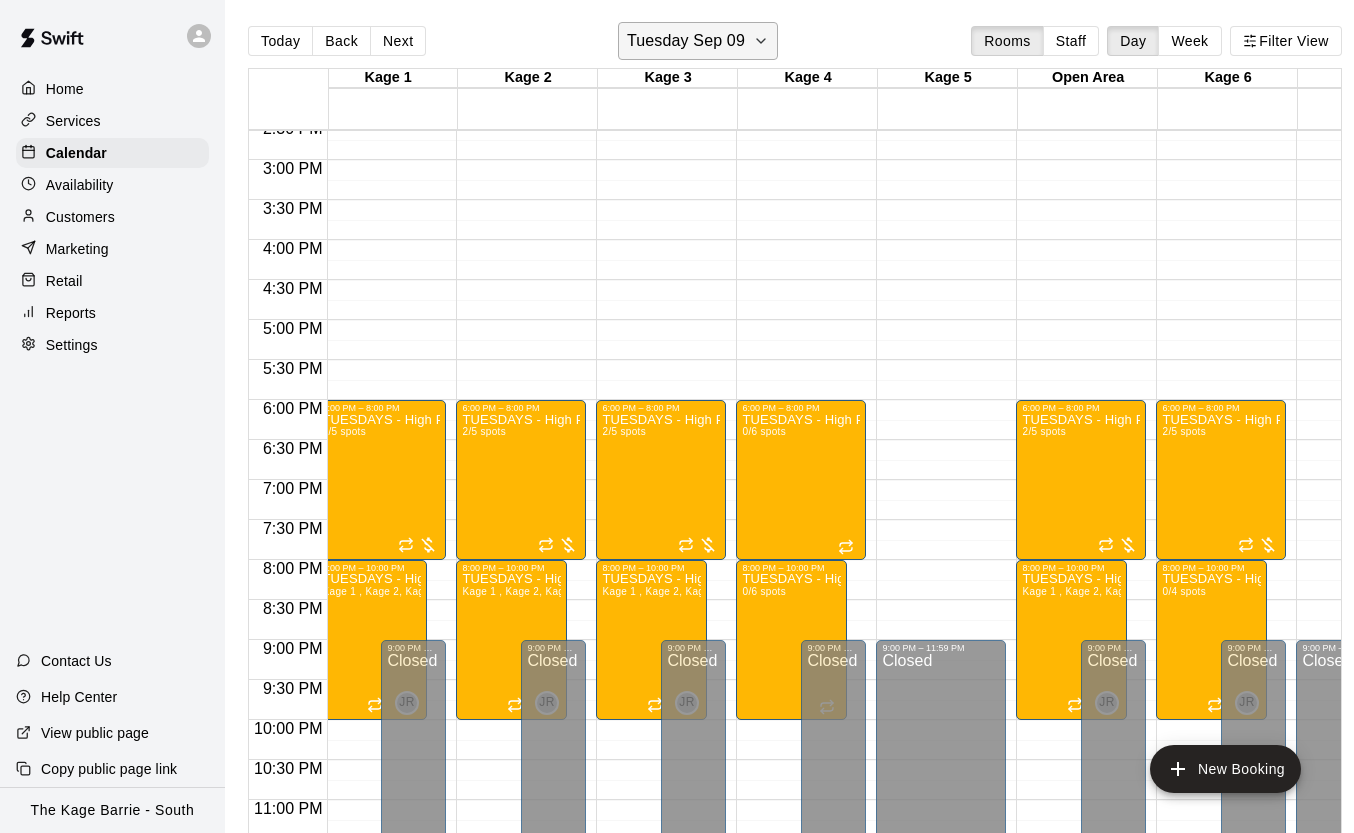 click on "Tuesday Sep 09" at bounding box center (686, 41) 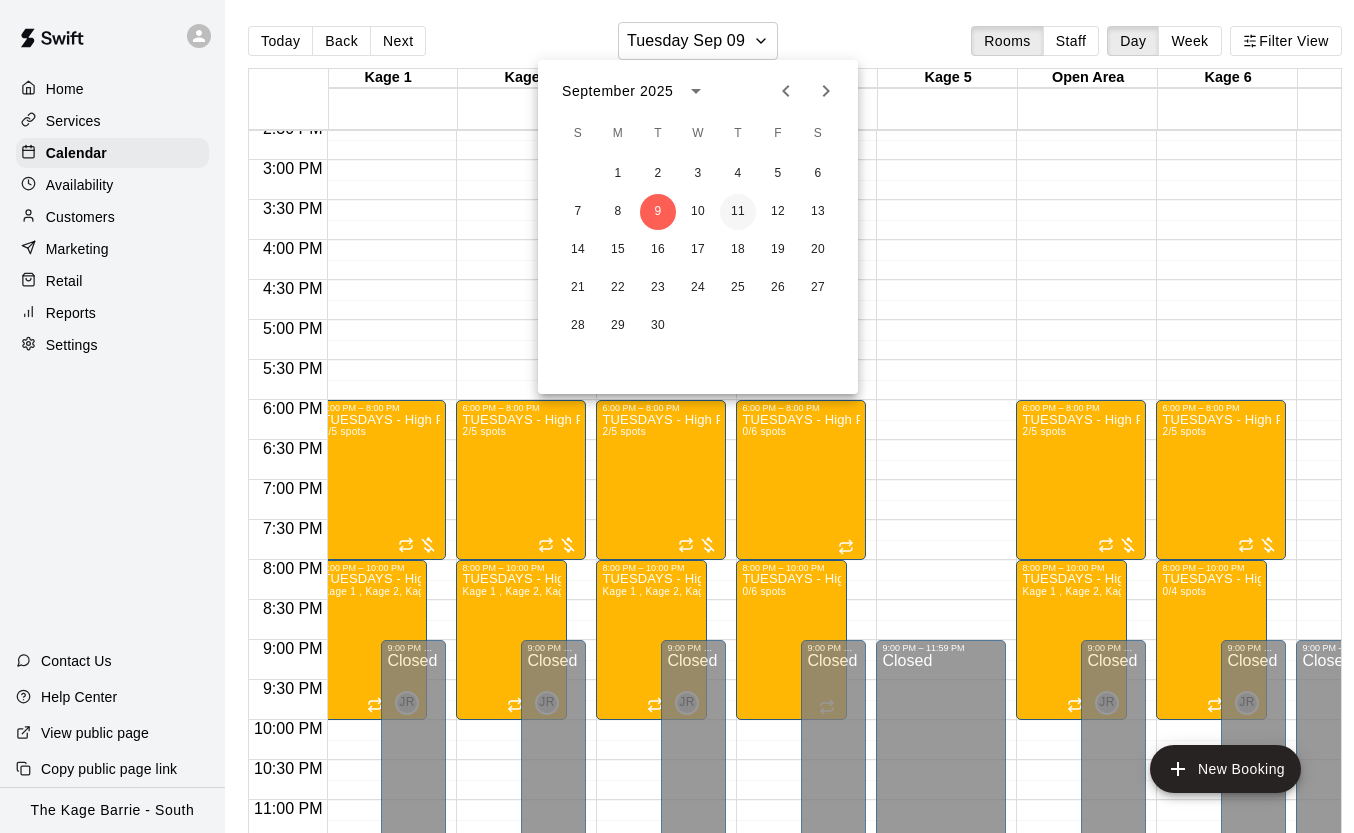 click on "11" at bounding box center [738, 212] 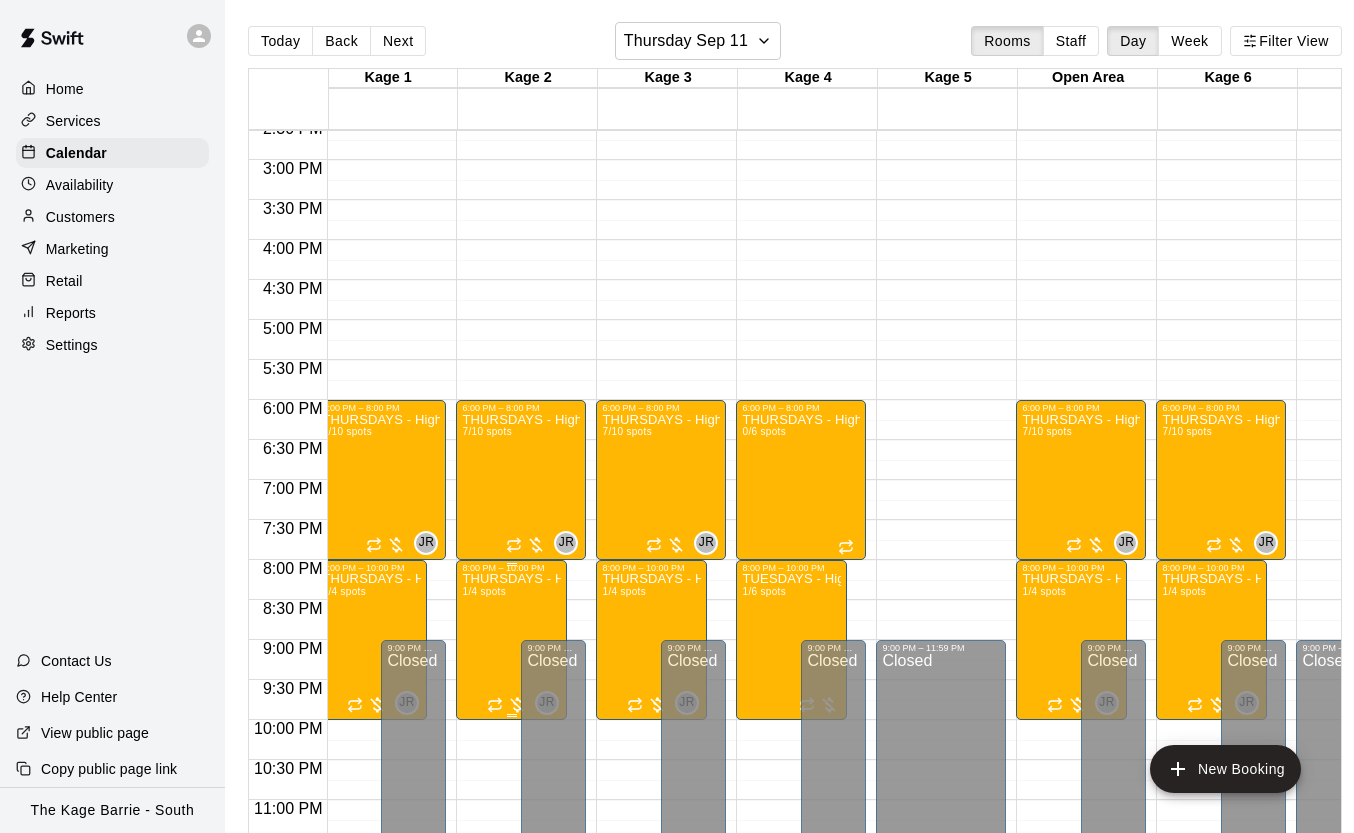 click on "THURSDAYS - High Performance Hitting Program - Baseball Program - 15U - 18U 1/4 spots" at bounding box center (511, 989) 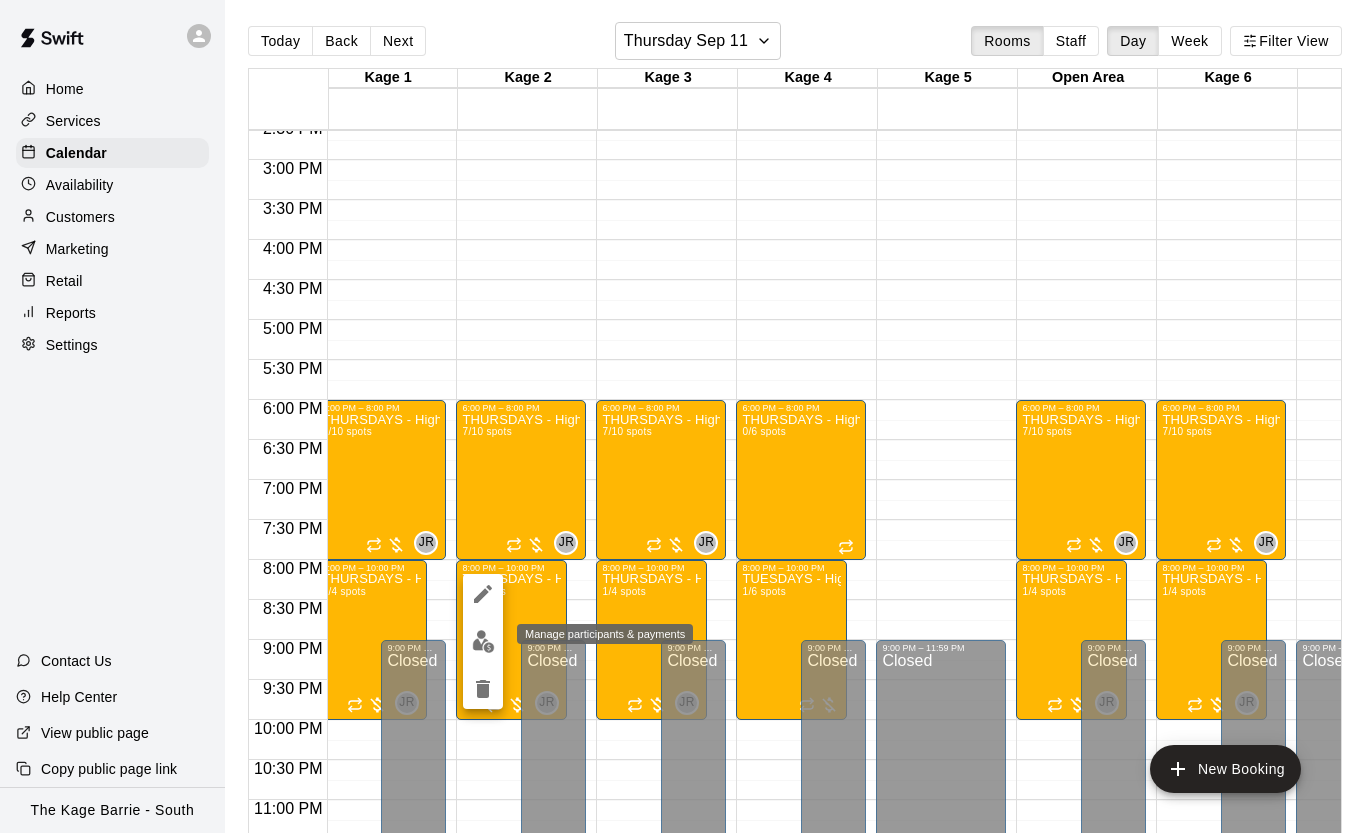 click at bounding box center (483, 641) 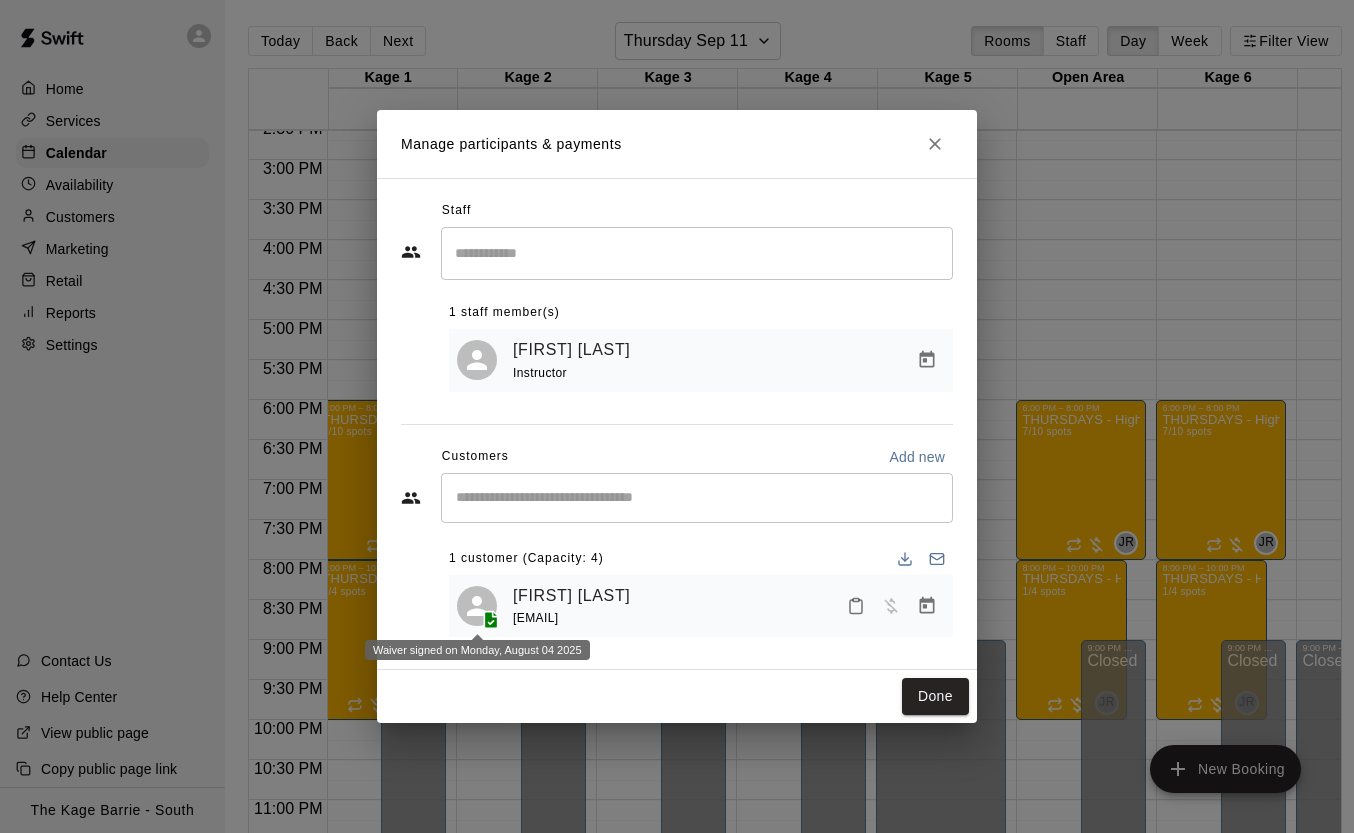 drag, startPoint x: 636, startPoint y: 622, endPoint x: 469, endPoint y: 608, distance: 167.5858 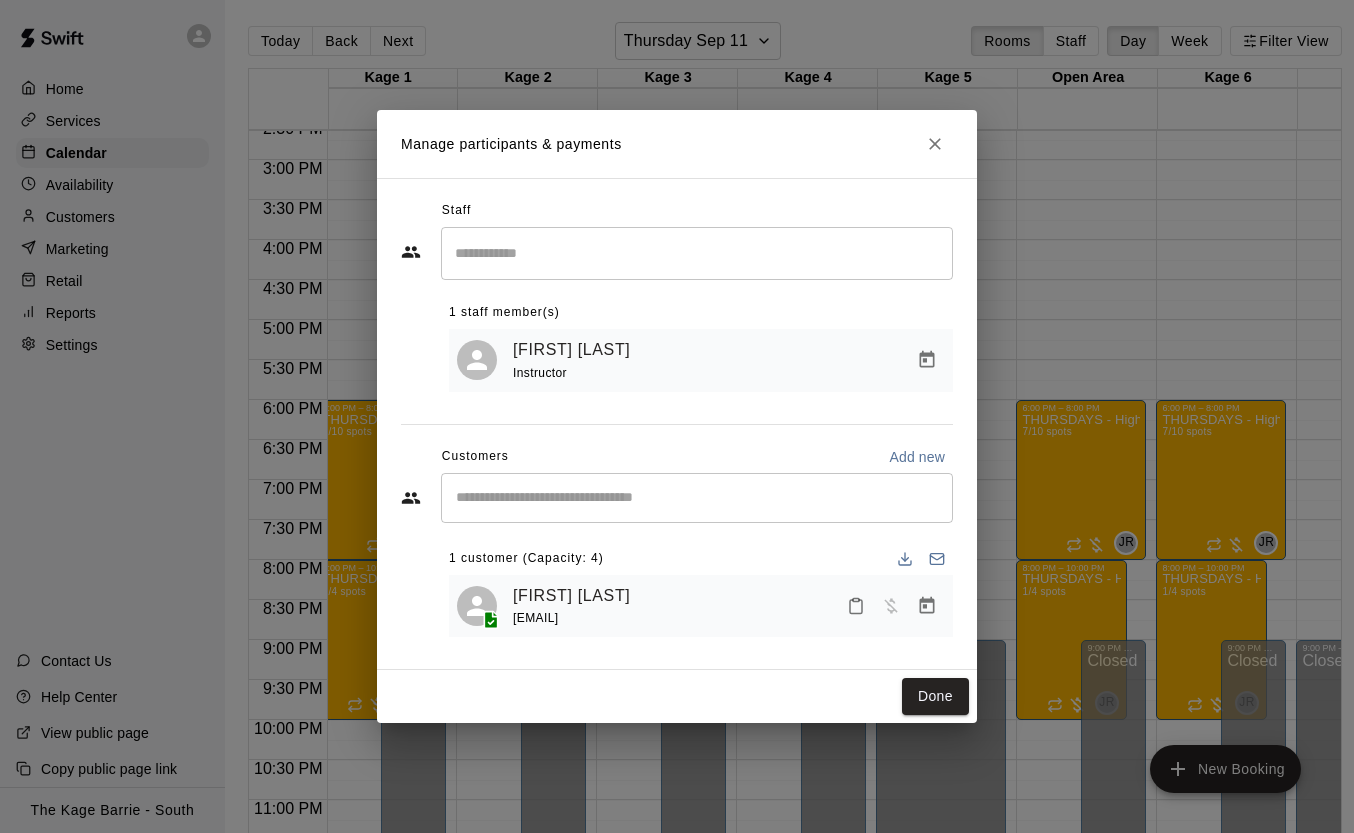 click 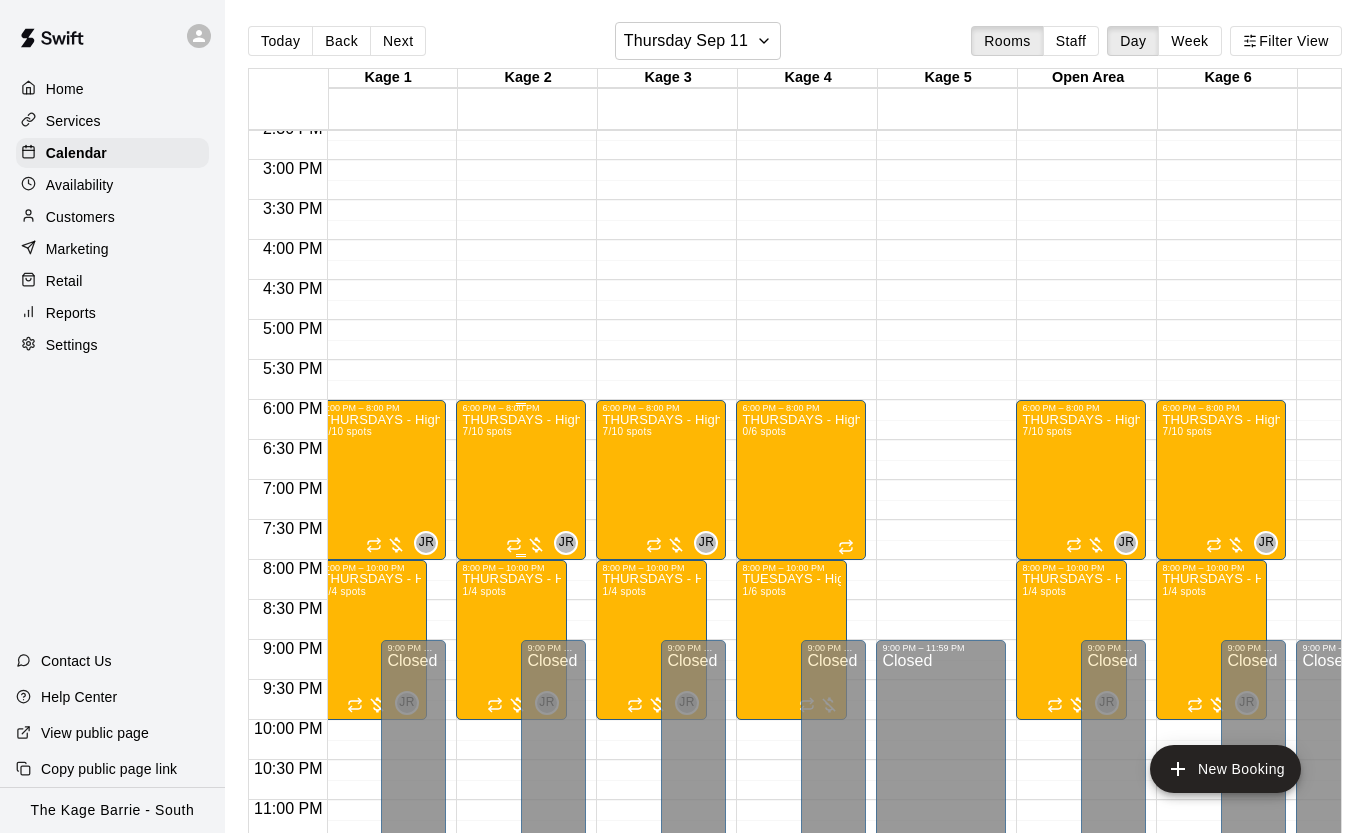 click on "THURSDAYS - High Performance Hitting Program - Baseball Program - 12U - 14U  7/10 spots" at bounding box center (521, 829) 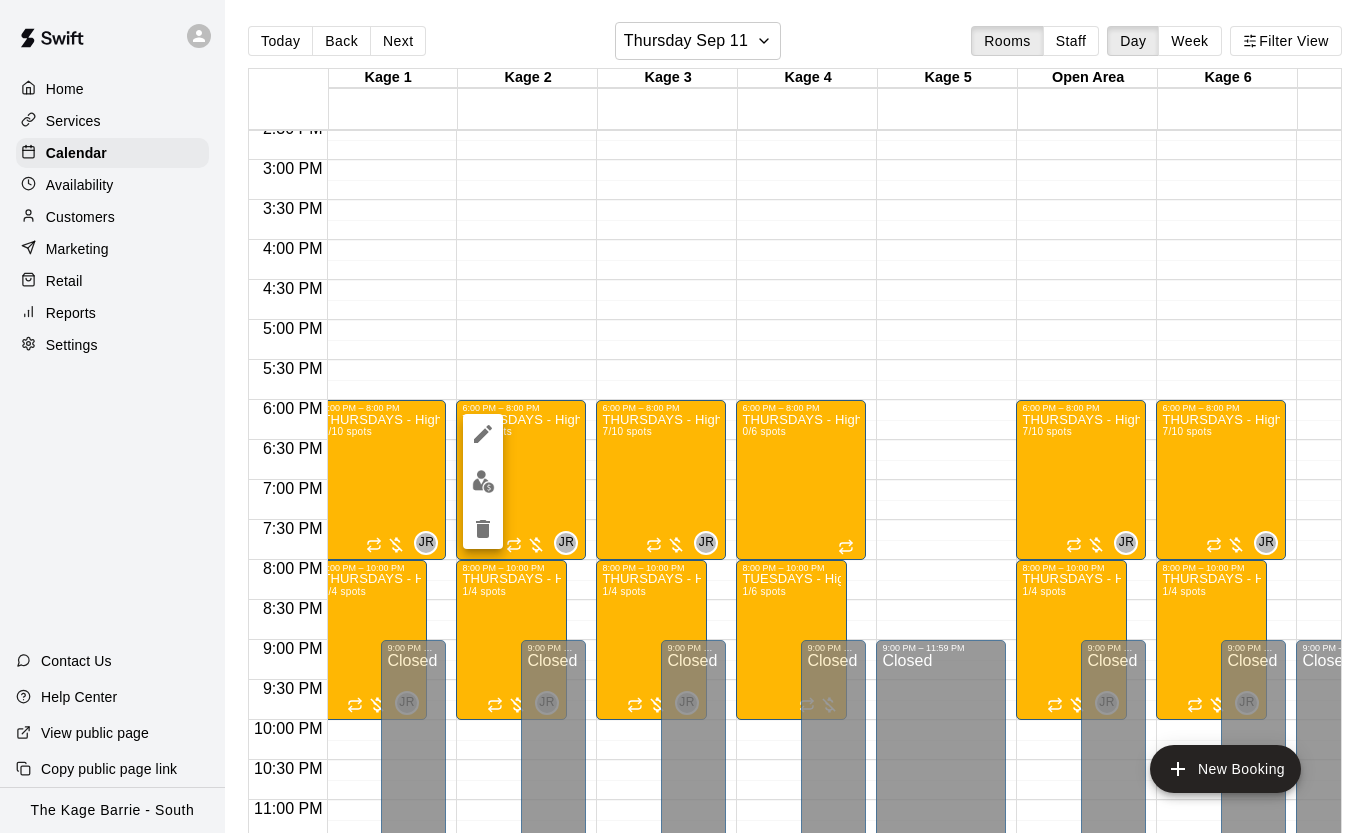 scroll, scrollTop: 1171, scrollLeft: 10, axis: both 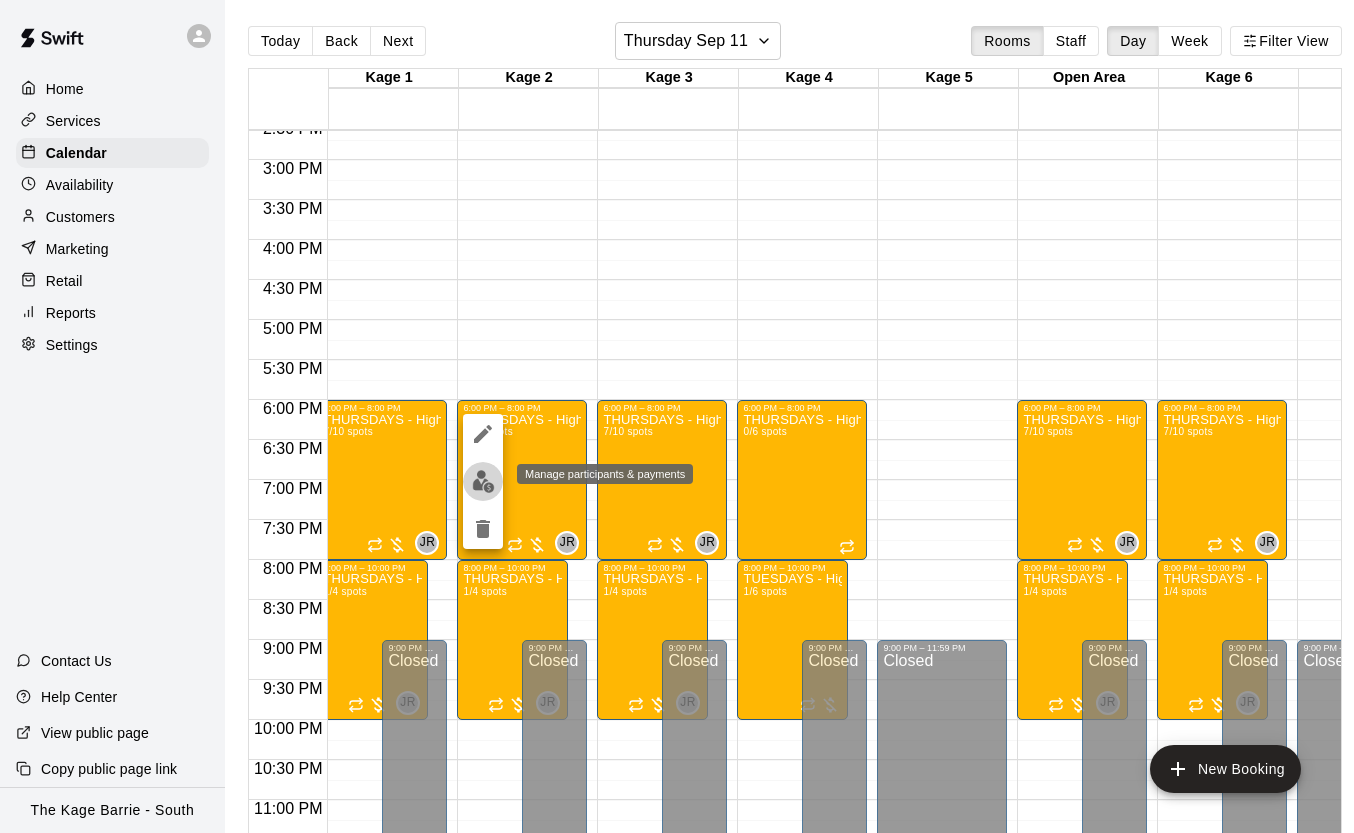 click at bounding box center [483, 481] 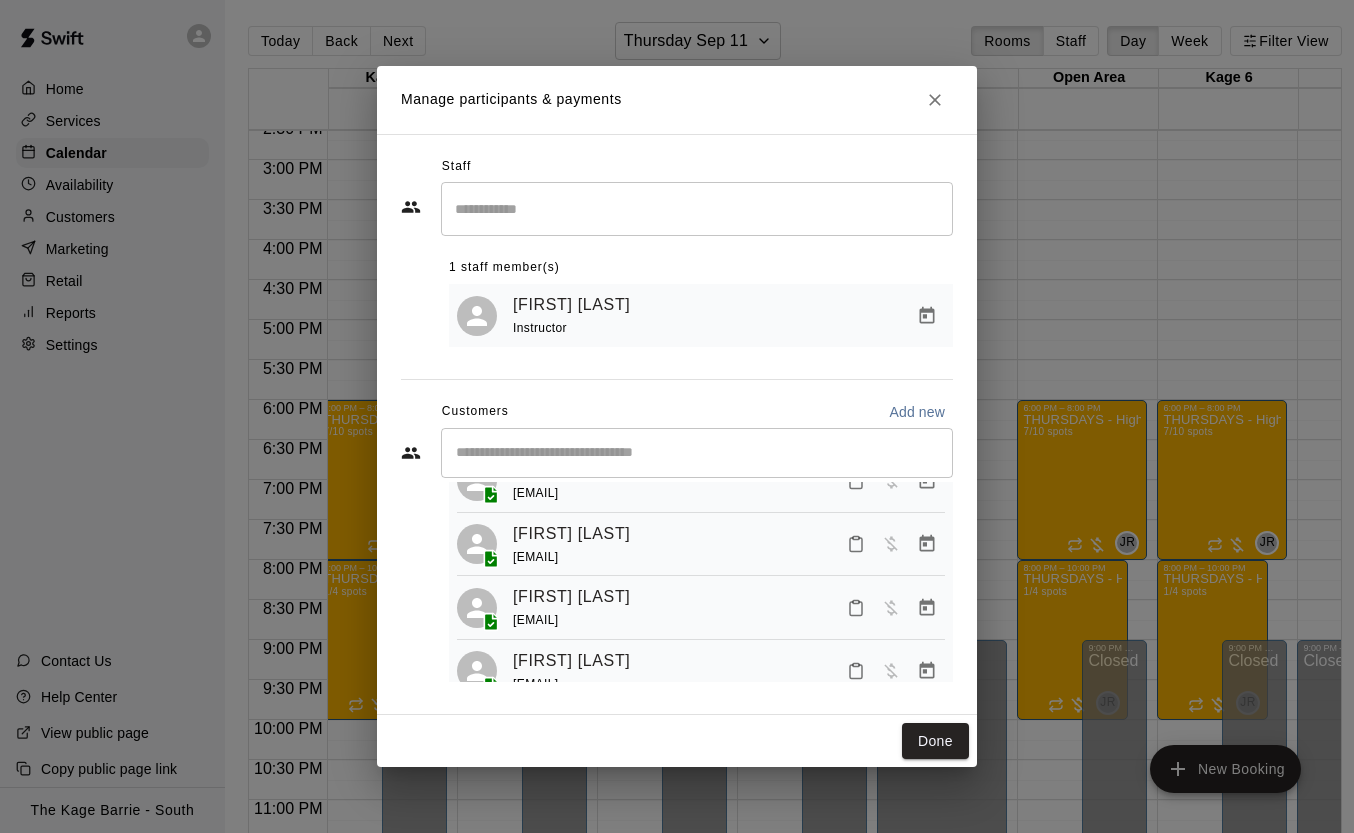 scroll, scrollTop: 147, scrollLeft: 0, axis: vertical 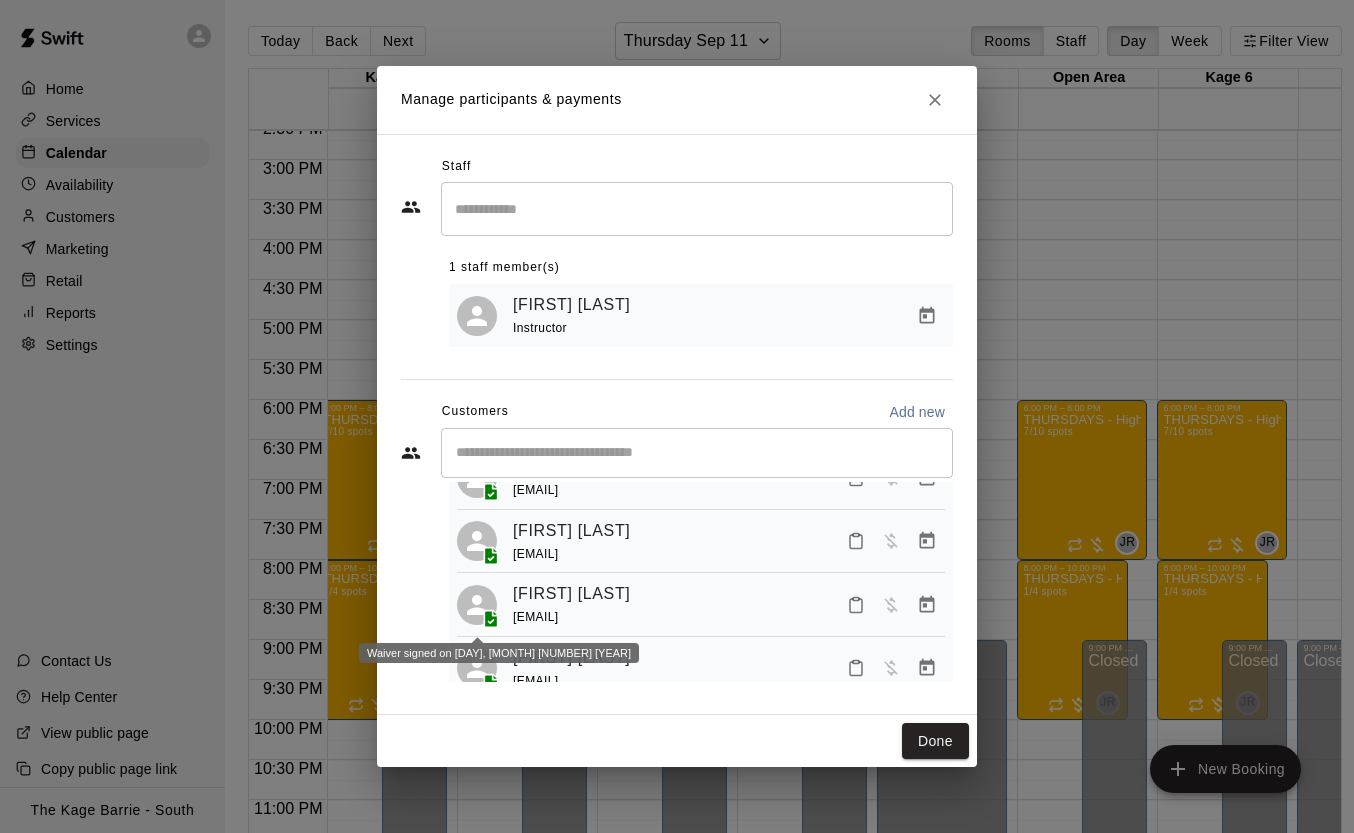 drag, startPoint x: 709, startPoint y: 622, endPoint x: 488, endPoint y: 615, distance: 221.11082 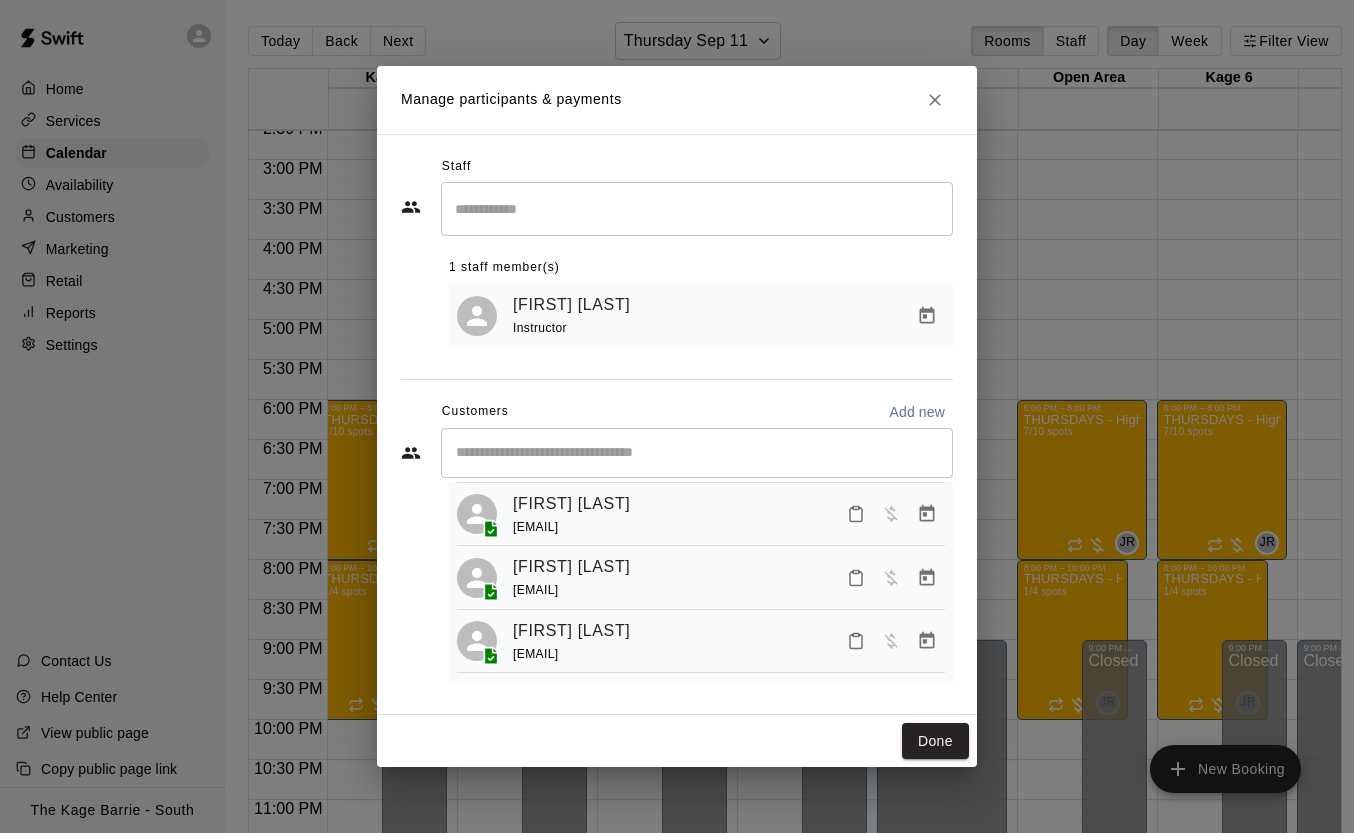 scroll, scrollTop: 308, scrollLeft: 0, axis: vertical 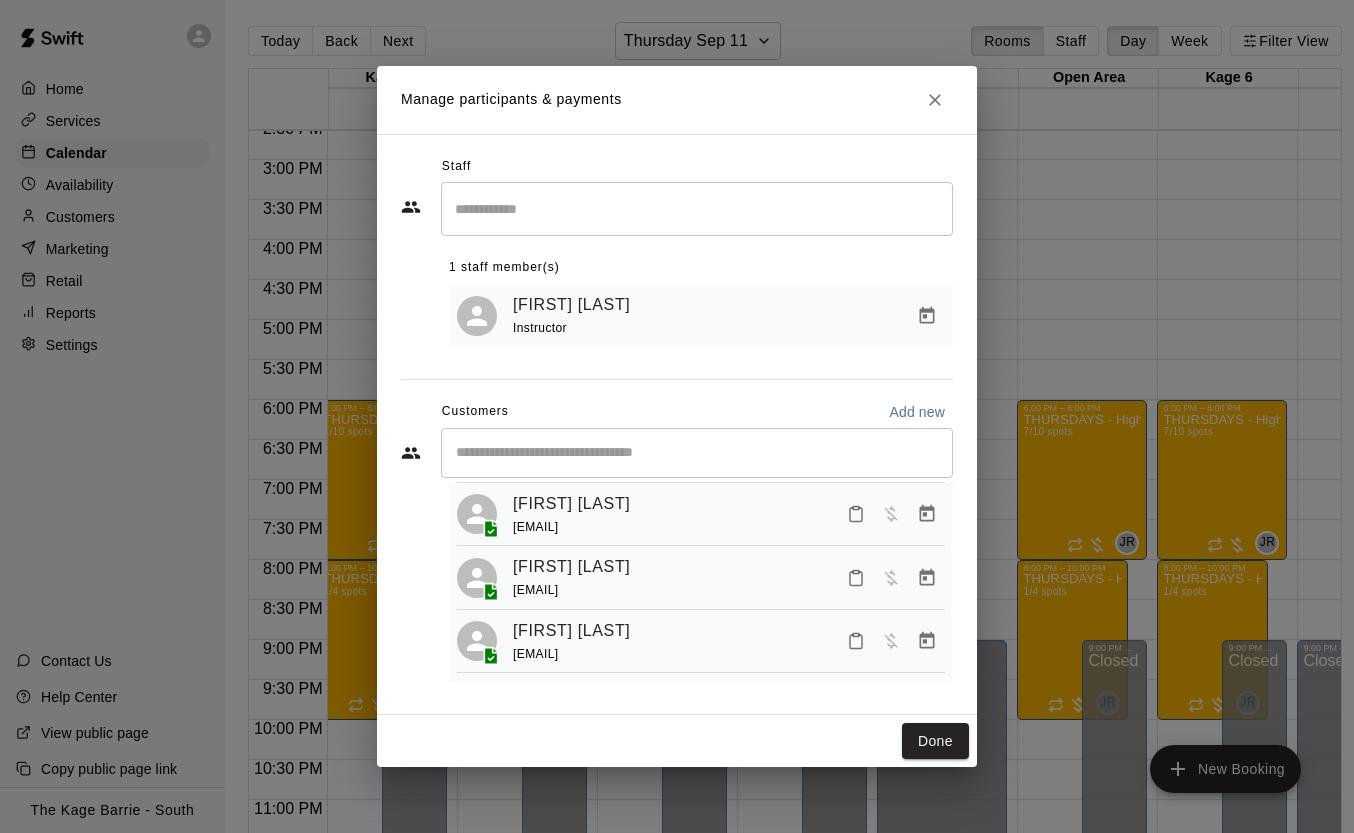 drag, startPoint x: 562, startPoint y: 523, endPoint x: 504, endPoint y: 507, distance: 60.166435 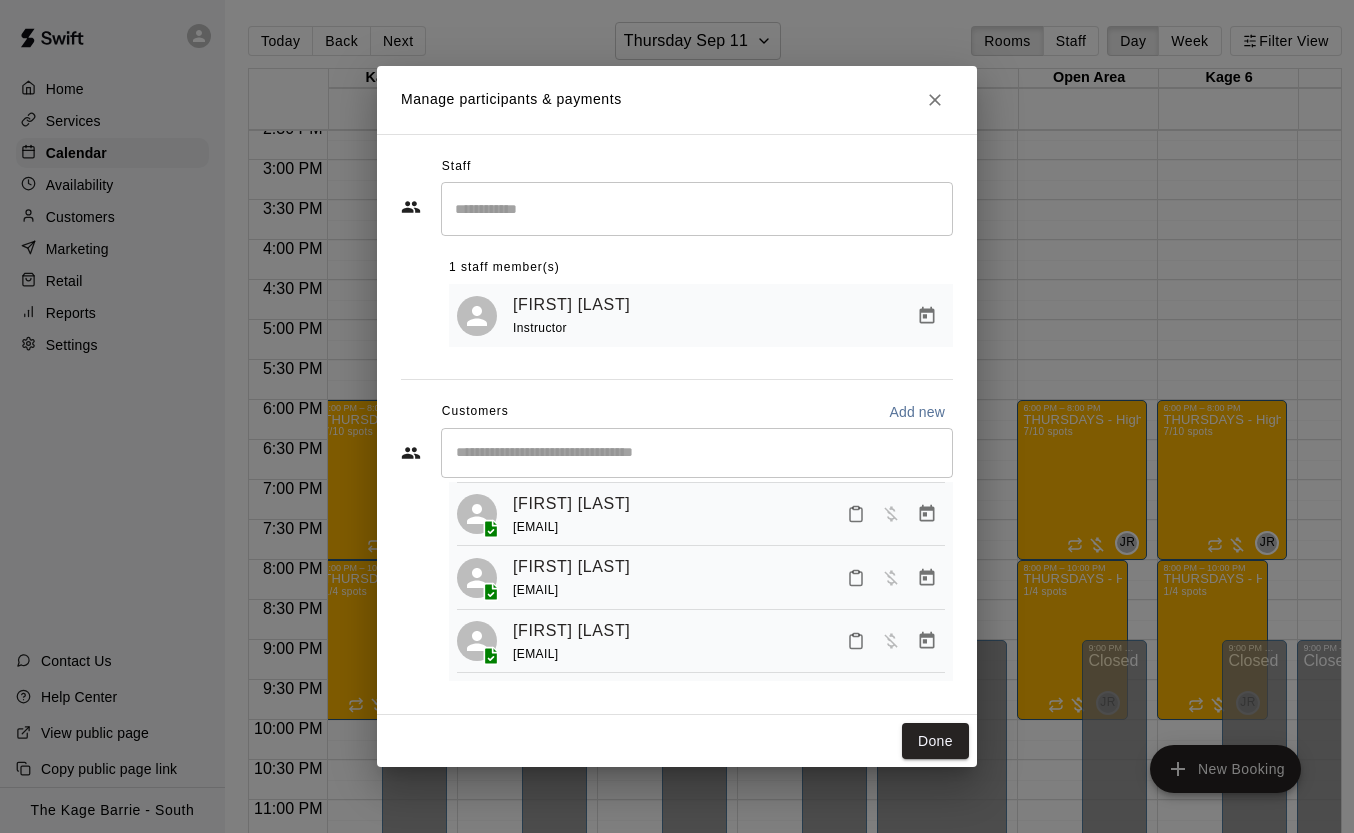 click on "Jack Pallister kpallister11@gmail.com" at bounding box center (701, 514) 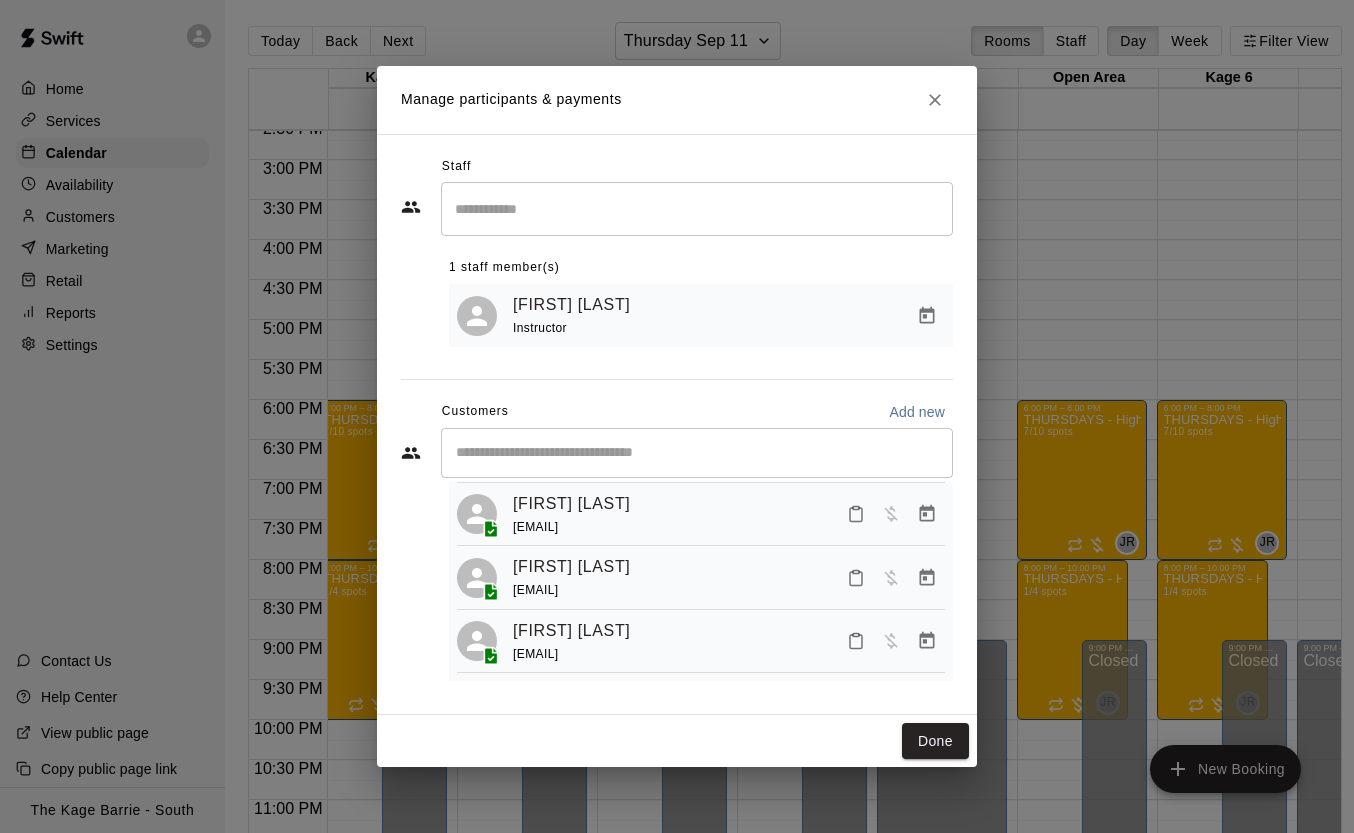 copy on "Jack Pallister kpallister11@gmail.com" 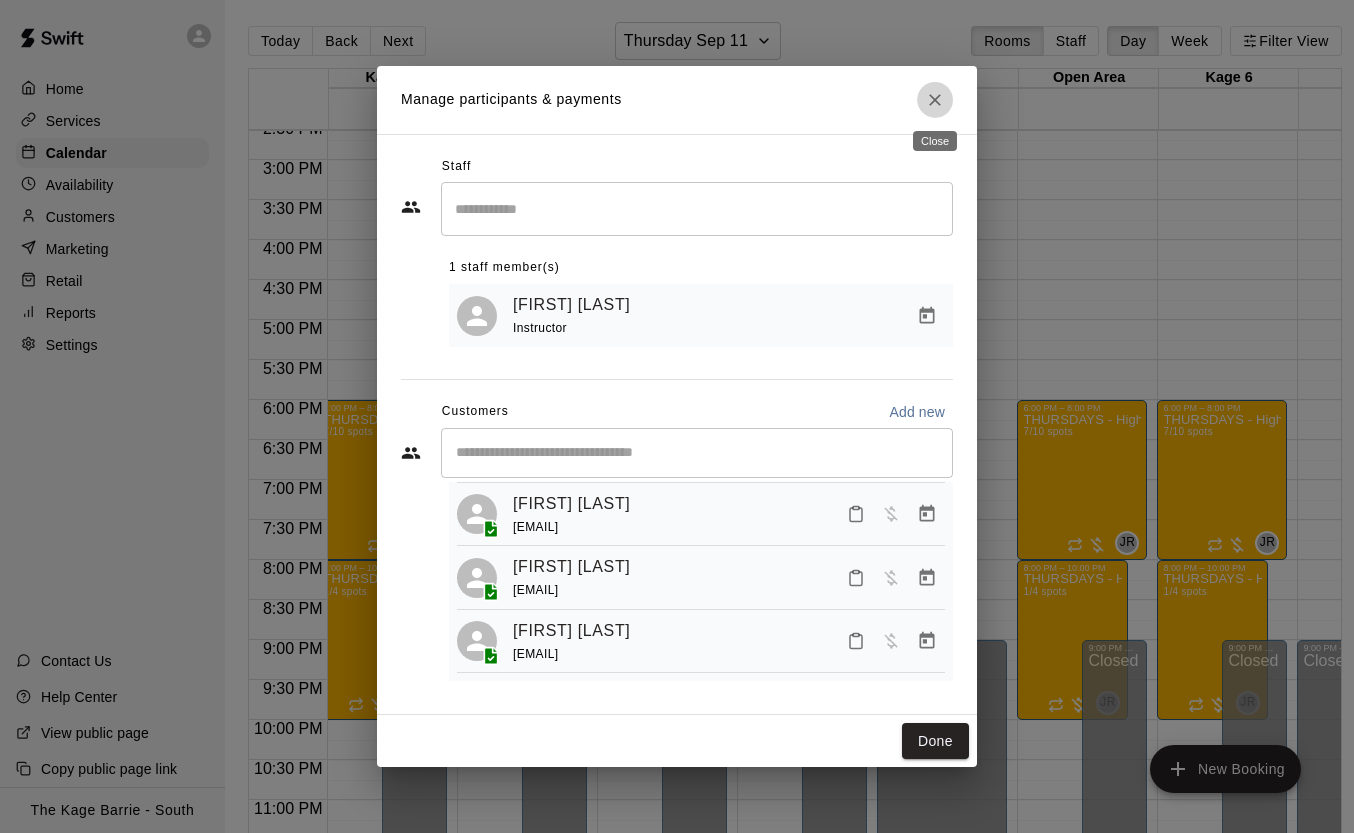 click 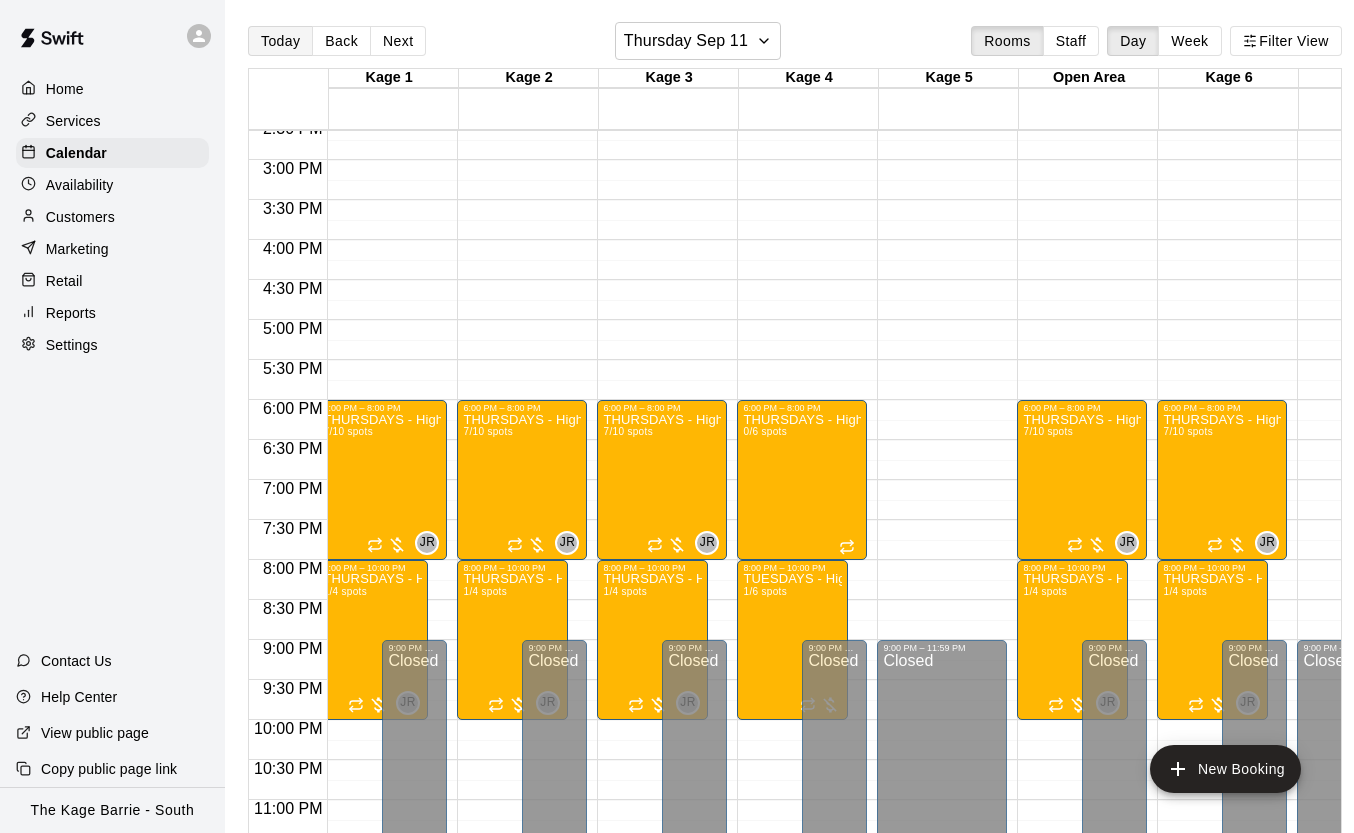 click on "Today" at bounding box center [280, 41] 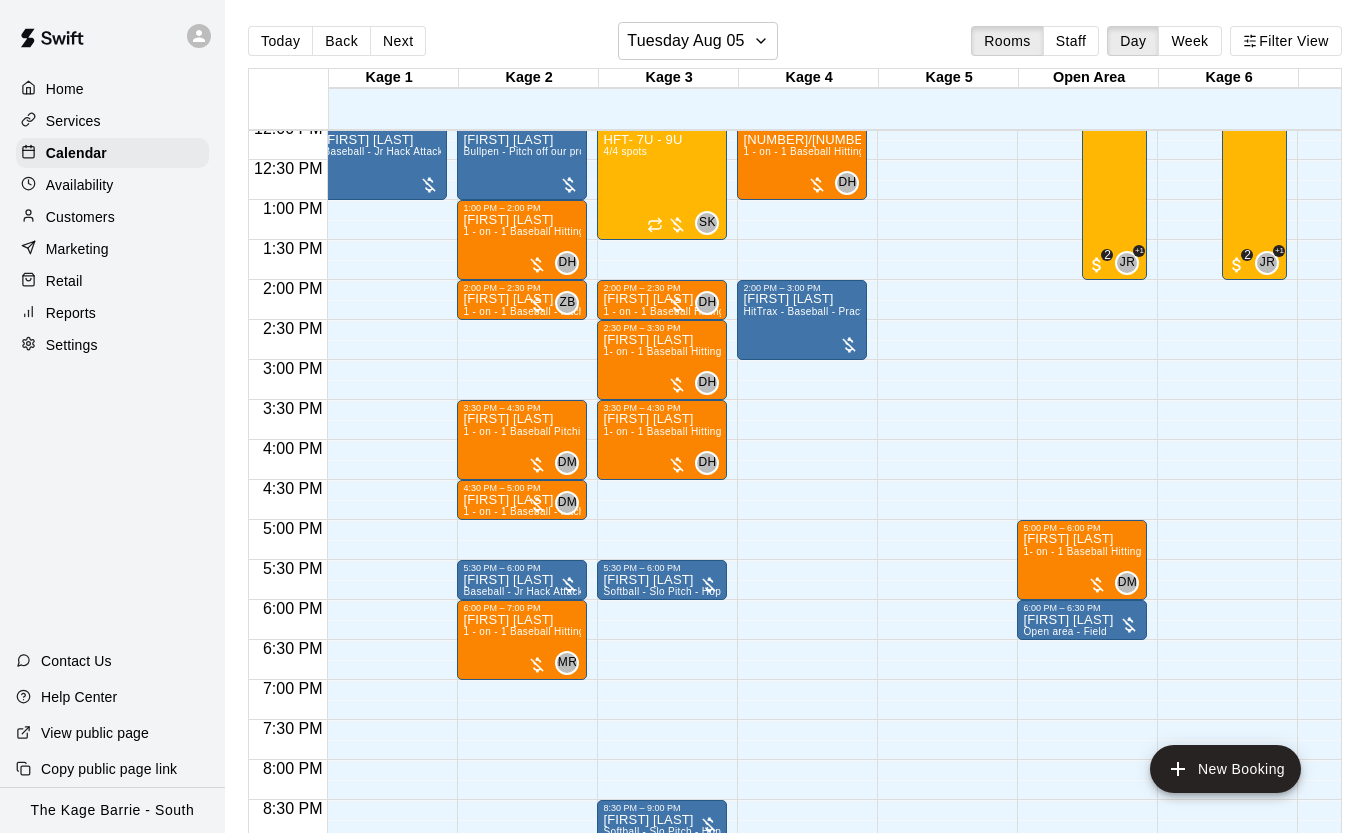 scroll, scrollTop: 969, scrollLeft: 10, axis: both 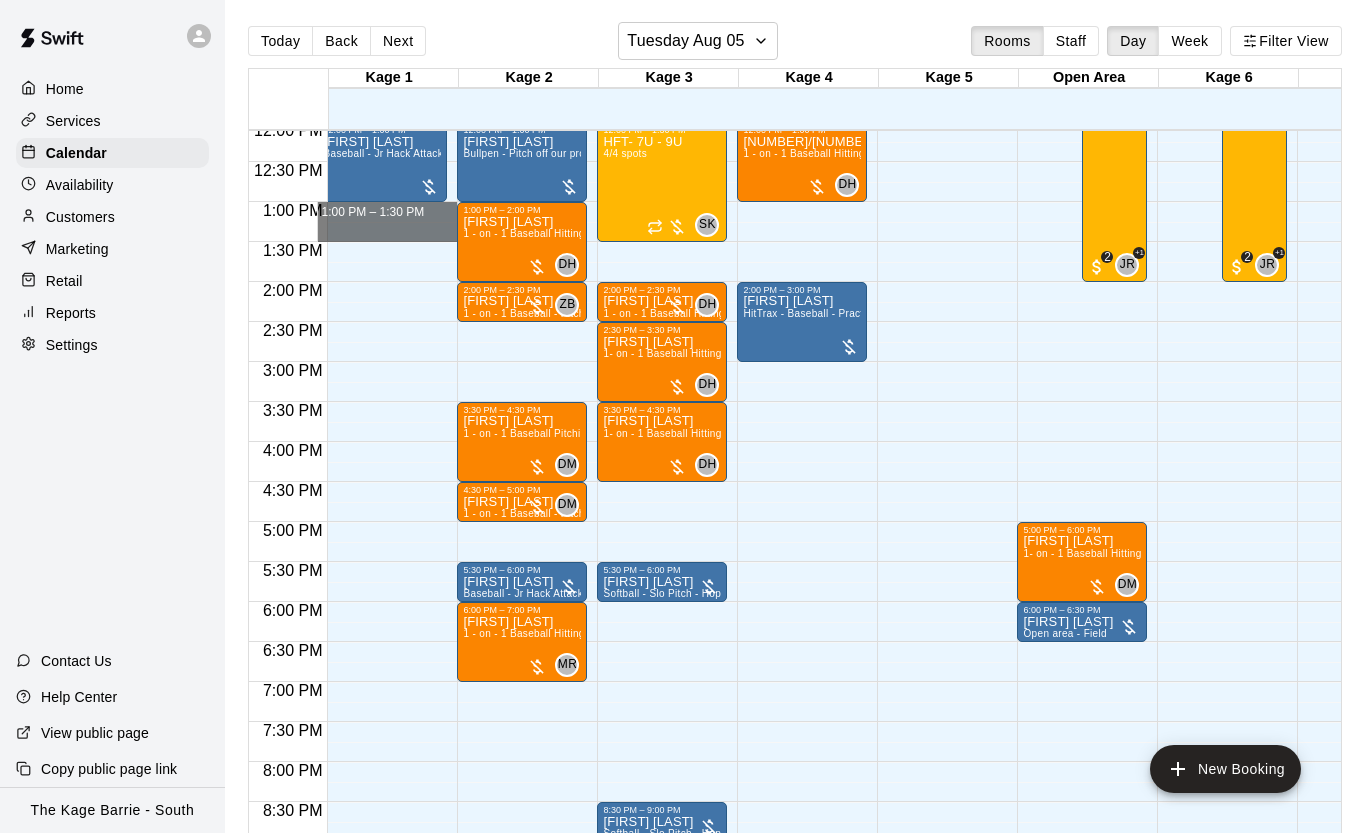 drag, startPoint x: 404, startPoint y: 207, endPoint x: 410, endPoint y: 233, distance: 26.683329 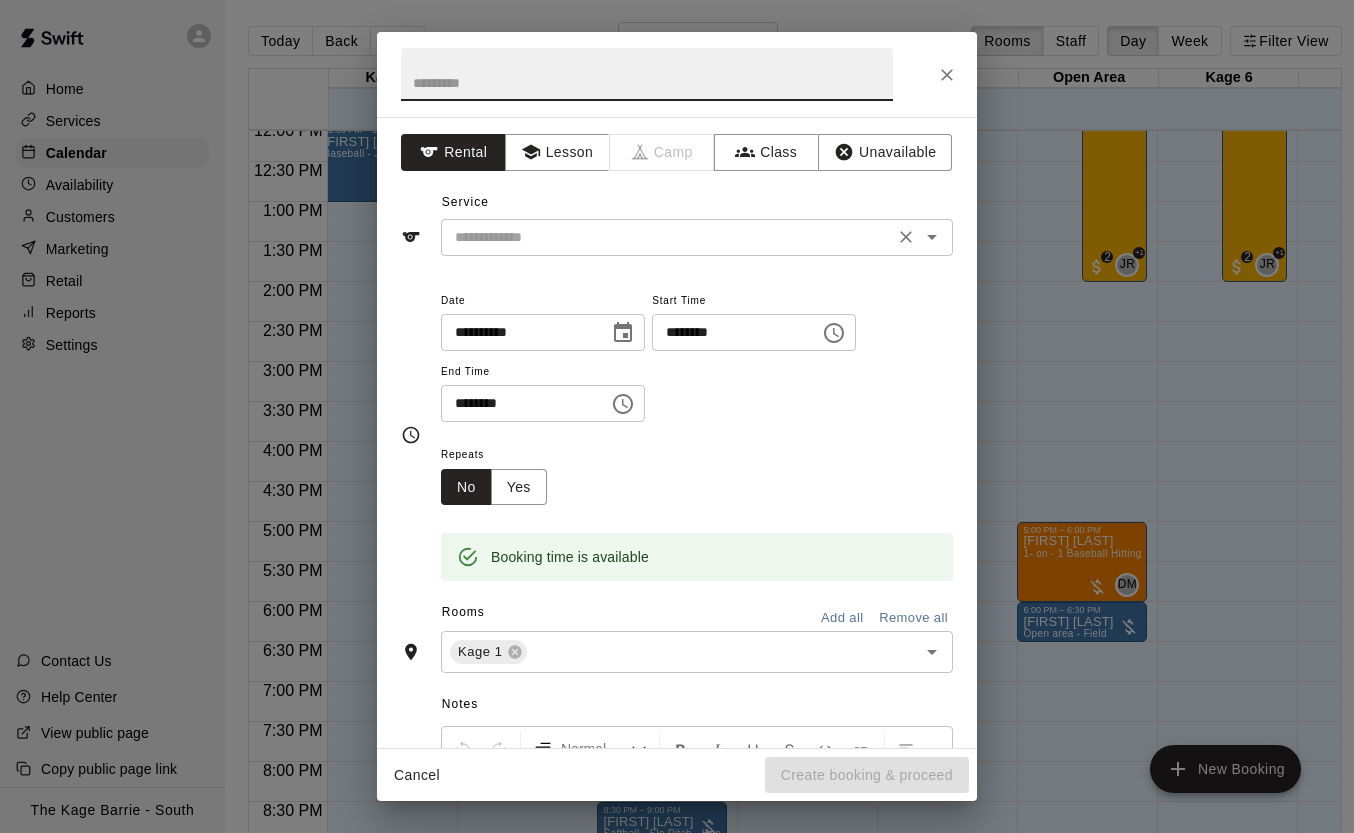 click at bounding box center (667, 237) 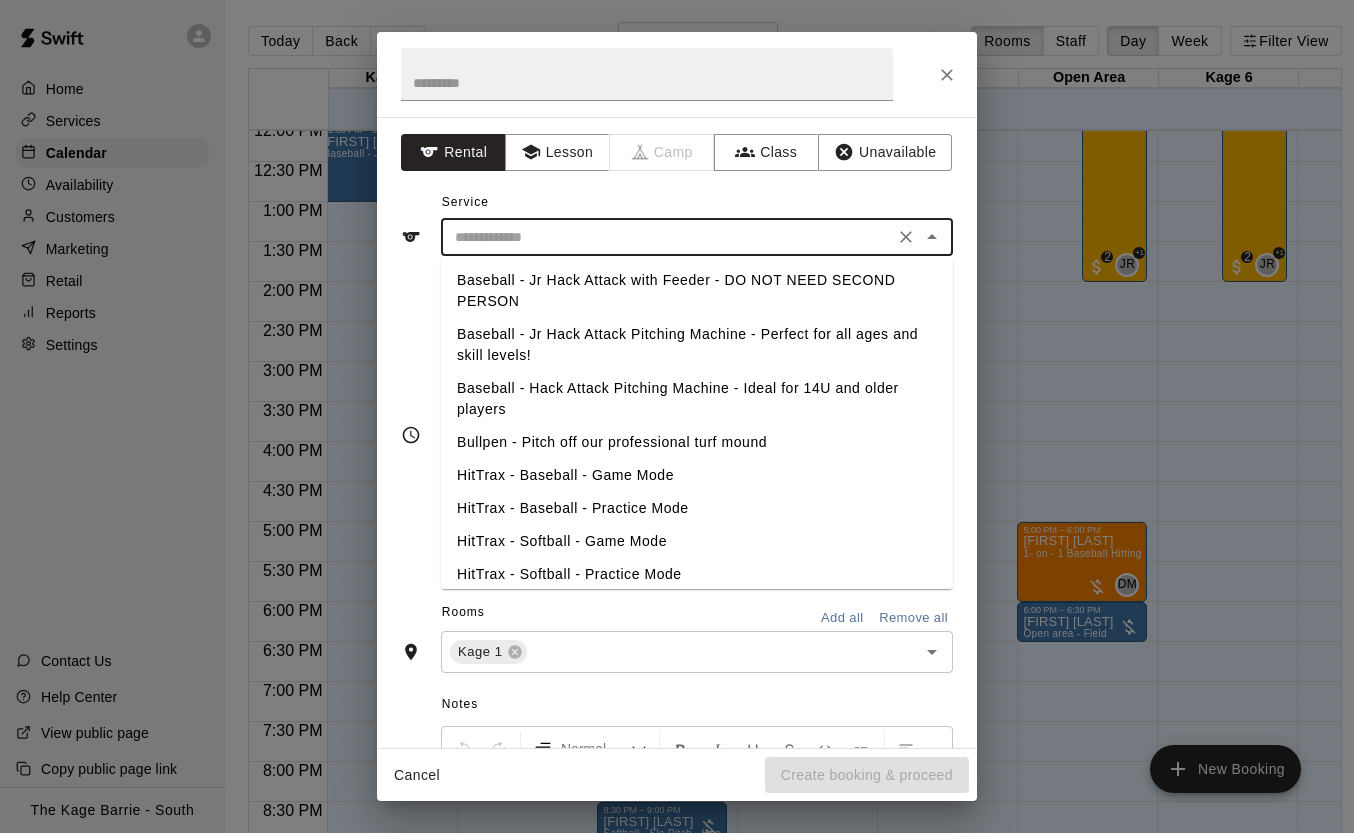click on "Baseball - Jr Hack Attack with Feeder - DO NOT NEED SECOND PERSON" at bounding box center [697, 291] 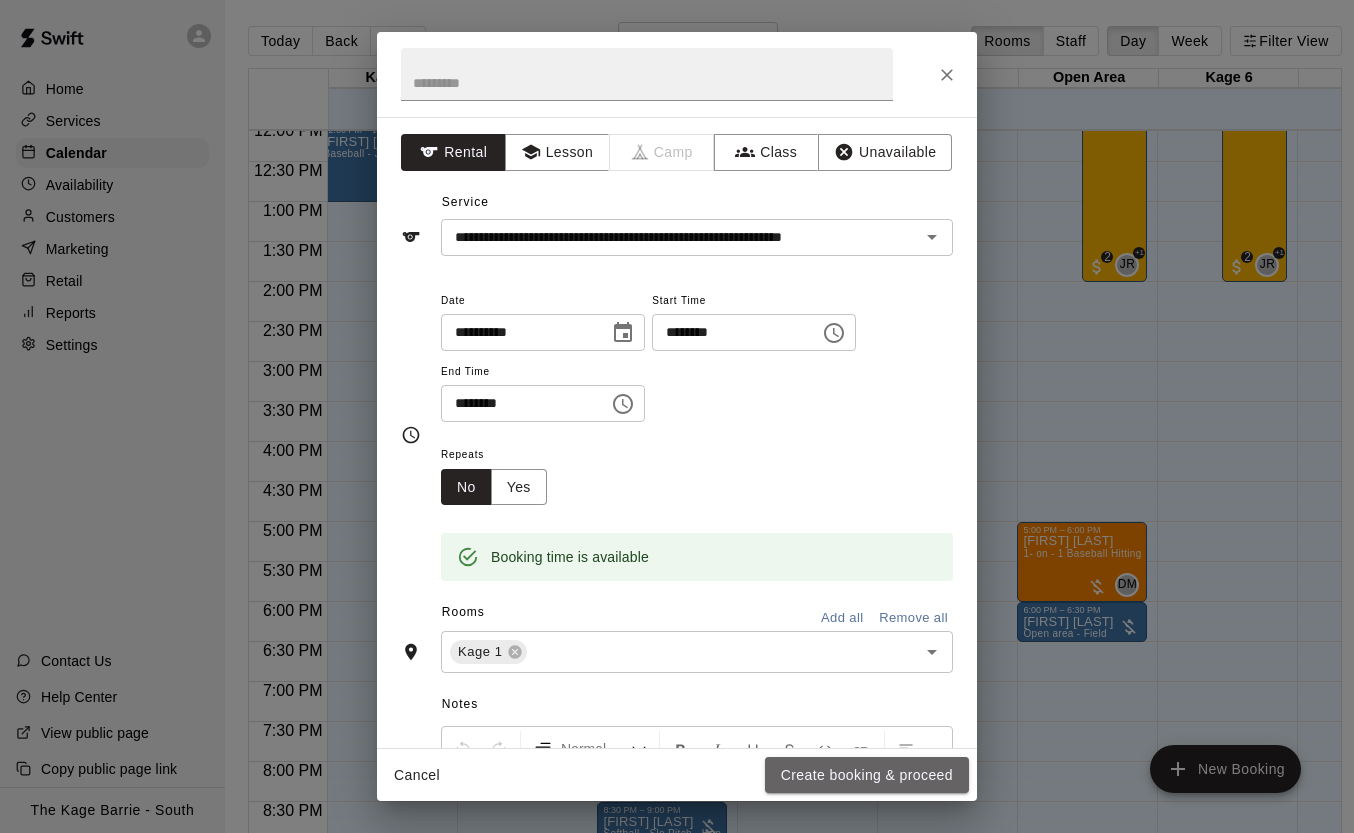 click on "Create booking & proceed" at bounding box center (867, 775) 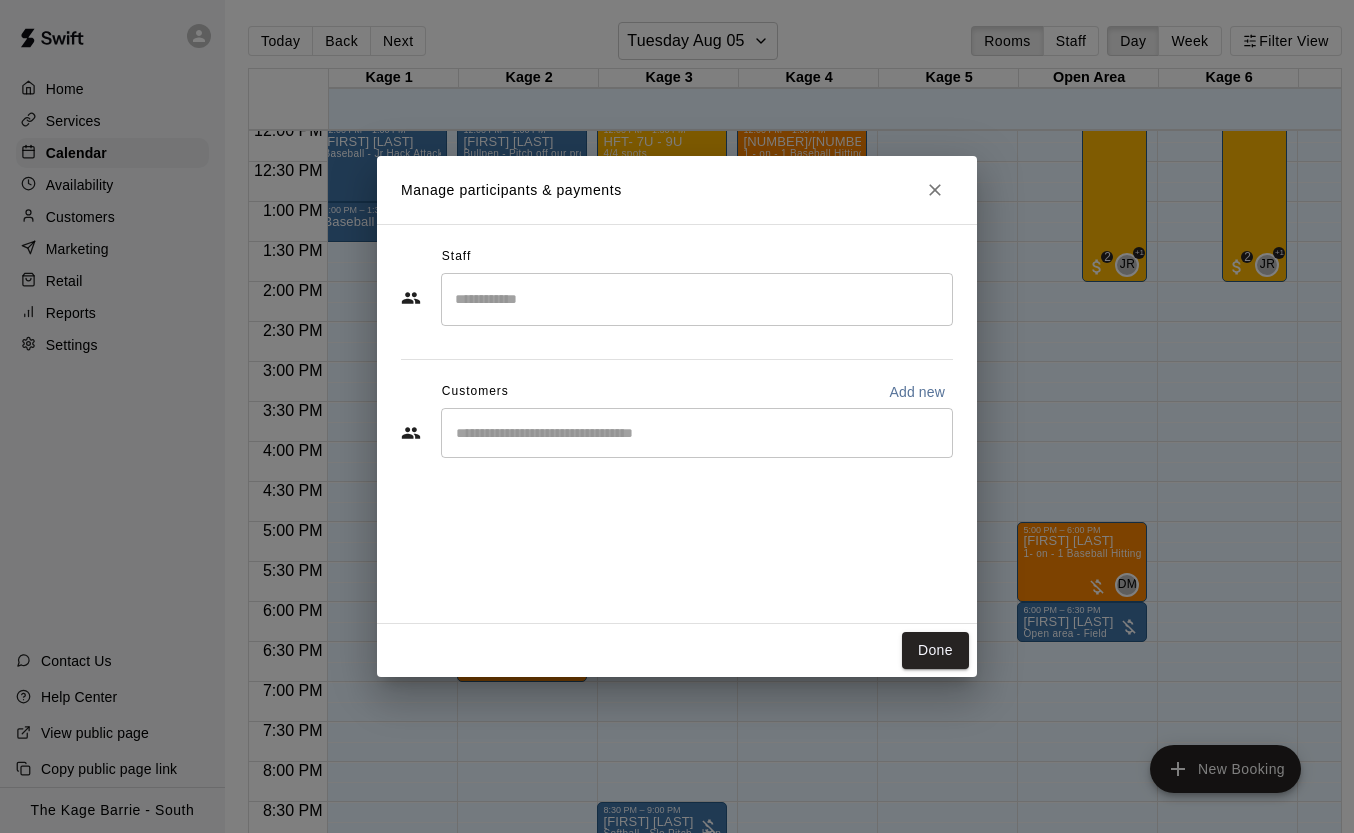 click at bounding box center (697, 433) 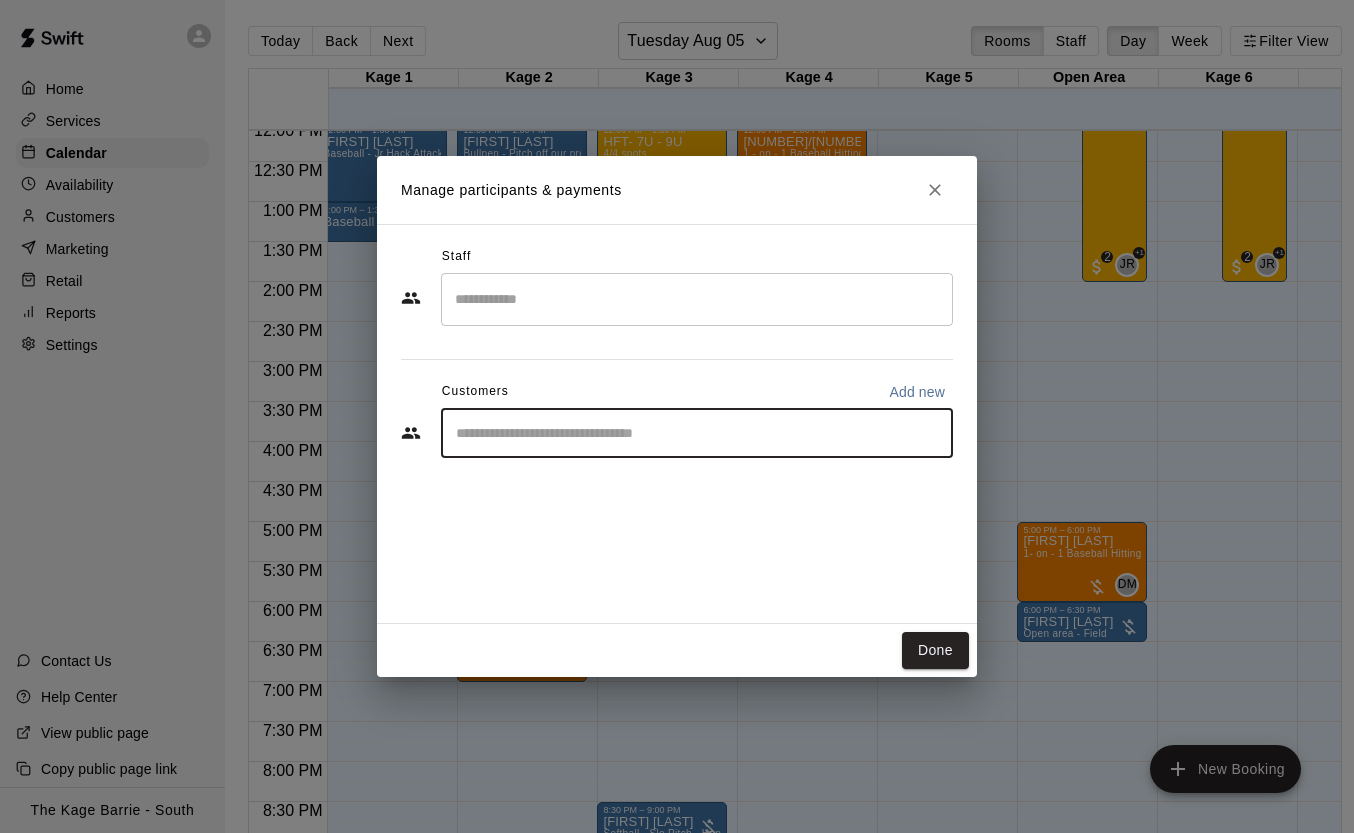 click on "Add new" at bounding box center [917, 392] 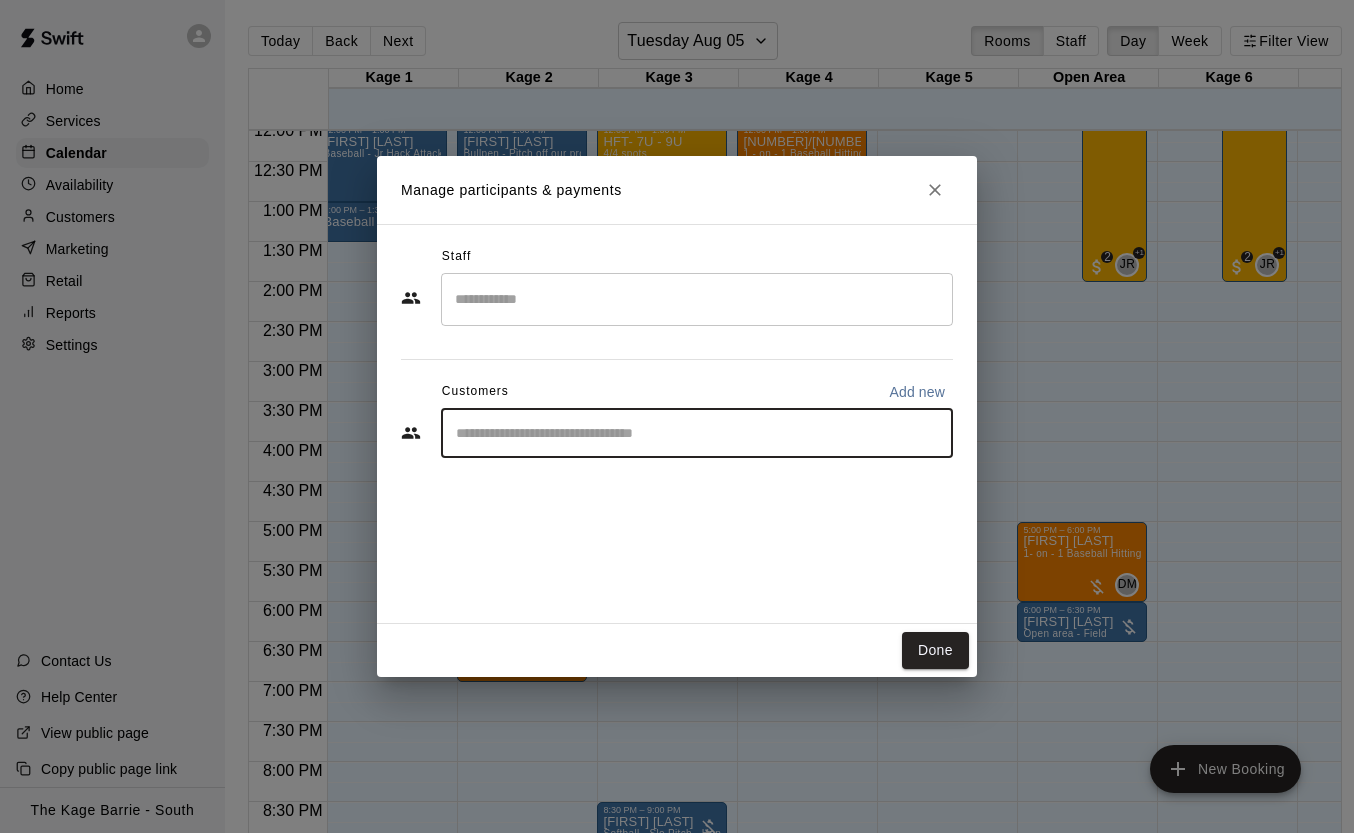 select on "**" 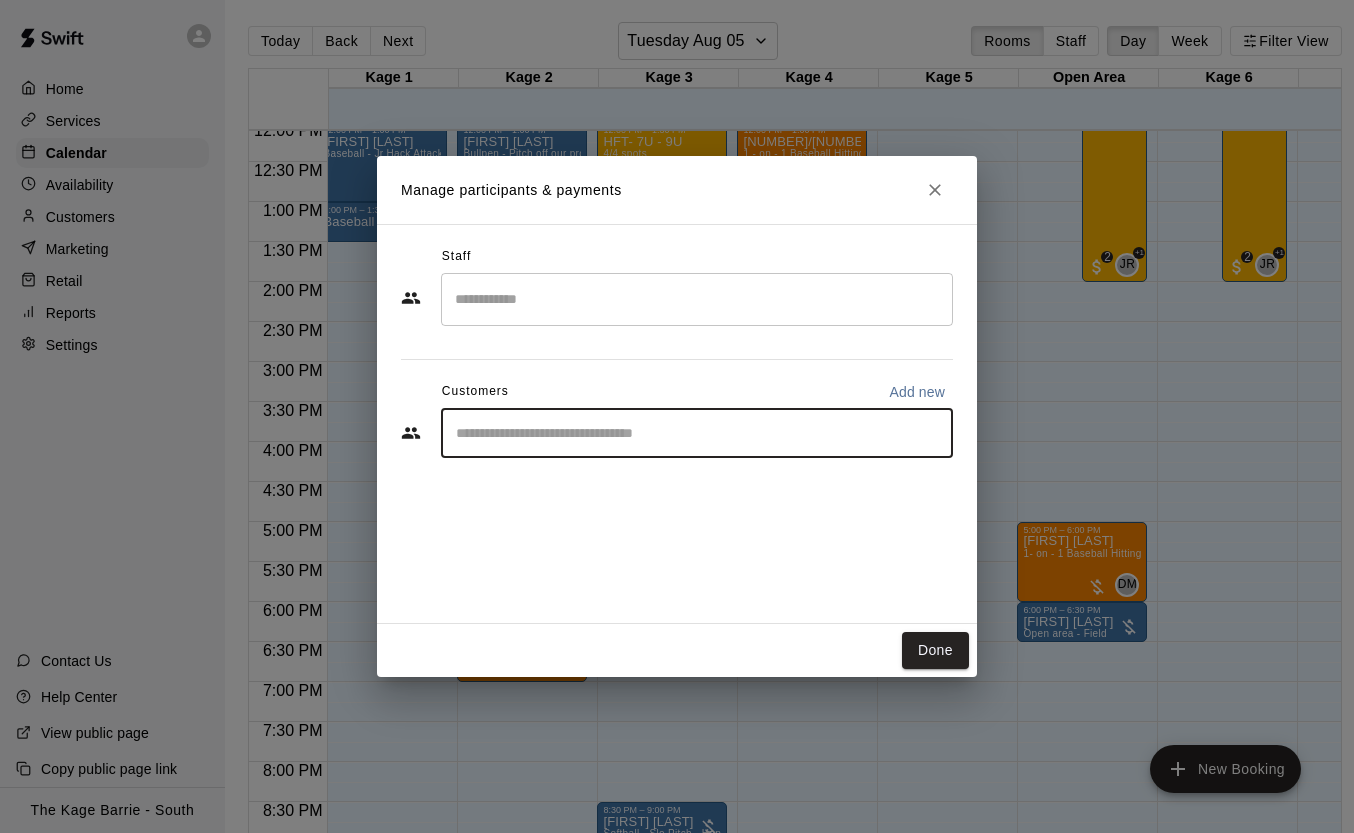 select on "**" 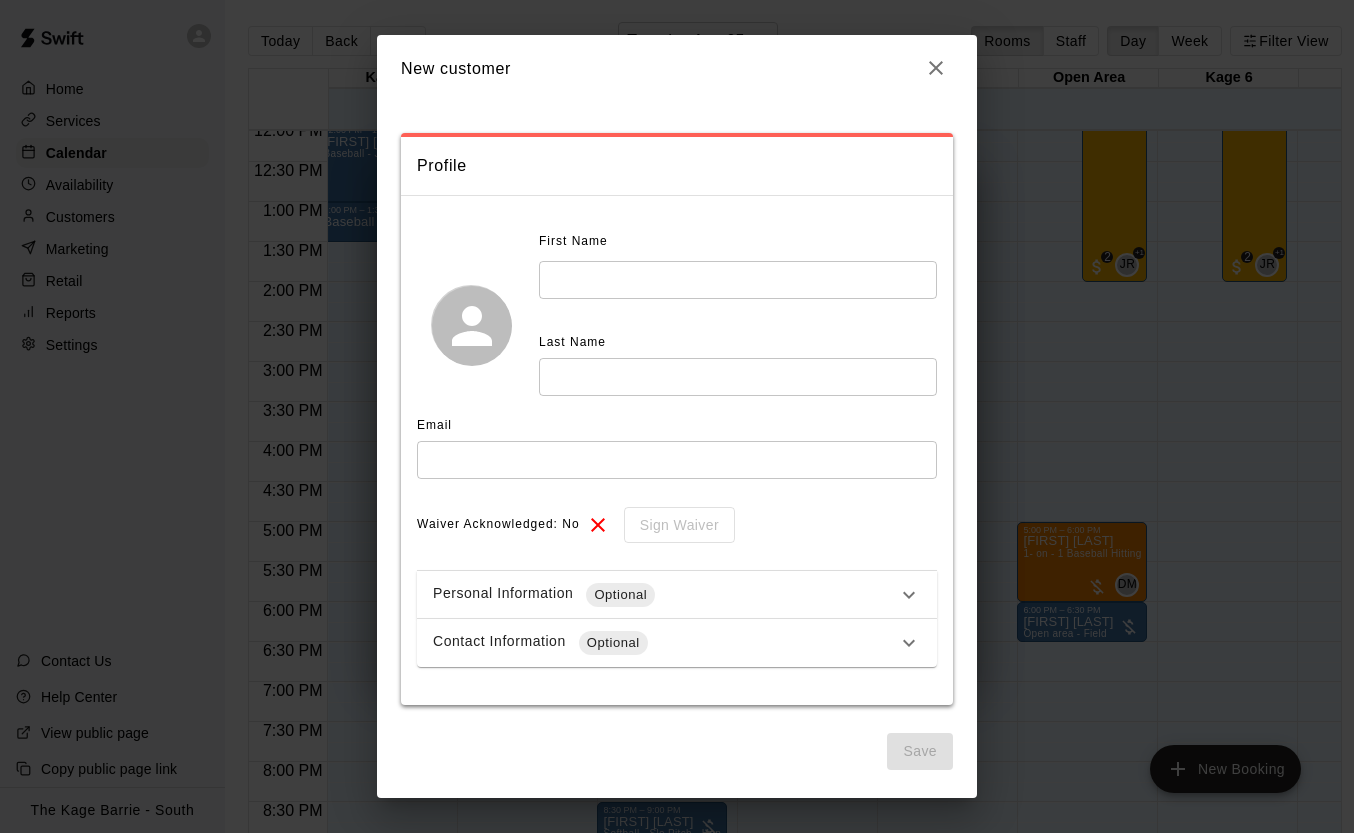 click at bounding box center (738, 279) 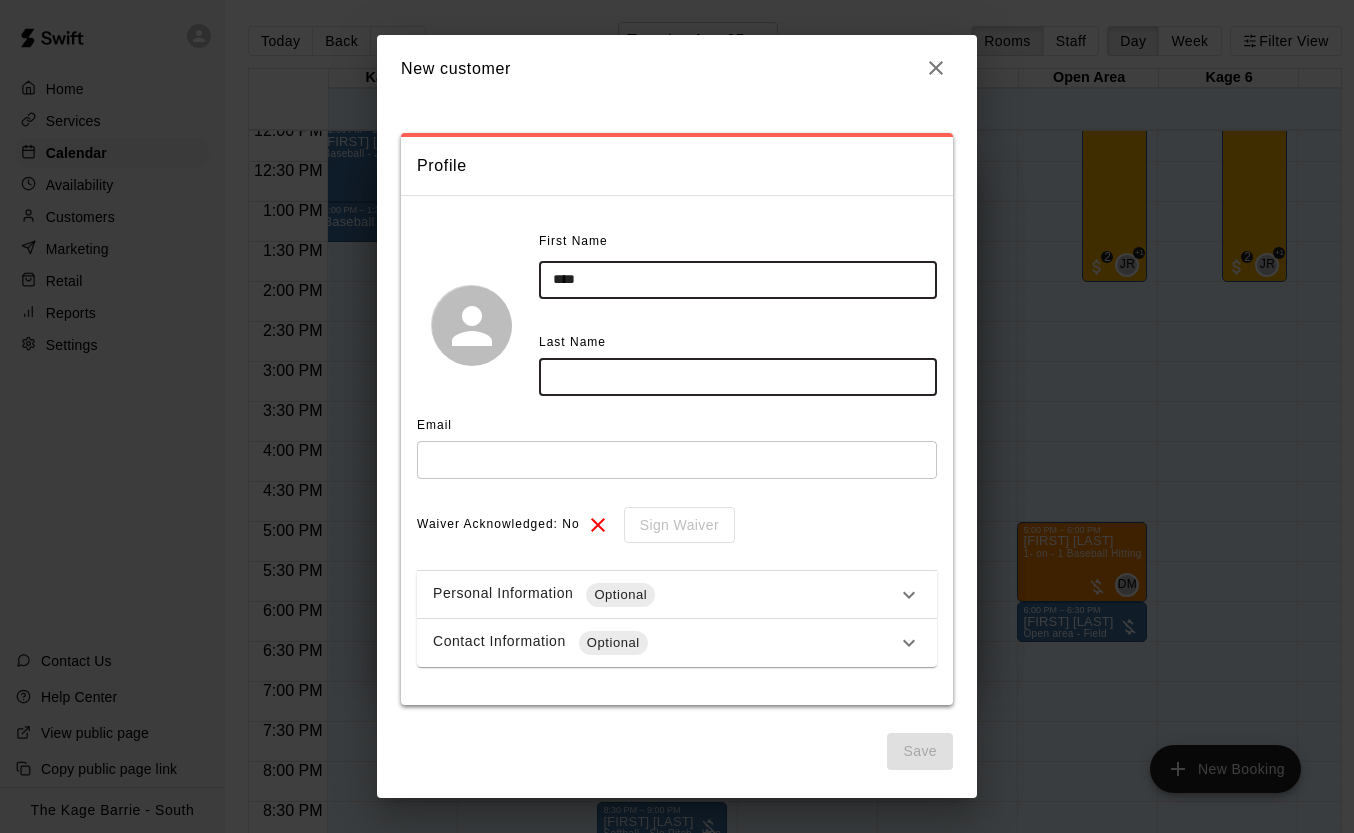 type on "****" 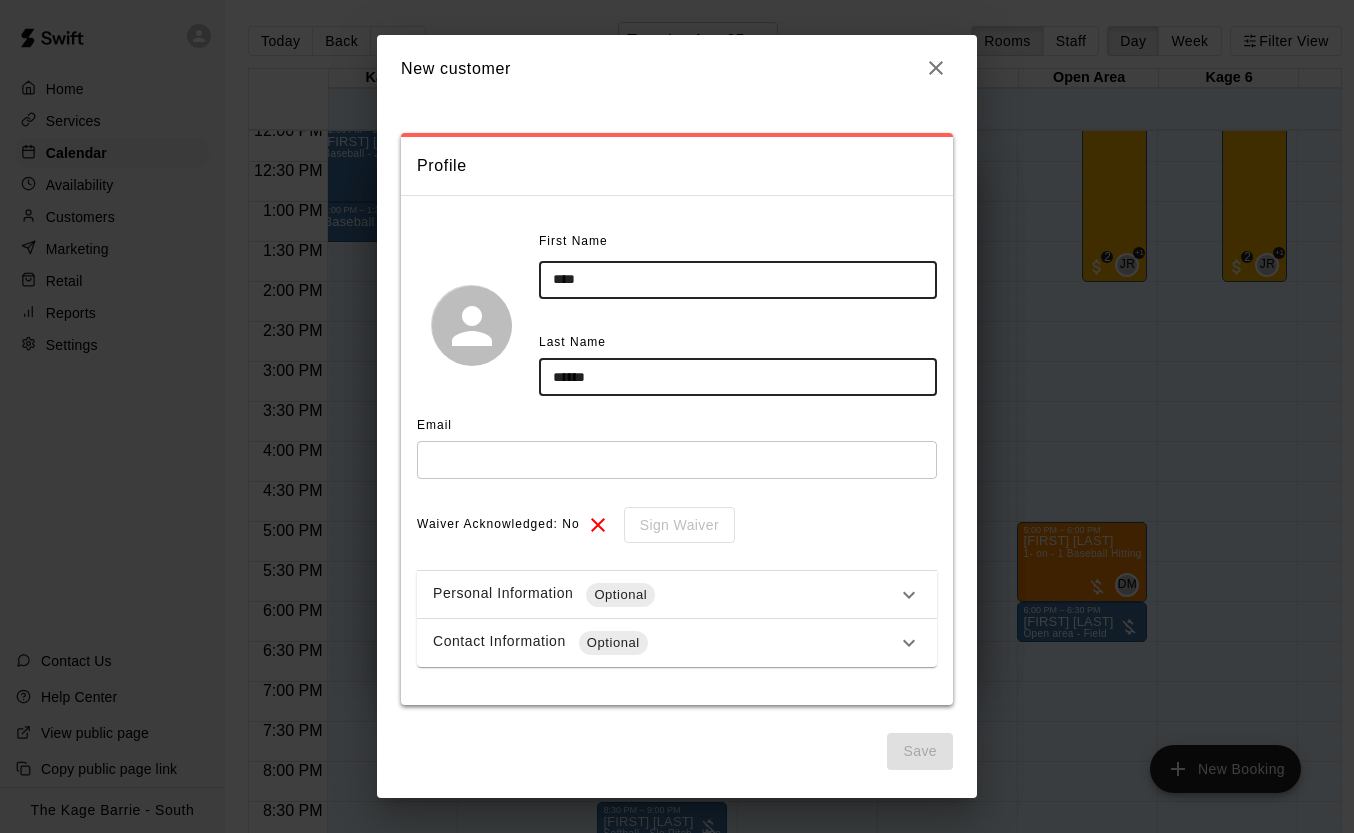 type on "******" 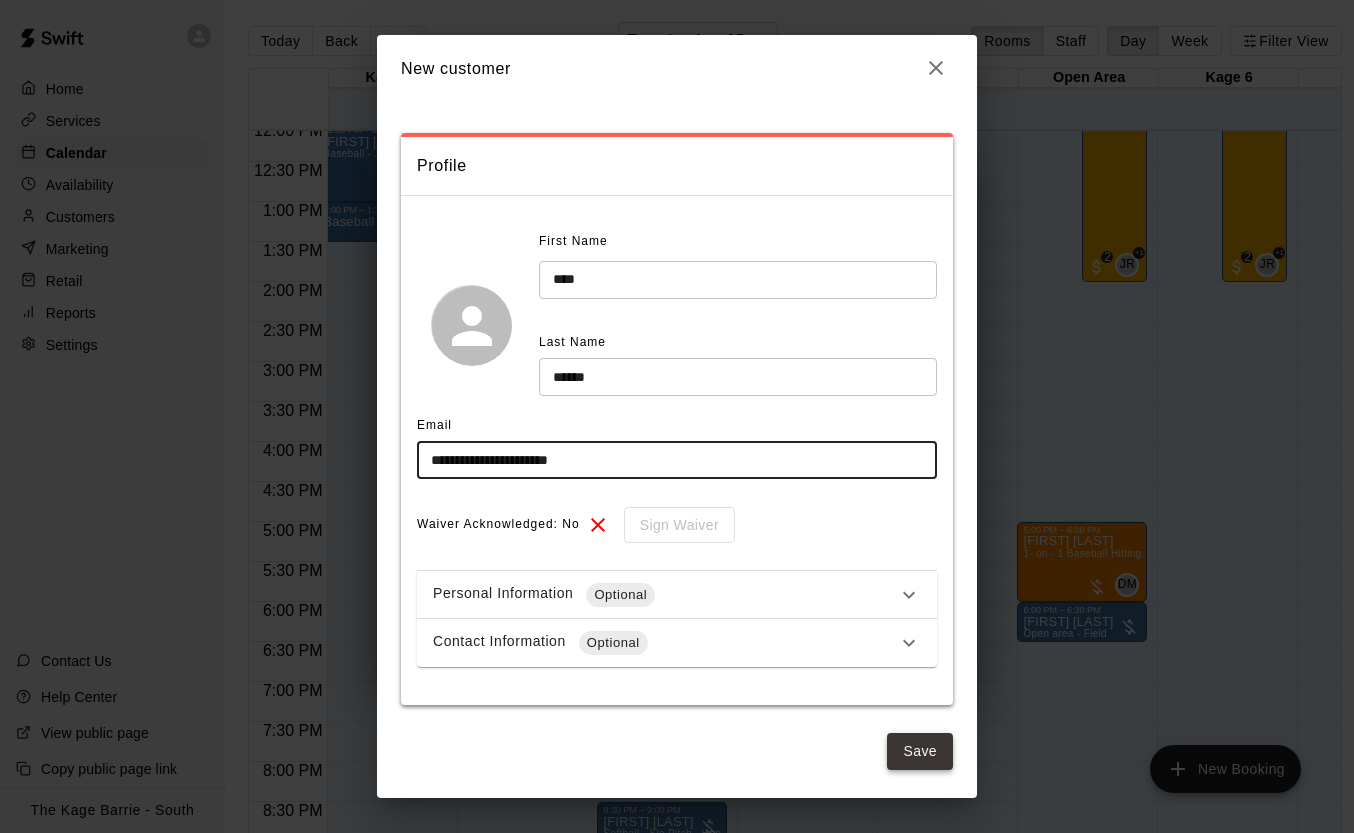type on "**********" 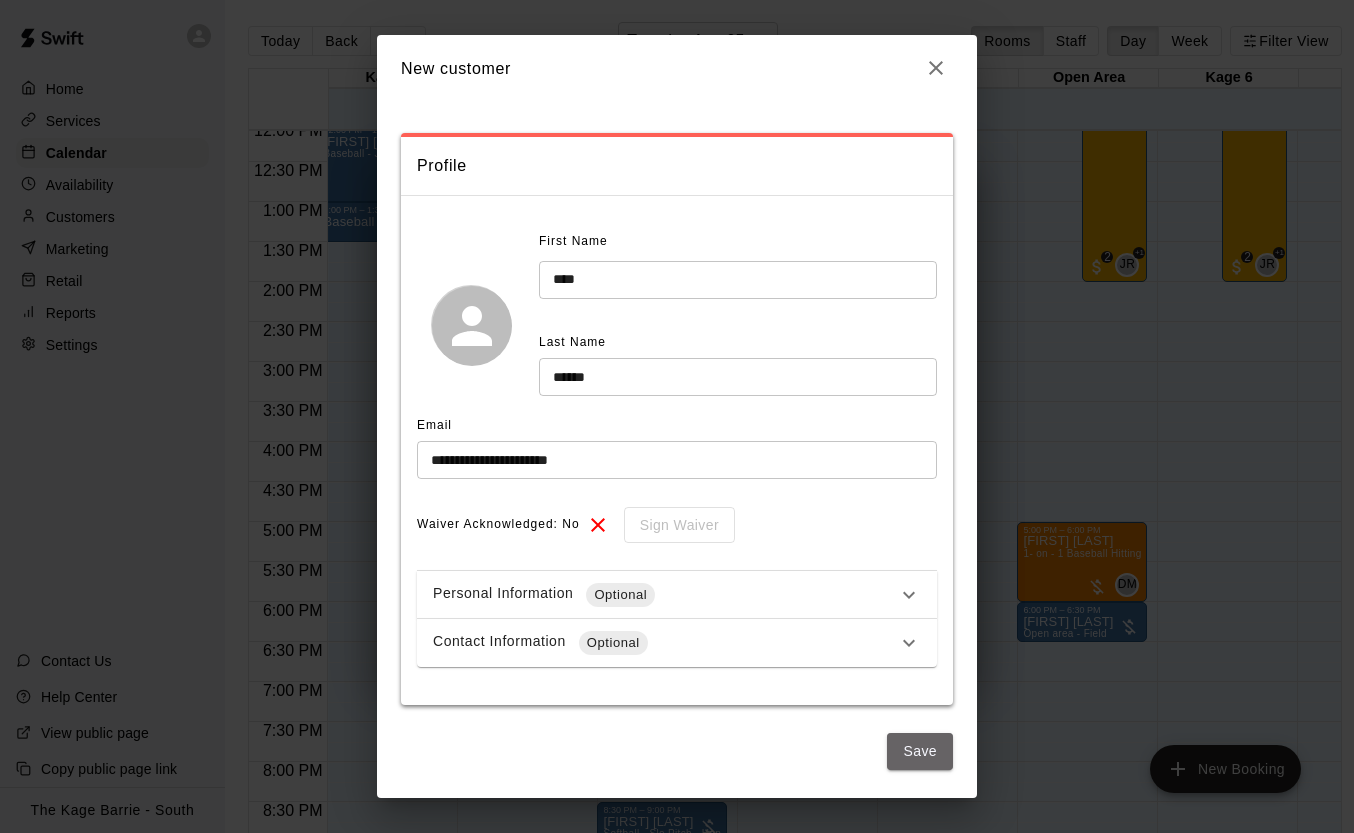 drag, startPoint x: 916, startPoint y: 754, endPoint x: 897, endPoint y: 748, distance: 19.924858 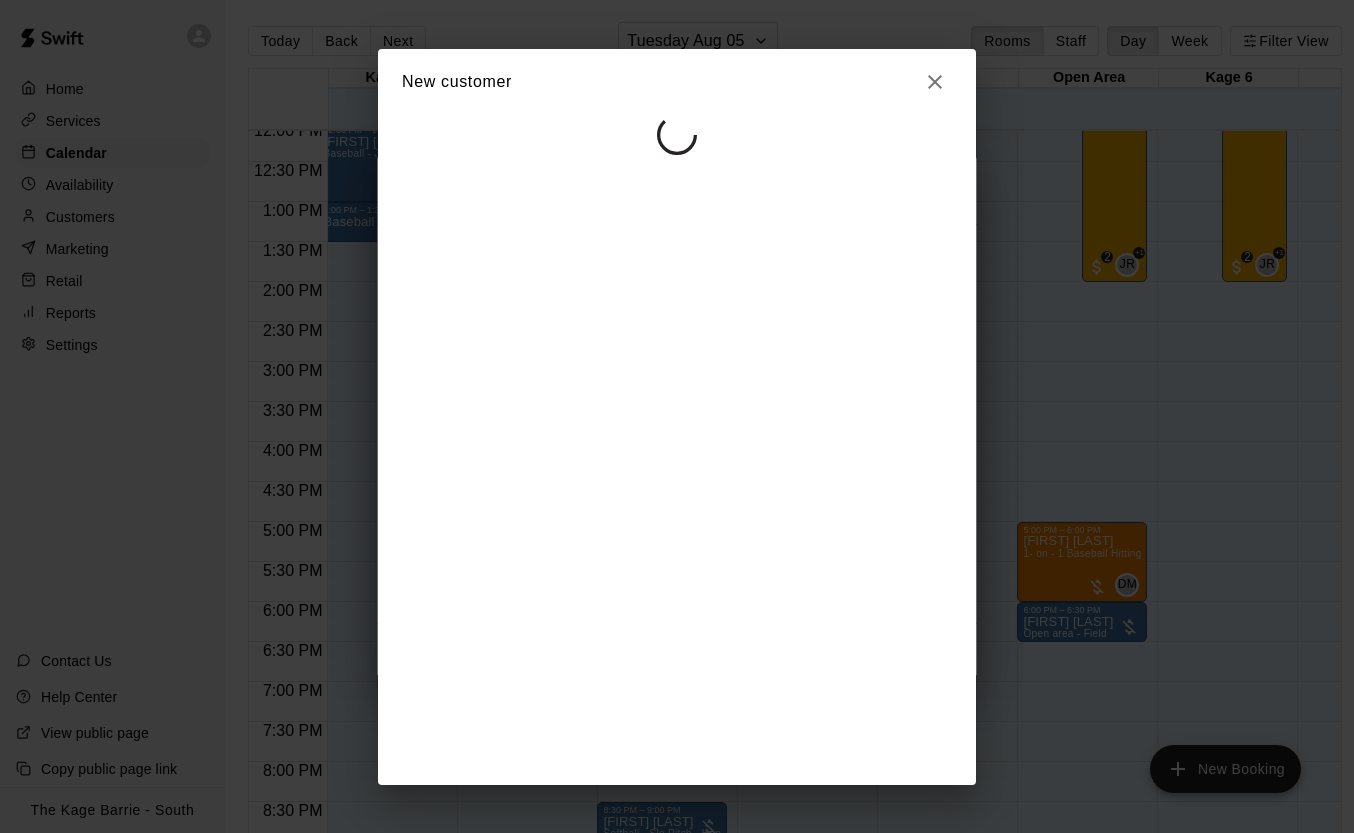 select on "**" 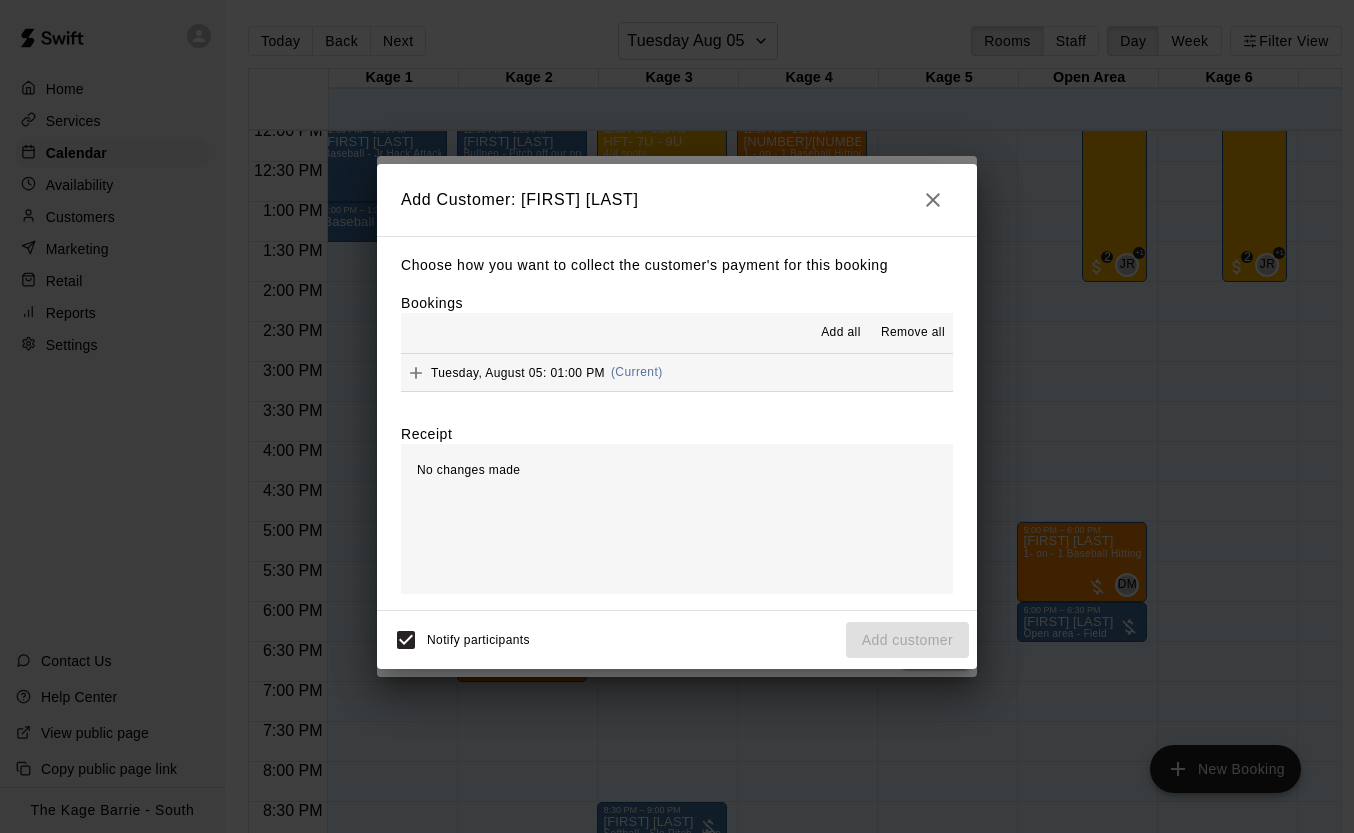 click on "Add all" at bounding box center (841, 333) 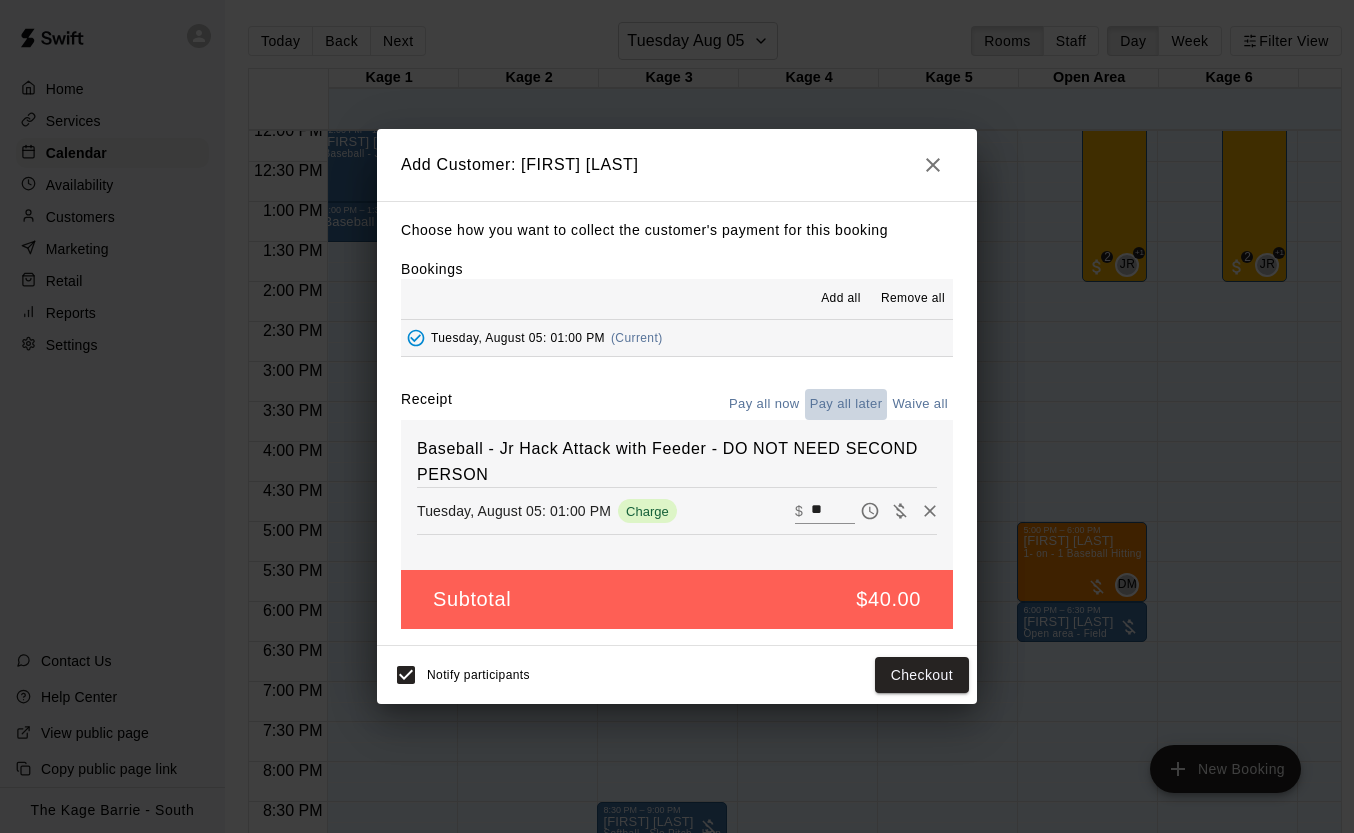 click on "Pay all later" at bounding box center (846, 404) 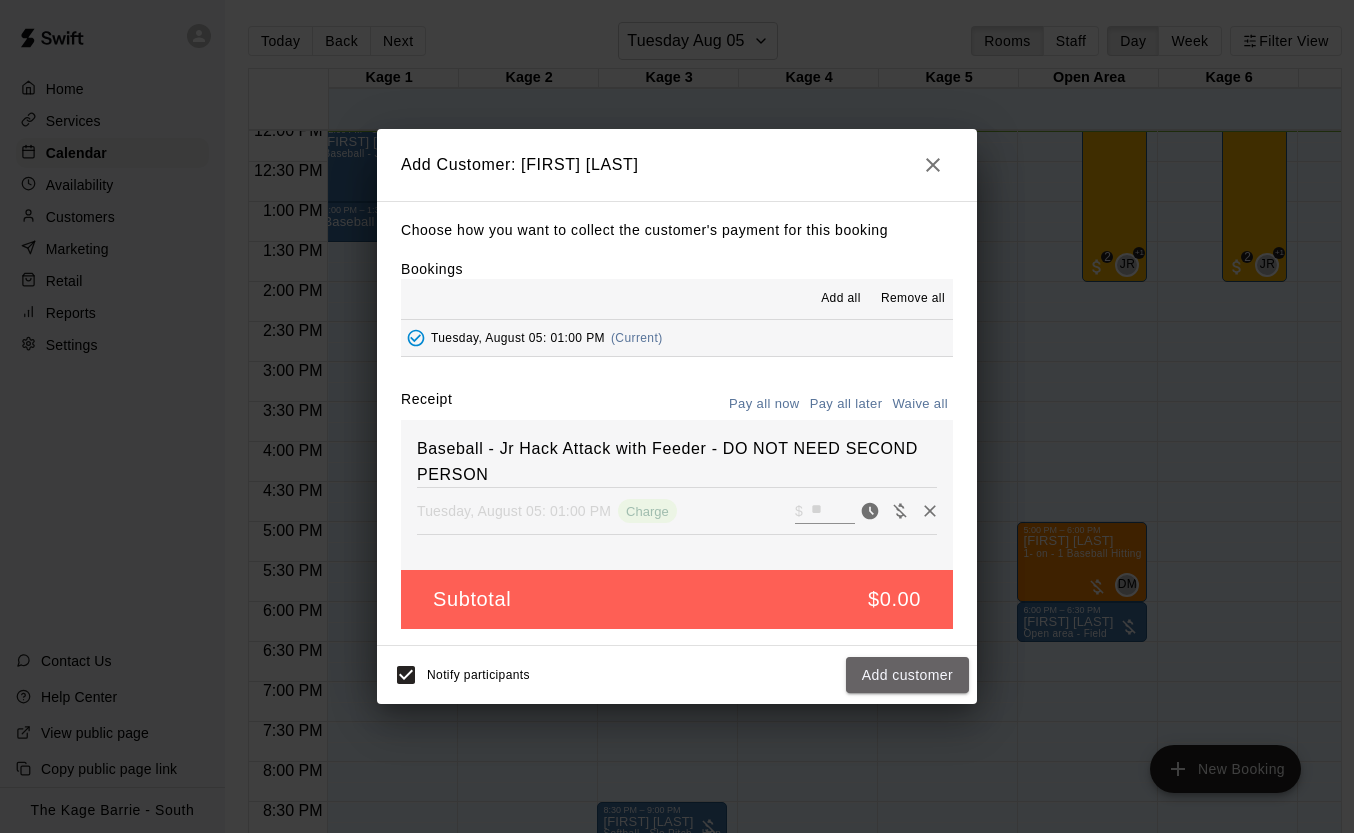 click on "Add customer" at bounding box center [907, 675] 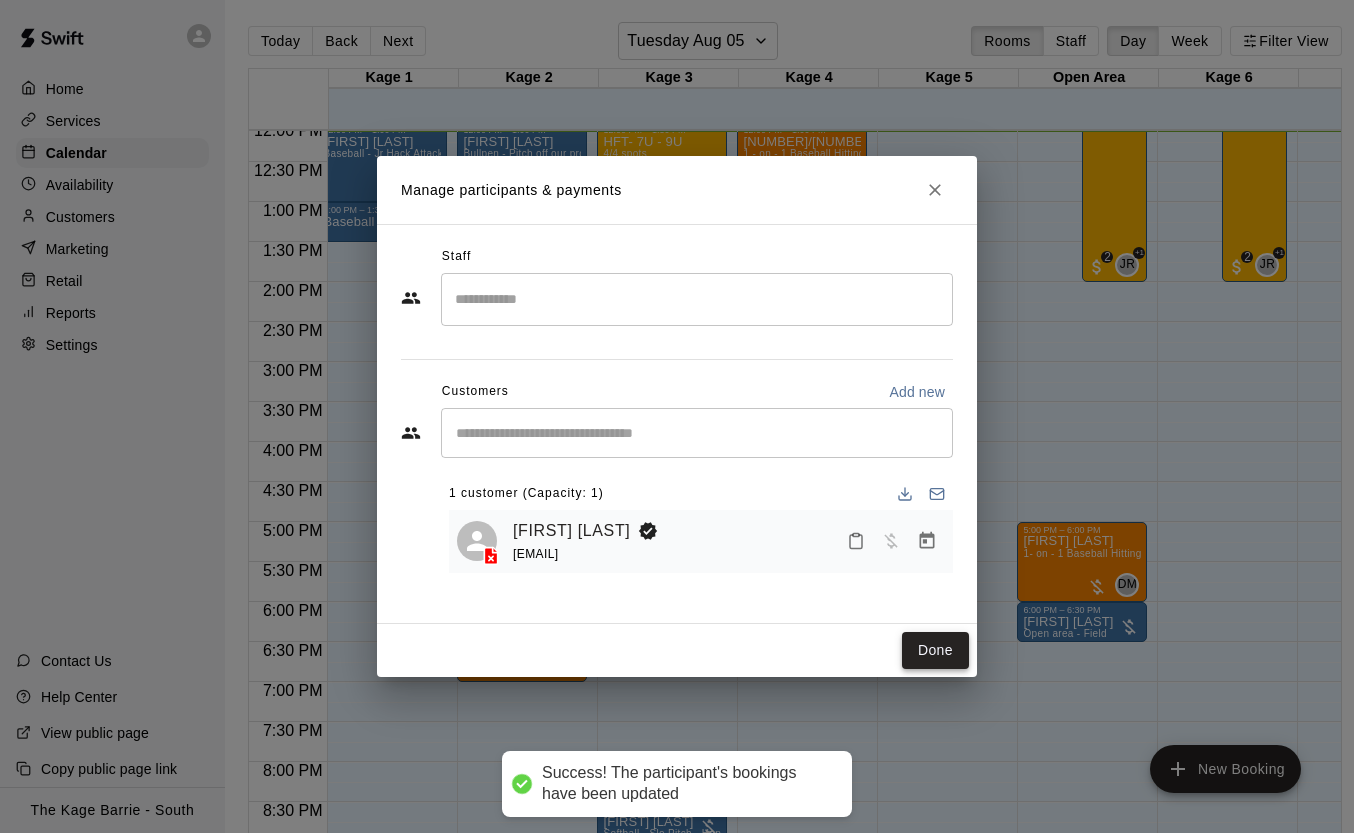 click on "Done" at bounding box center [677, 650] 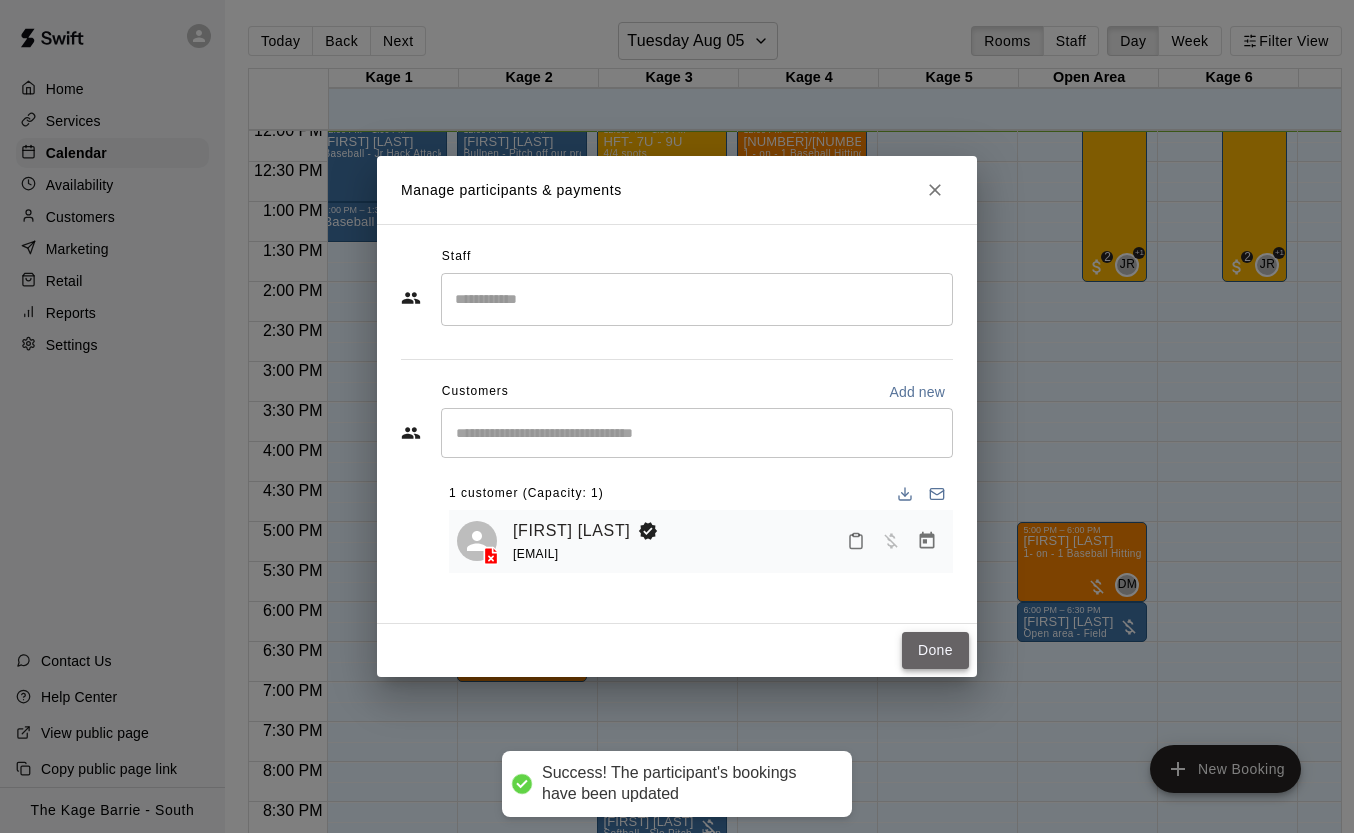 click on "Done" at bounding box center (935, 650) 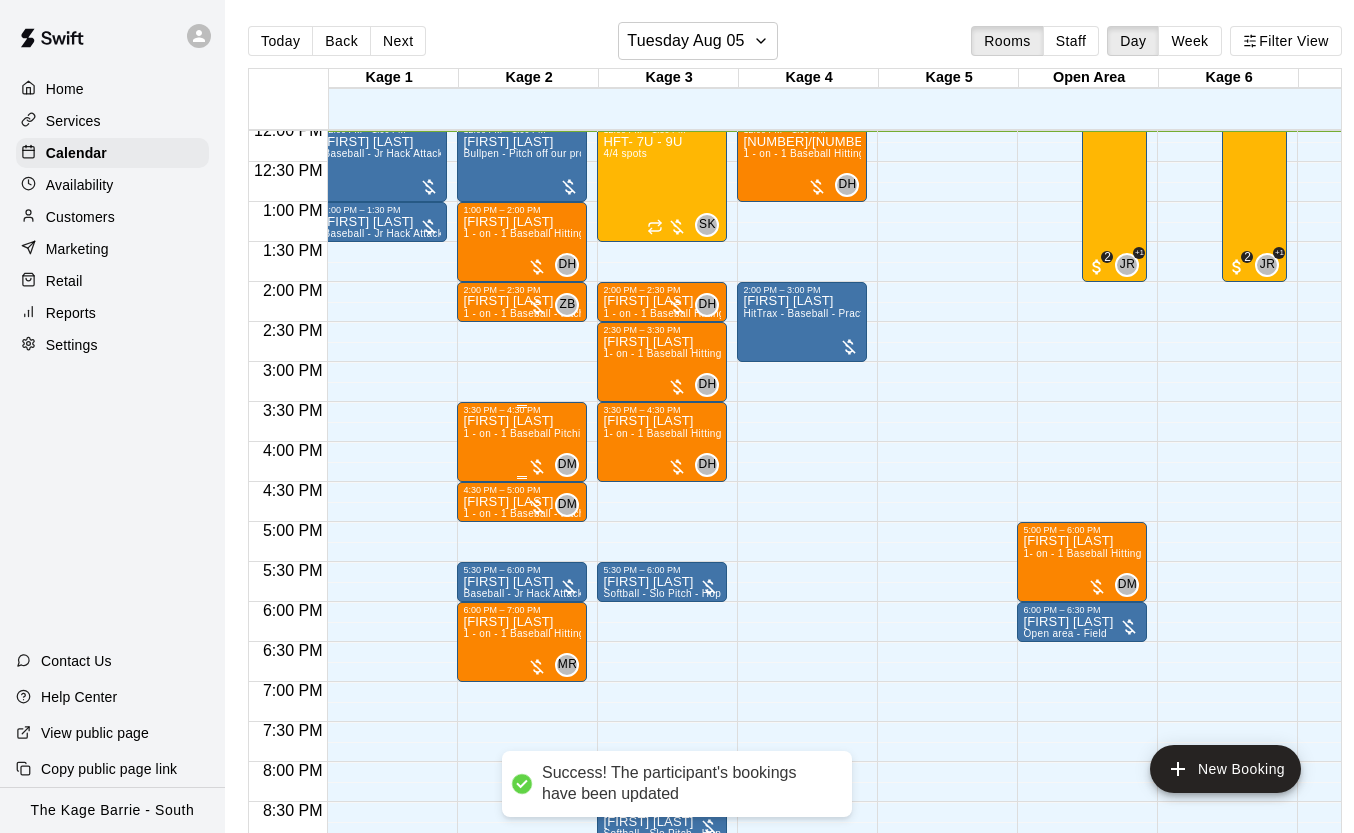 scroll, scrollTop: 969, scrollLeft: 0, axis: vertical 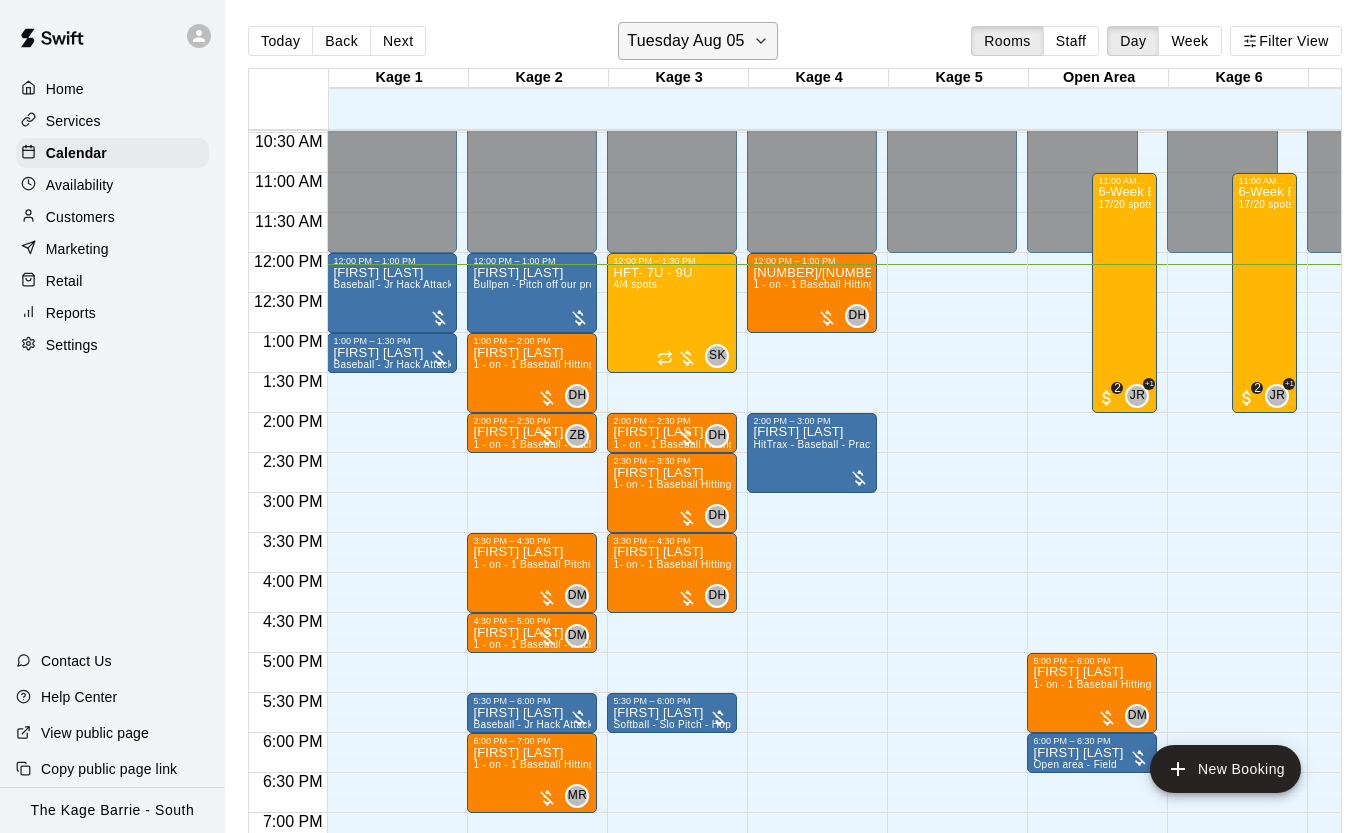 click 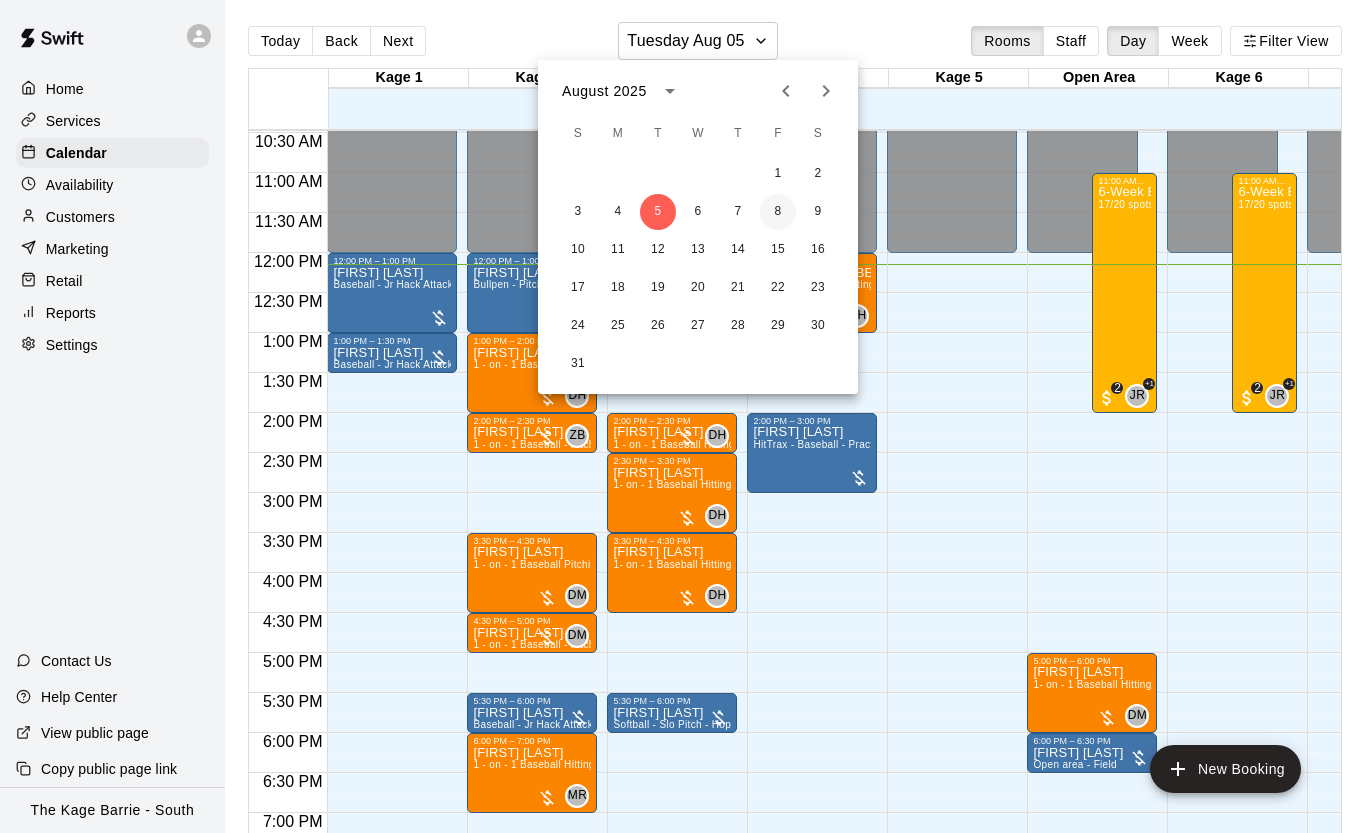 click on "8" at bounding box center (778, 212) 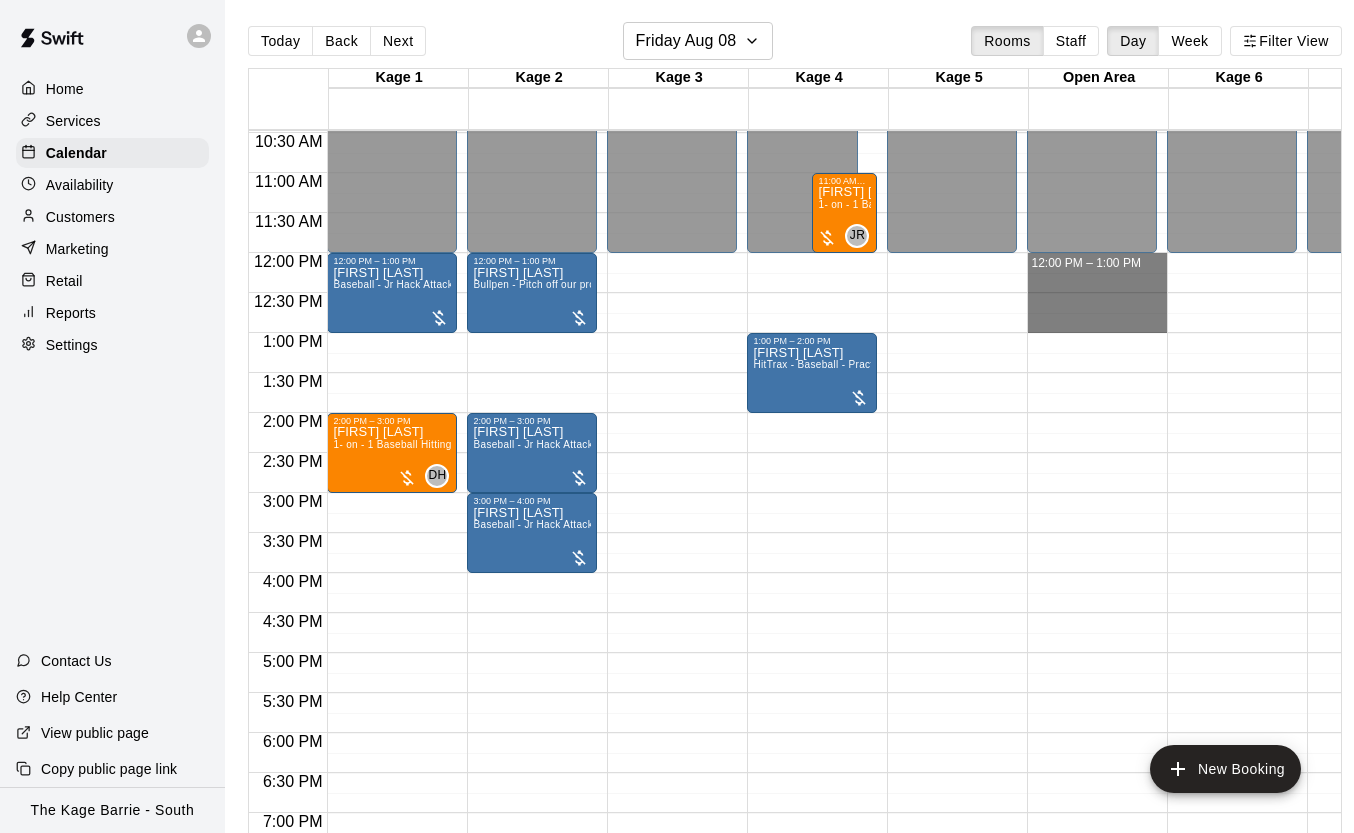drag, startPoint x: 1109, startPoint y: 258, endPoint x: 1115, endPoint y: 314, distance: 56.32051 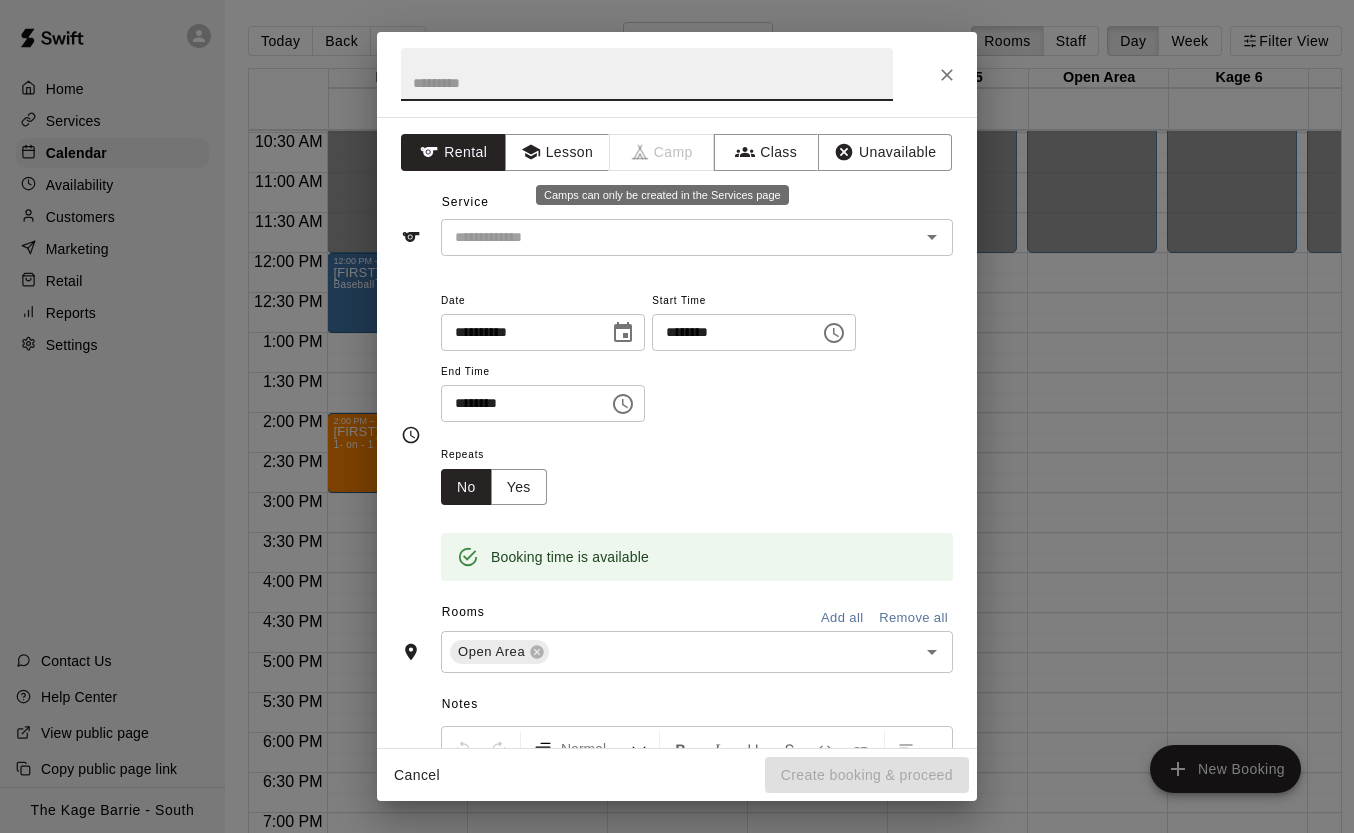 click on "Camps can only be created in the Services page" at bounding box center [662, 189] 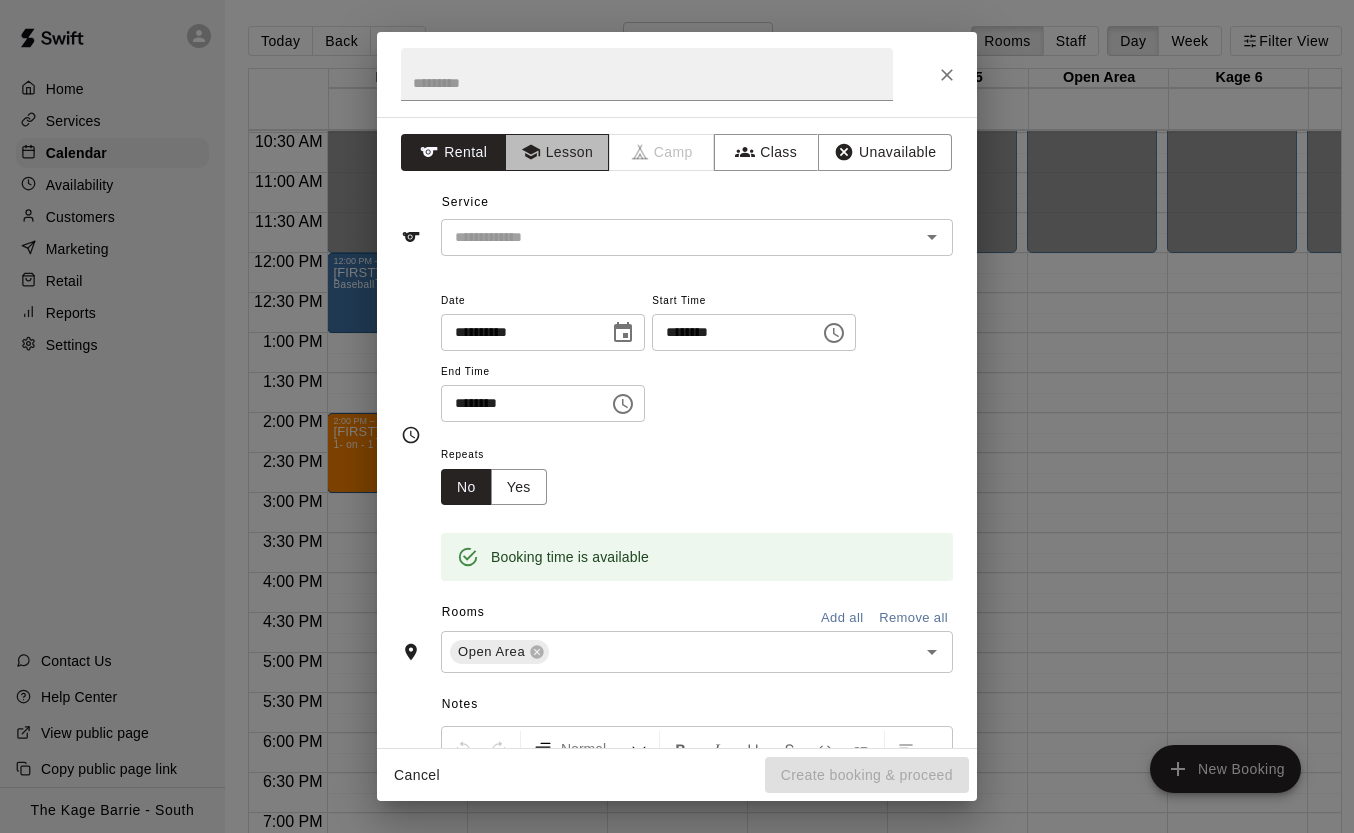 click on "Lesson" at bounding box center [557, 152] 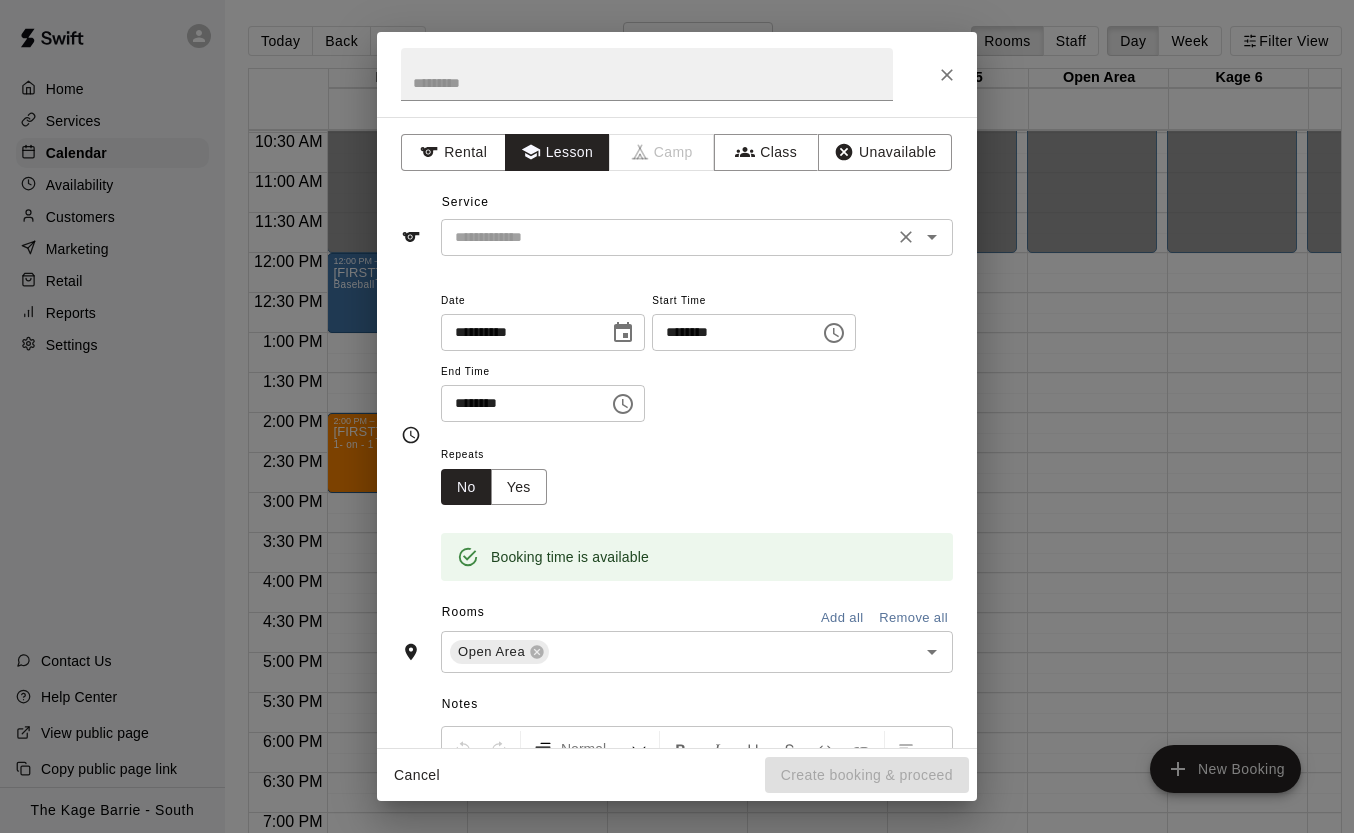 click at bounding box center [667, 237] 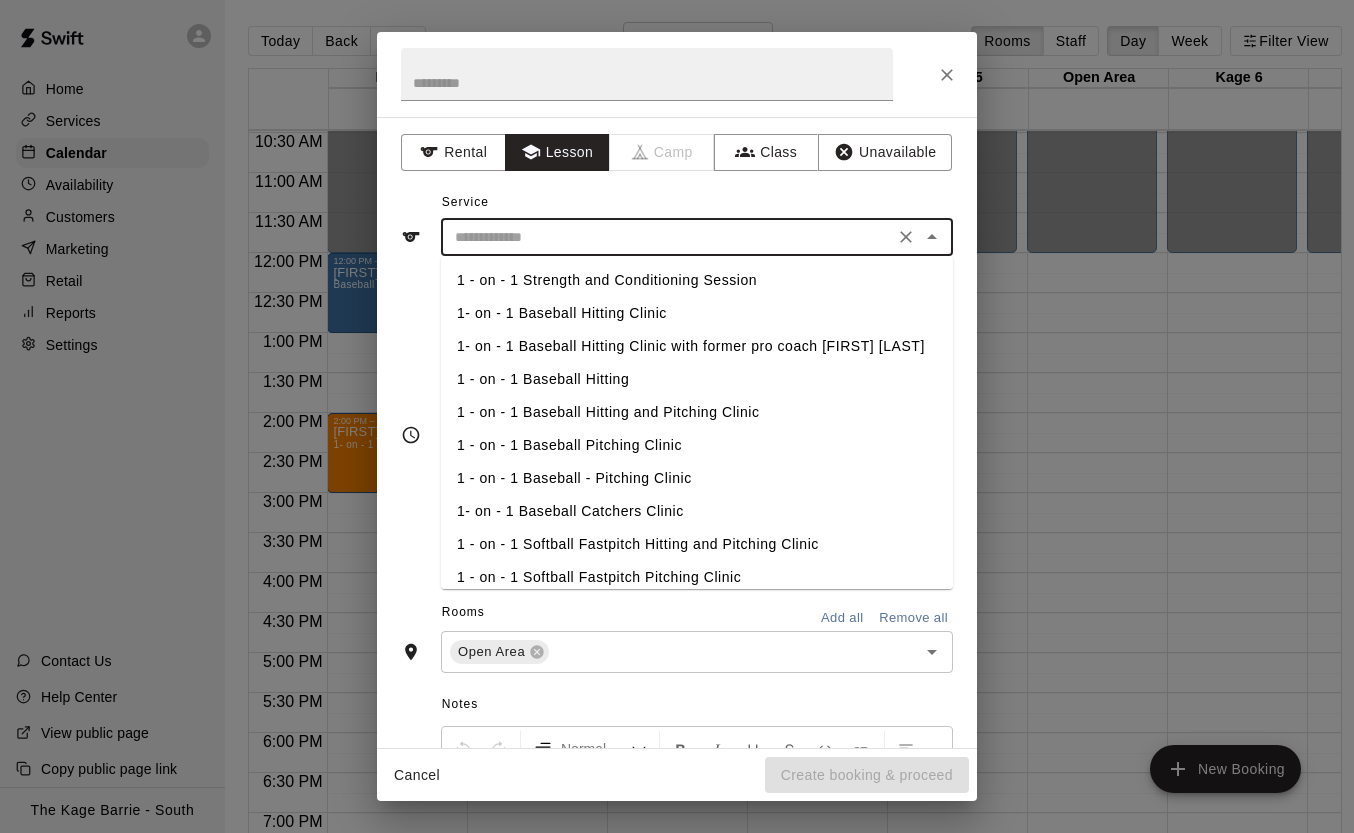 click on "1- on - 1 Baseball Hitting Clinic" at bounding box center (697, 313) 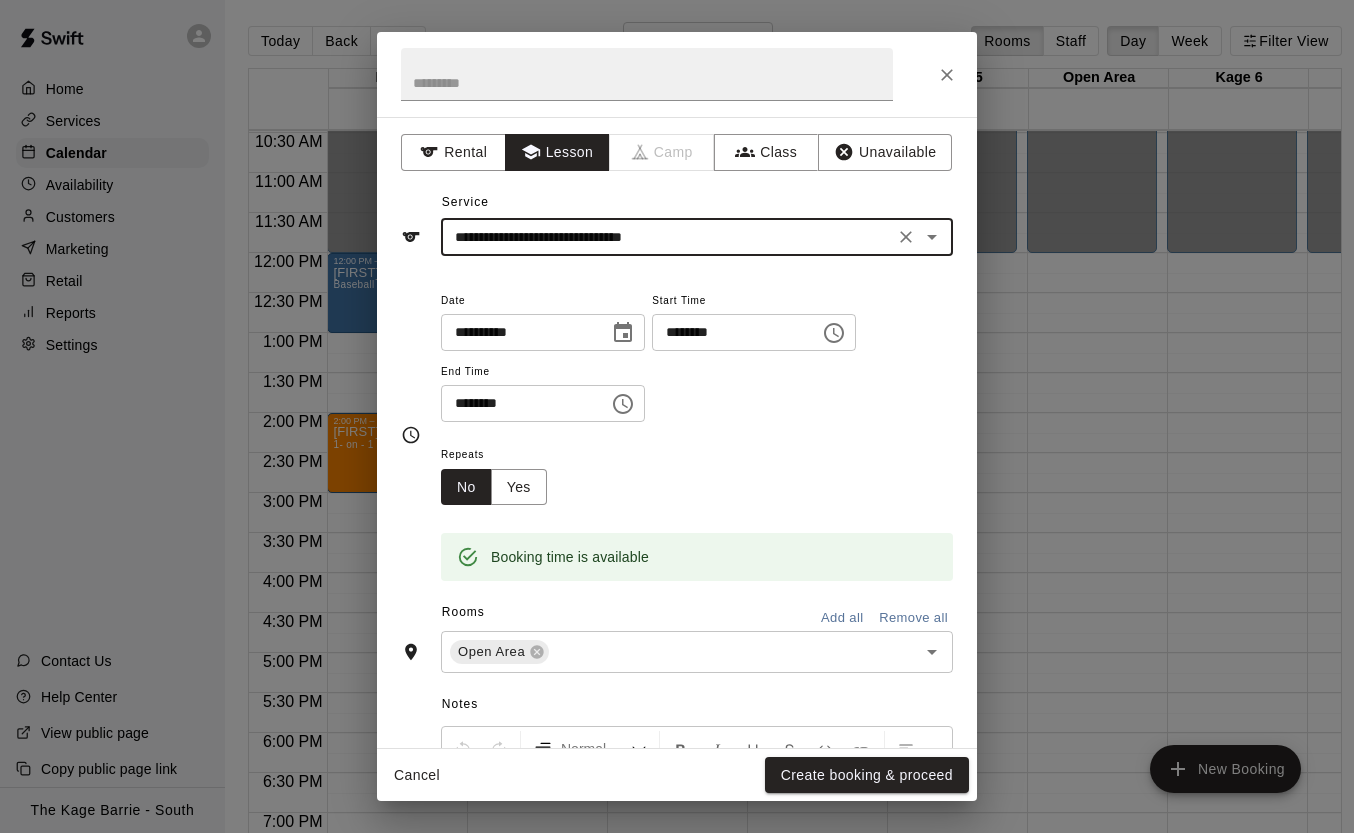 type on "**********" 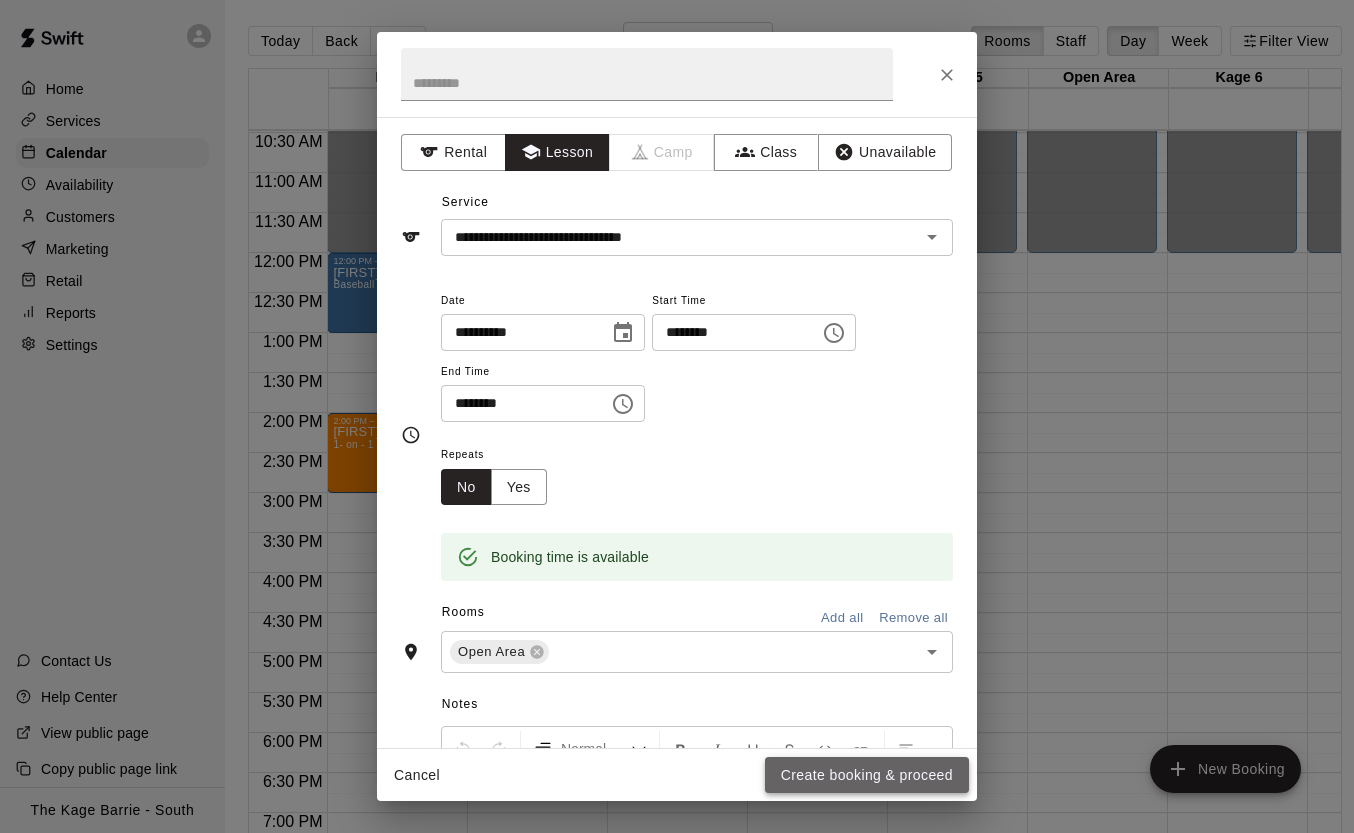 click on "Create booking & proceed" at bounding box center (867, 775) 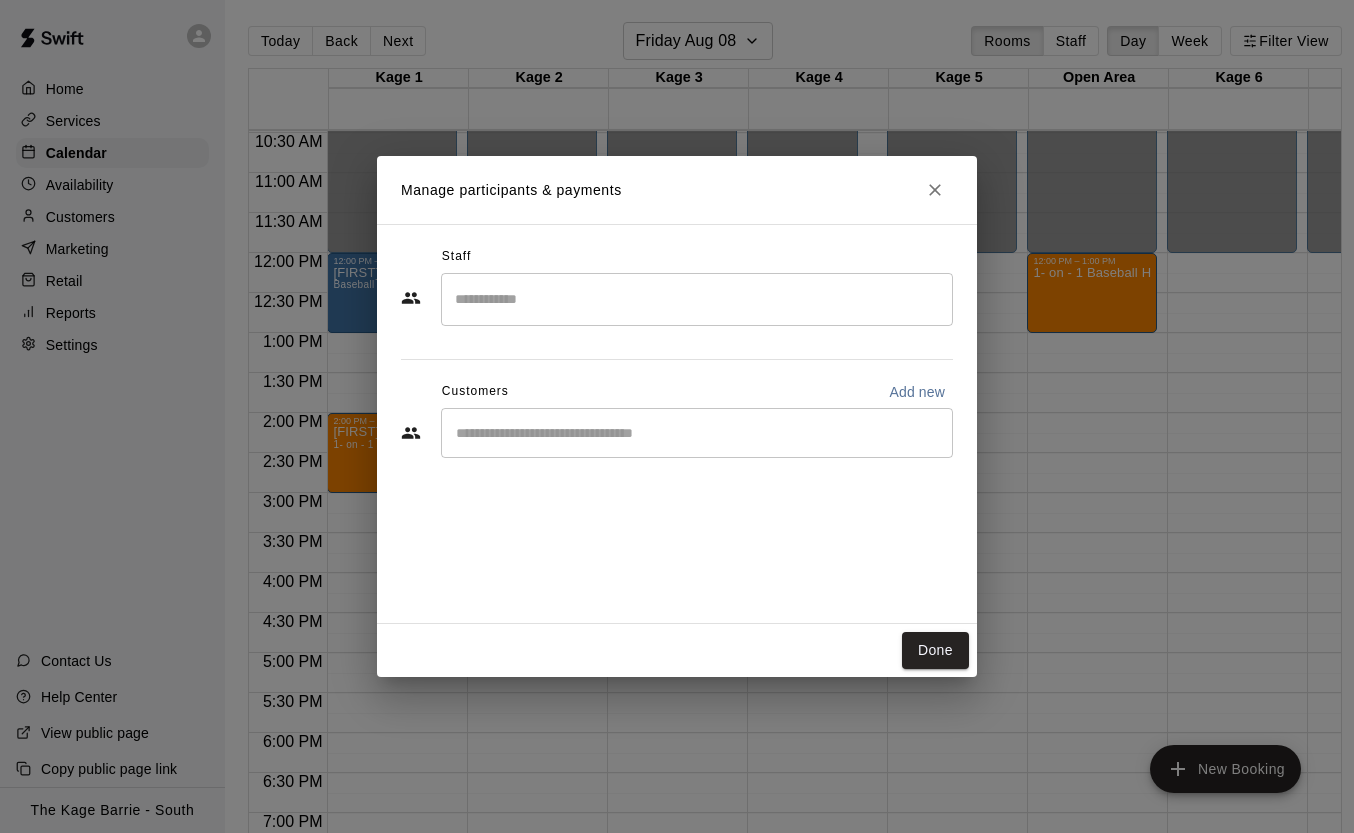 click at bounding box center (697, 299) 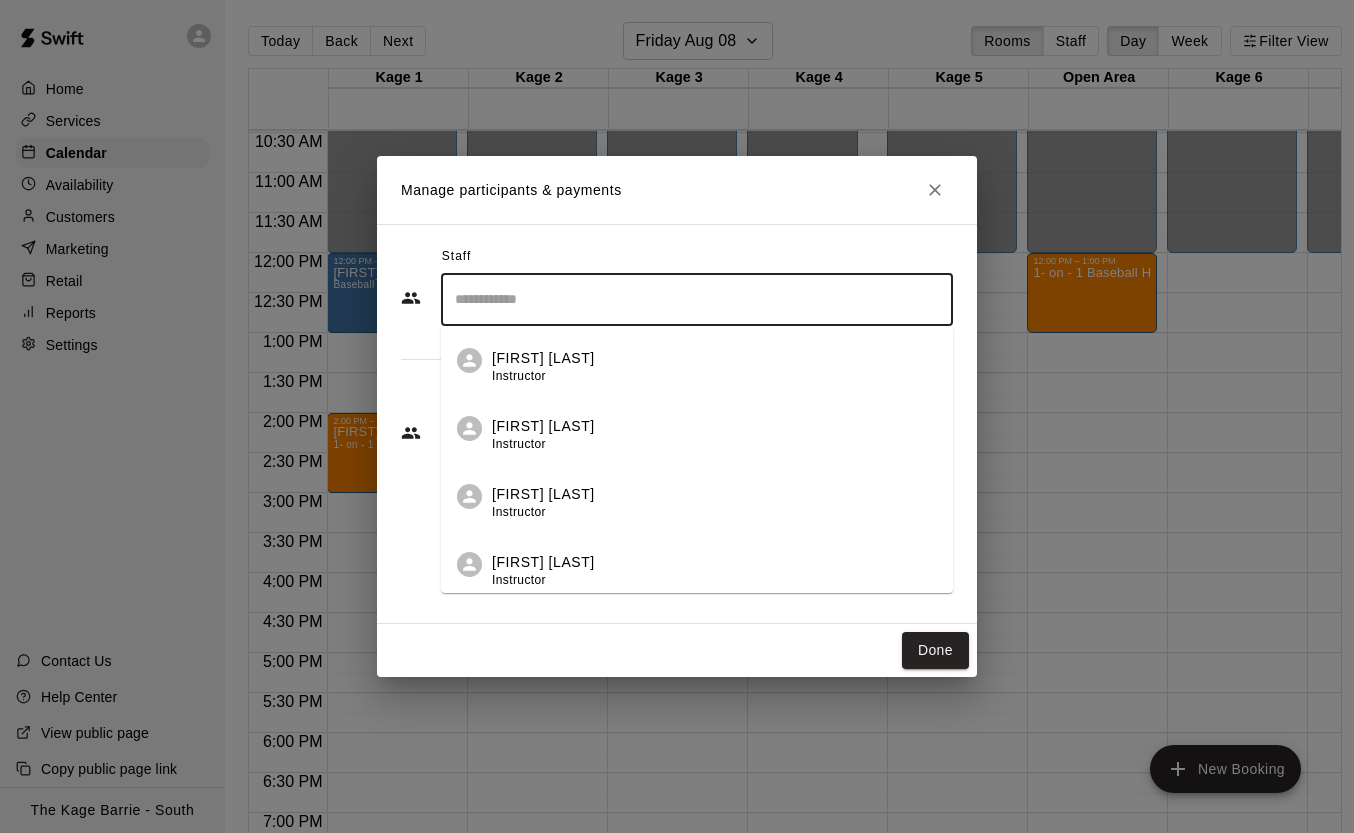 click on "Zach Biery Instructor" at bounding box center [714, 367] 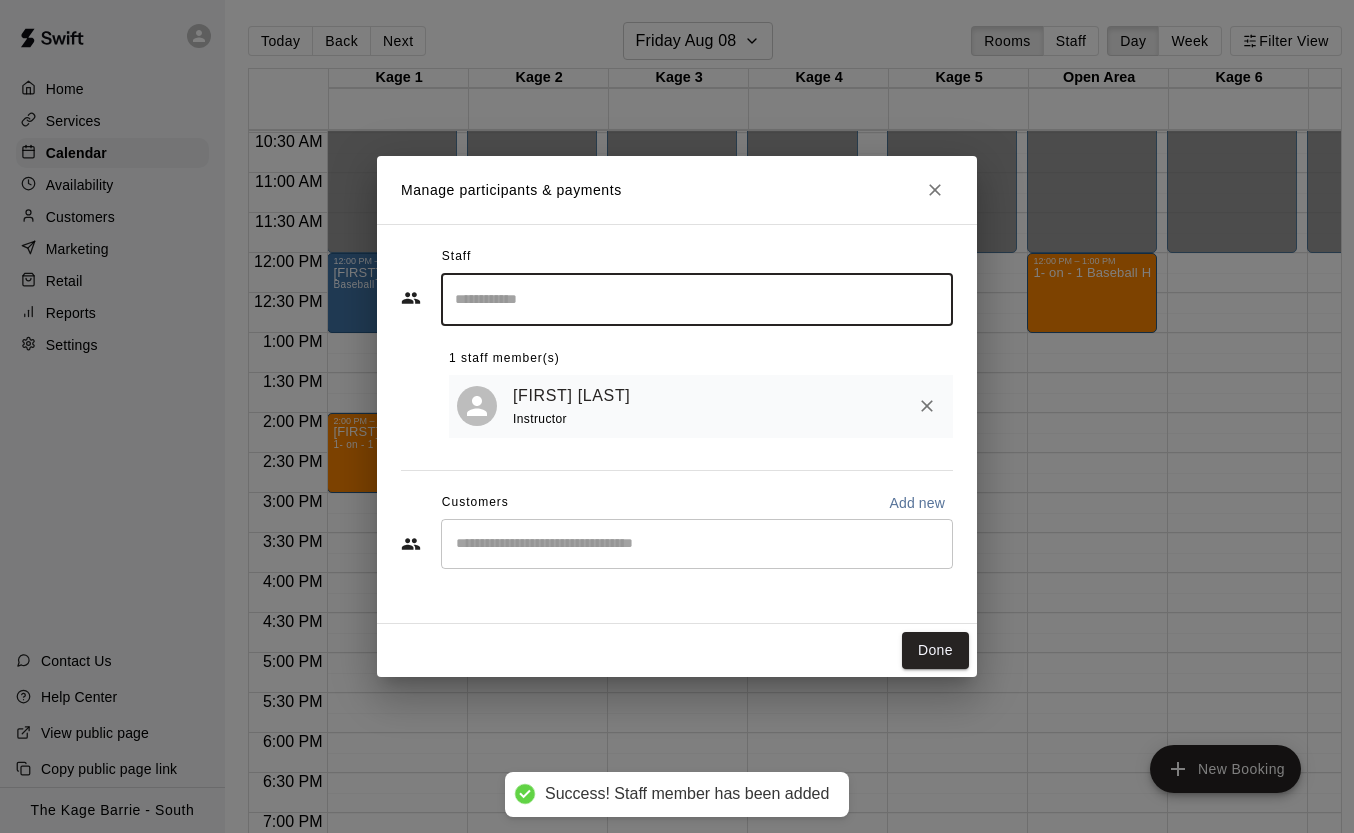click on "Add new" at bounding box center [917, 503] 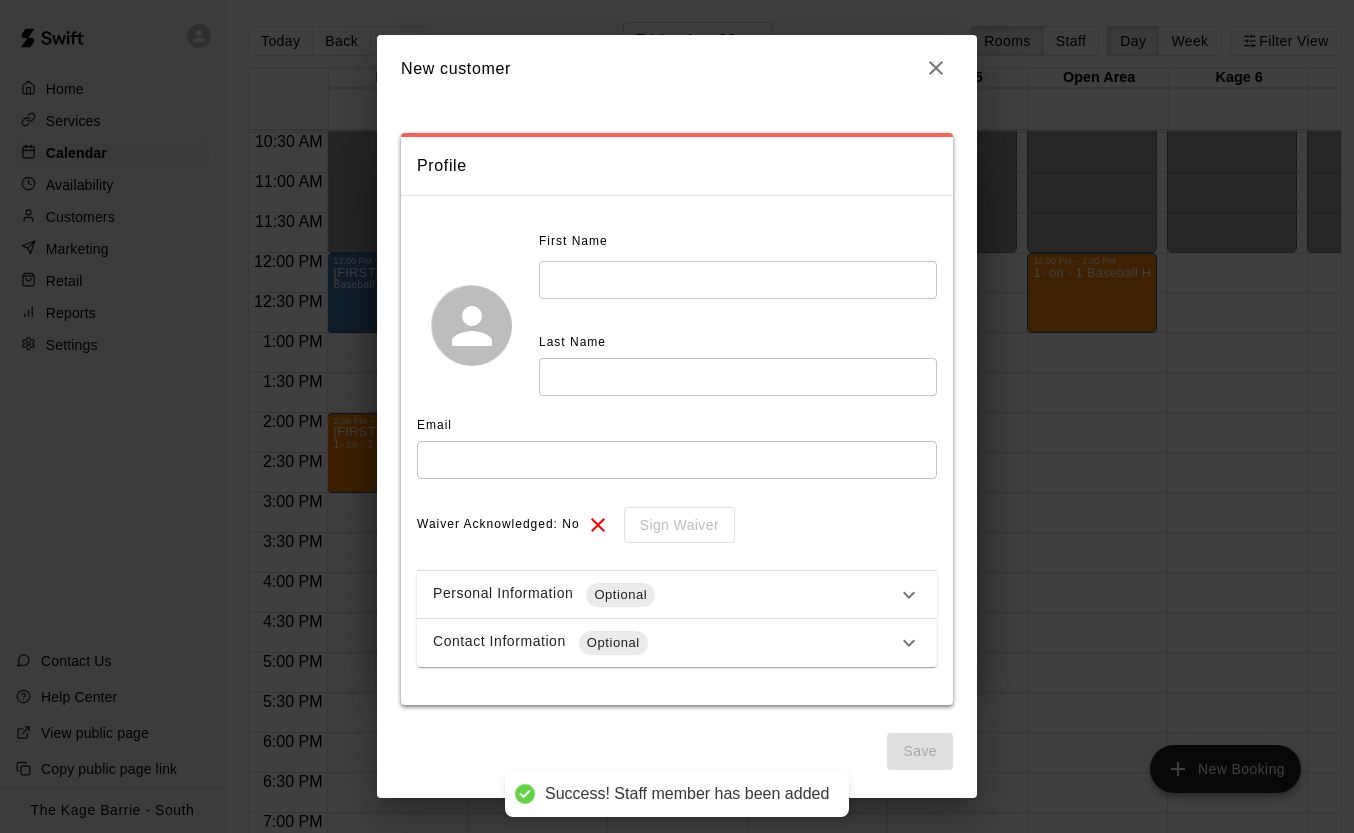 click at bounding box center (738, 279) 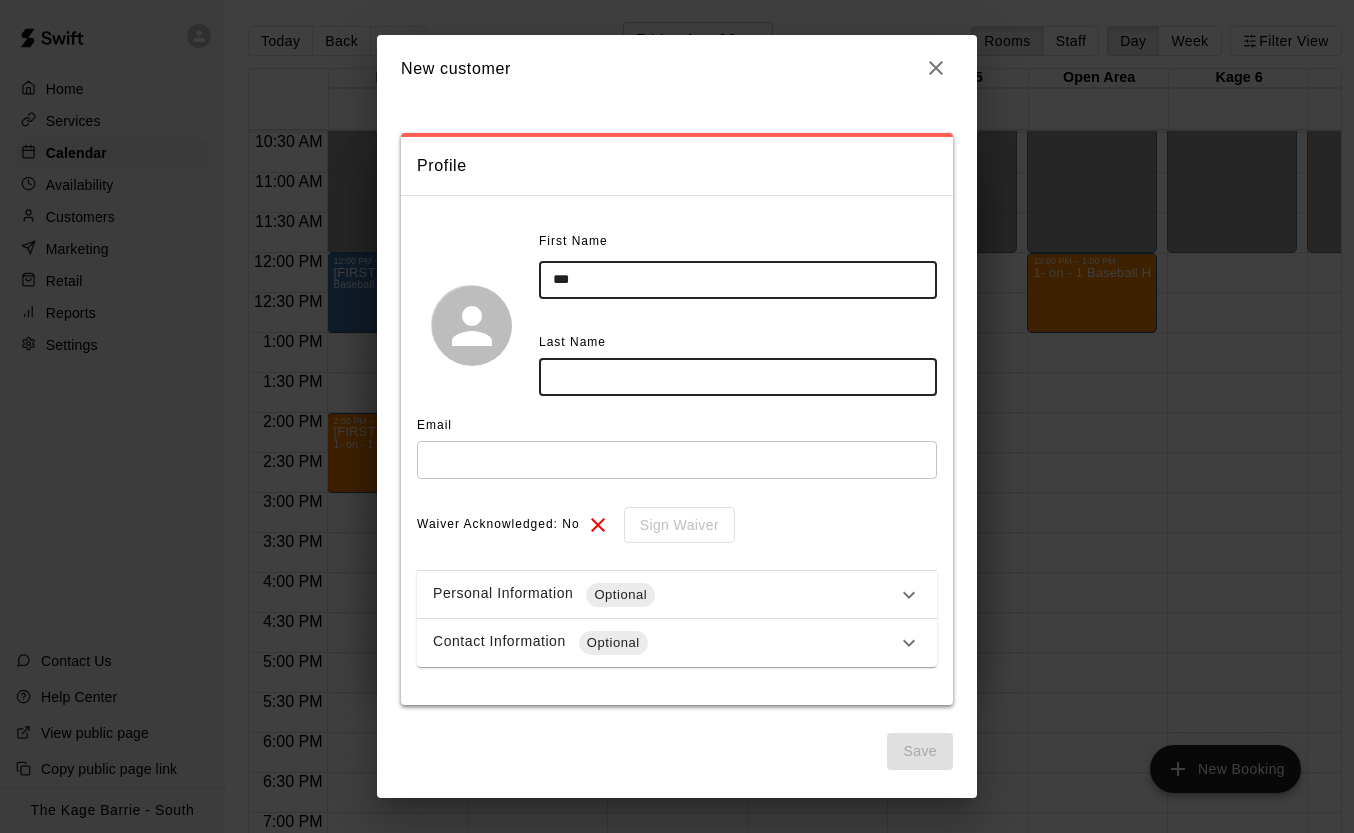 type on "***" 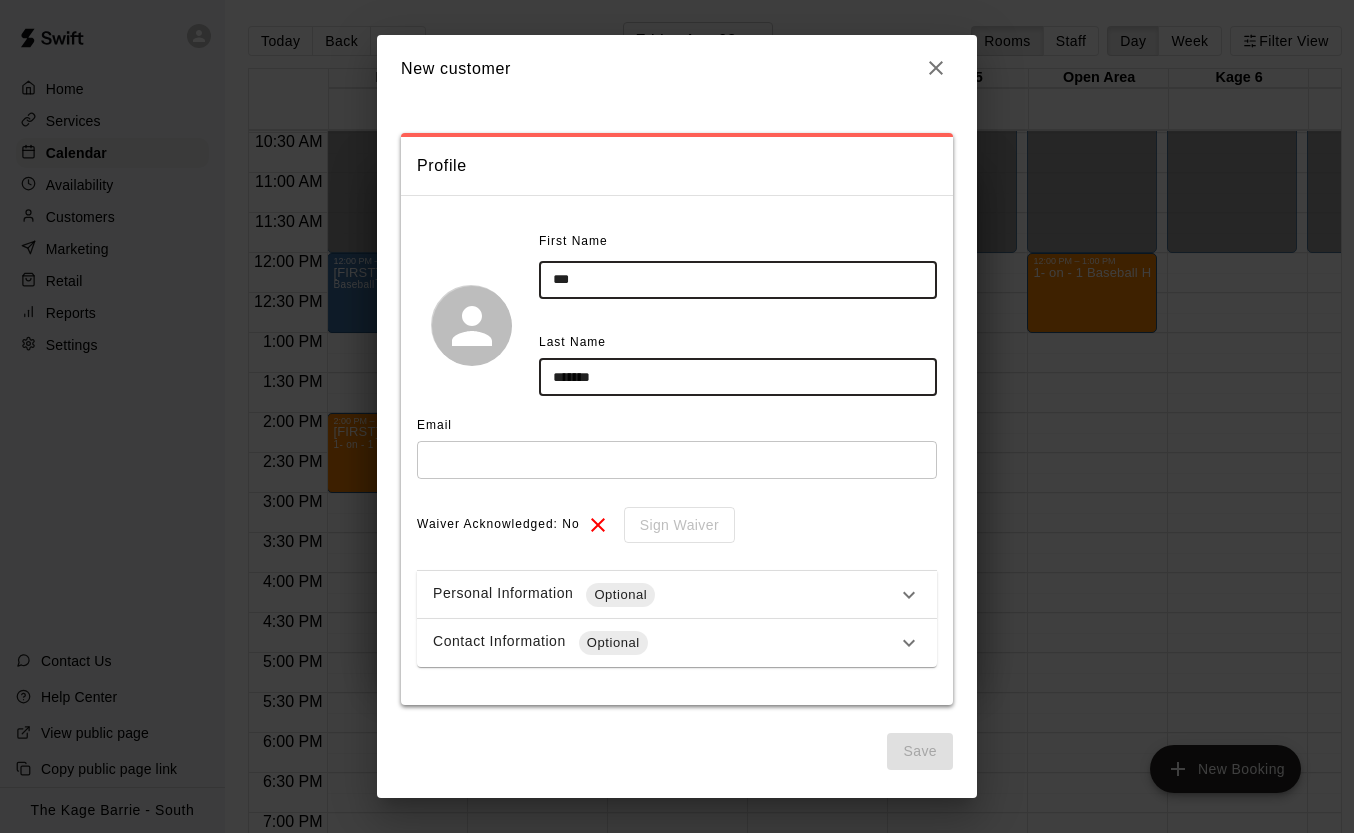 type on "*******" 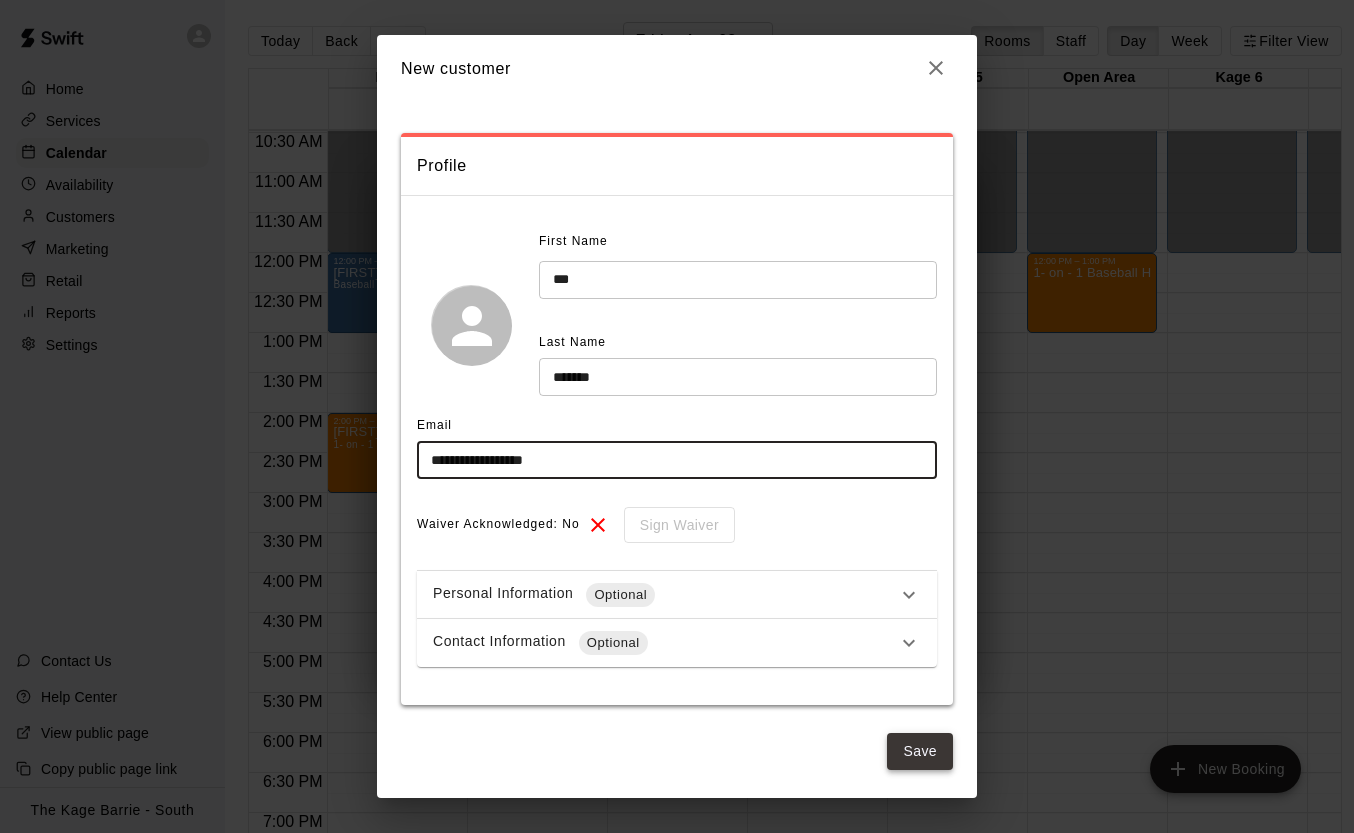 type on "**********" 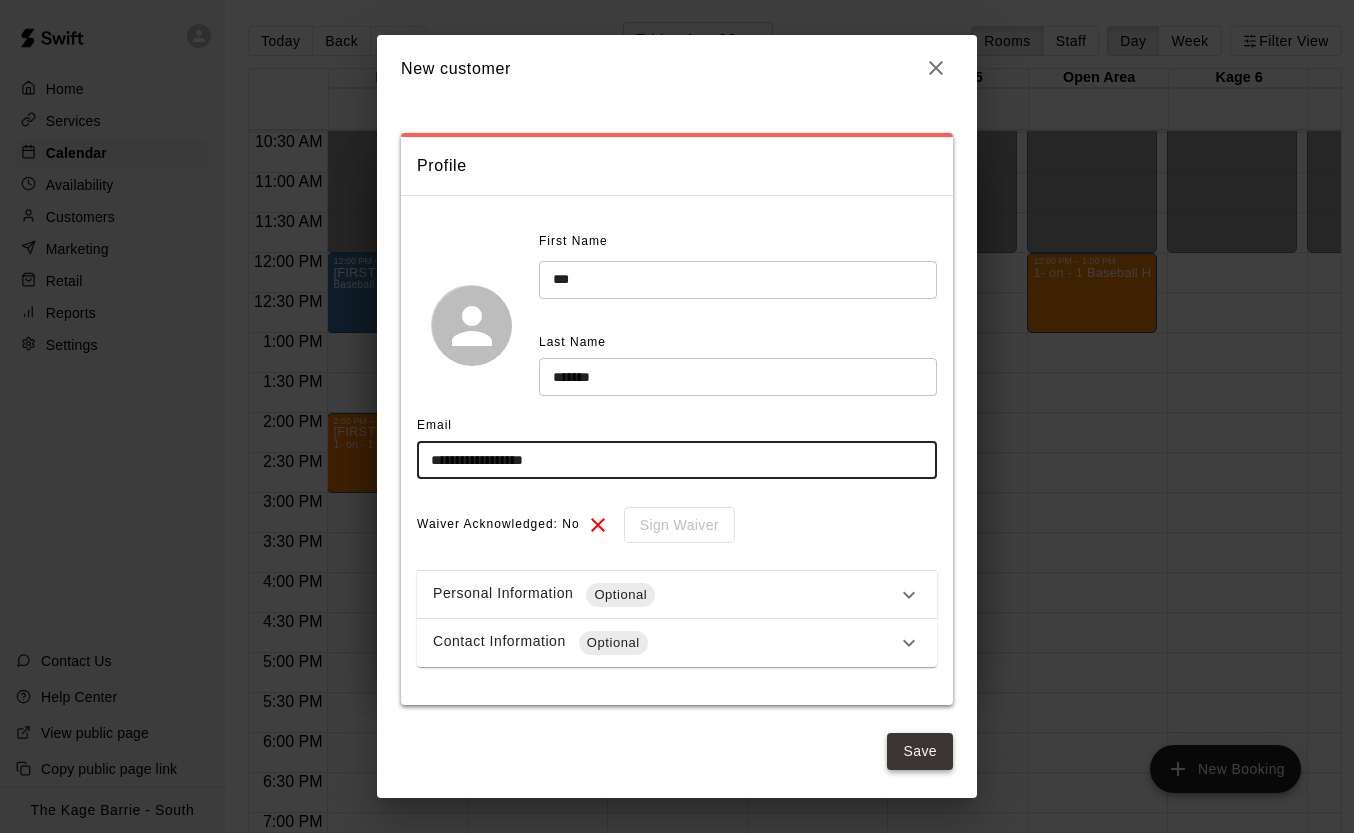 click on "Save" at bounding box center [920, 751] 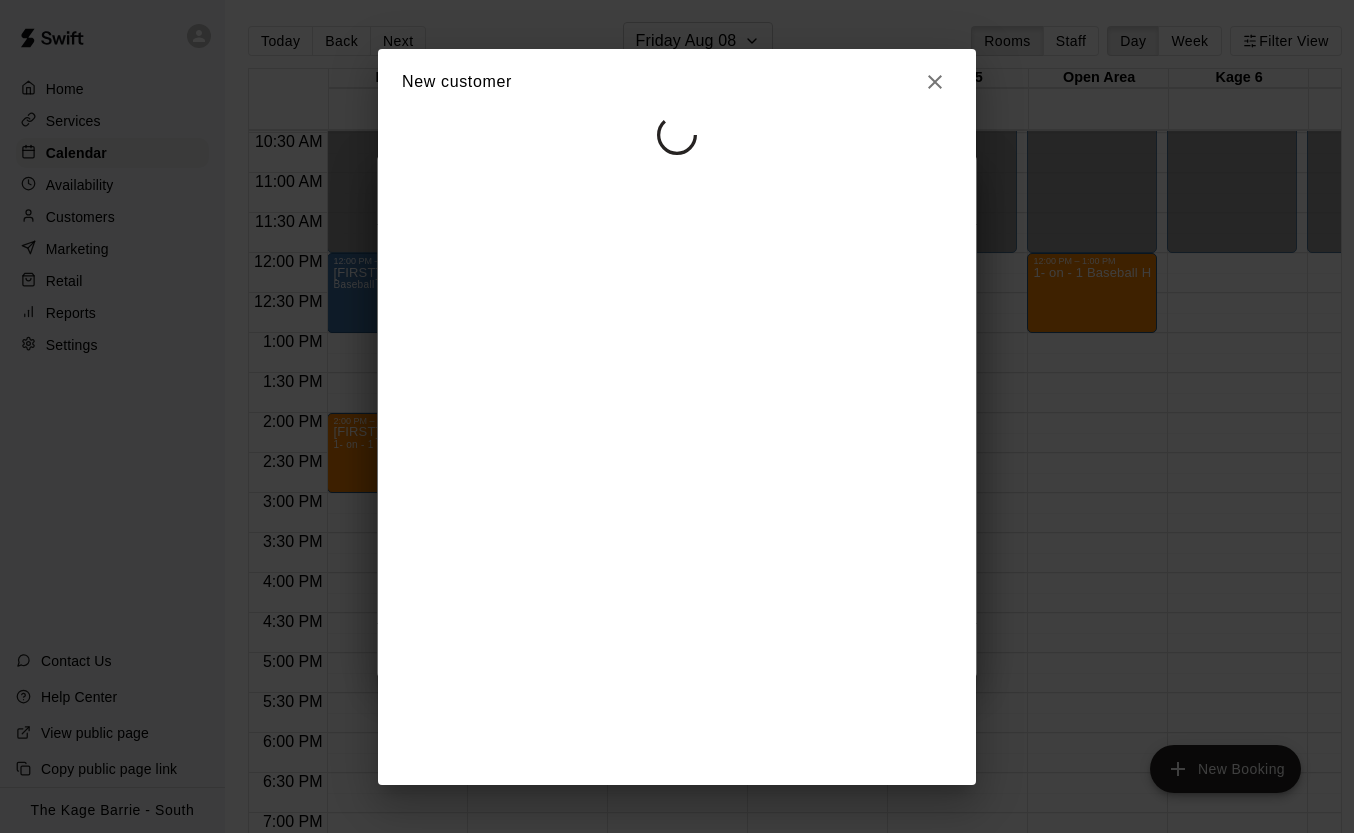 select on "**" 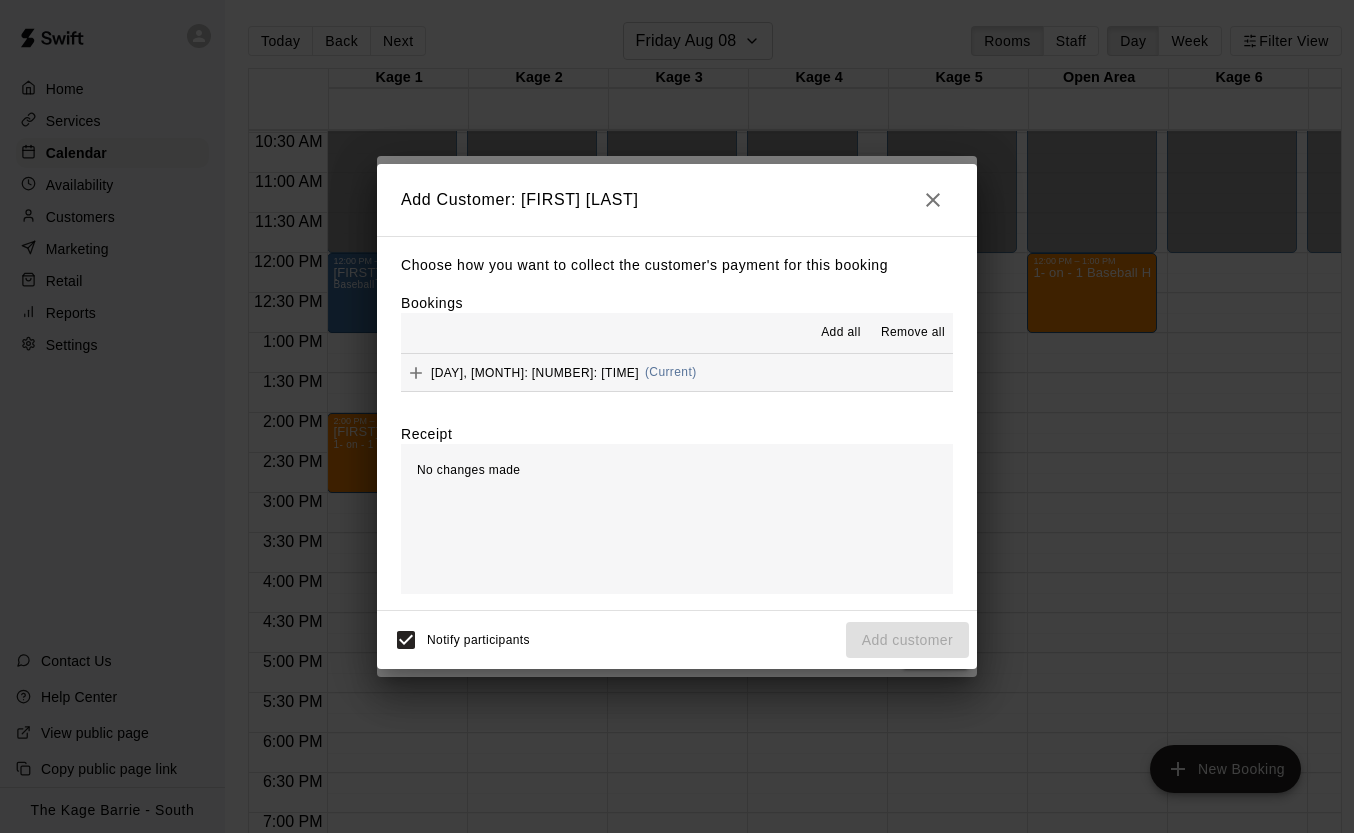 click on "Add all" at bounding box center (841, 333) 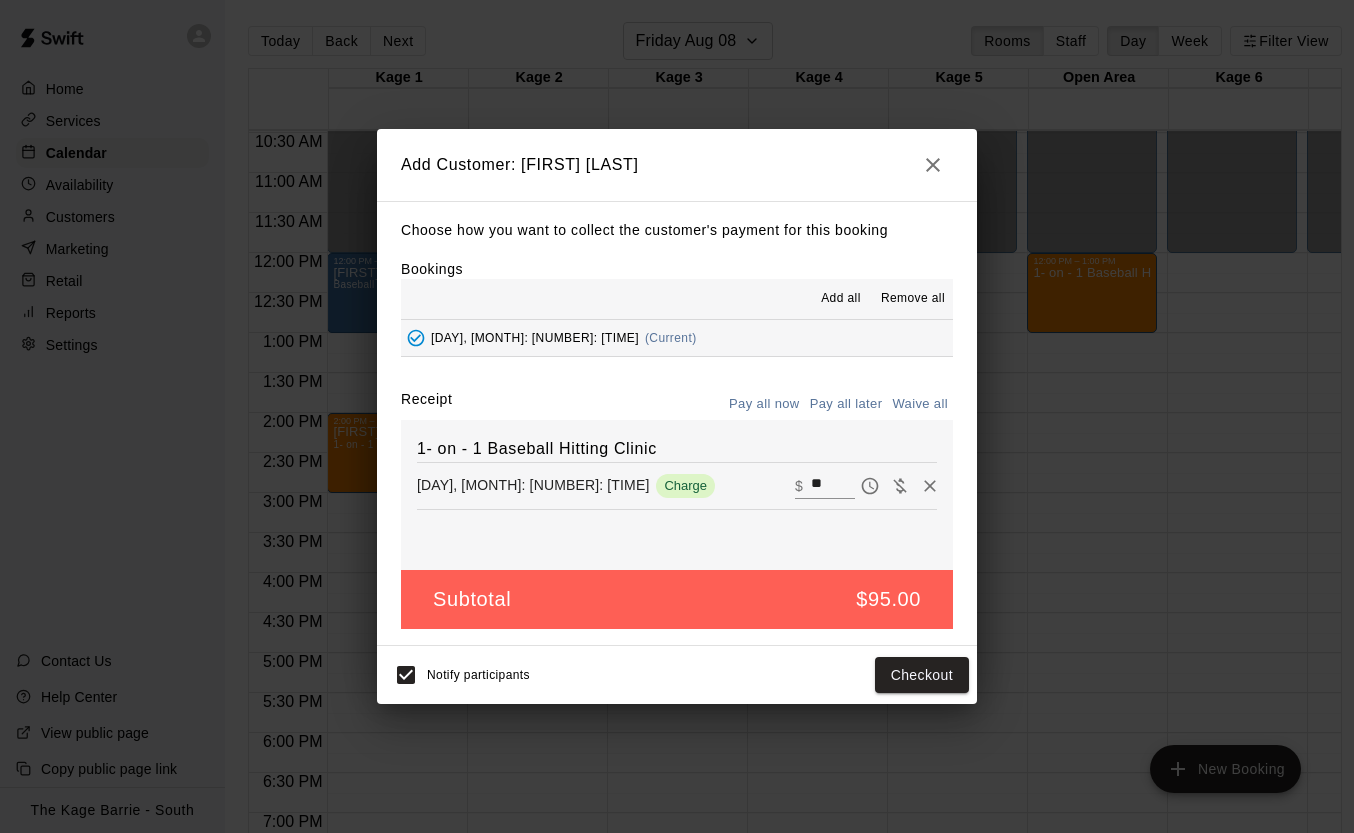 click on "Pay all later" at bounding box center [846, 404] 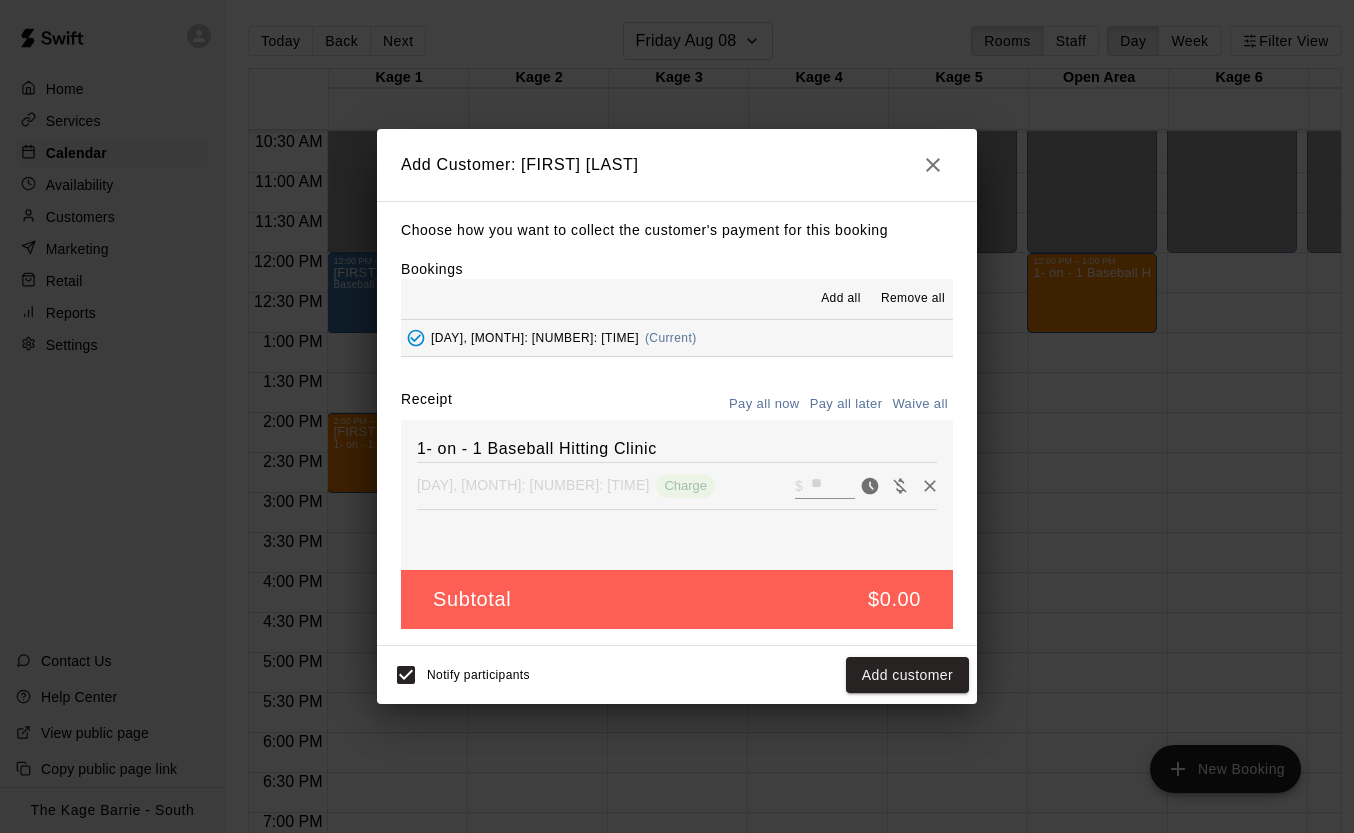 click on "Add customer" at bounding box center (907, 675) 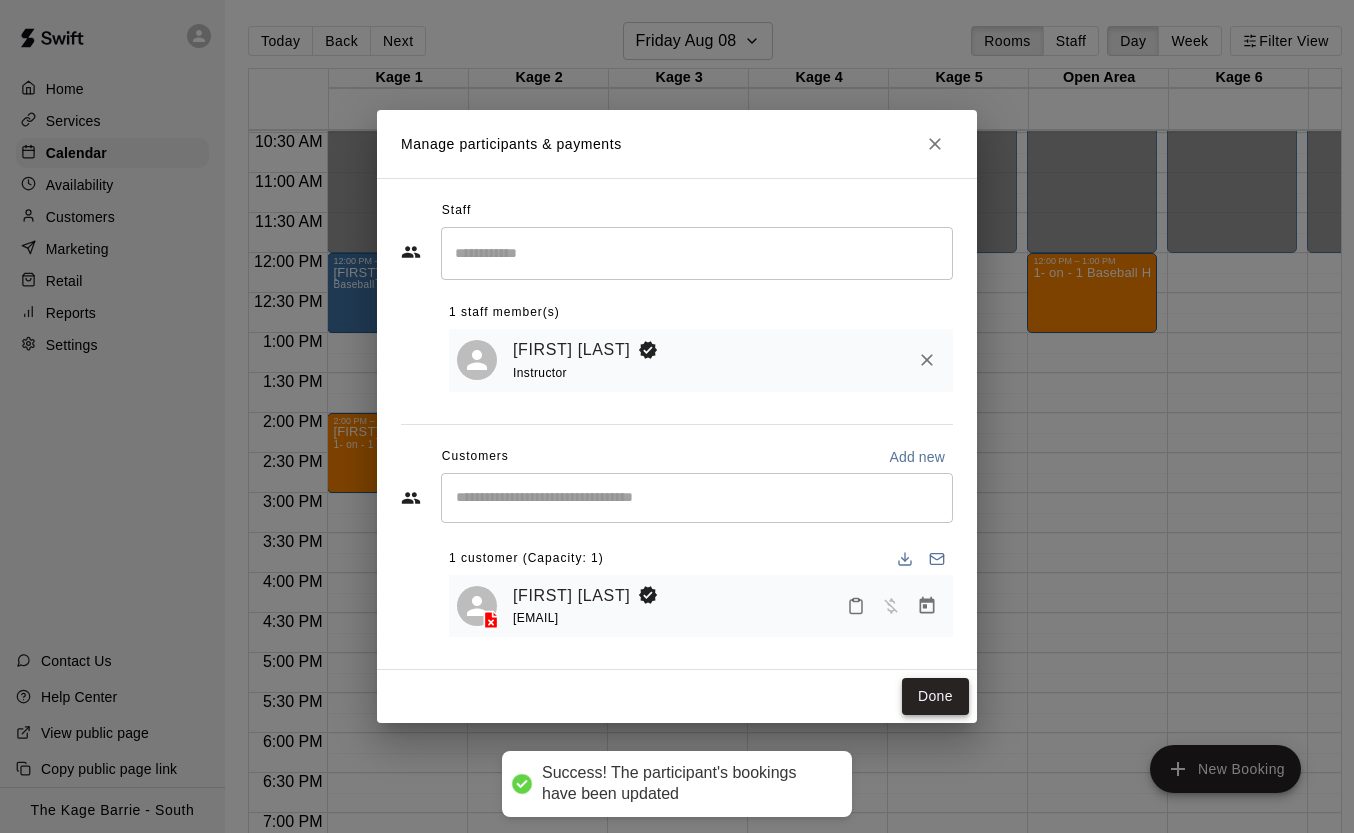 click on "Done" at bounding box center (935, 696) 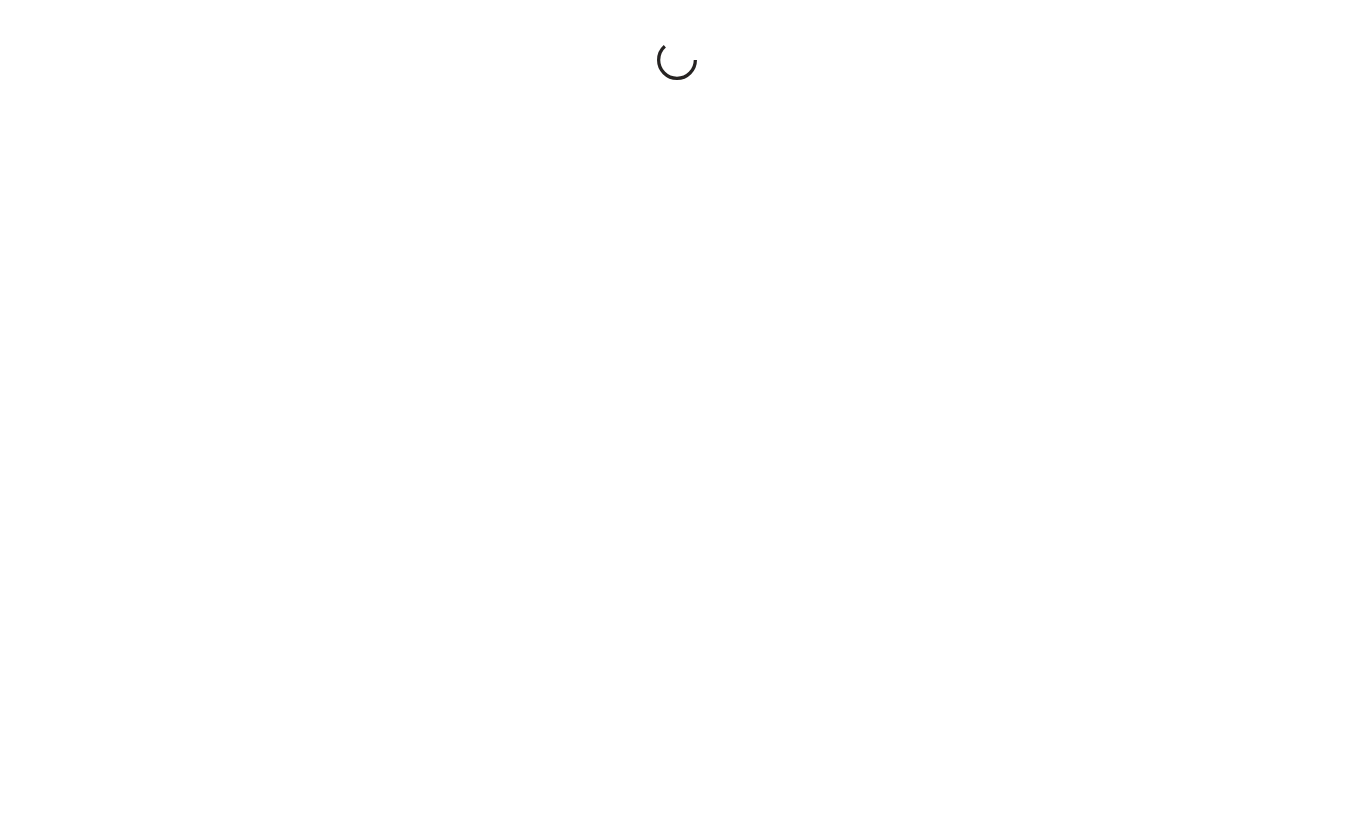 scroll, scrollTop: 0, scrollLeft: 0, axis: both 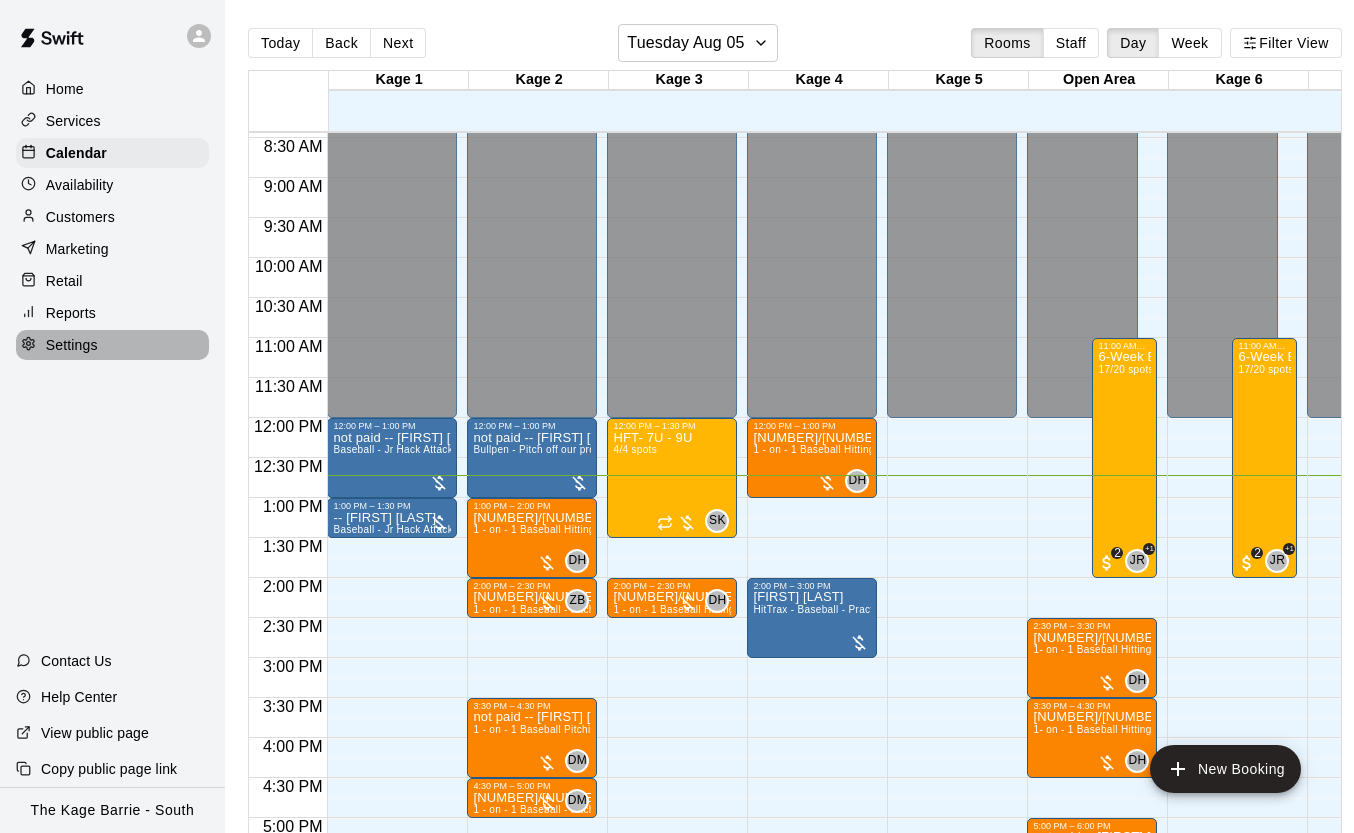 click on "Settings" at bounding box center [112, 345] 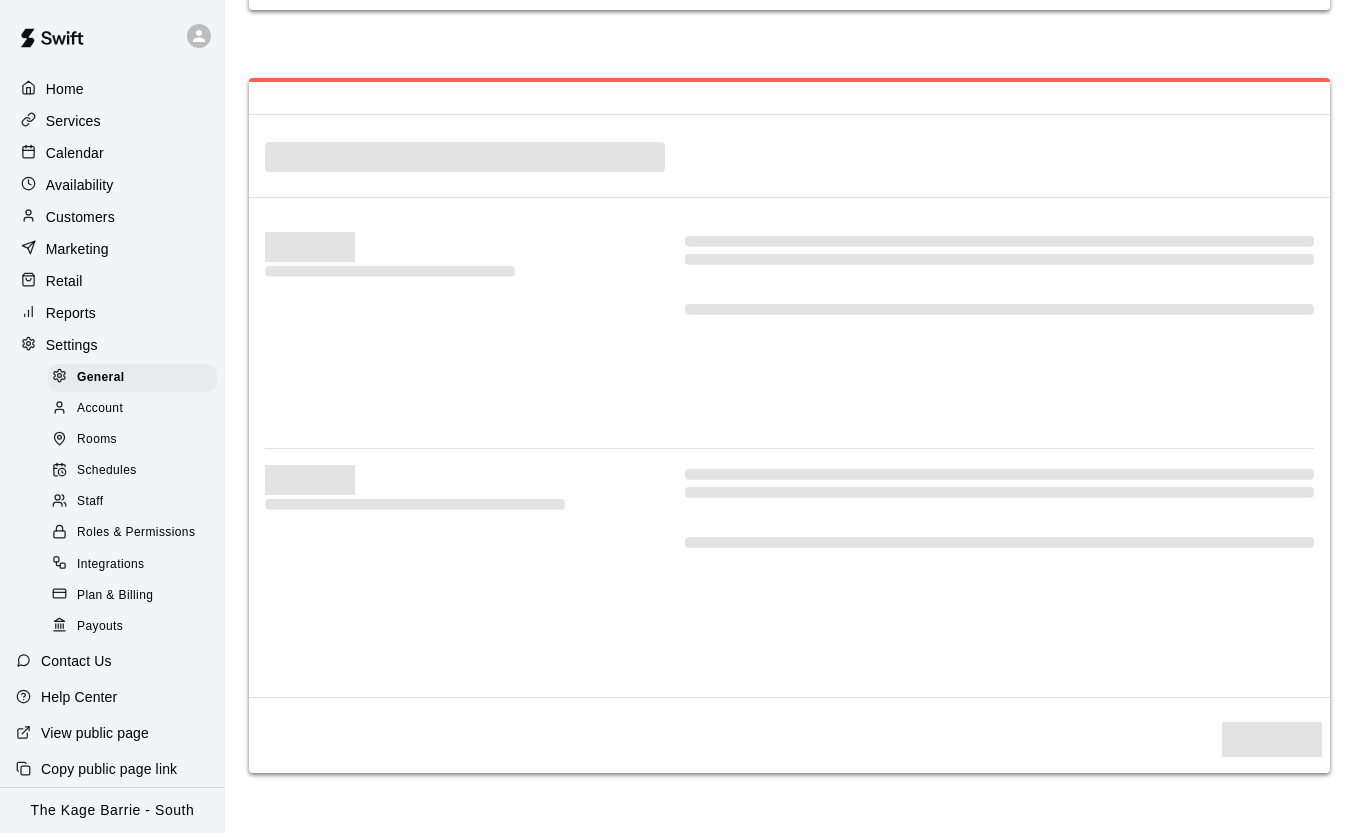 select on "**" 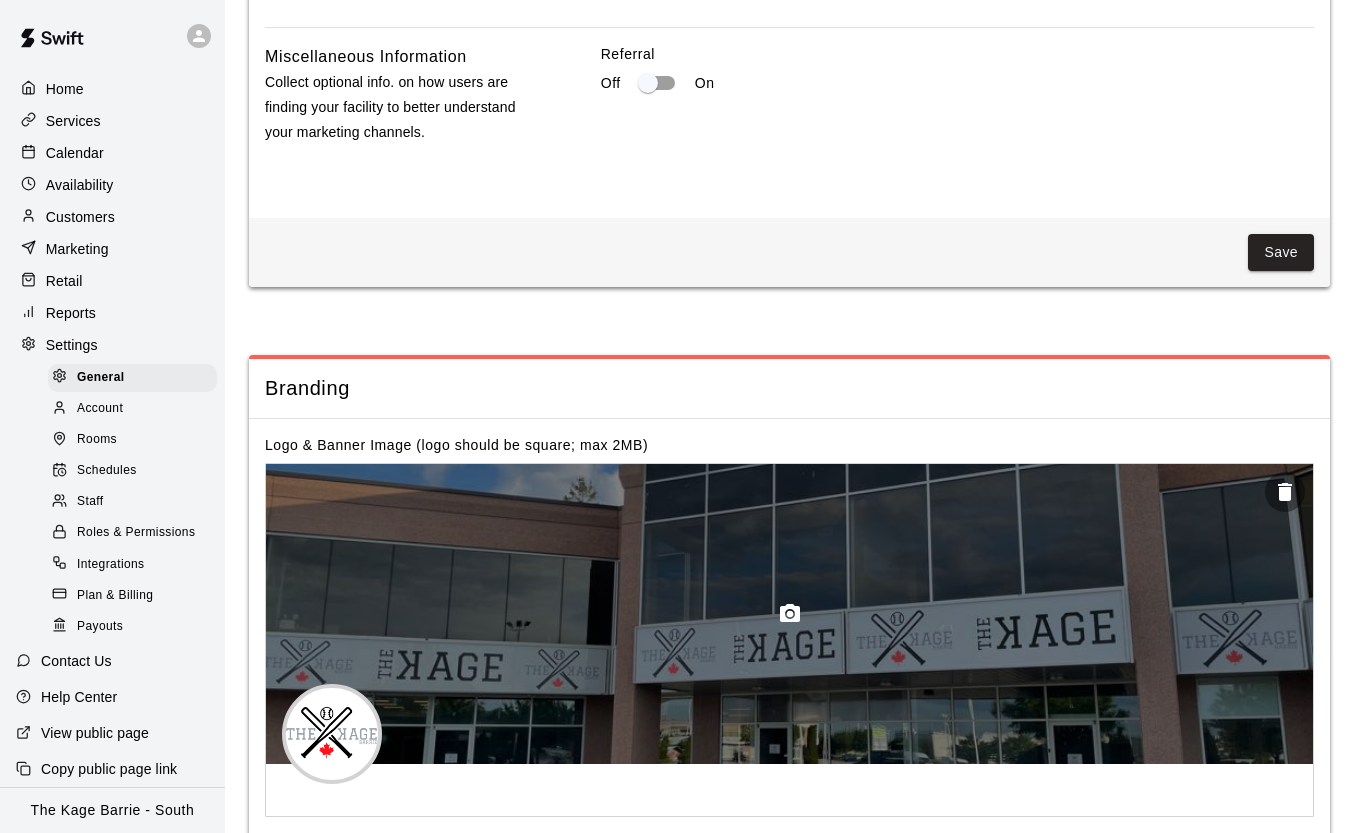scroll, scrollTop: 3697, scrollLeft: 0, axis: vertical 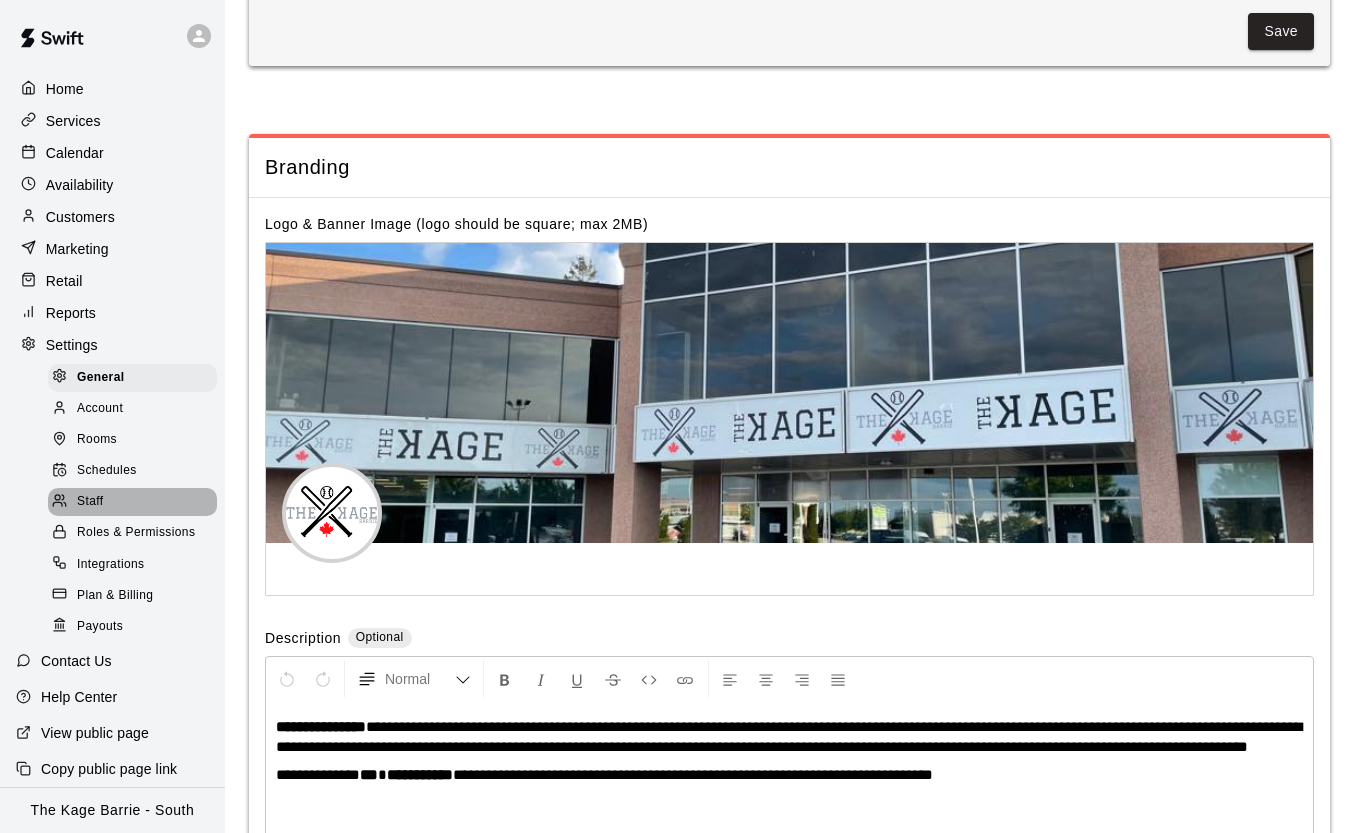 click on "Staff" at bounding box center (132, 502) 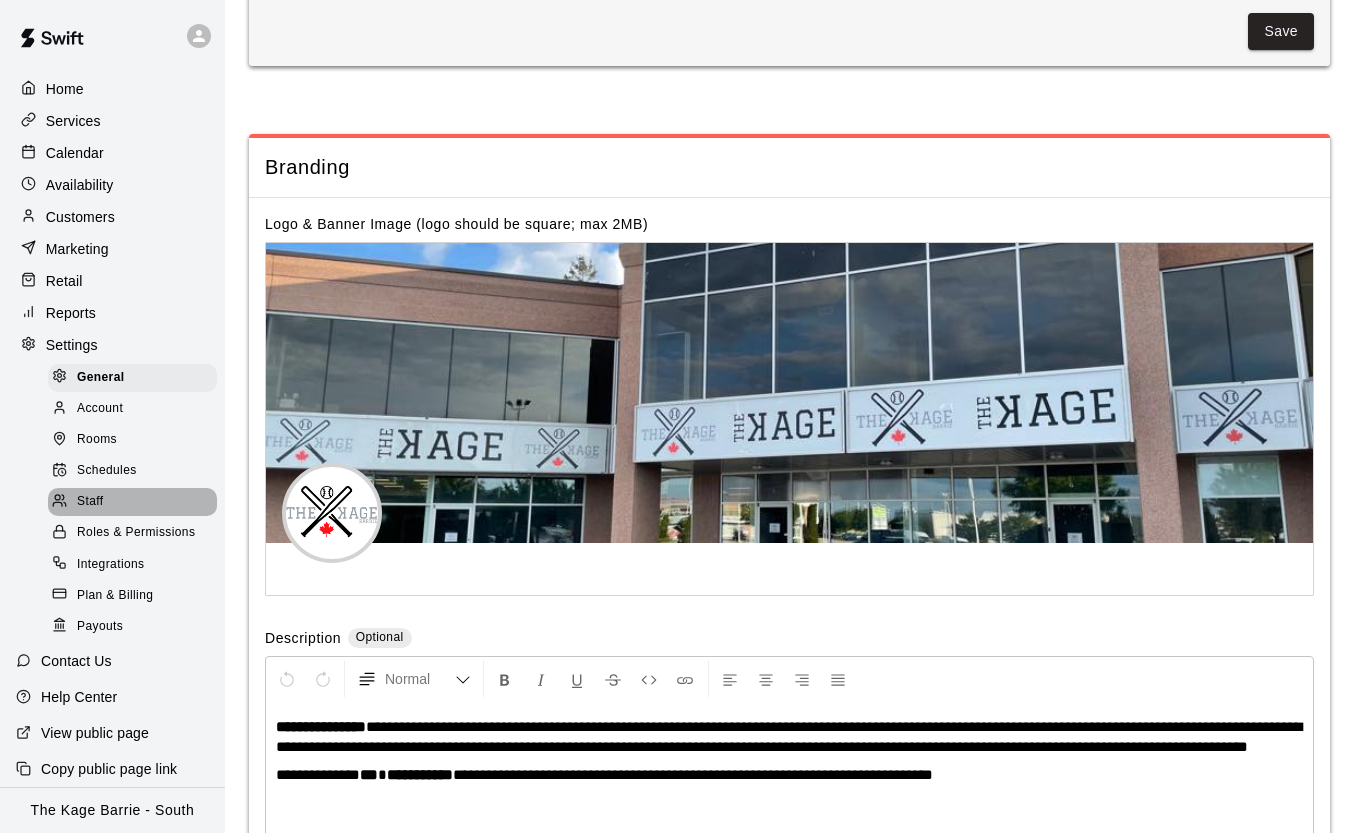 scroll, scrollTop: 0, scrollLeft: 0, axis: both 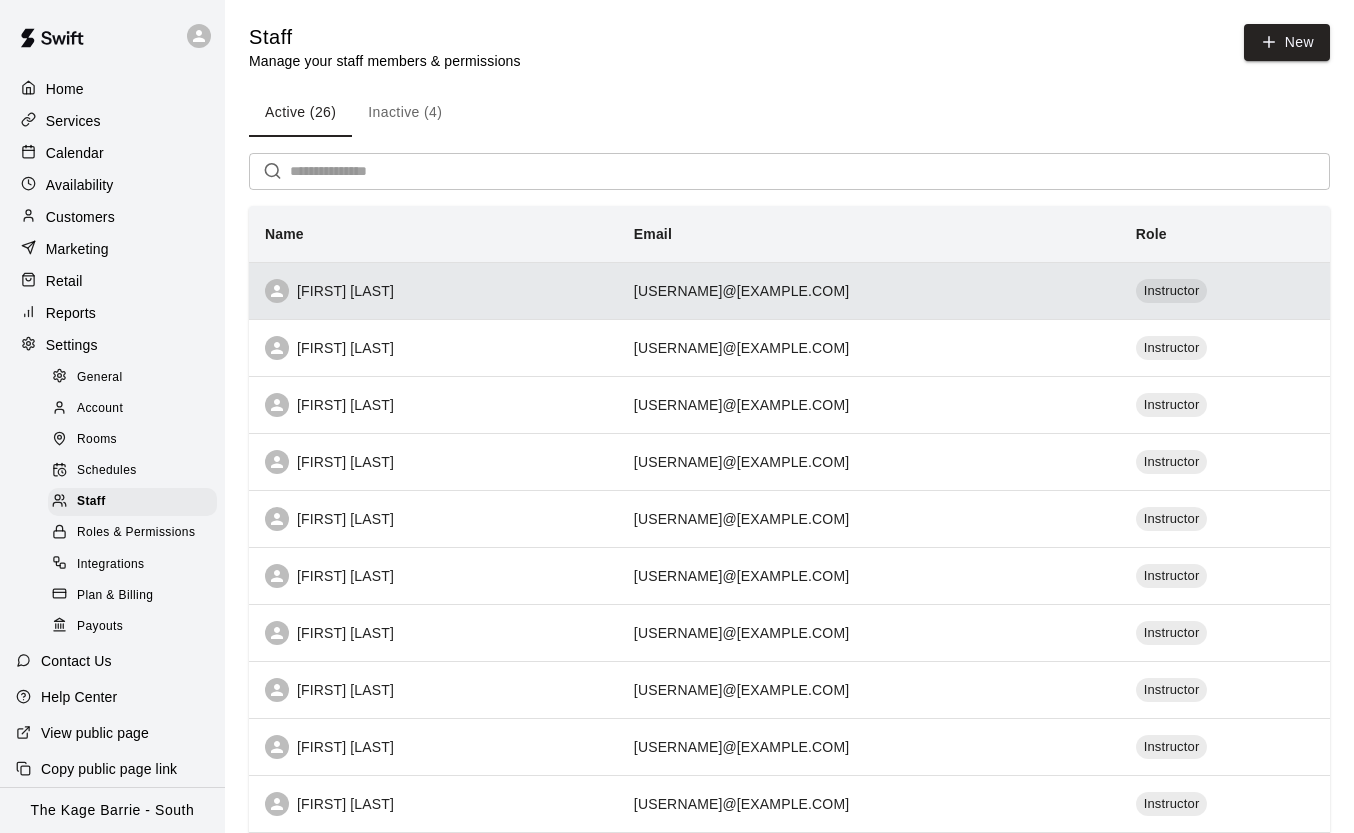 click on "Zach Biery" at bounding box center [433, 291] 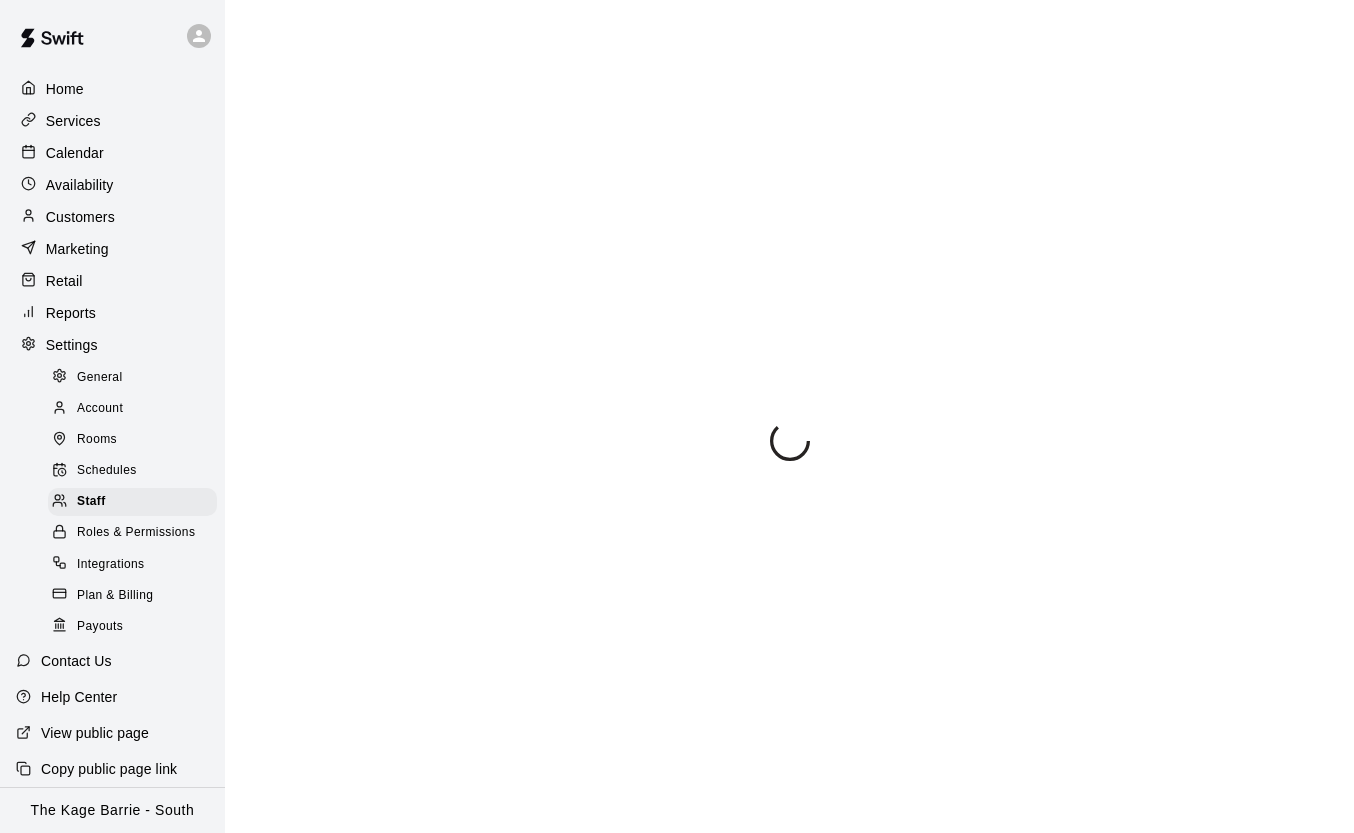 select on "**" 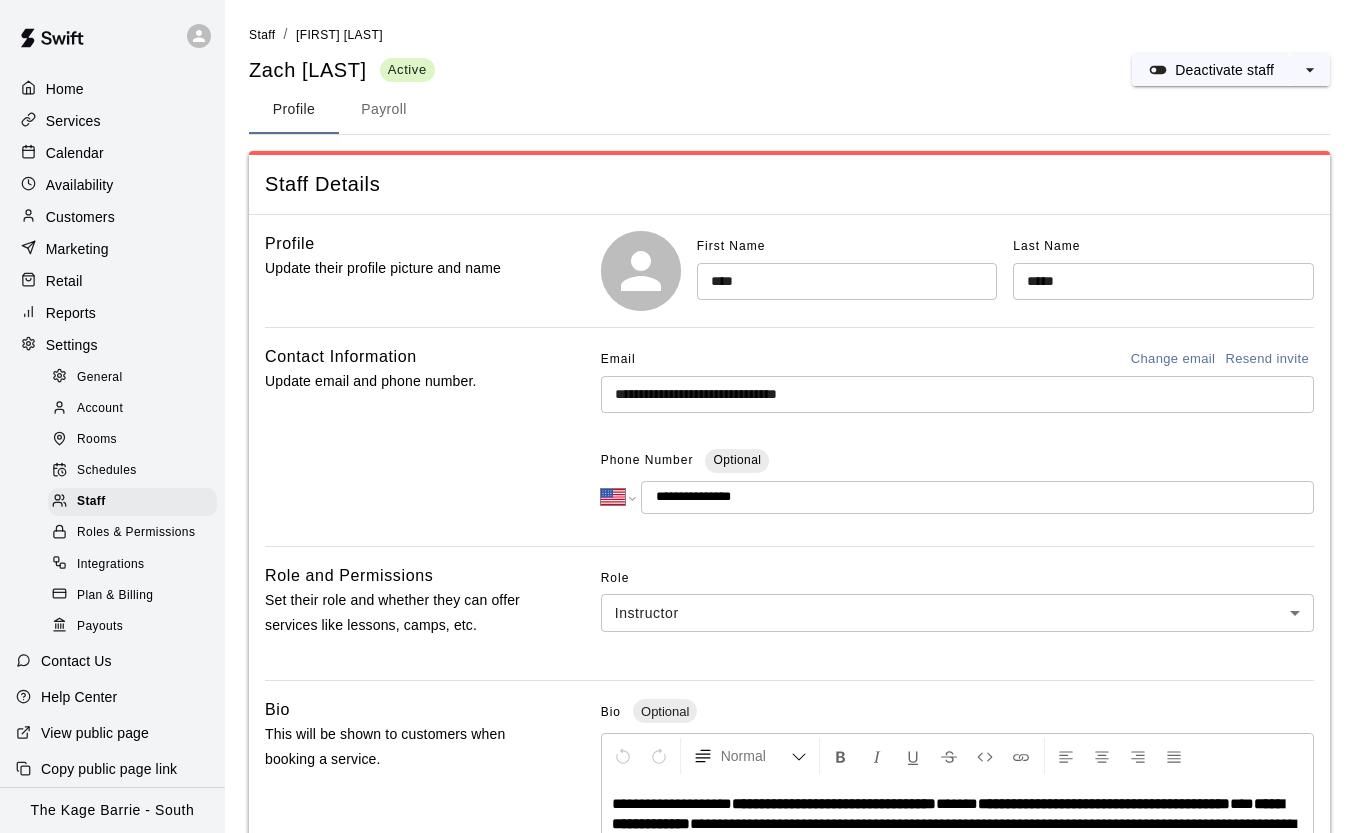 scroll, scrollTop: 177, scrollLeft: 0, axis: vertical 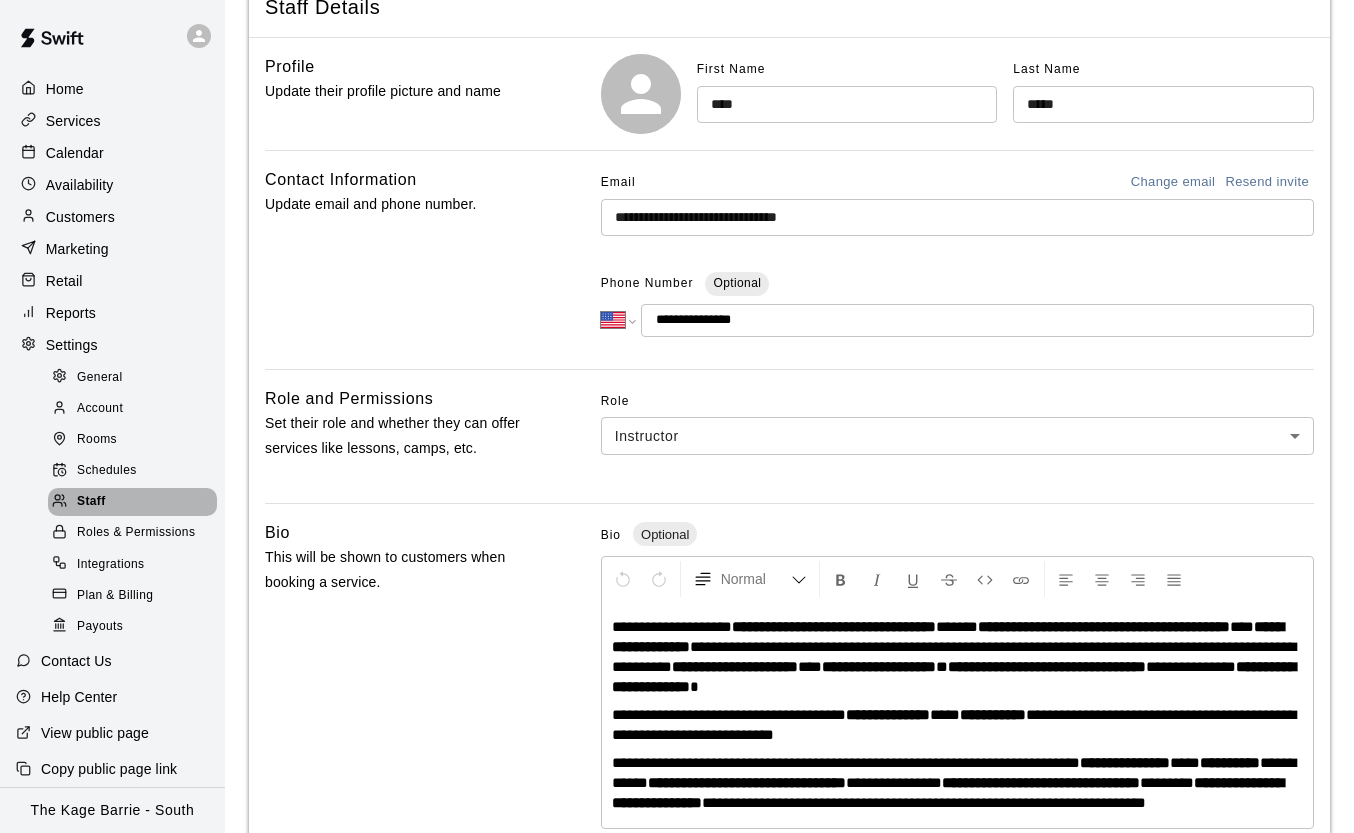 click on "Staff" at bounding box center [132, 502] 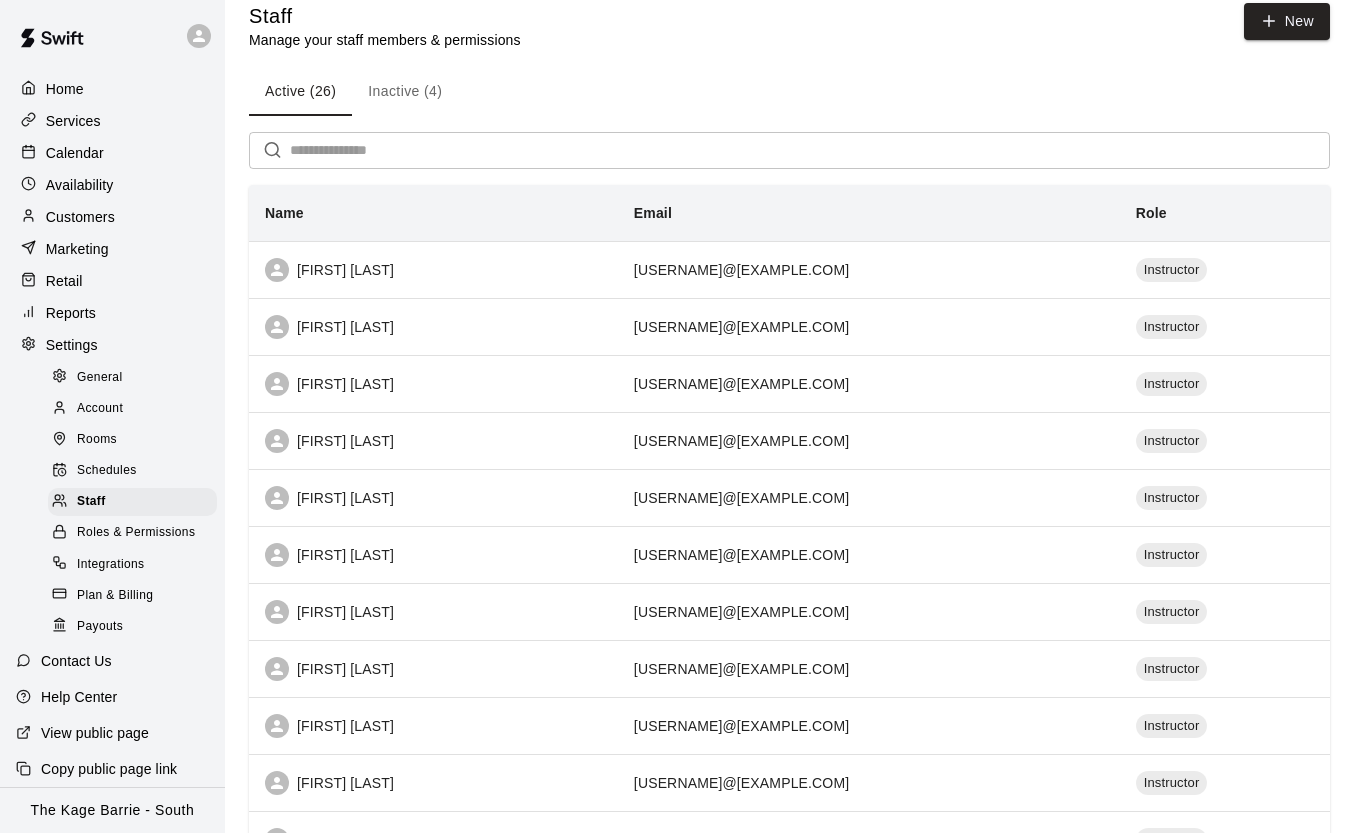 scroll, scrollTop: 0, scrollLeft: 0, axis: both 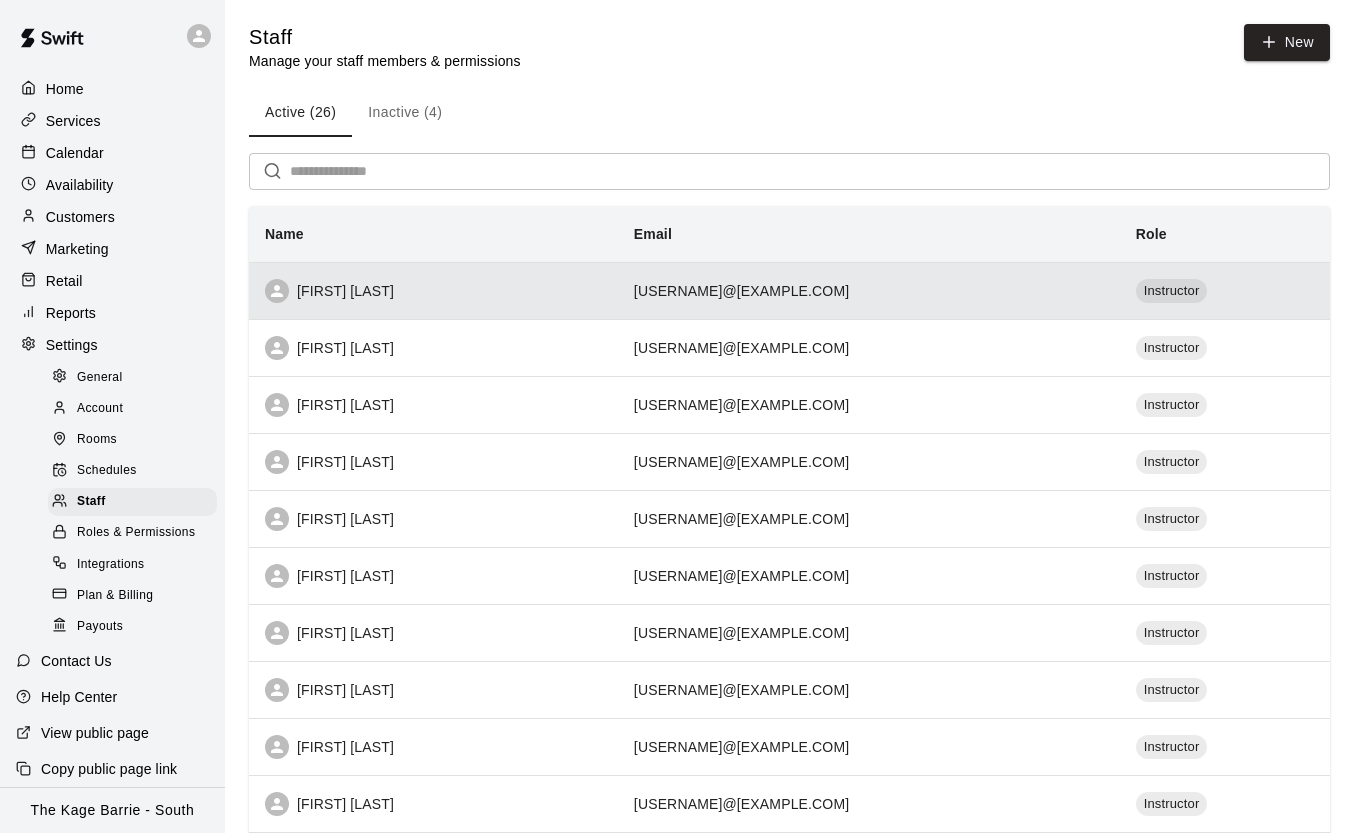 click on "zack@collegeathleteadvantage.com" at bounding box center [869, 290] 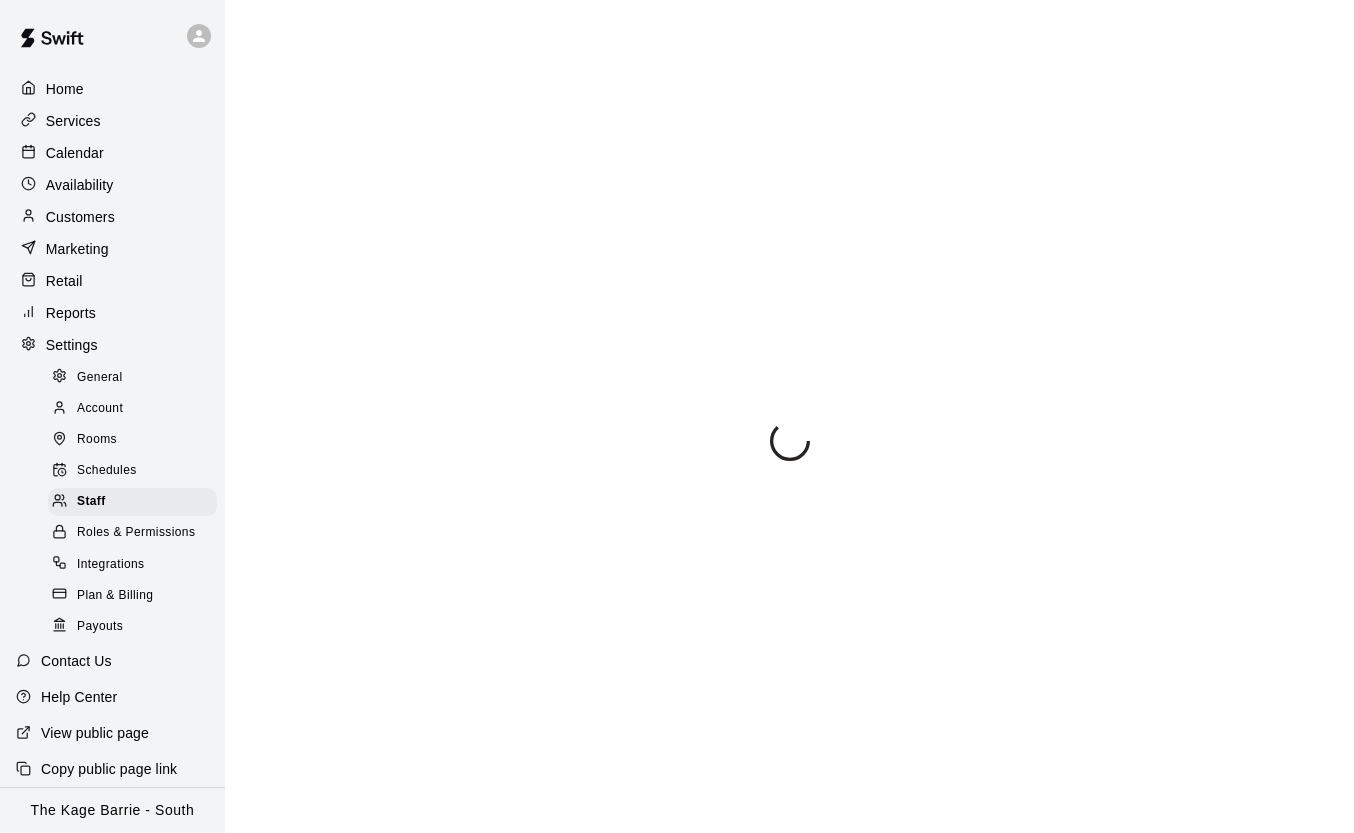 select on "**" 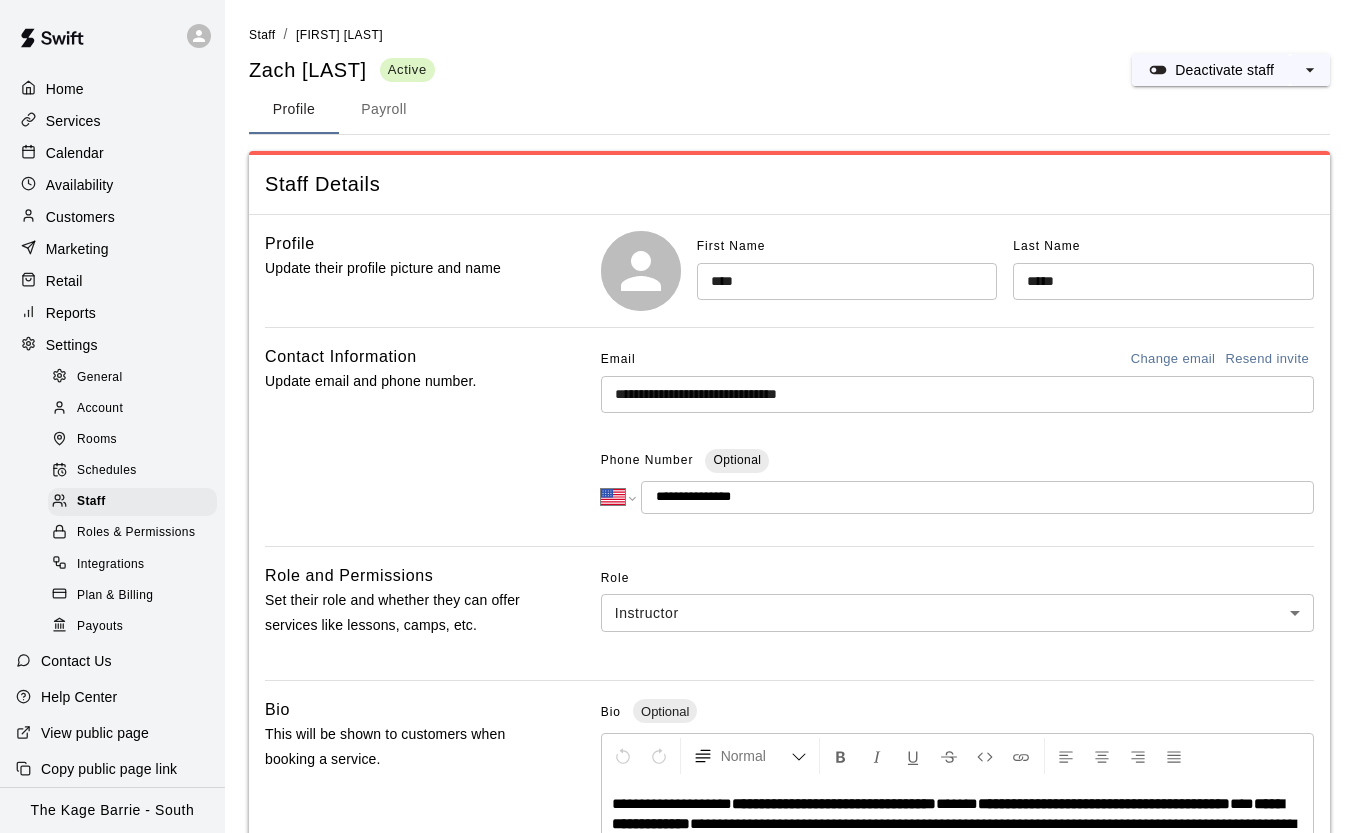 scroll, scrollTop: 177, scrollLeft: 0, axis: vertical 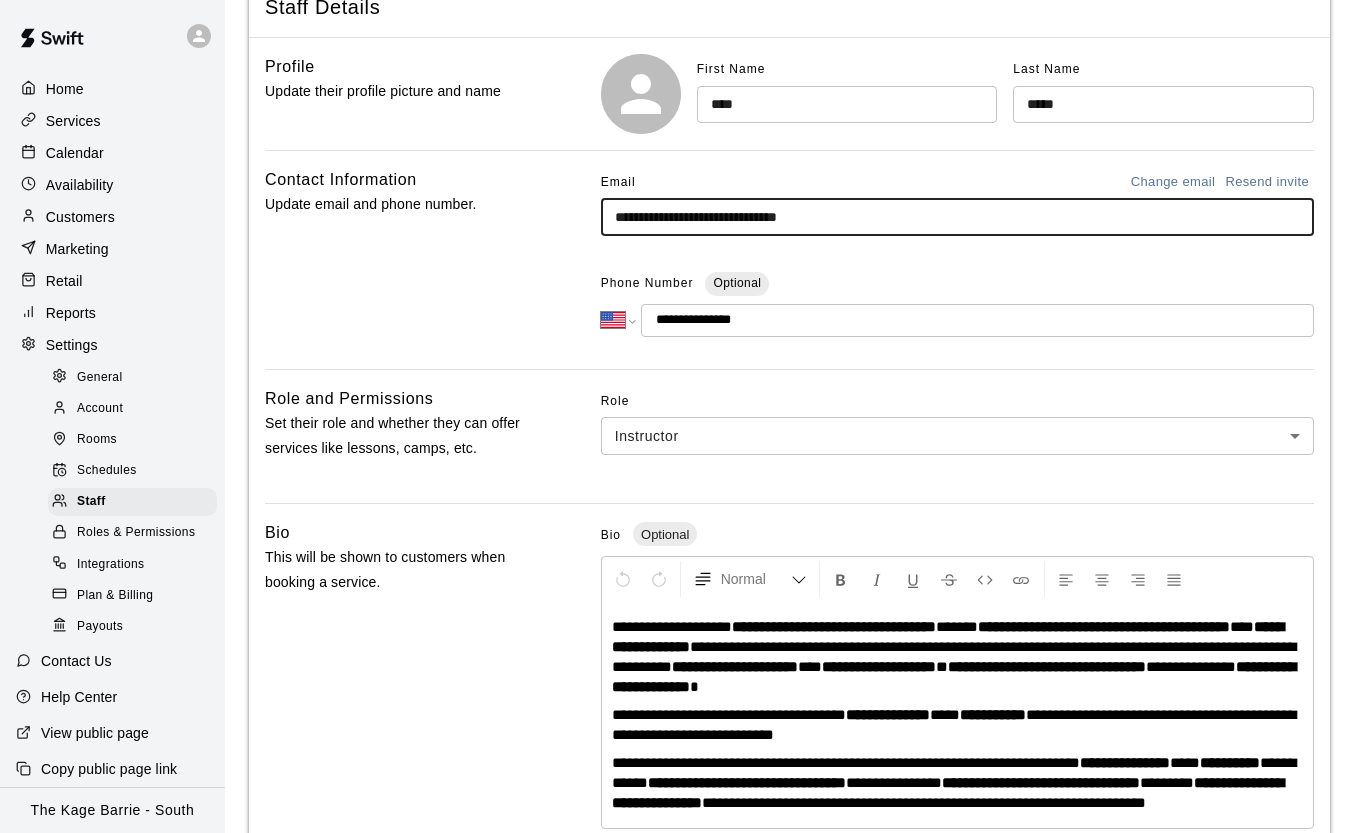 drag, startPoint x: 897, startPoint y: 225, endPoint x: 510, endPoint y: 219, distance: 387.0465 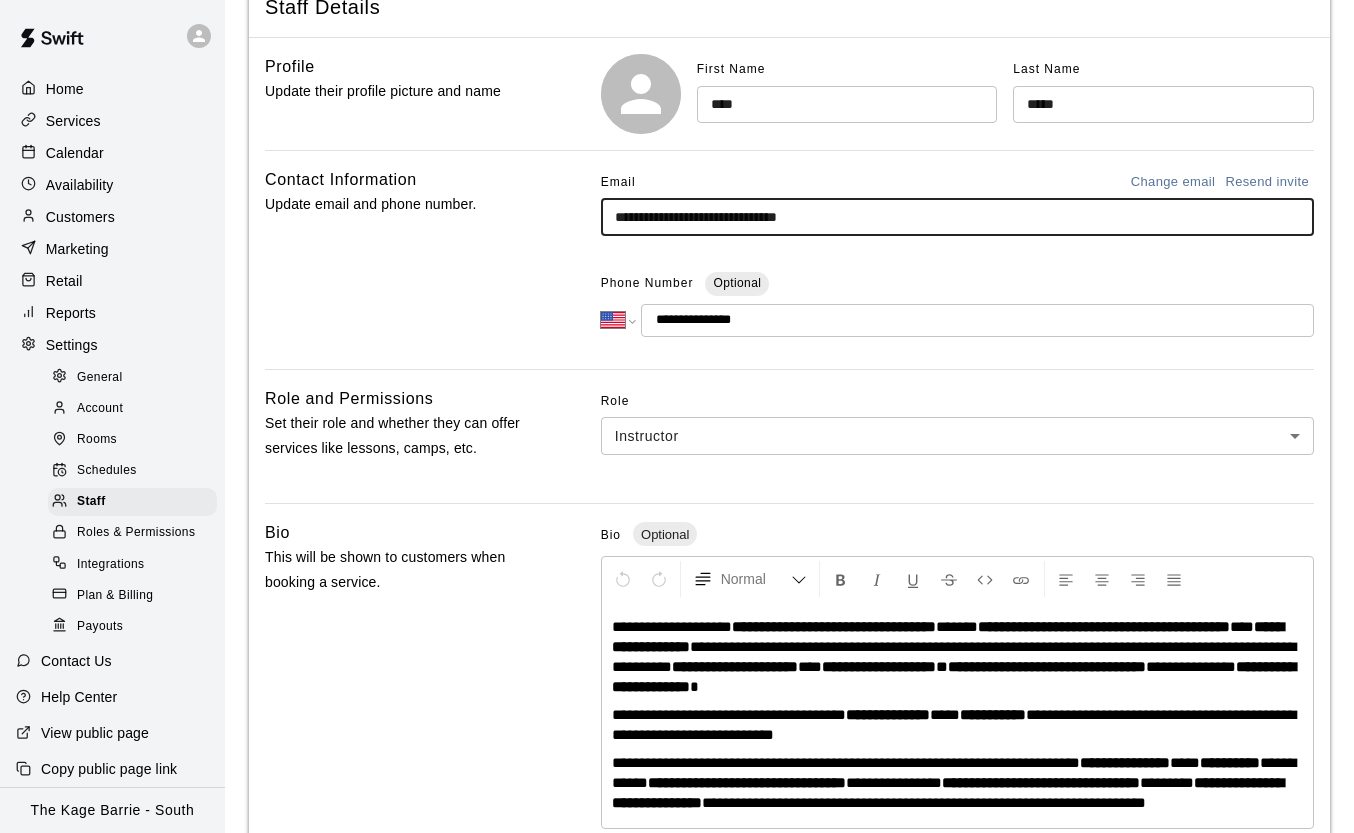 click on "**********" at bounding box center (789, 260) 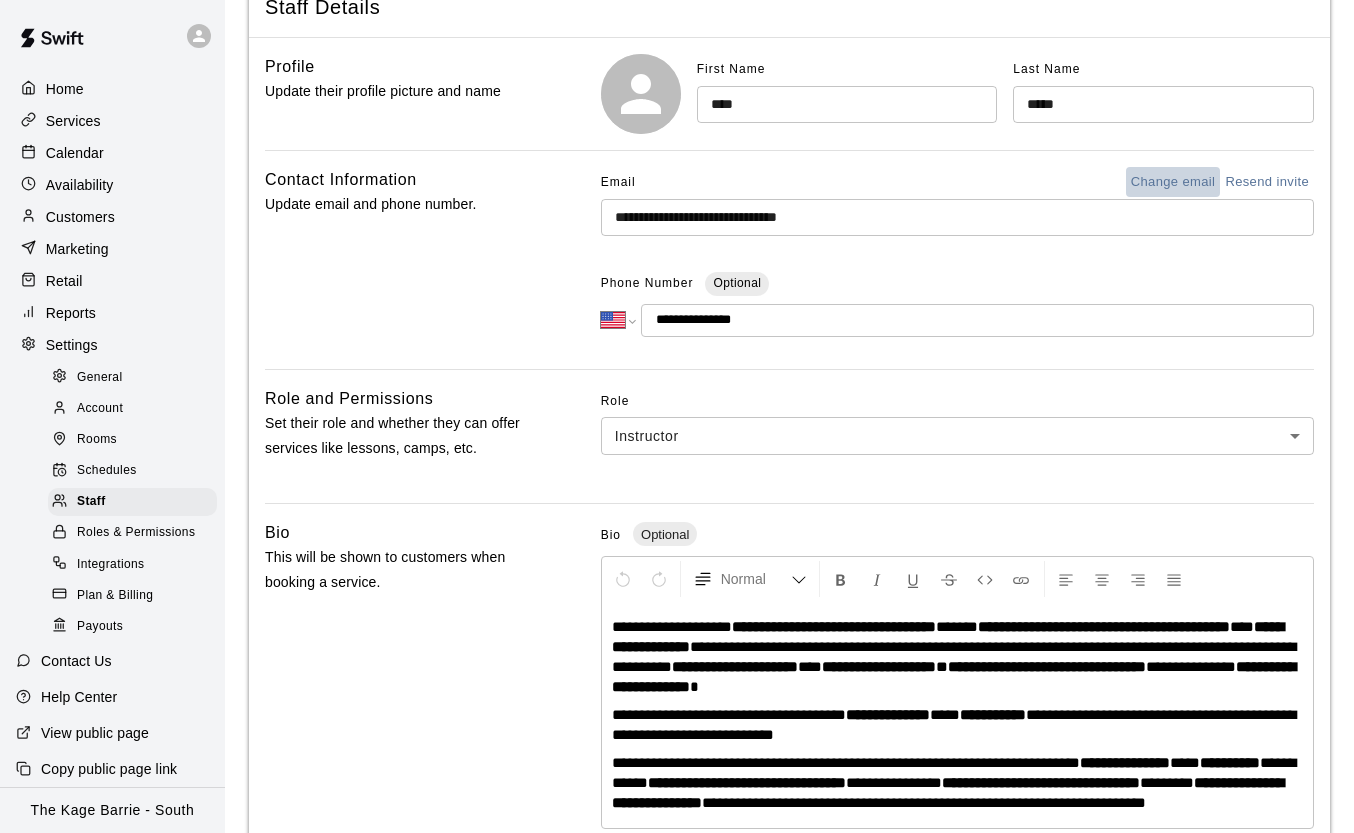 click on "Change email" at bounding box center [1173, 182] 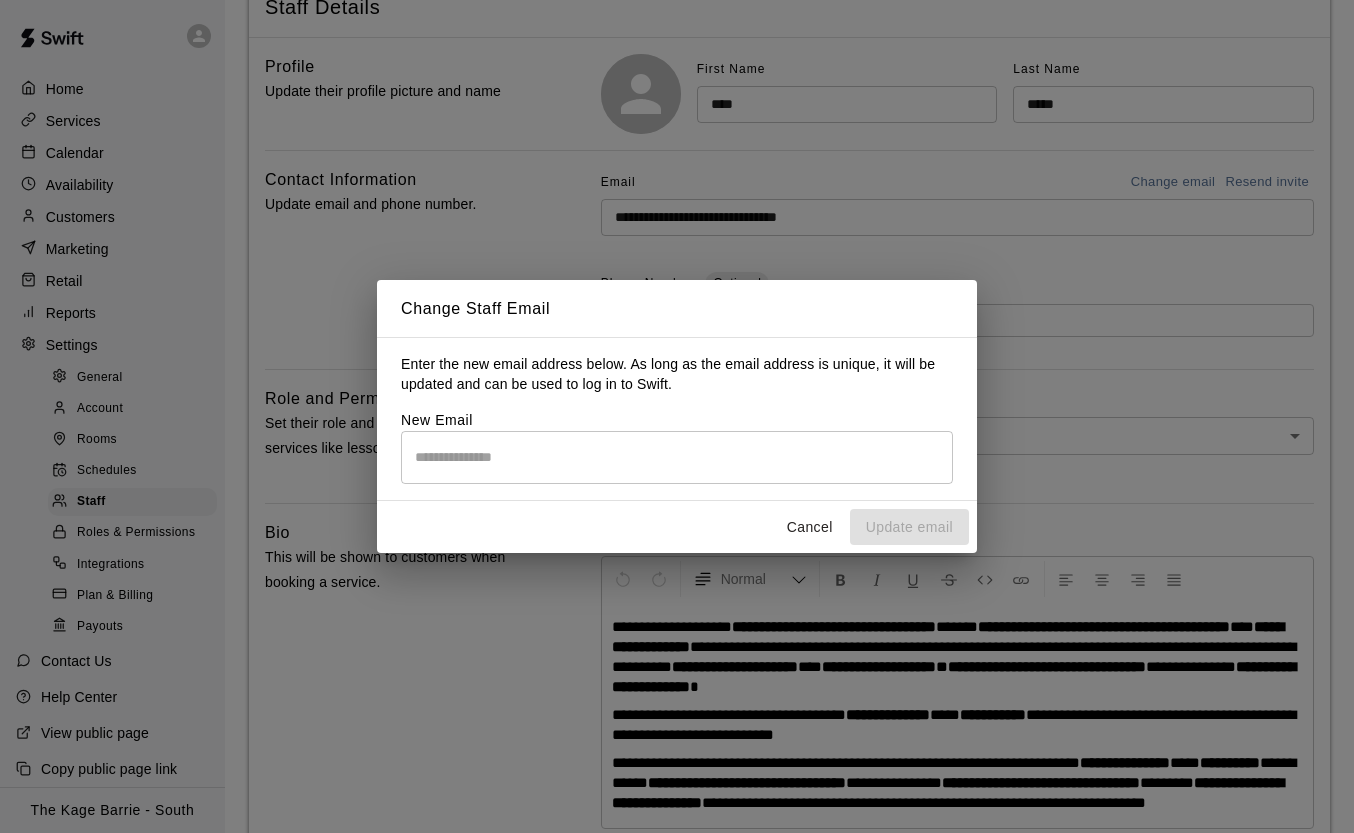 click at bounding box center (677, 457) 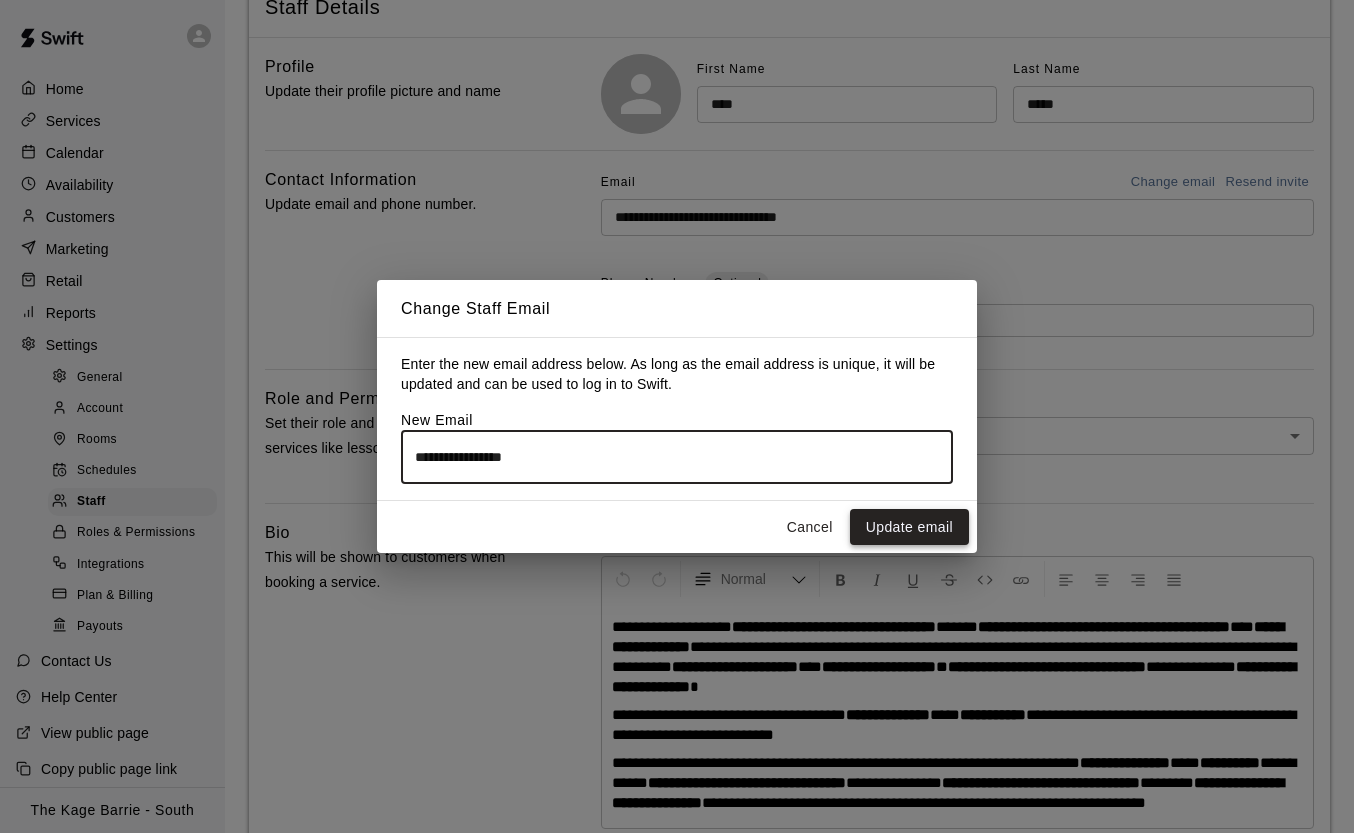 type on "**********" 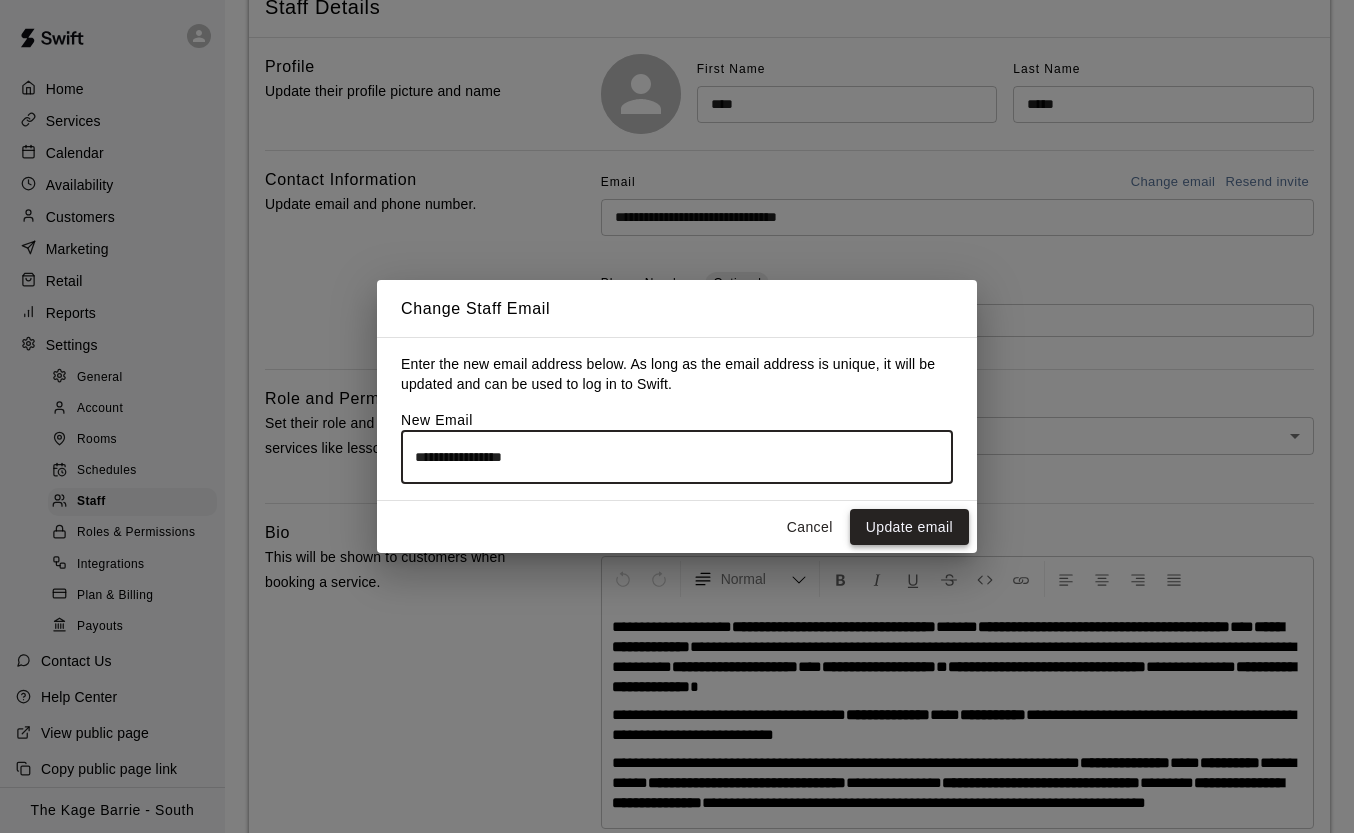click on "Update email" at bounding box center (909, 527) 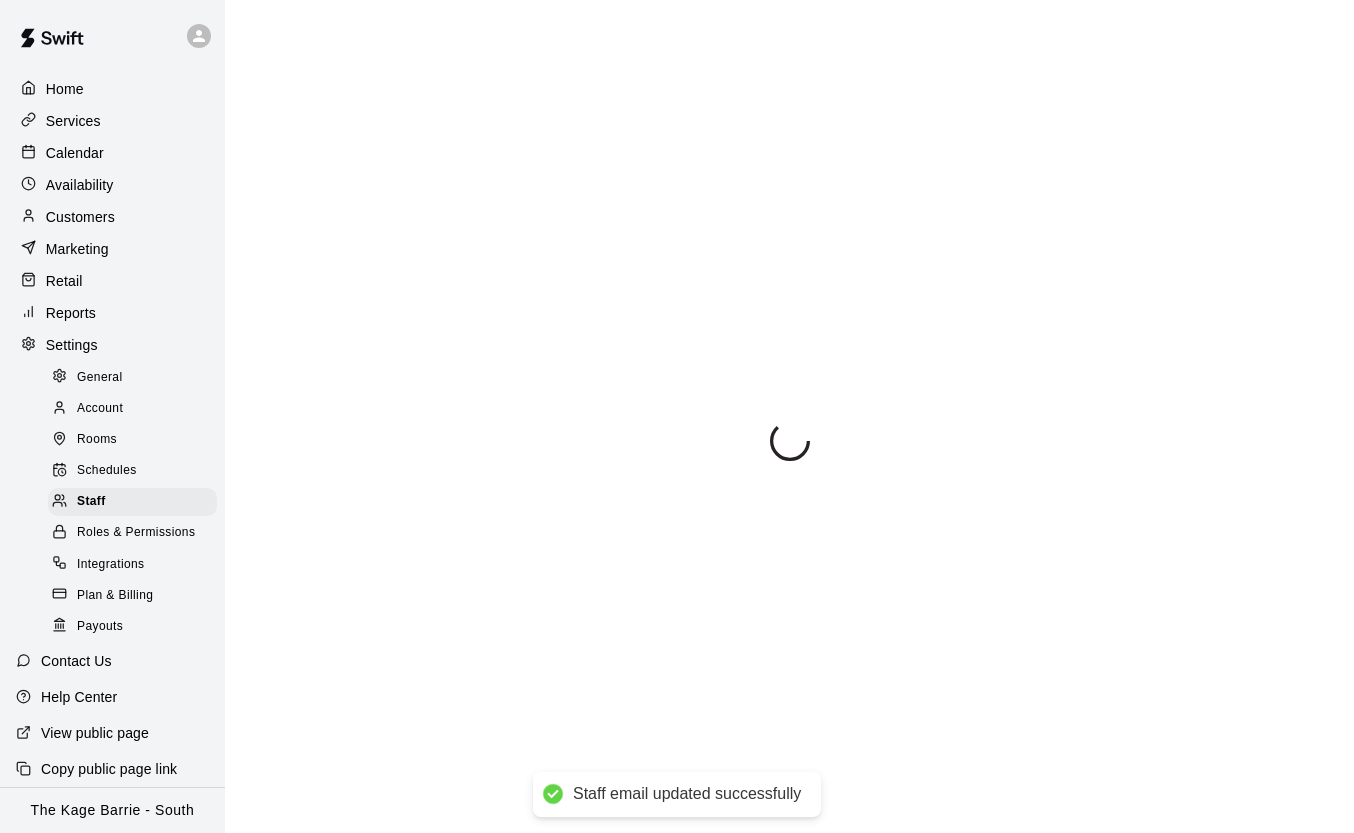 scroll, scrollTop: 177, scrollLeft: 0, axis: vertical 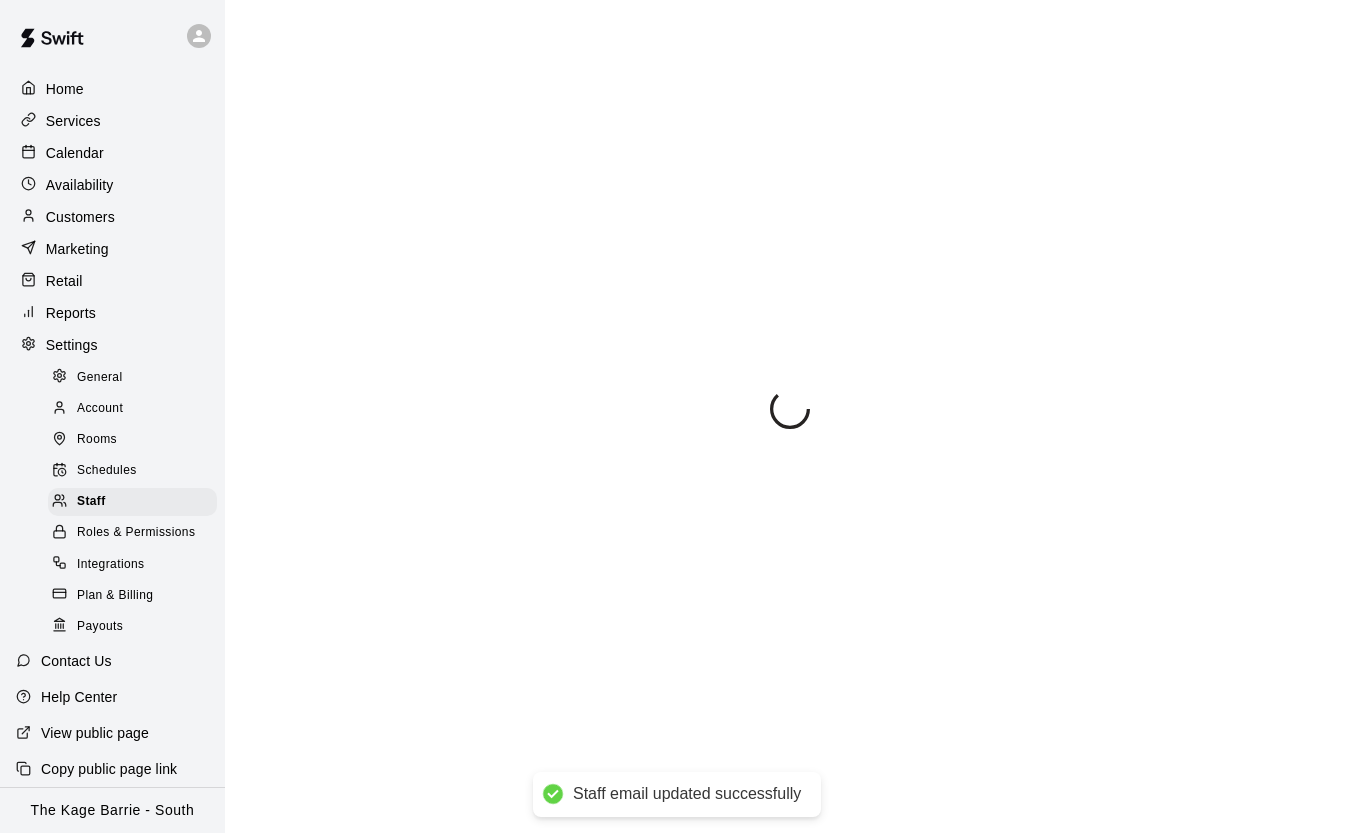 select on "**" 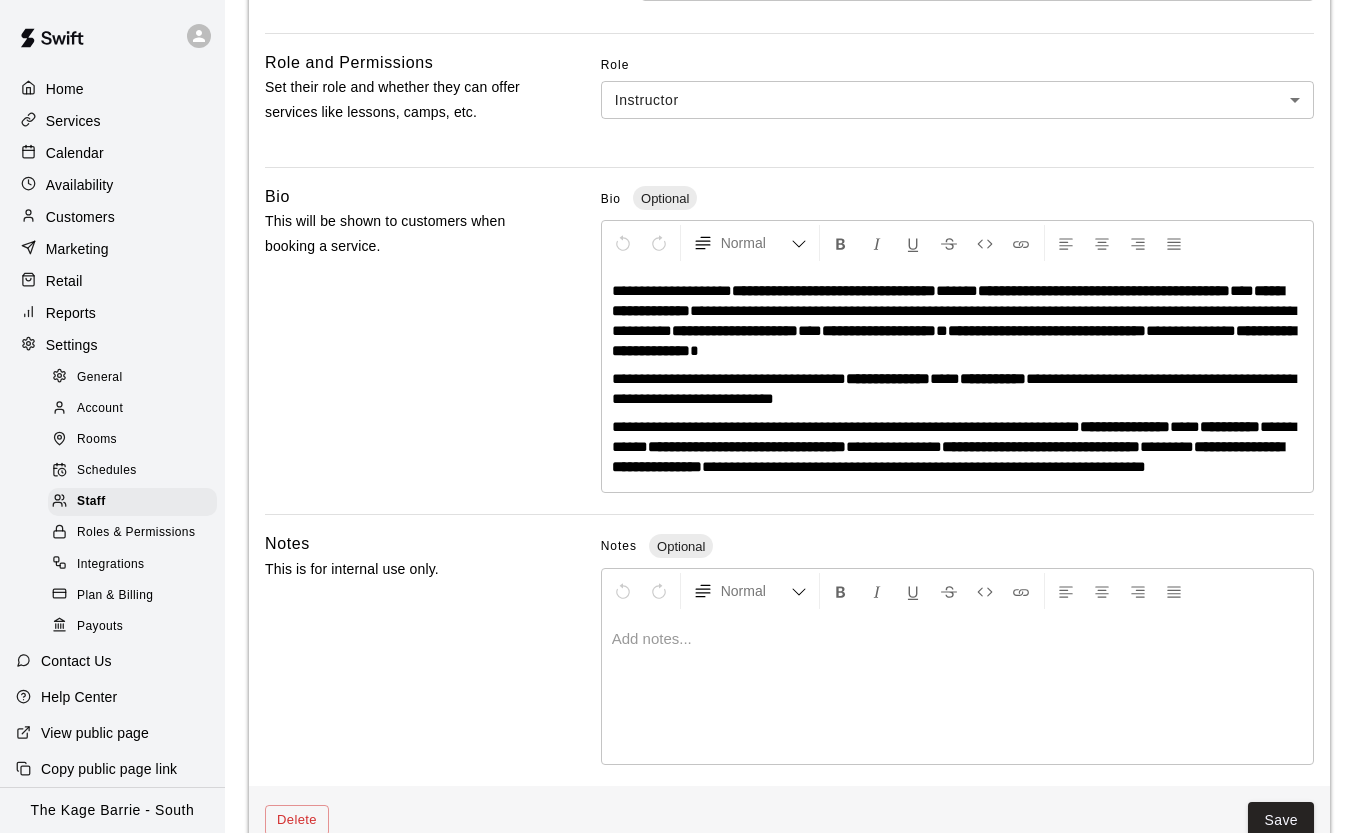 scroll, scrollTop: 580, scrollLeft: 0, axis: vertical 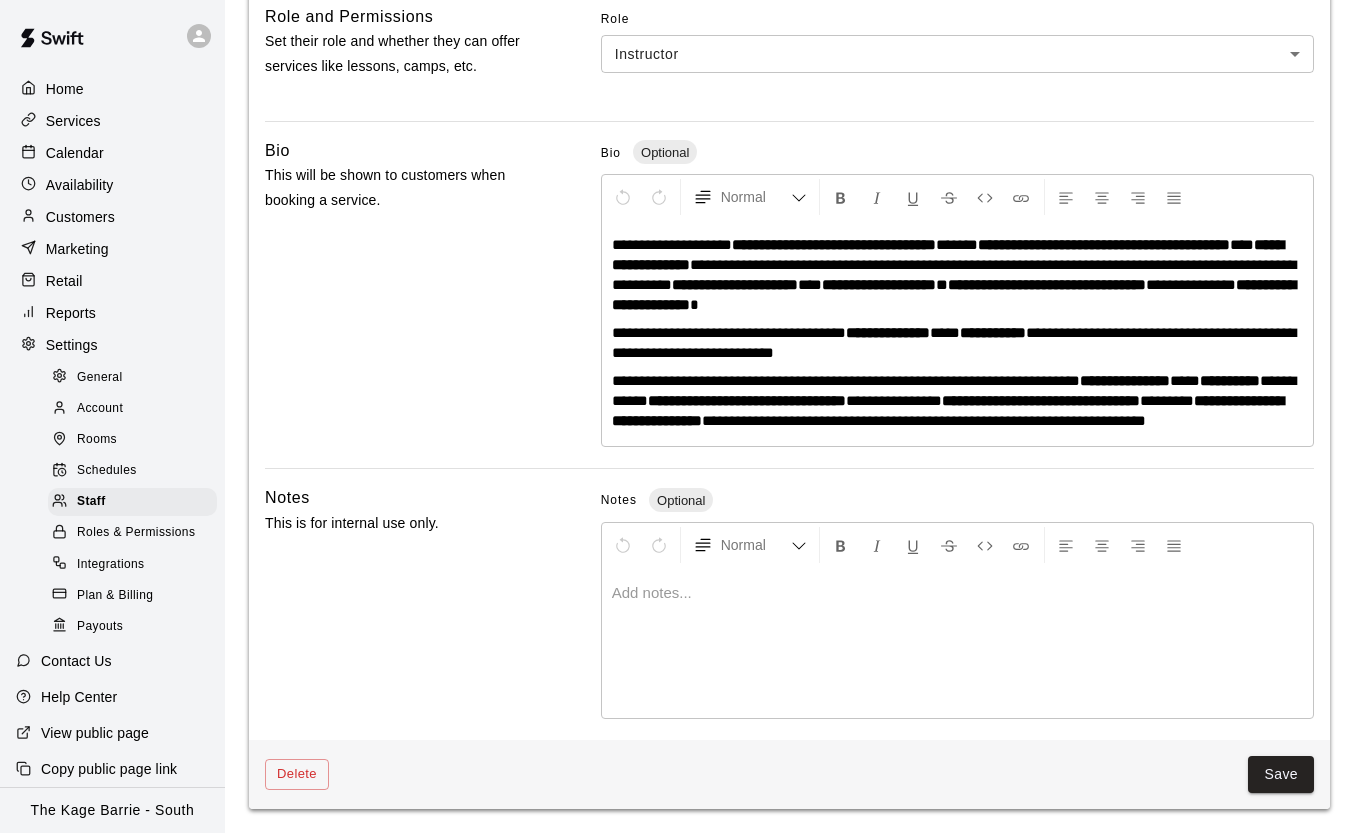 click on "Save" at bounding box center [1281, 774] 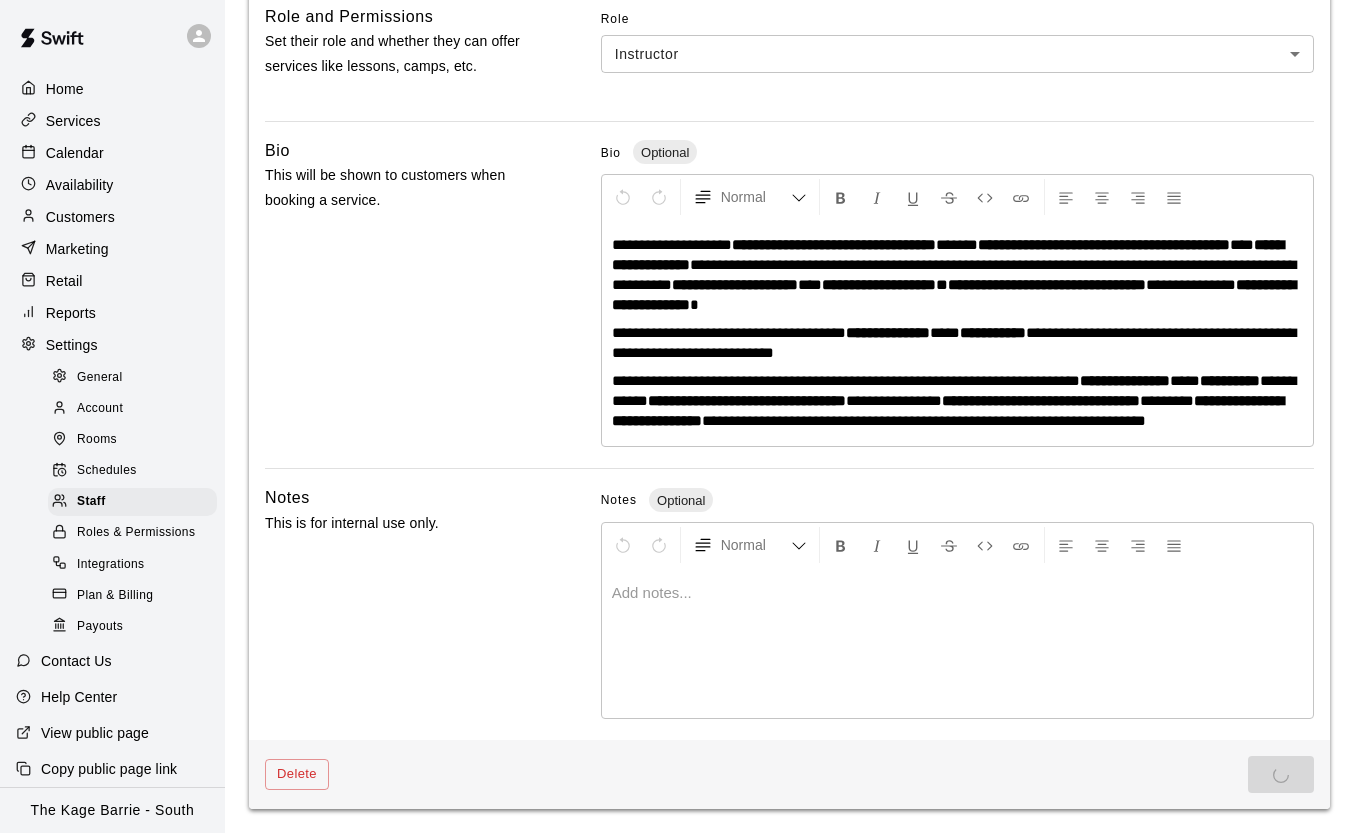 scroll, scrollTop: 0, scrollLeft: 0, axis: both 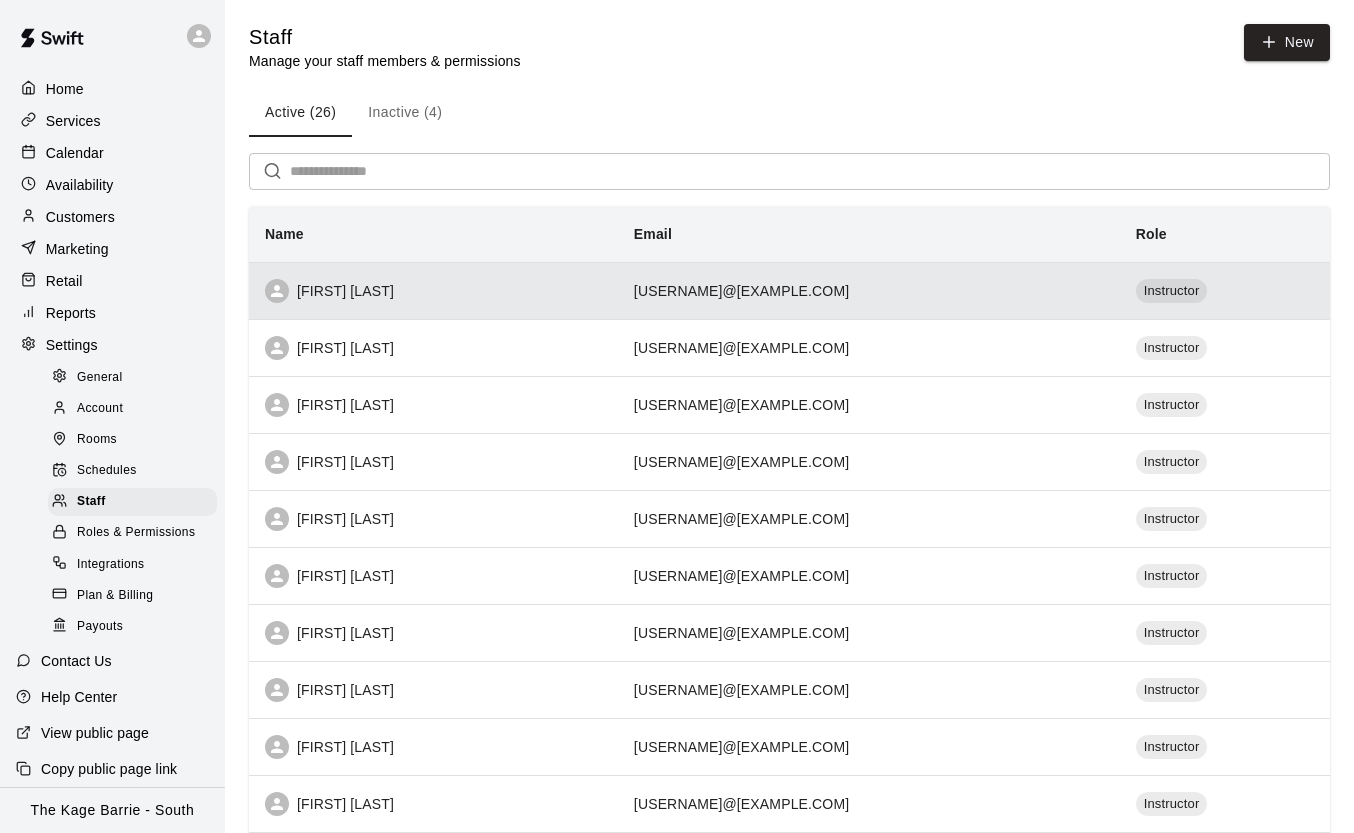 click on "biery13@gmail.com" at bounding box center (869, 290) 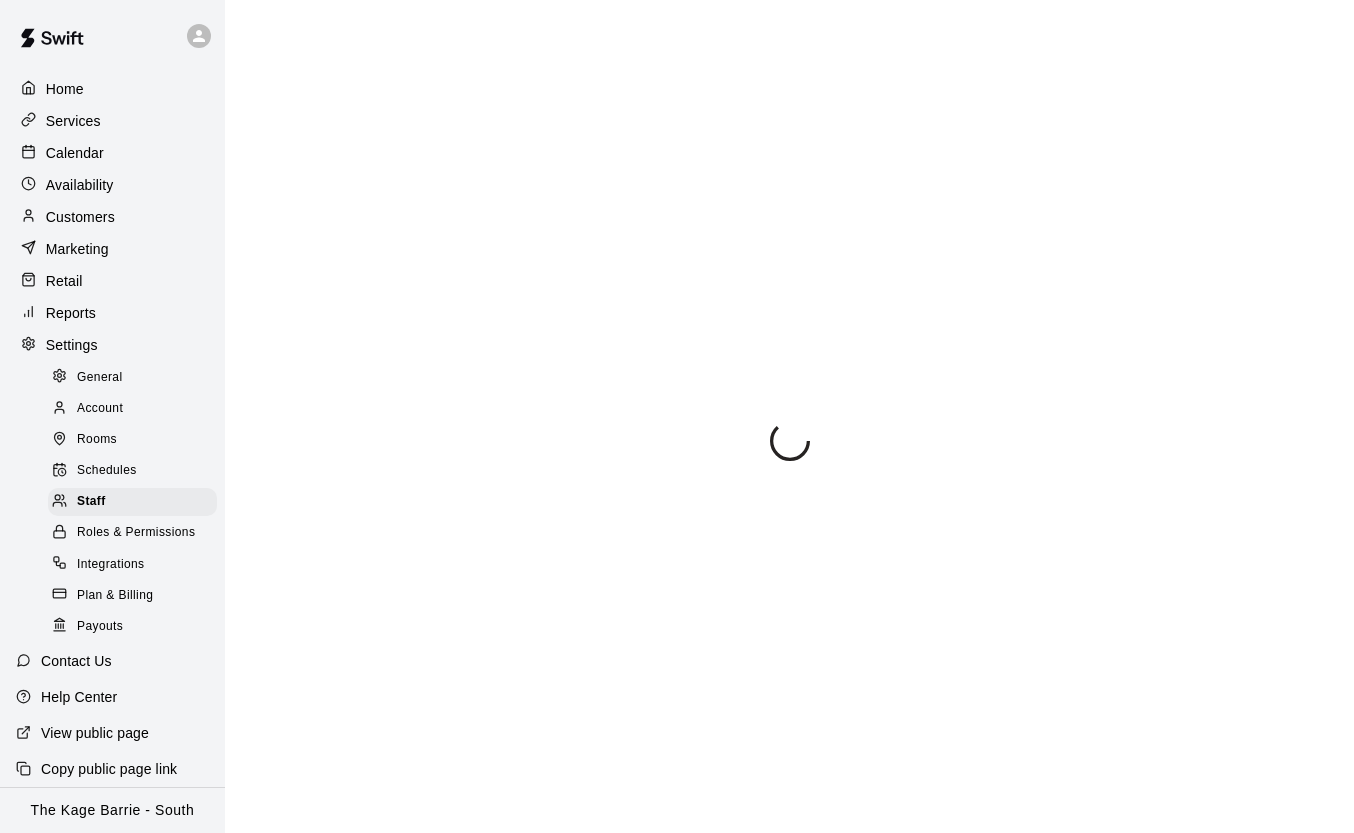scroll, scrollTop: 177, scrollLeft: 0, axis: vertical 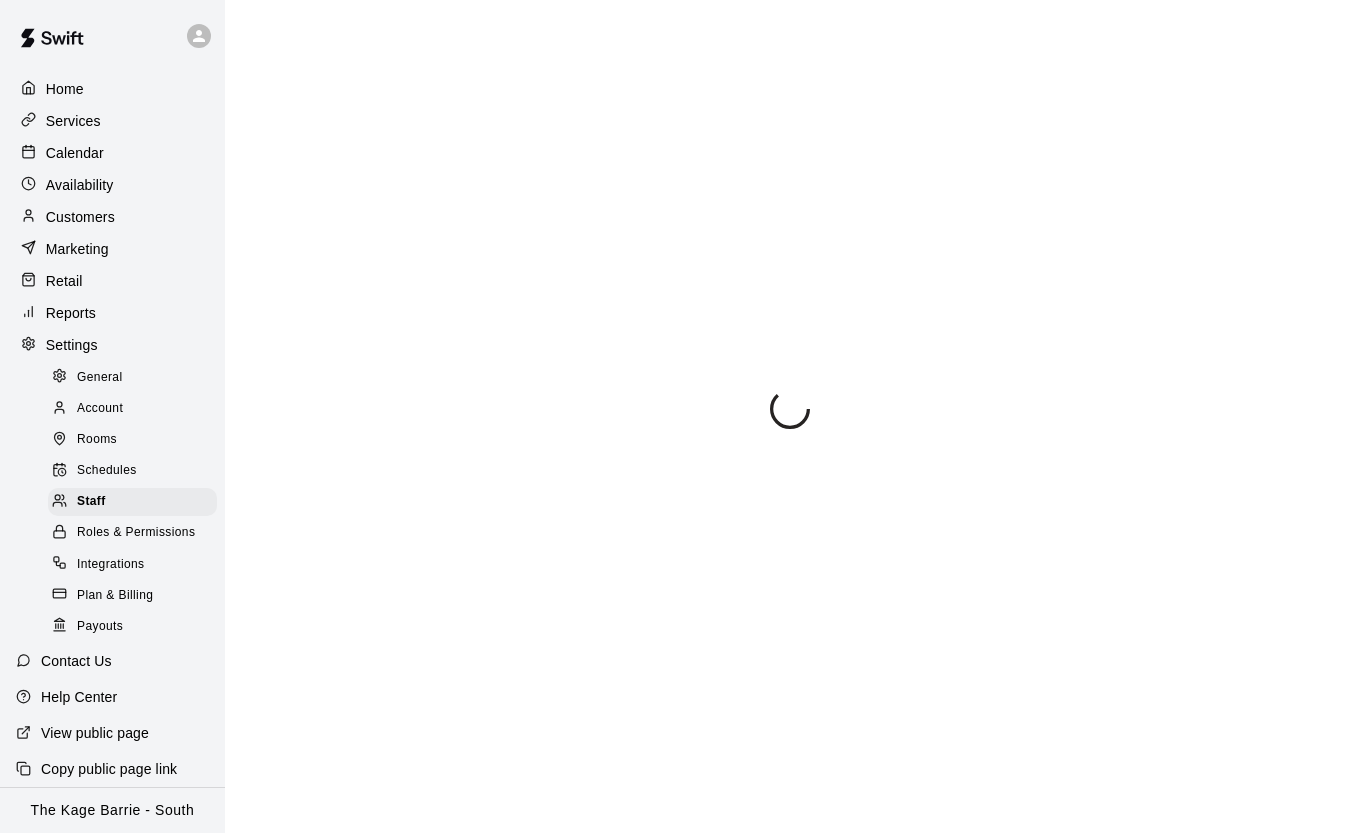 select on "**" 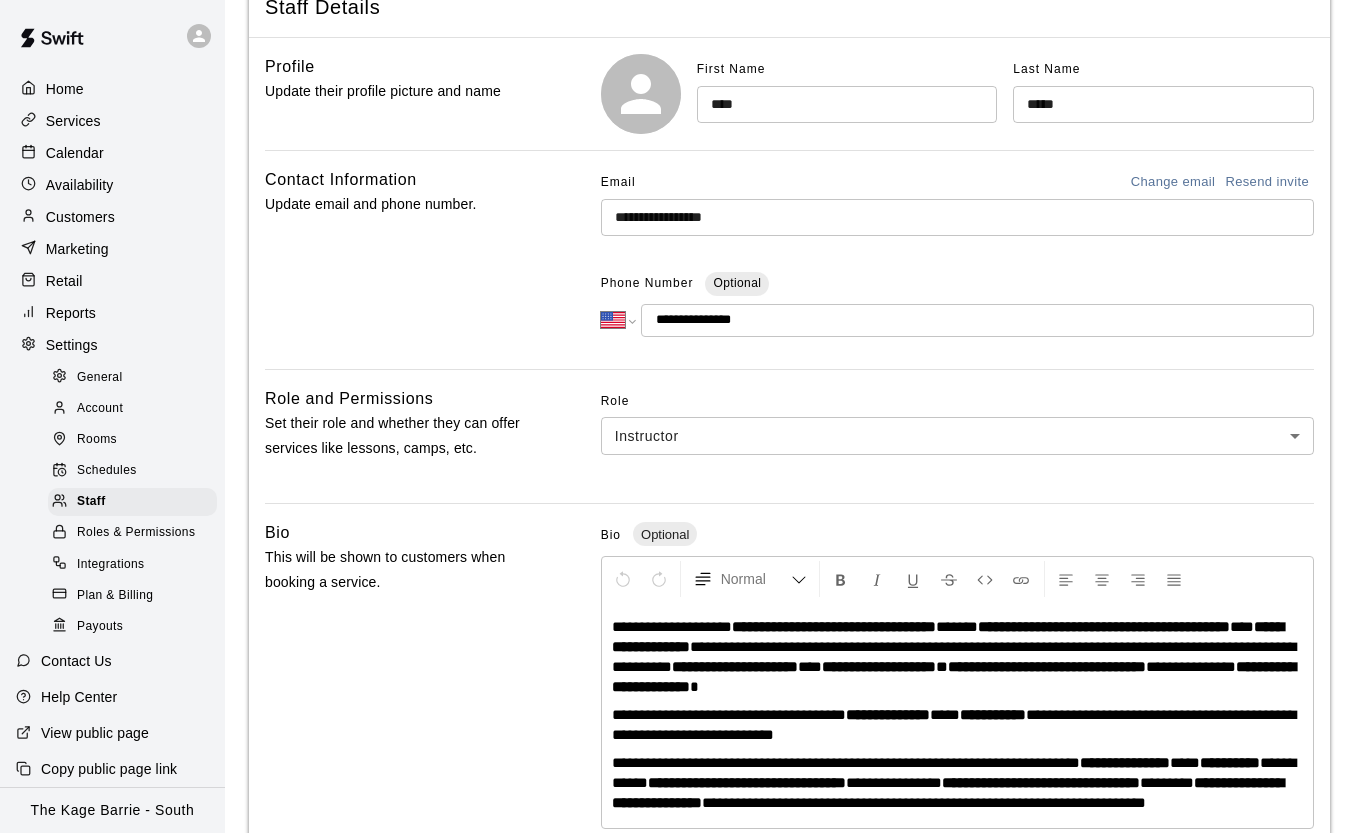 click on "Resend invite" at bounding box center (1267, 182) 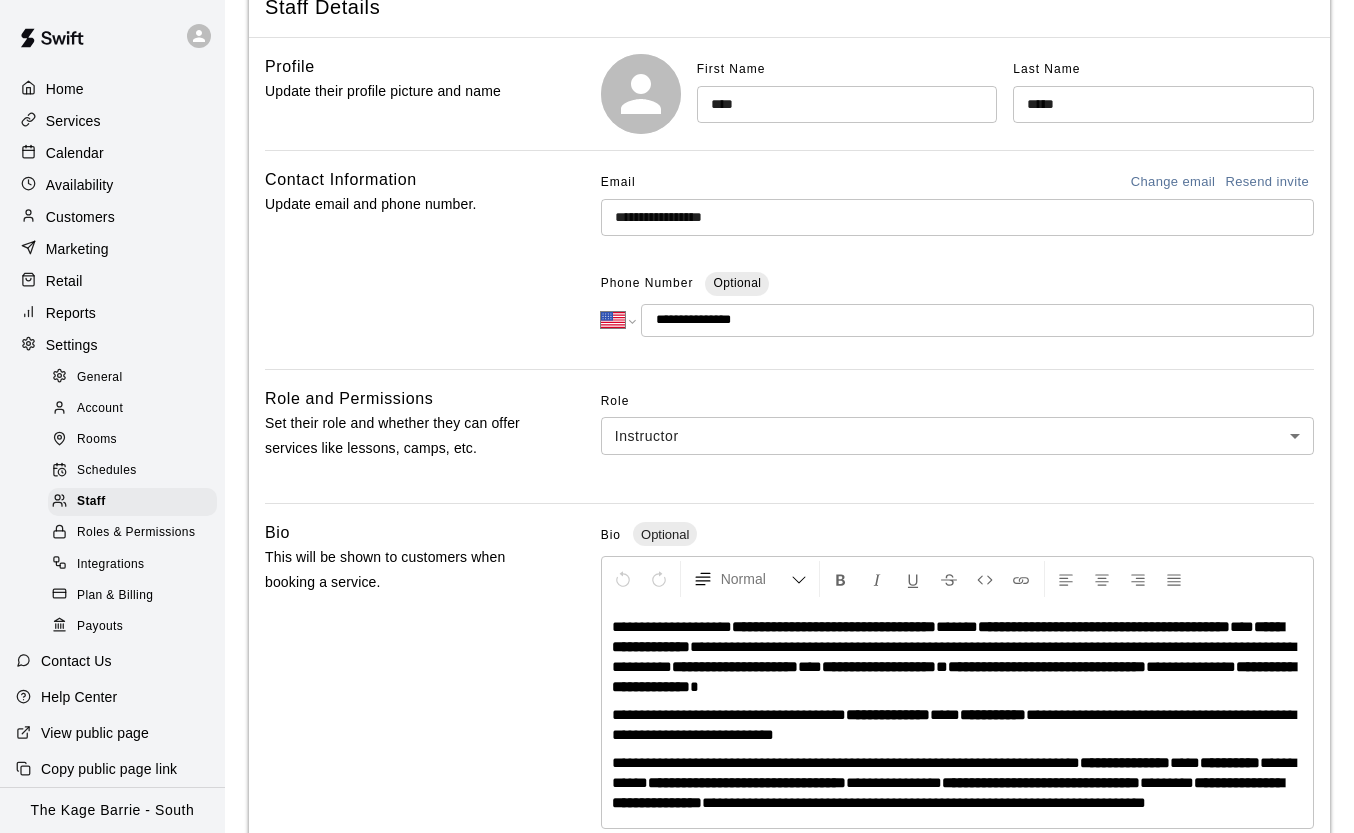 click on "Calendar" at bounding box center (112, 153) 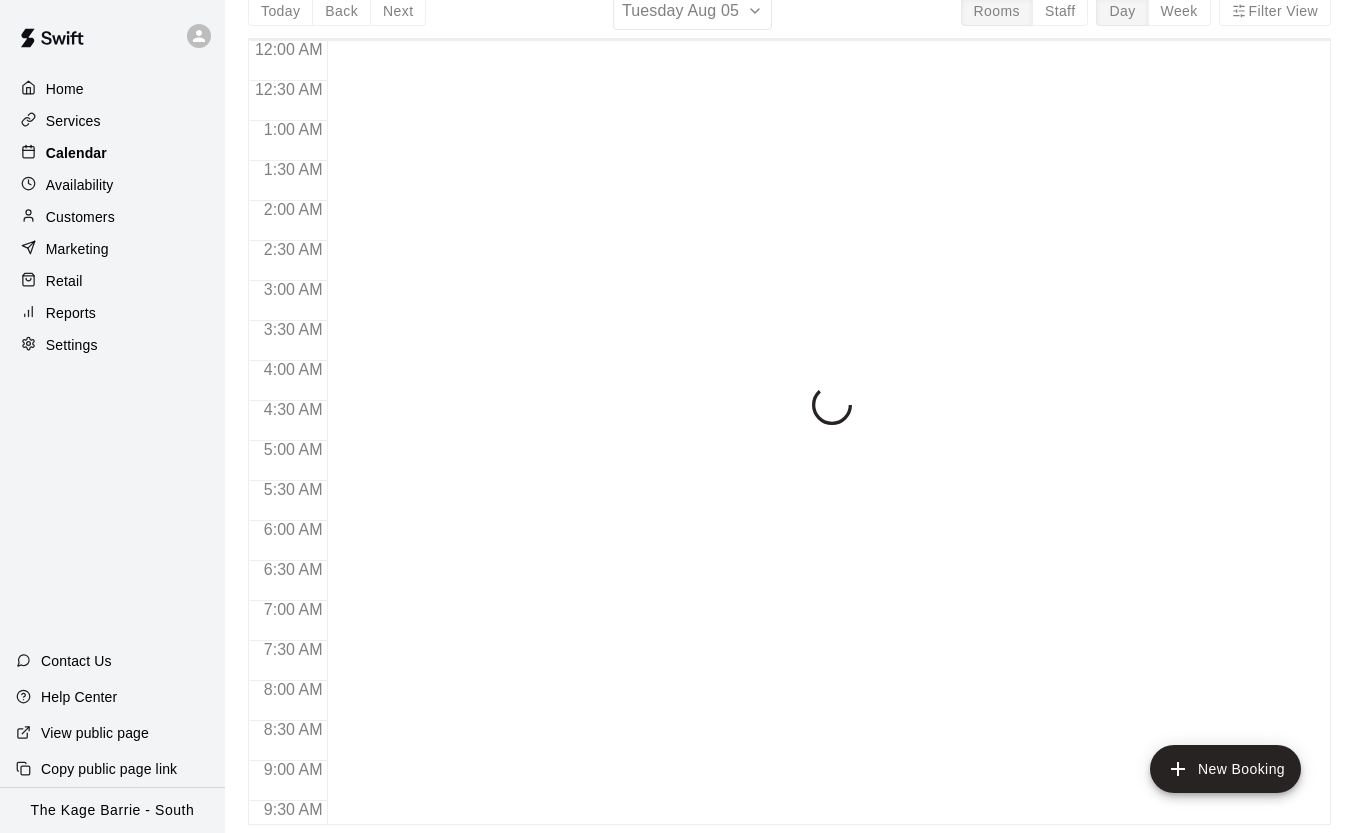 scroll, scrollTop: 0, scrollLeft: 0, axis: both 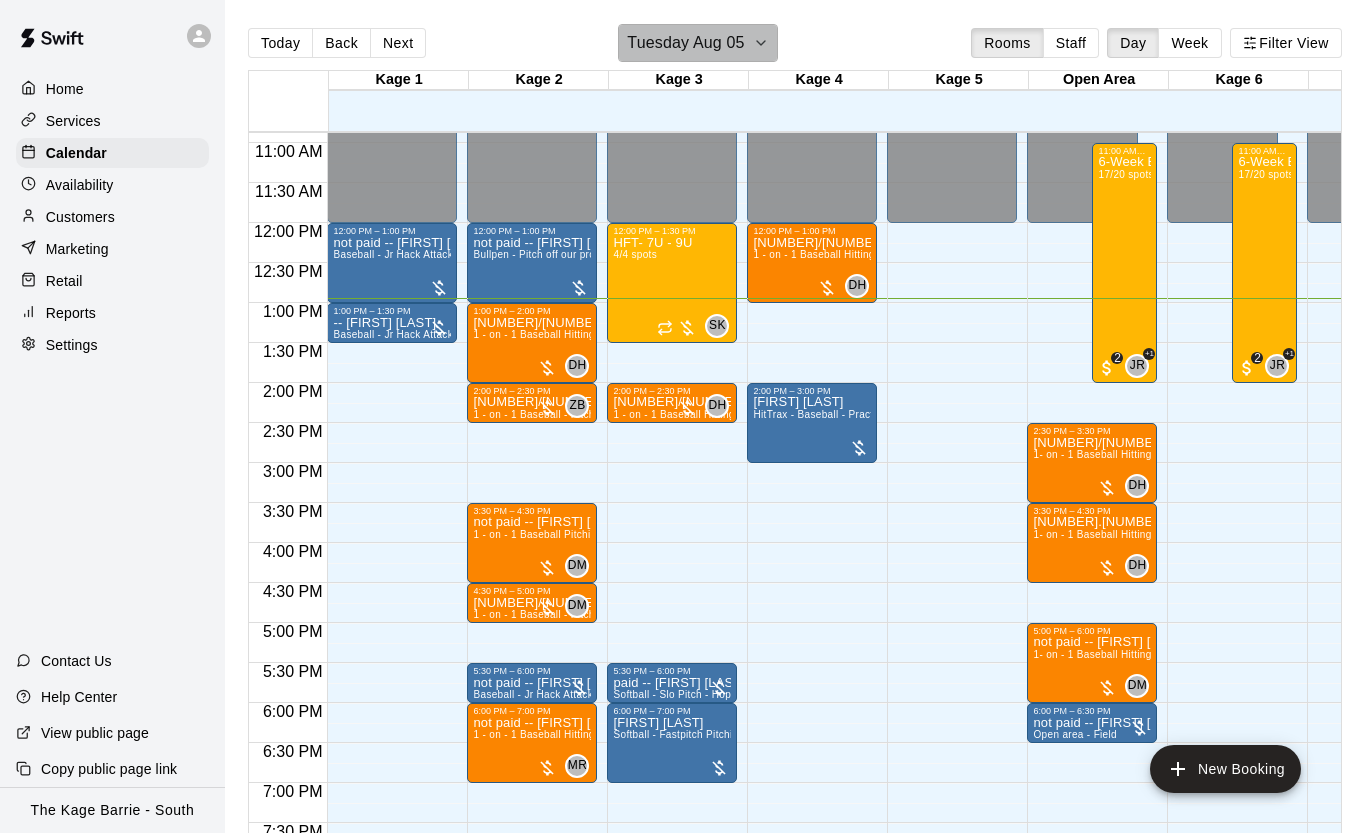 click 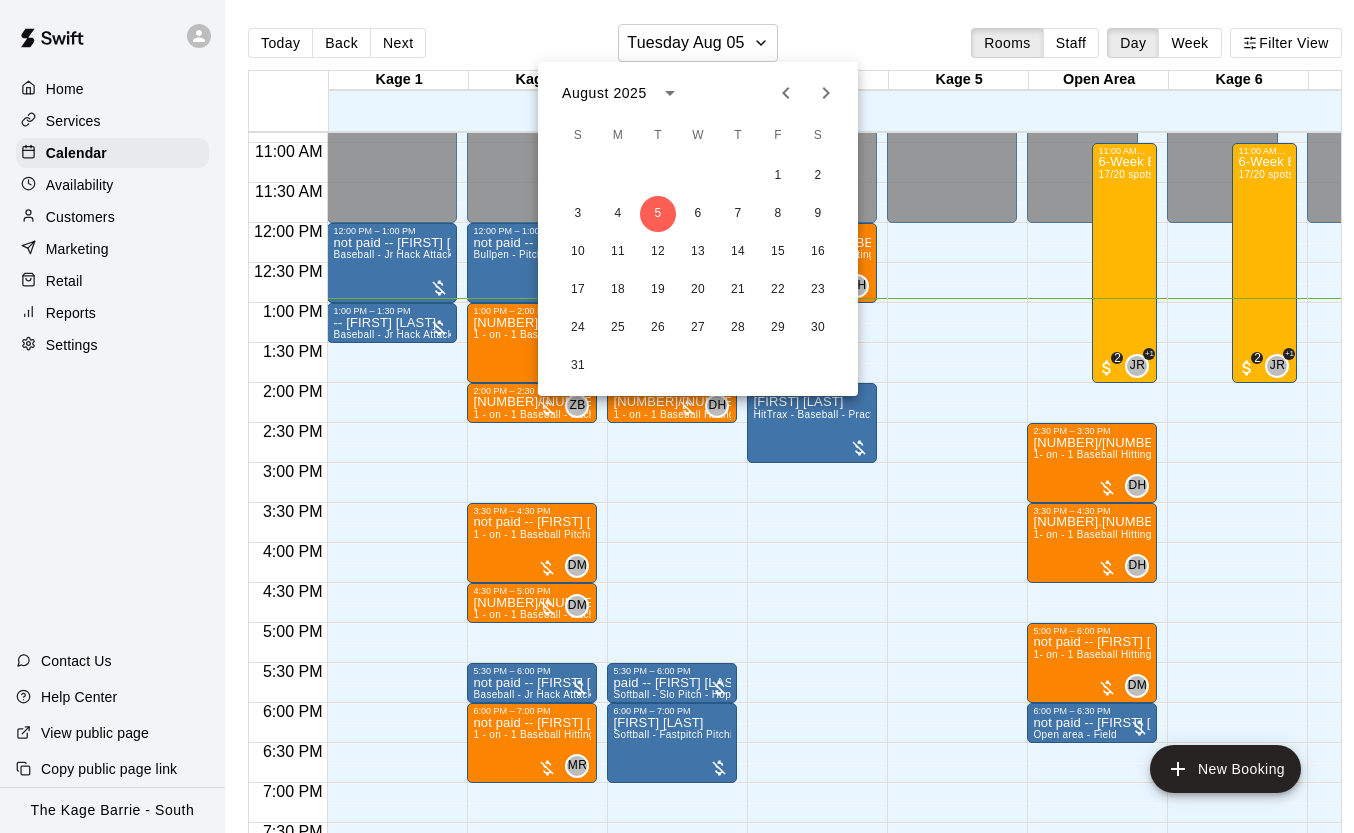 click 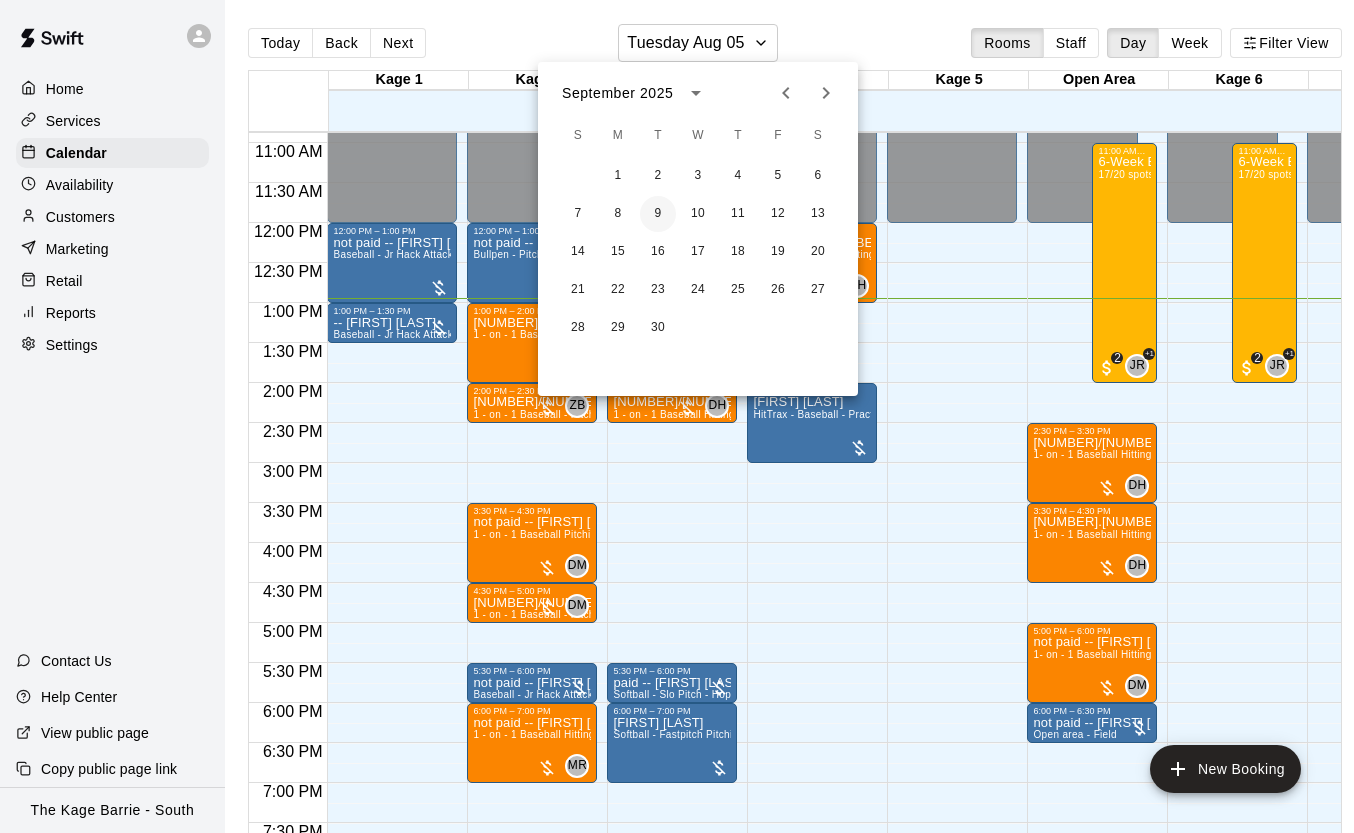 click on "9" at bounding box center (658, 214) 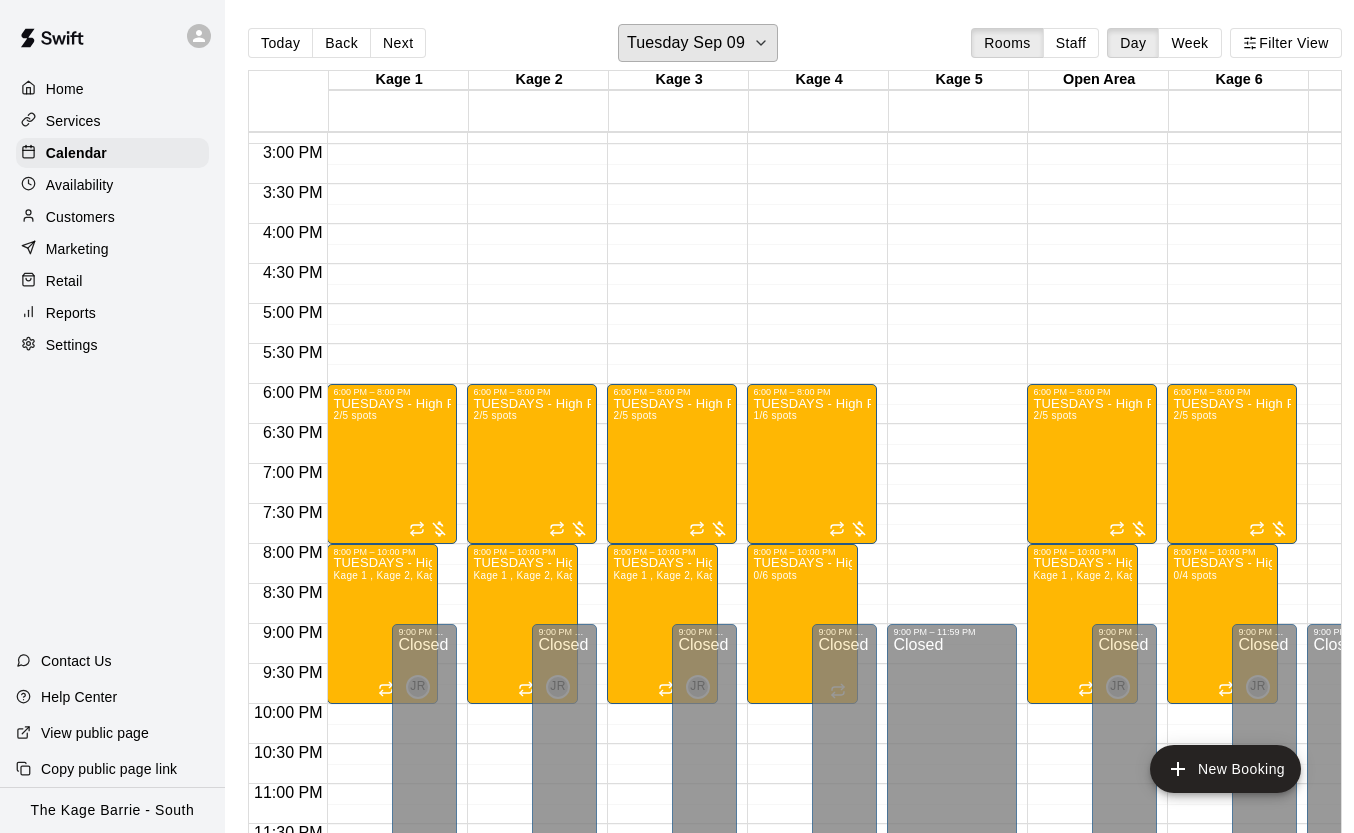 scroll, scrollTop: 1197, scrollLeft: 0, axis: vertical 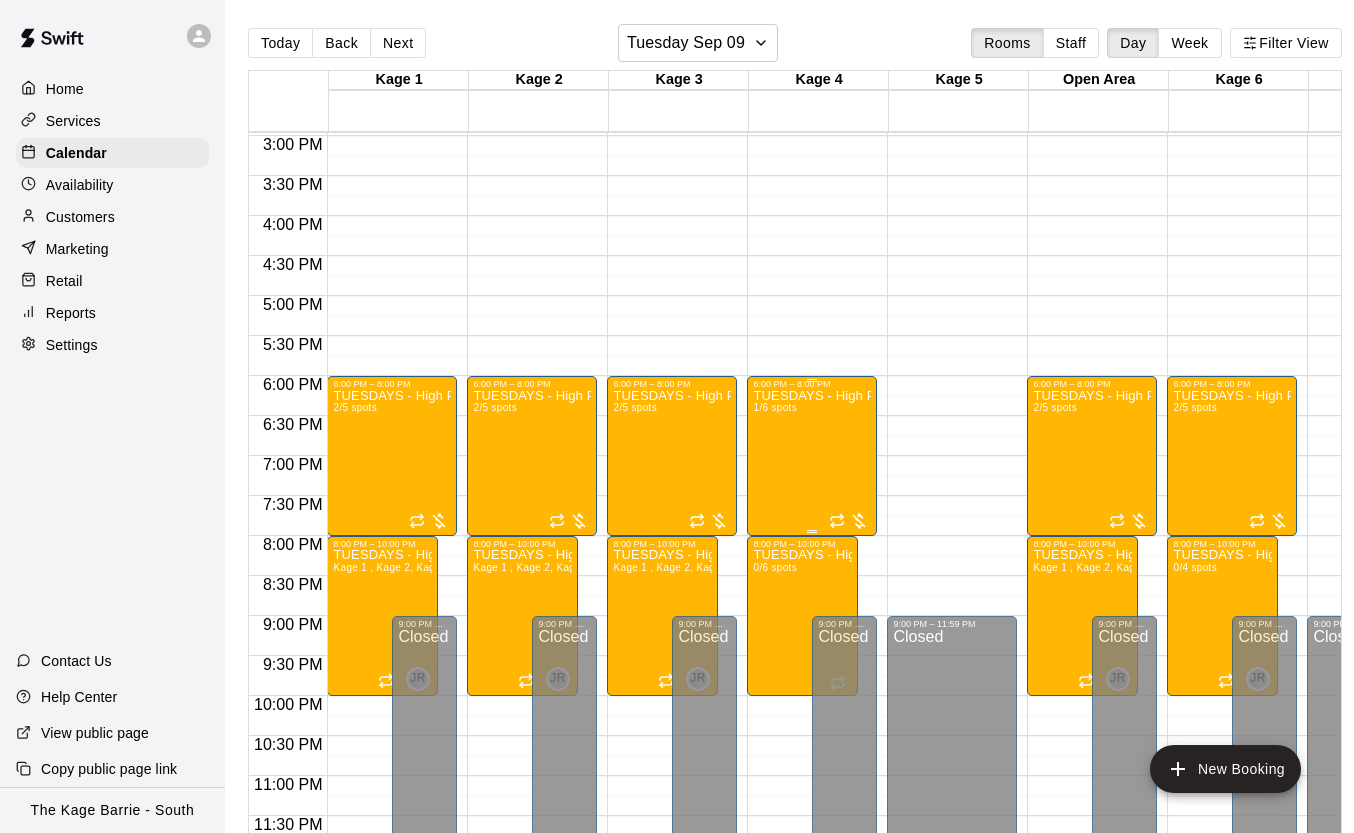 click on "TUESDAYS - High Performance Catchers Program - Baseball Program - 12U - 14U  1/6 spots" at bounding box center [812, 805] 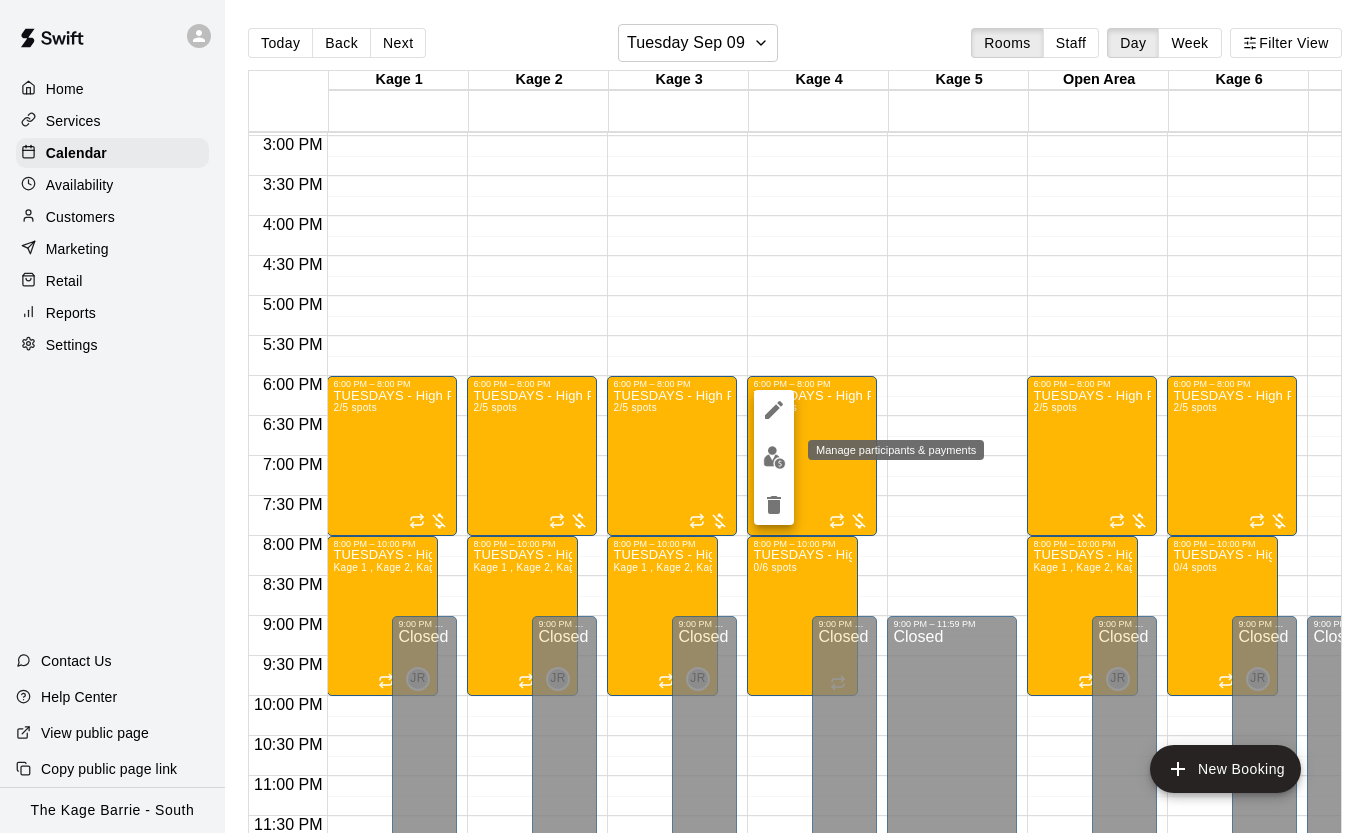 click at bounding box center [774, 457] 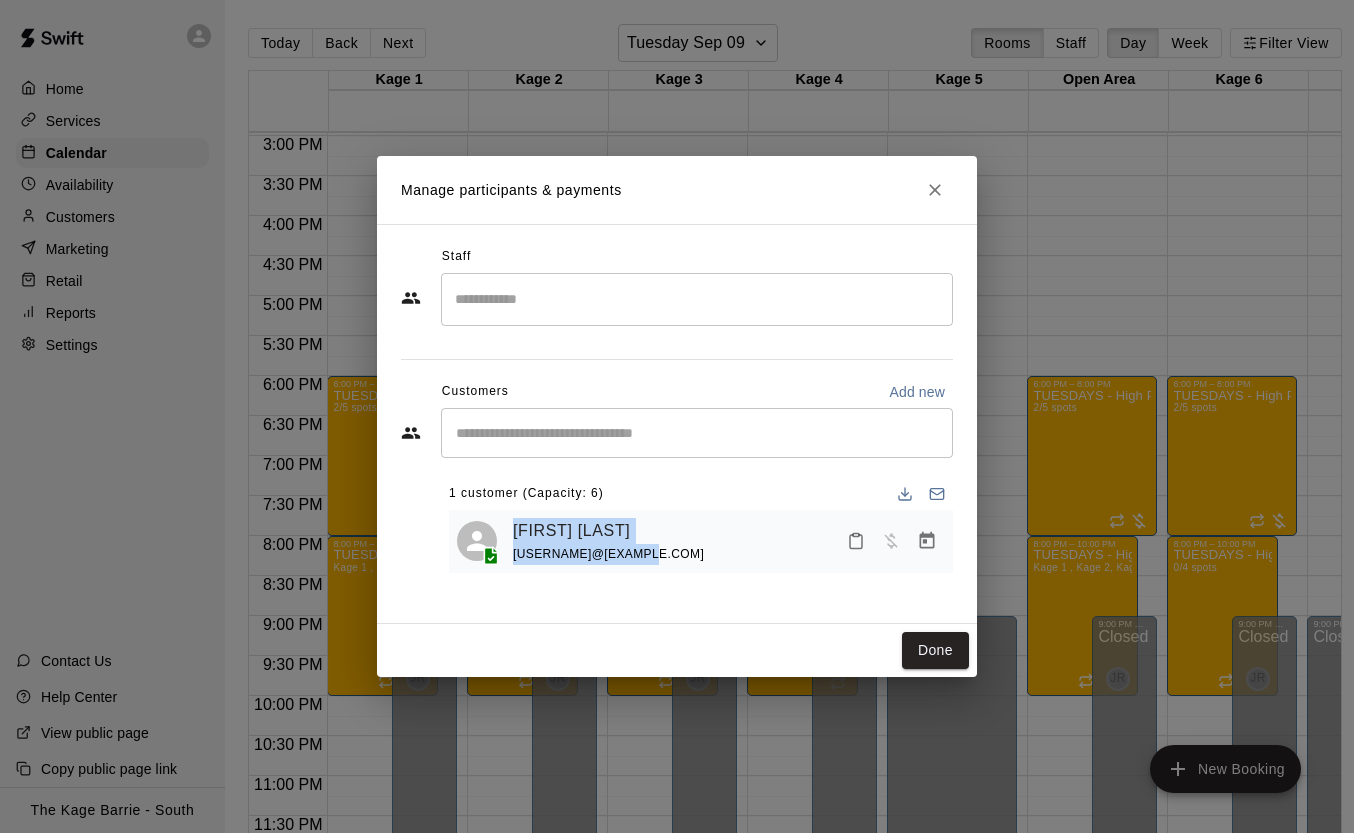 drag, startPoint x: 645, startPoint y: 560, endPoint x: 511, endPoint y: 532, distance: 136.89412 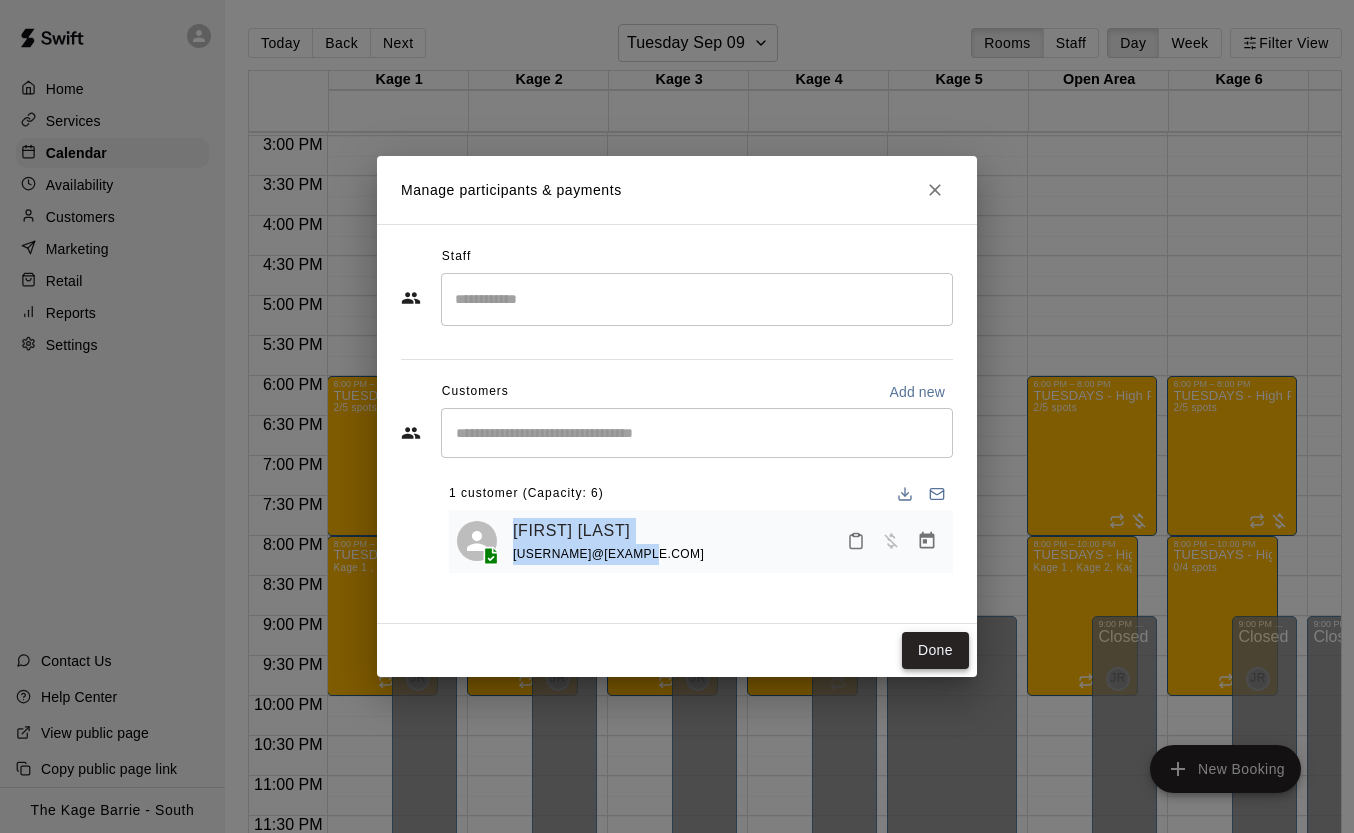 click on "Done" at bounding box center (935, 650) 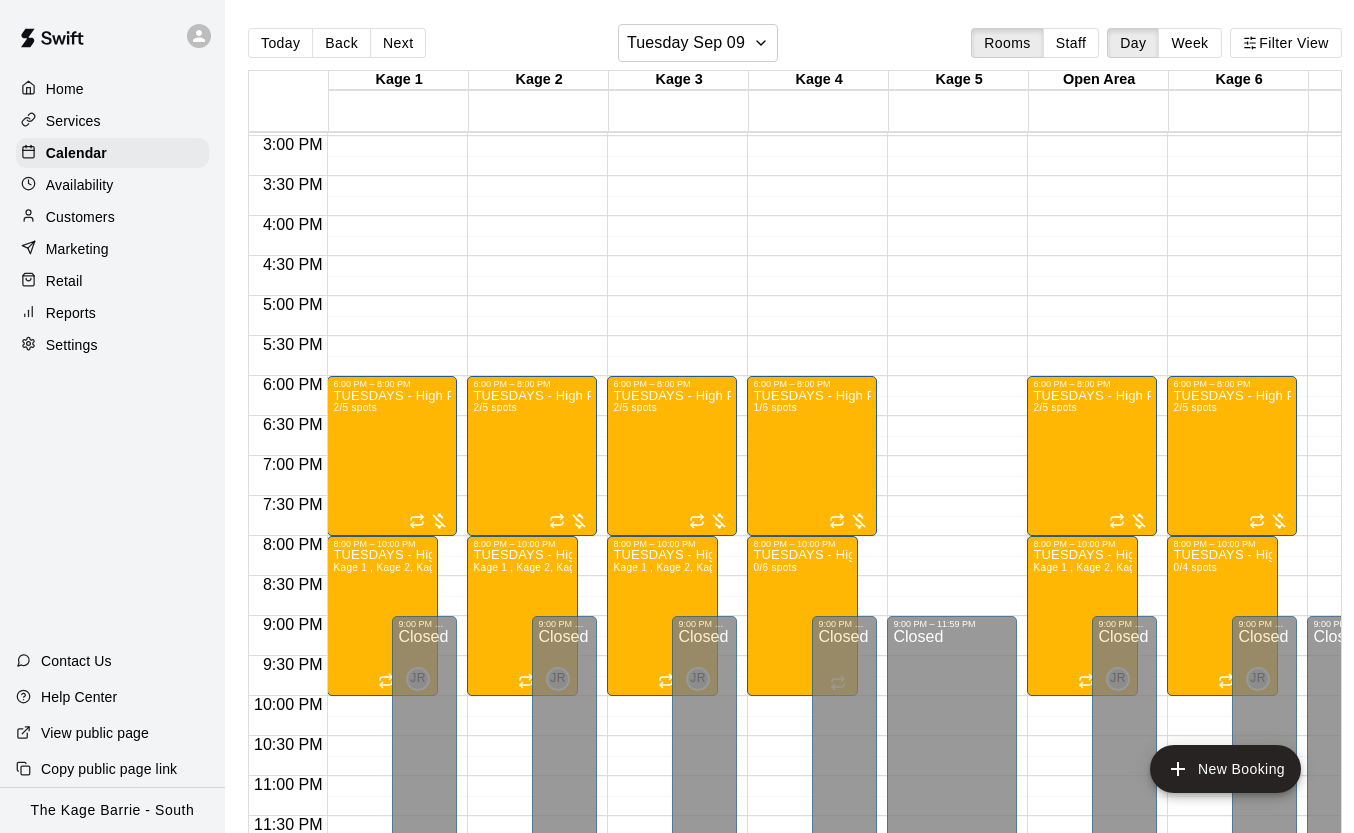 scroll, scrollTop: 1197, scrollLeft: 107, axis: both 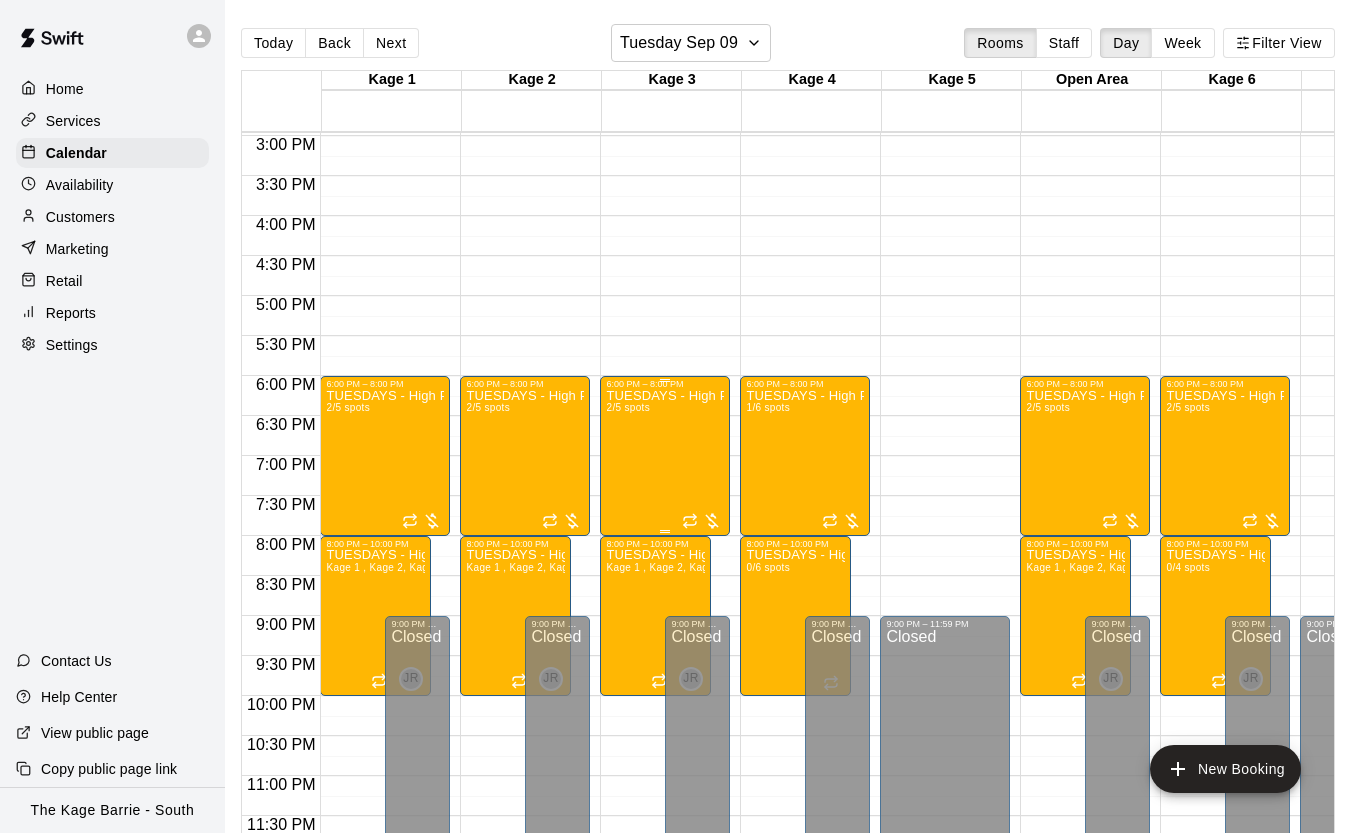 click on "TUESDAYS - High Performance Hitting Program - Baseball Program - 12U - 14U  2/5 spots" at bounding box center [665, 805] 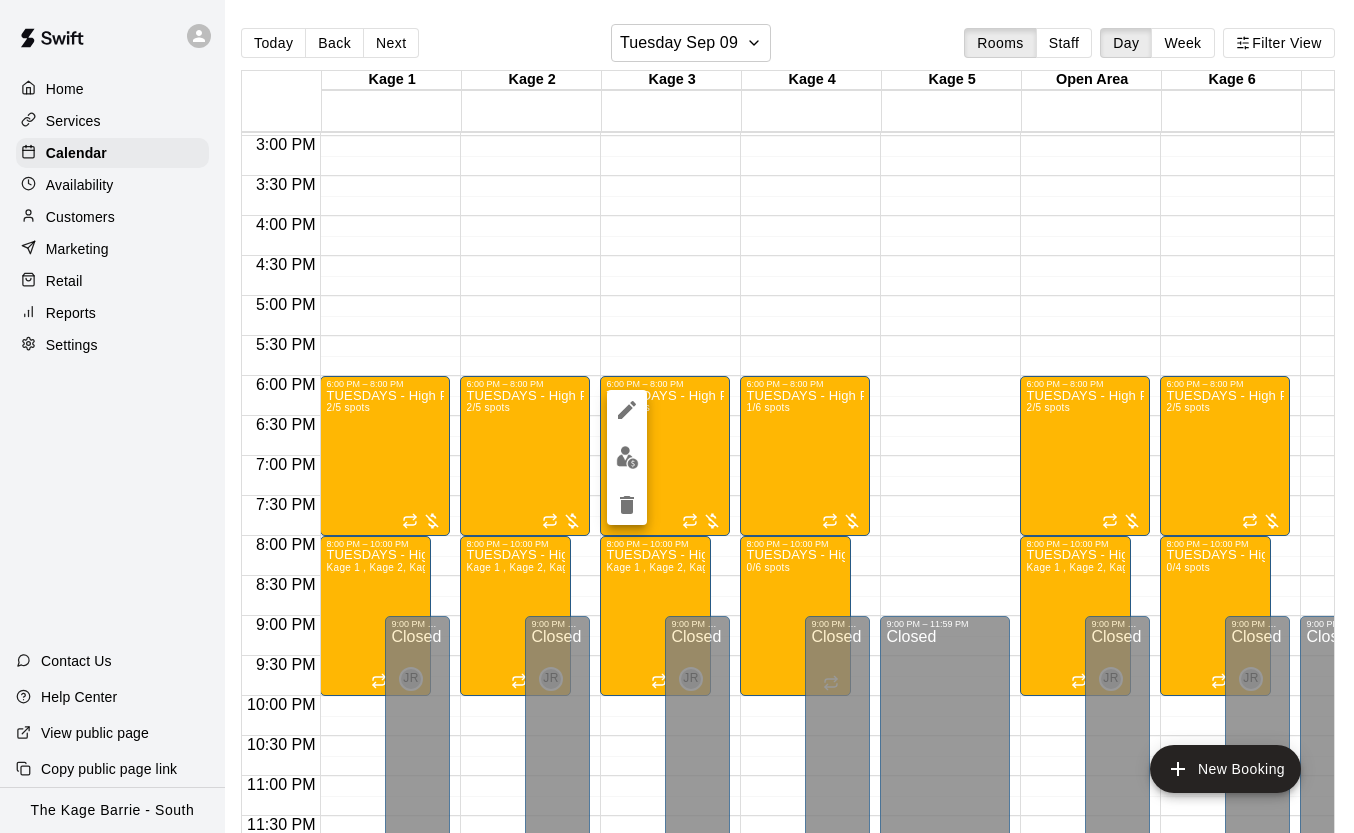 click at bounding box center [627, 457] 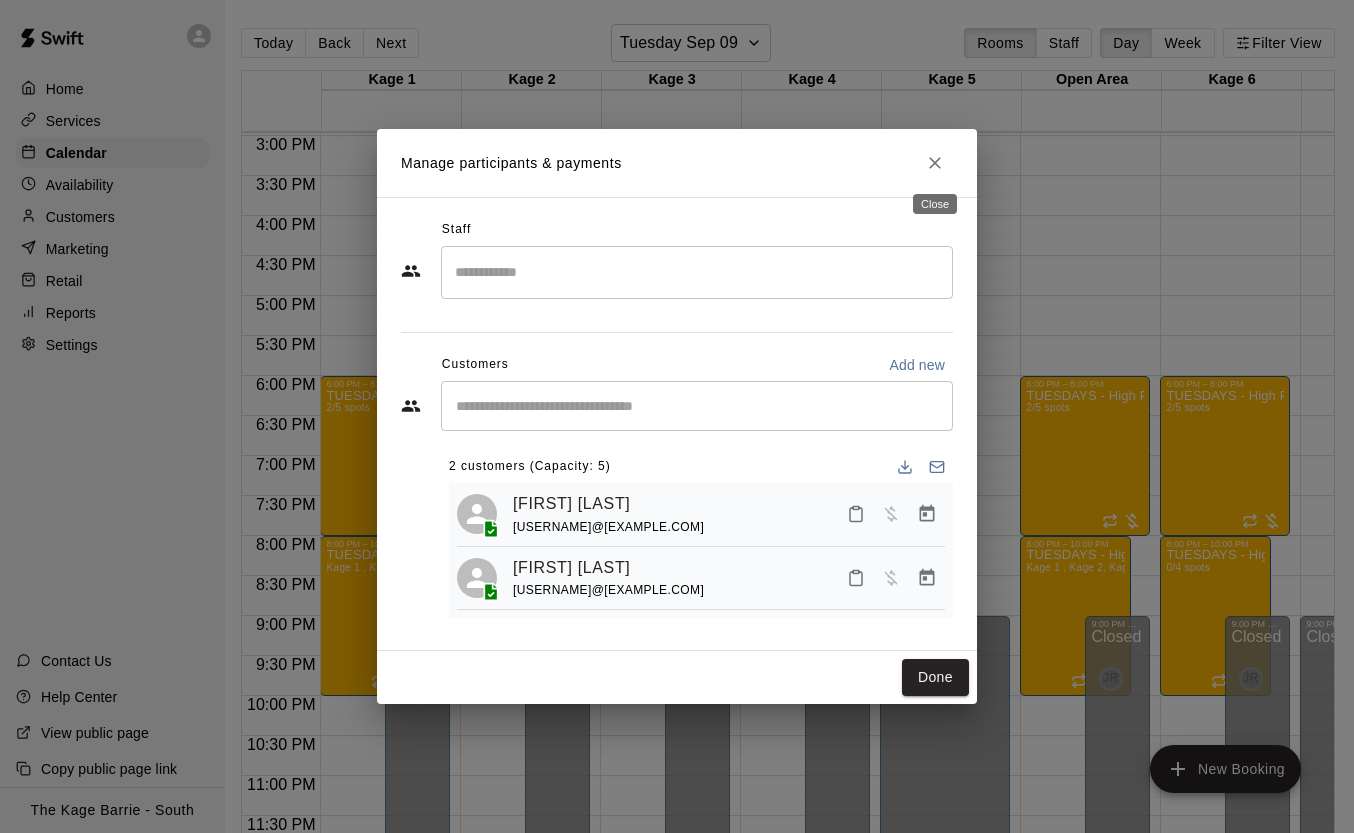 click 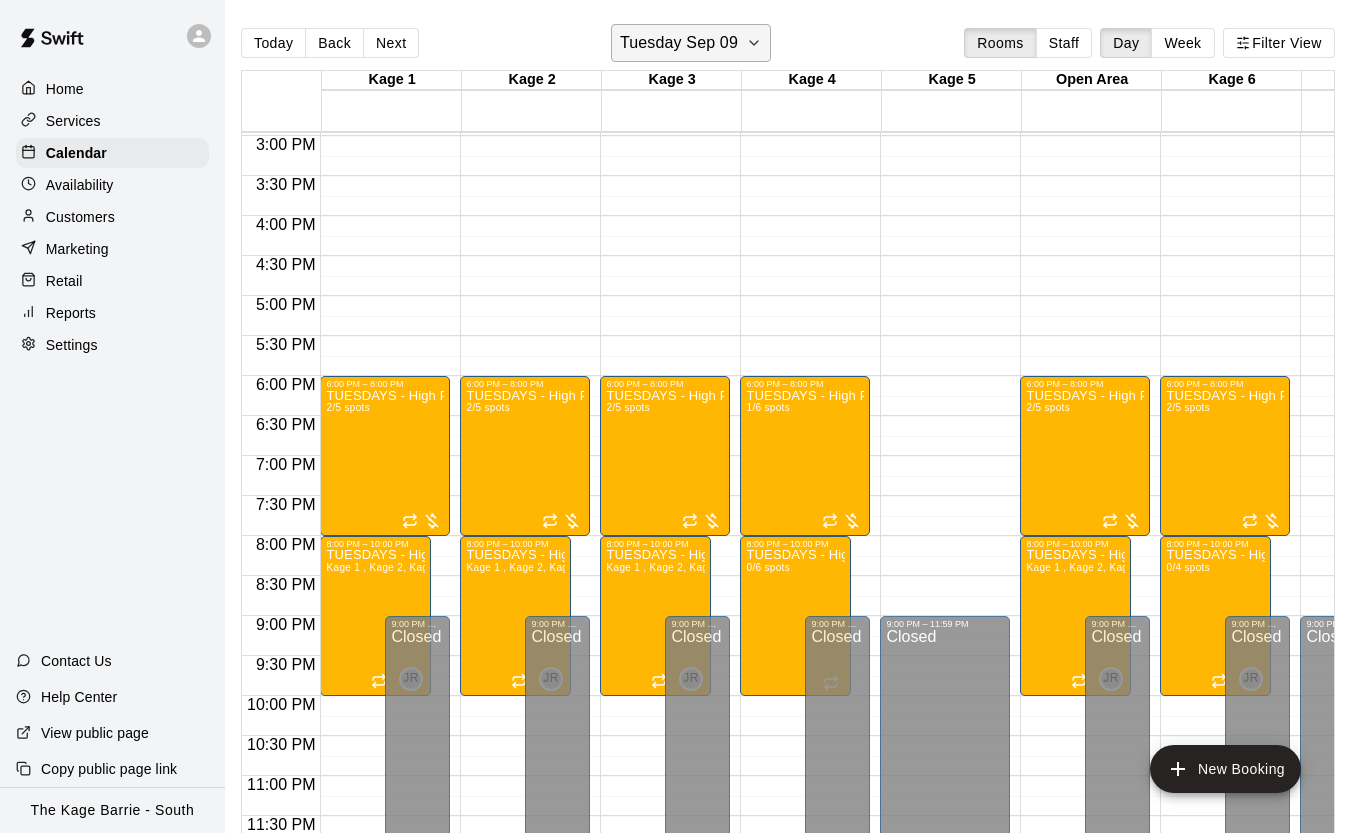 click on "Today Back Next Tuesday Sep 09 Rooms Staff Day Week Filter View" at bounding box center [788, 47] 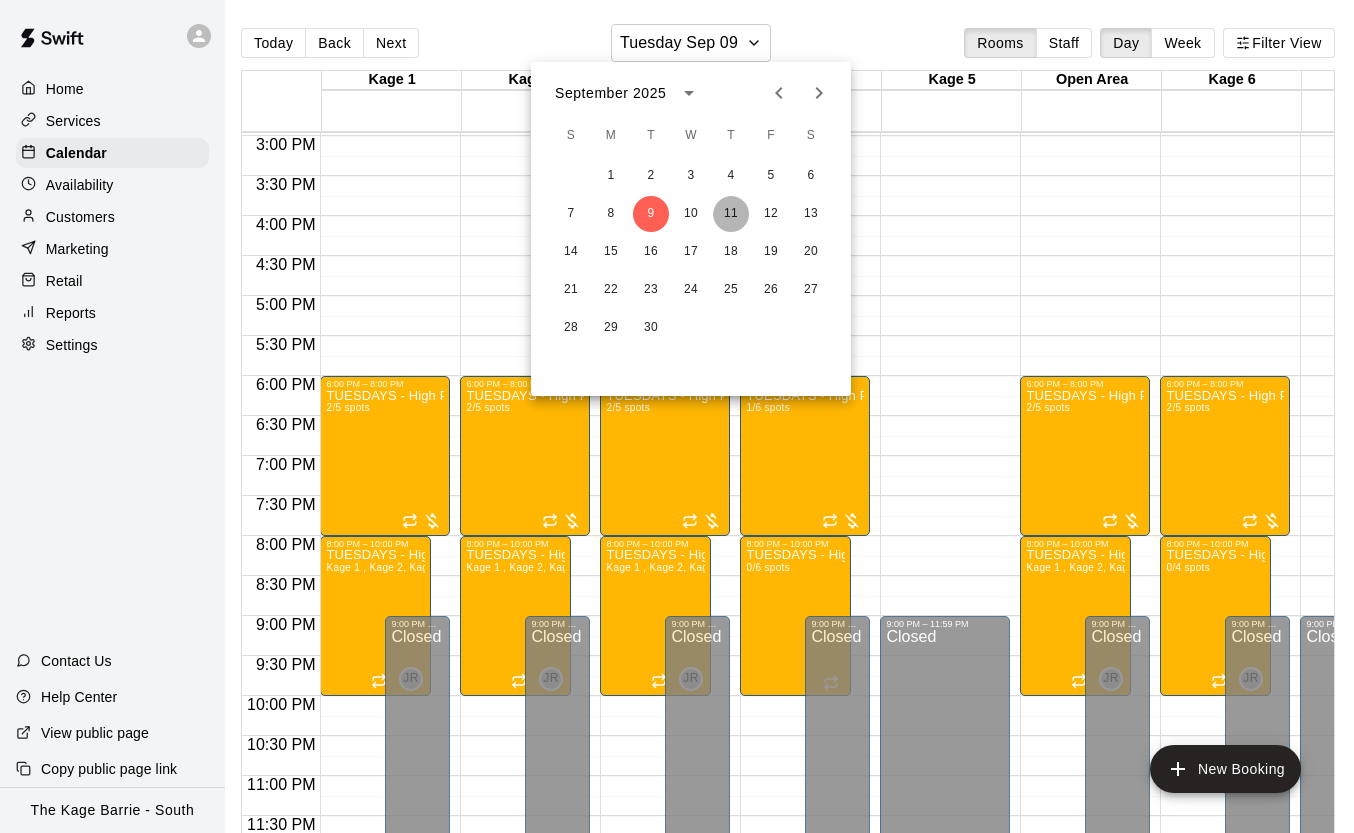 click on "11" at bounding box center (731, 214) 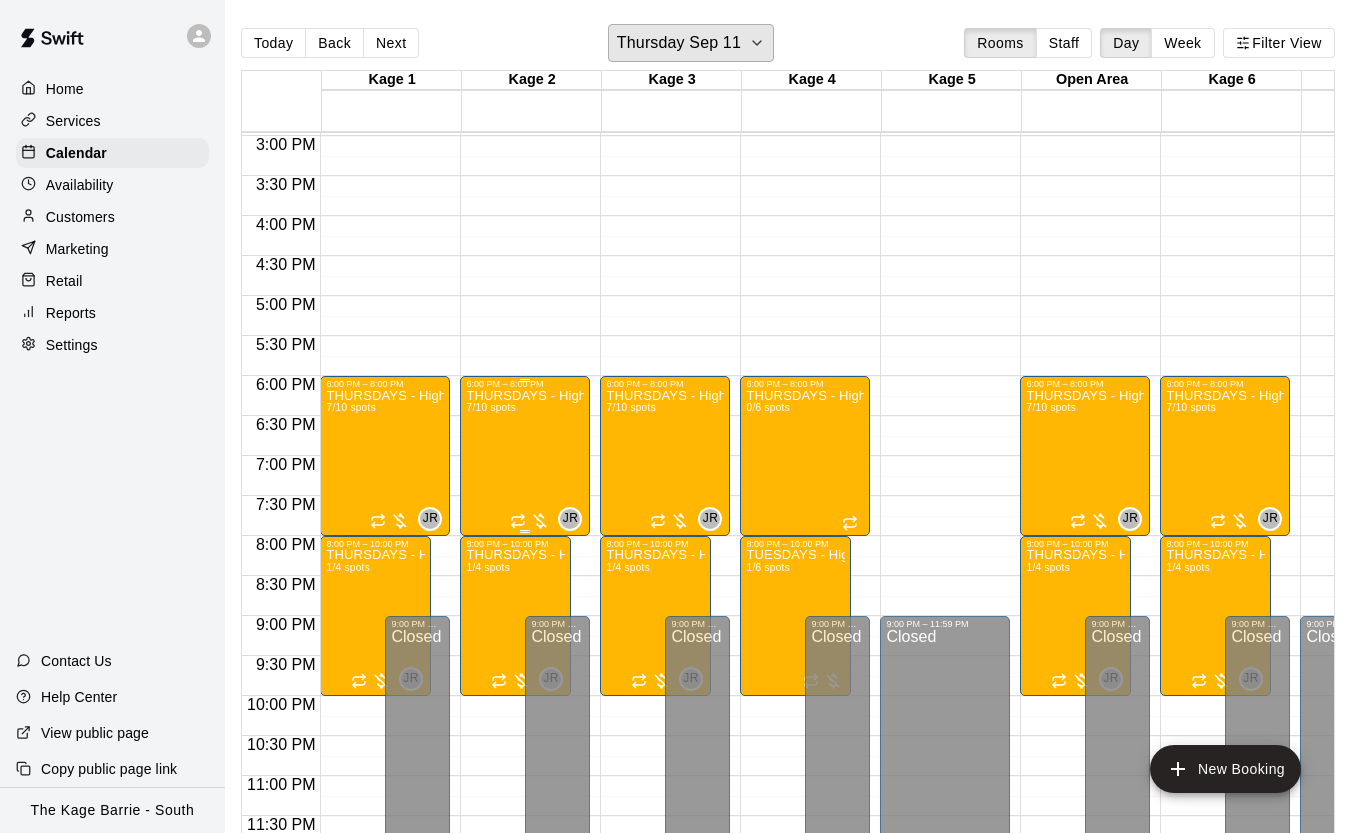 scroll, scrollTop: 32, scrollLeft: 7, axis: both 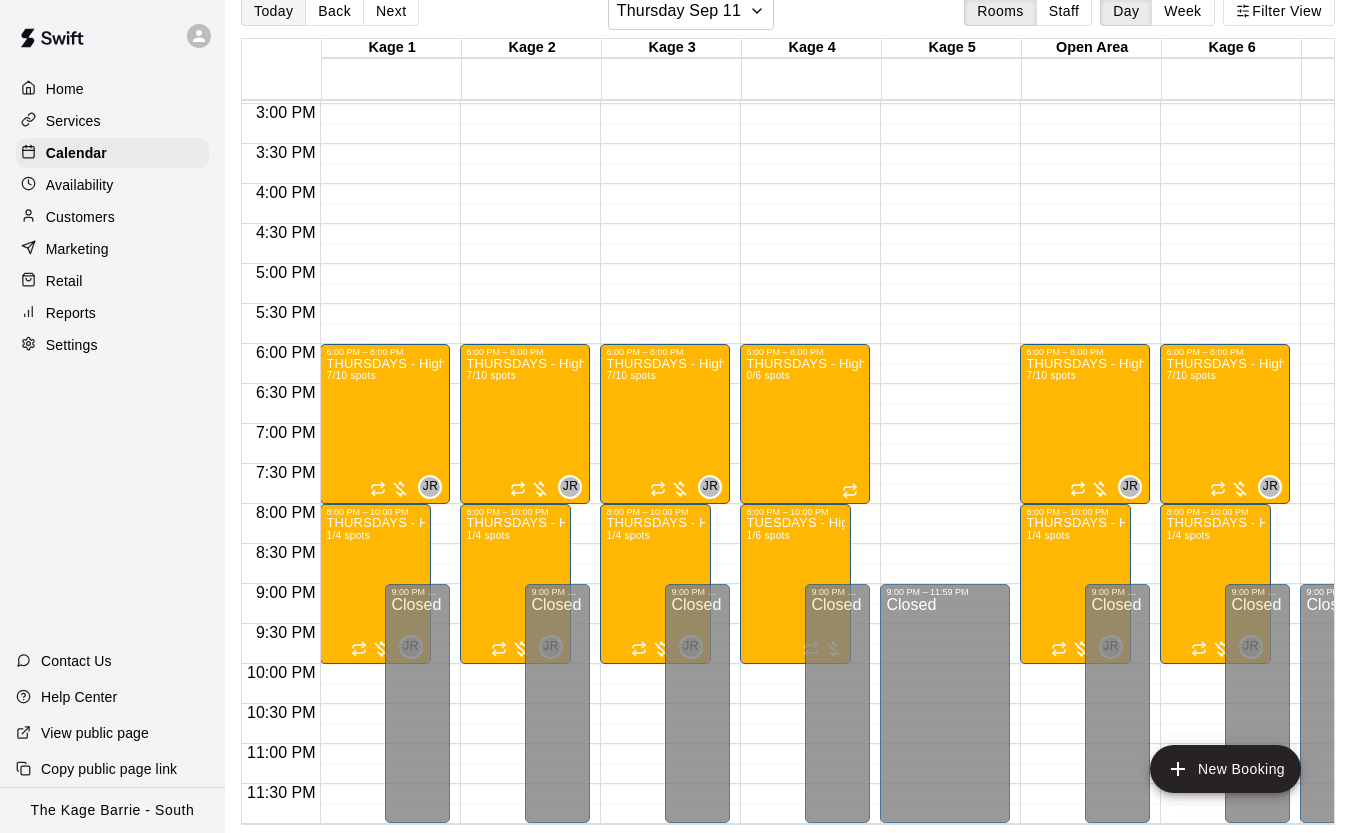 click on "Today" at bounding box center [273, 11] 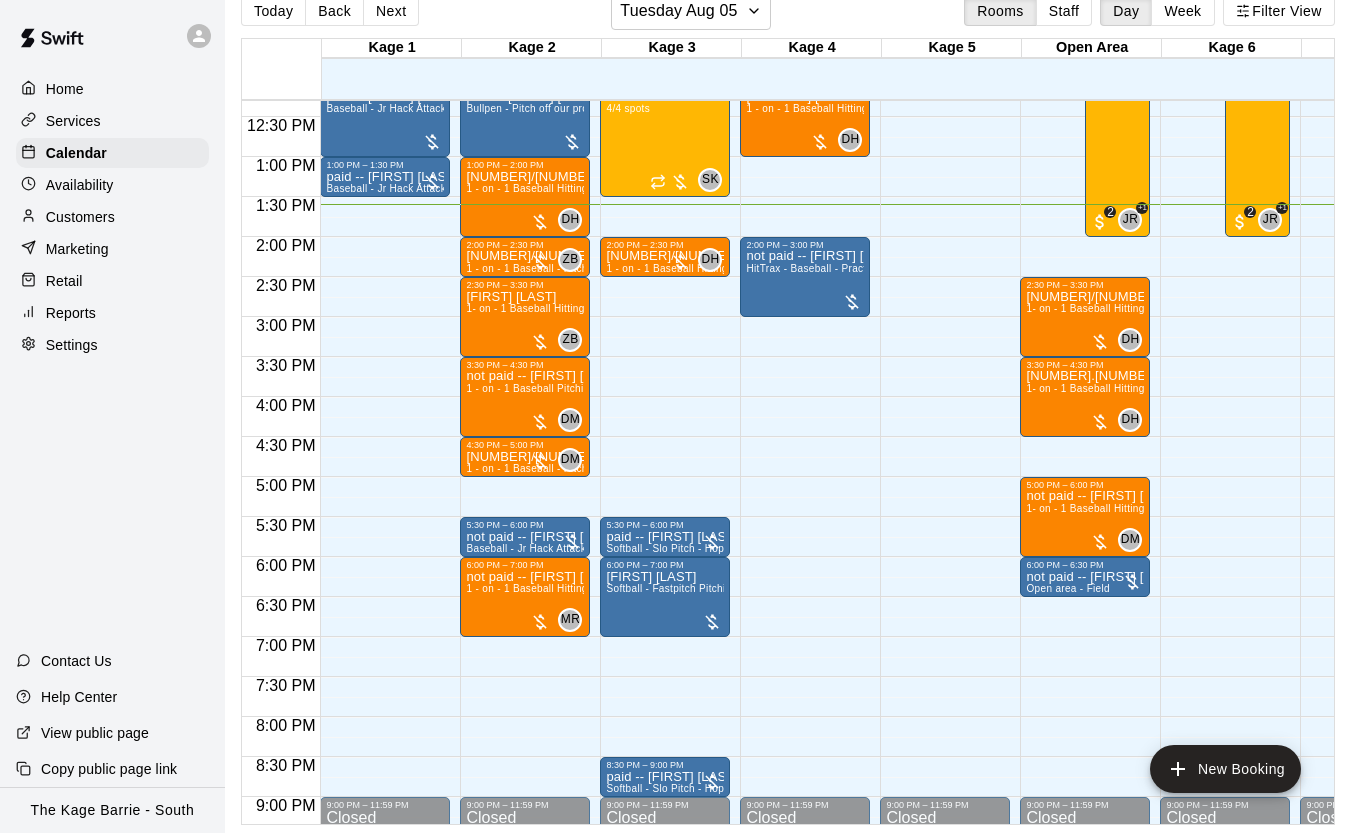scroll, scrollTop: 981, scrollLeft: 0, axis: vertical 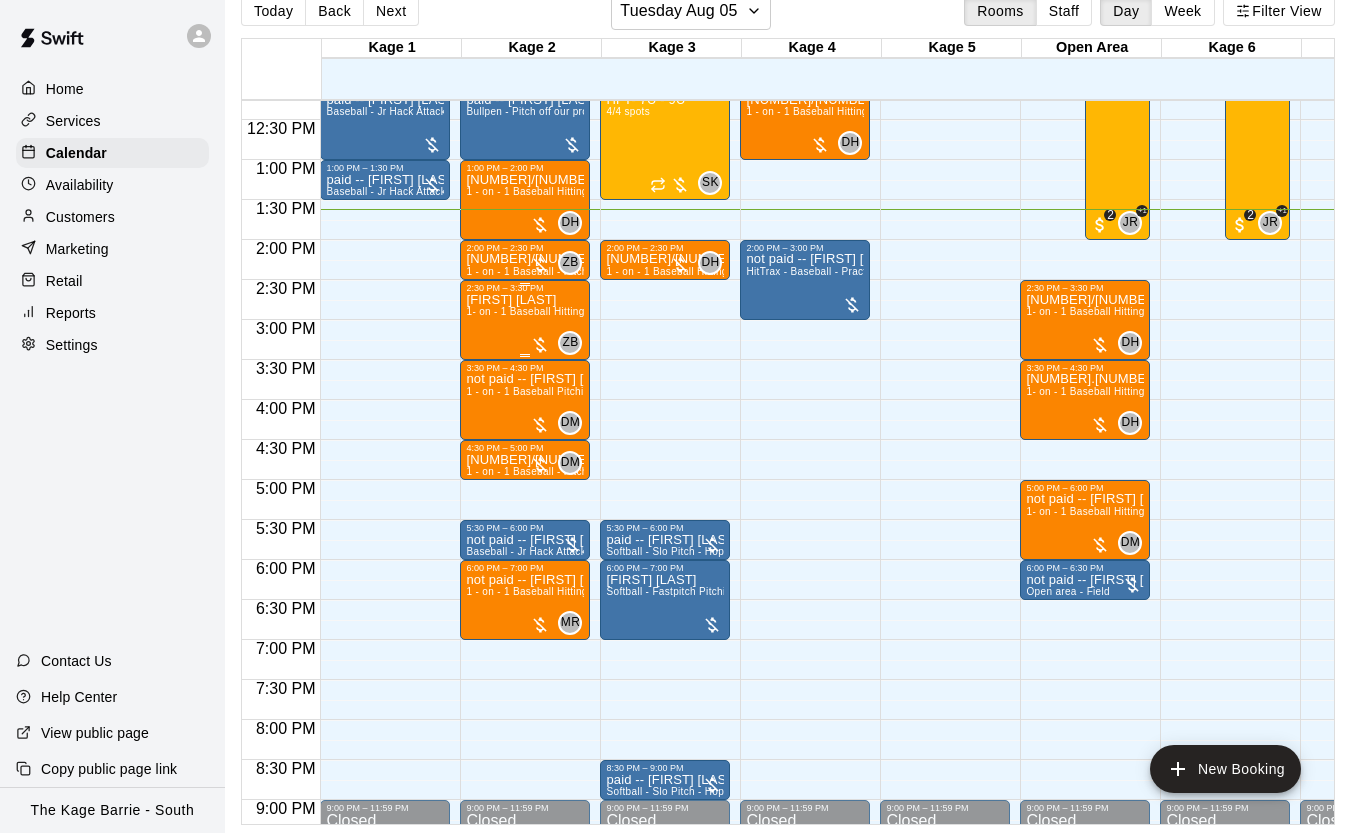 click on "1- on - 1 Baseball Hitting Clinic" at bounding box center [540, 311] 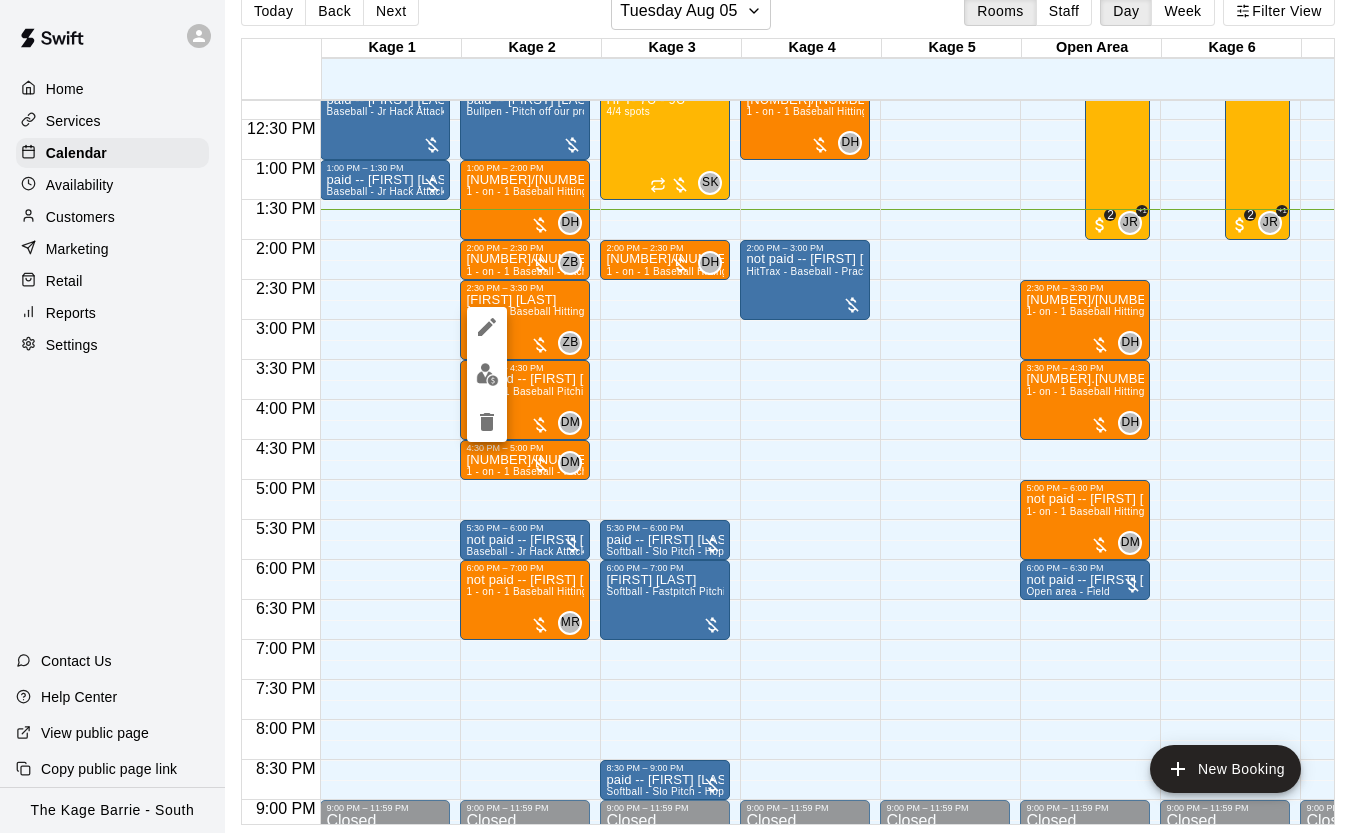 click at bounding box center [487, 327] 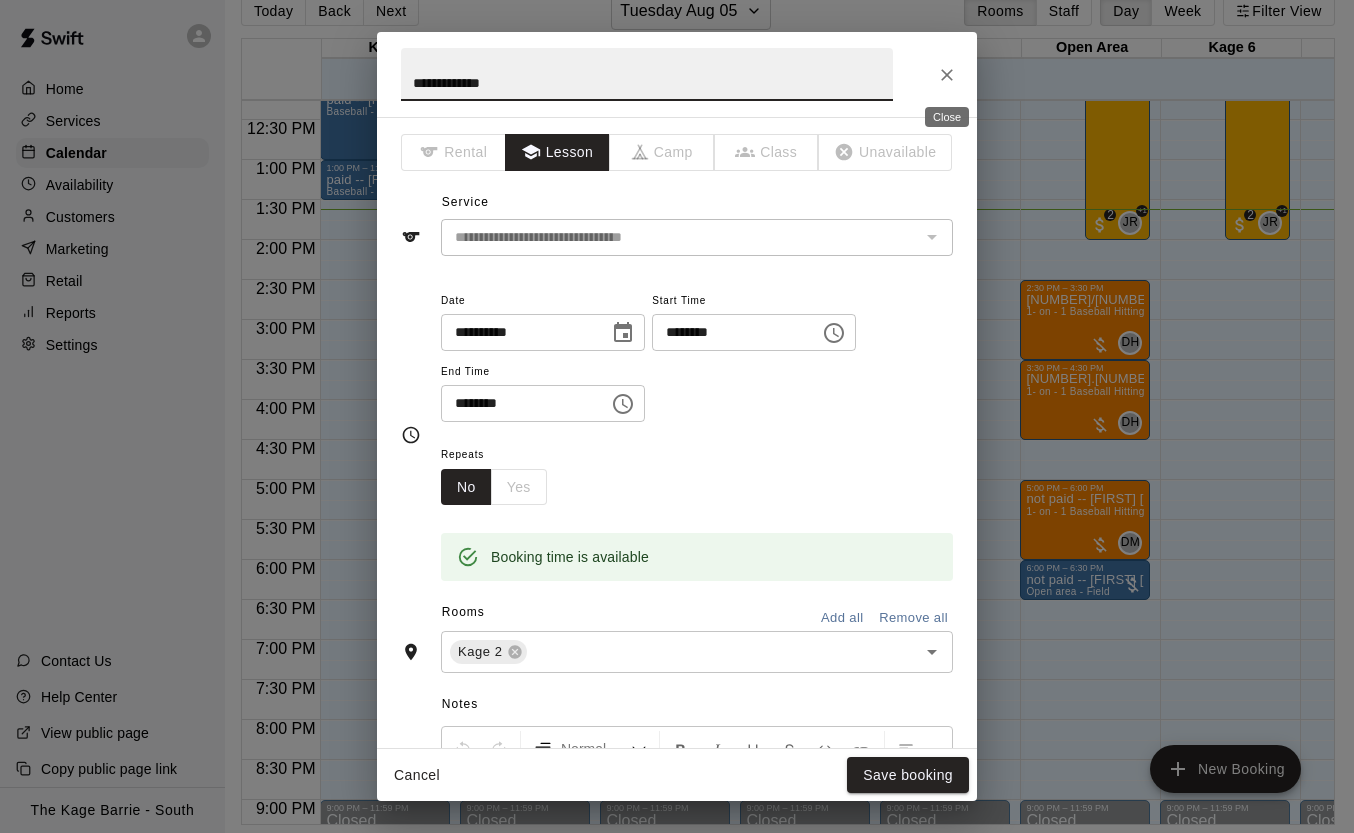 click 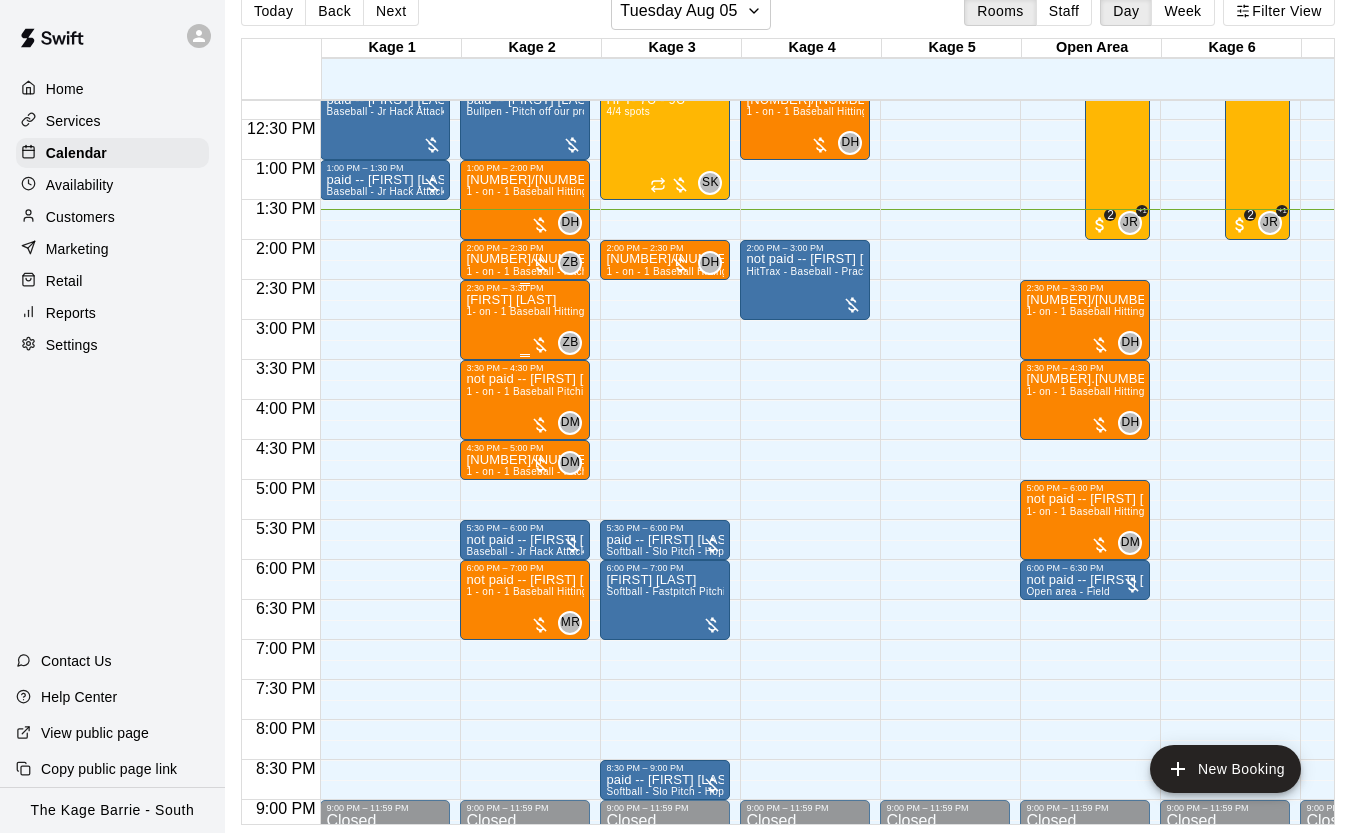 click on "Joshua Davies 1- on - 1 Baseball Hitting Clinic" at bounding box center [525, 709] 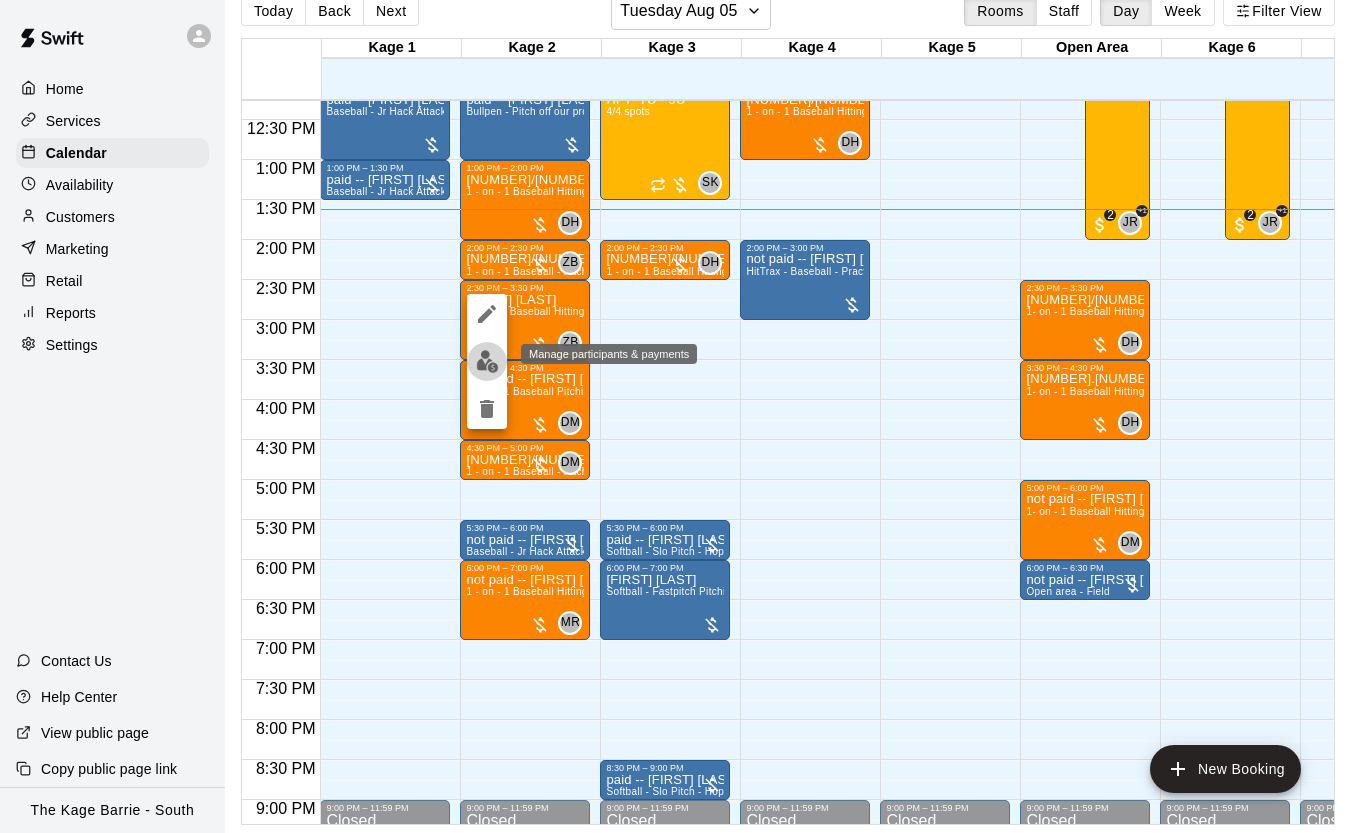 click at bounding box center (487, 361) 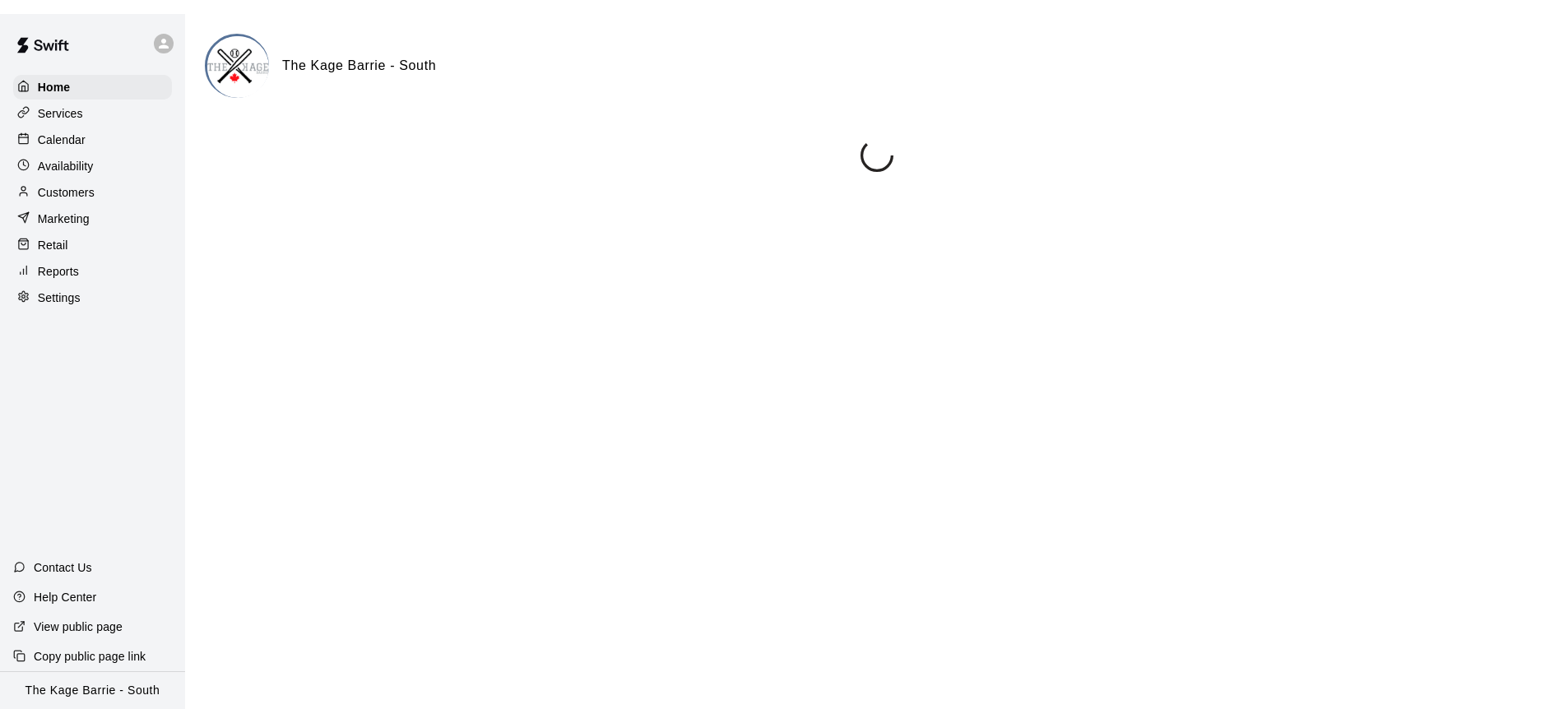 scroll, scrollTop: 0, scrollLeft: 0, axis: both 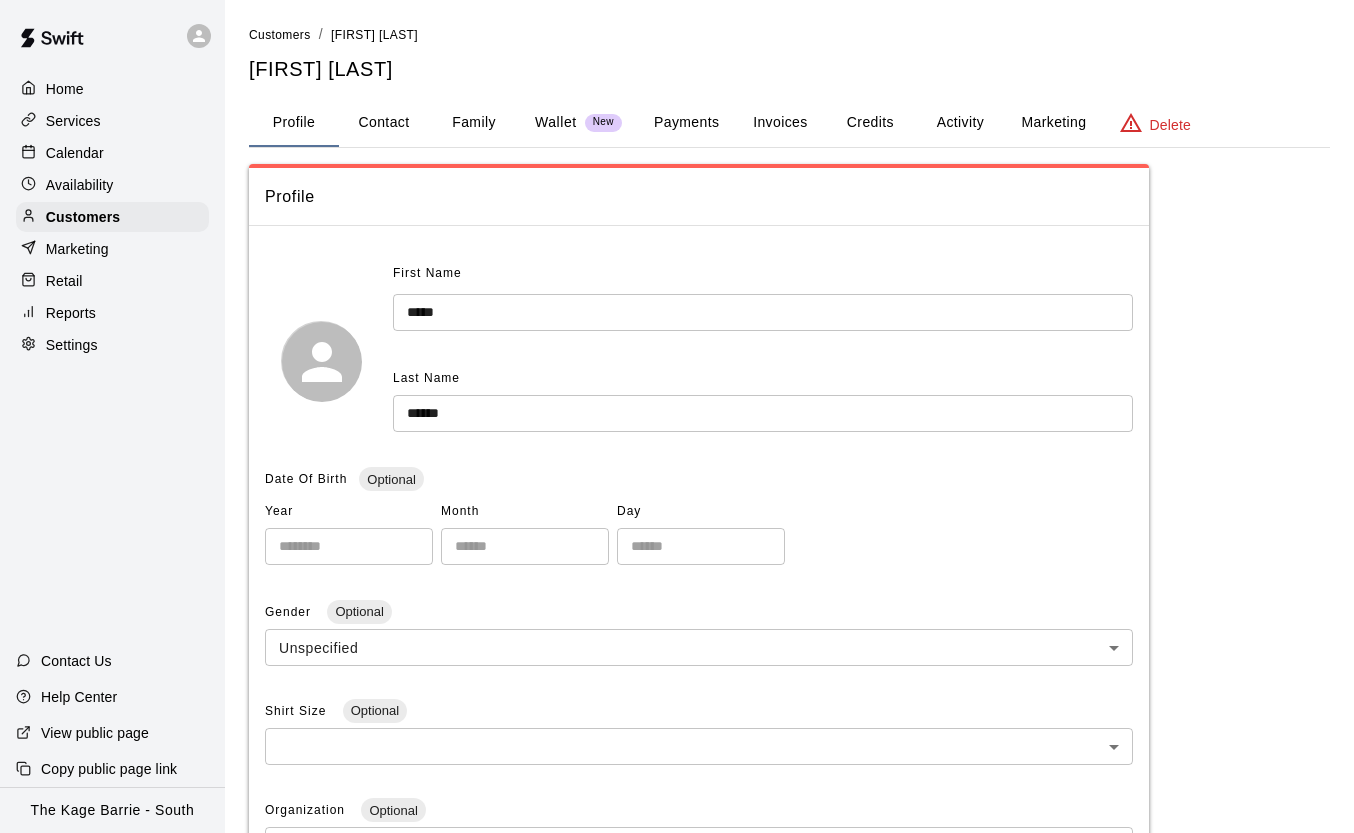 click on "Family" at bounding box center [474, 123] 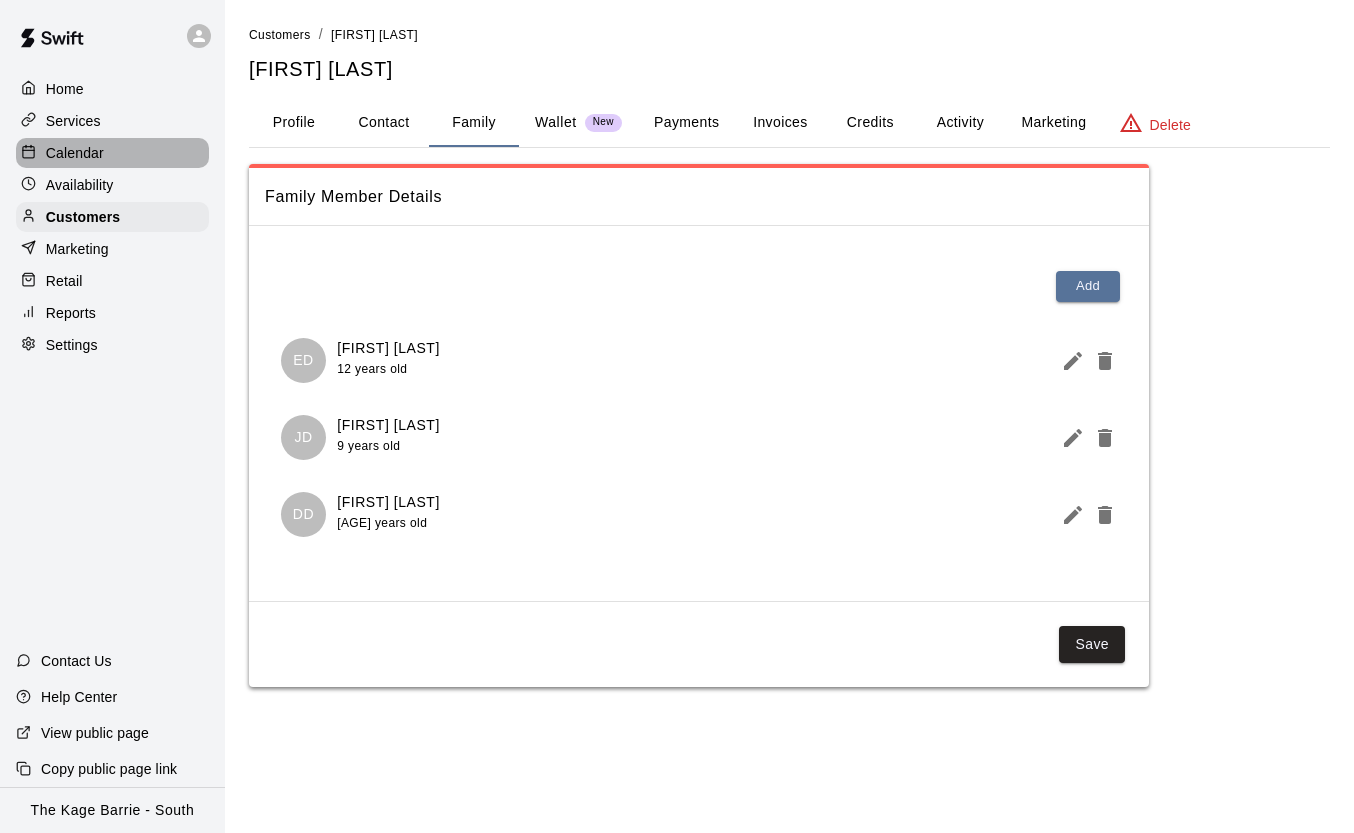 click on "Calendar" at bounding box center (112, 153) 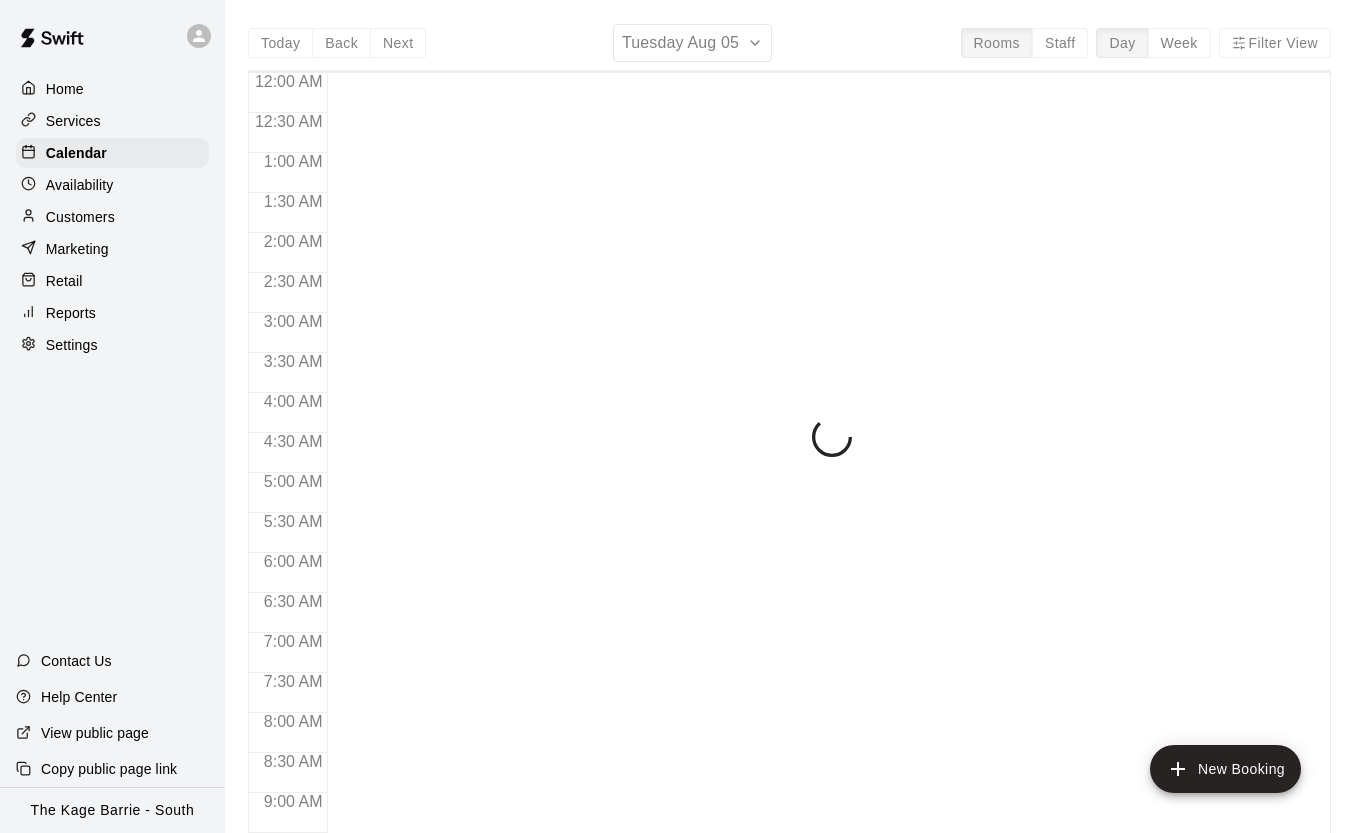 scroll, scrollTop: 1092, scrollLeft: 0, axis: vertical 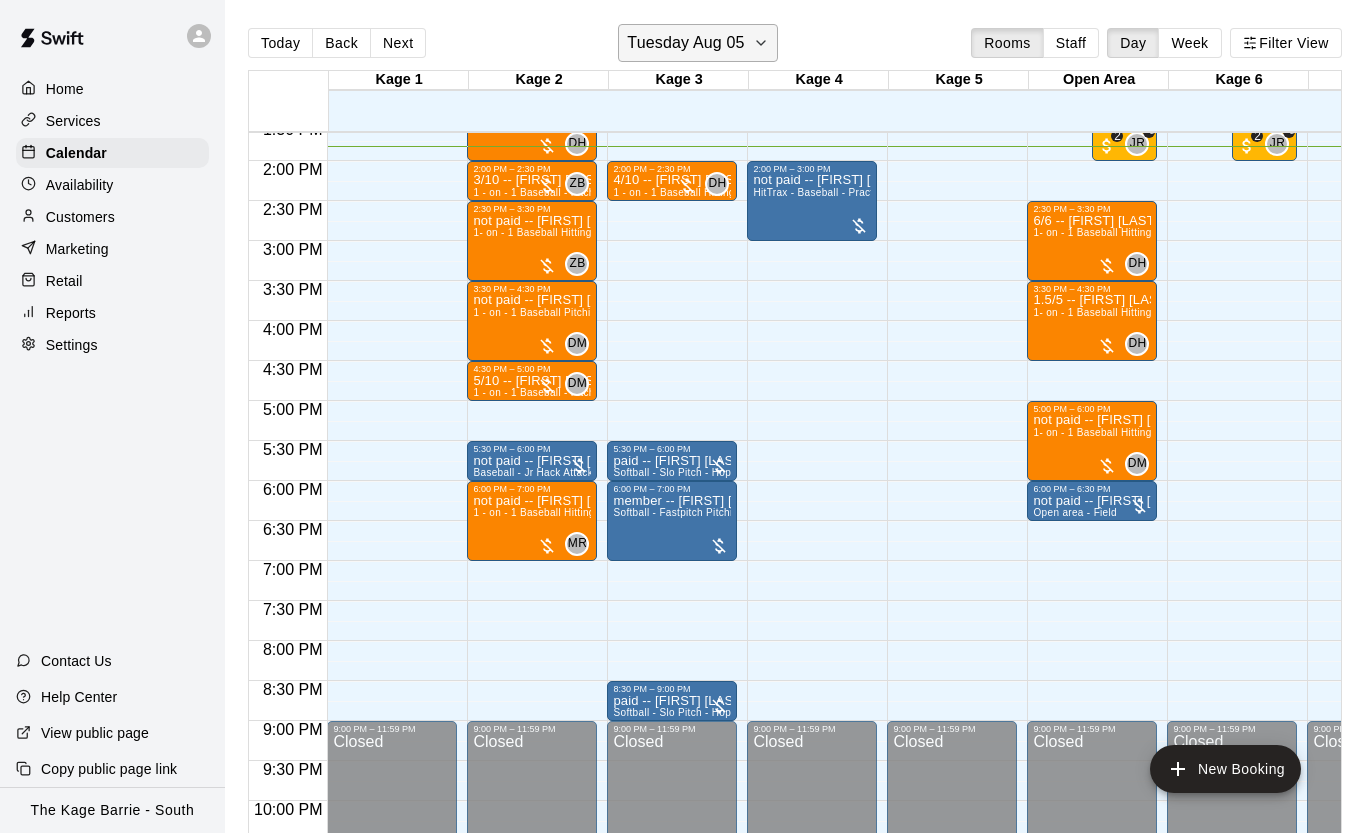 click 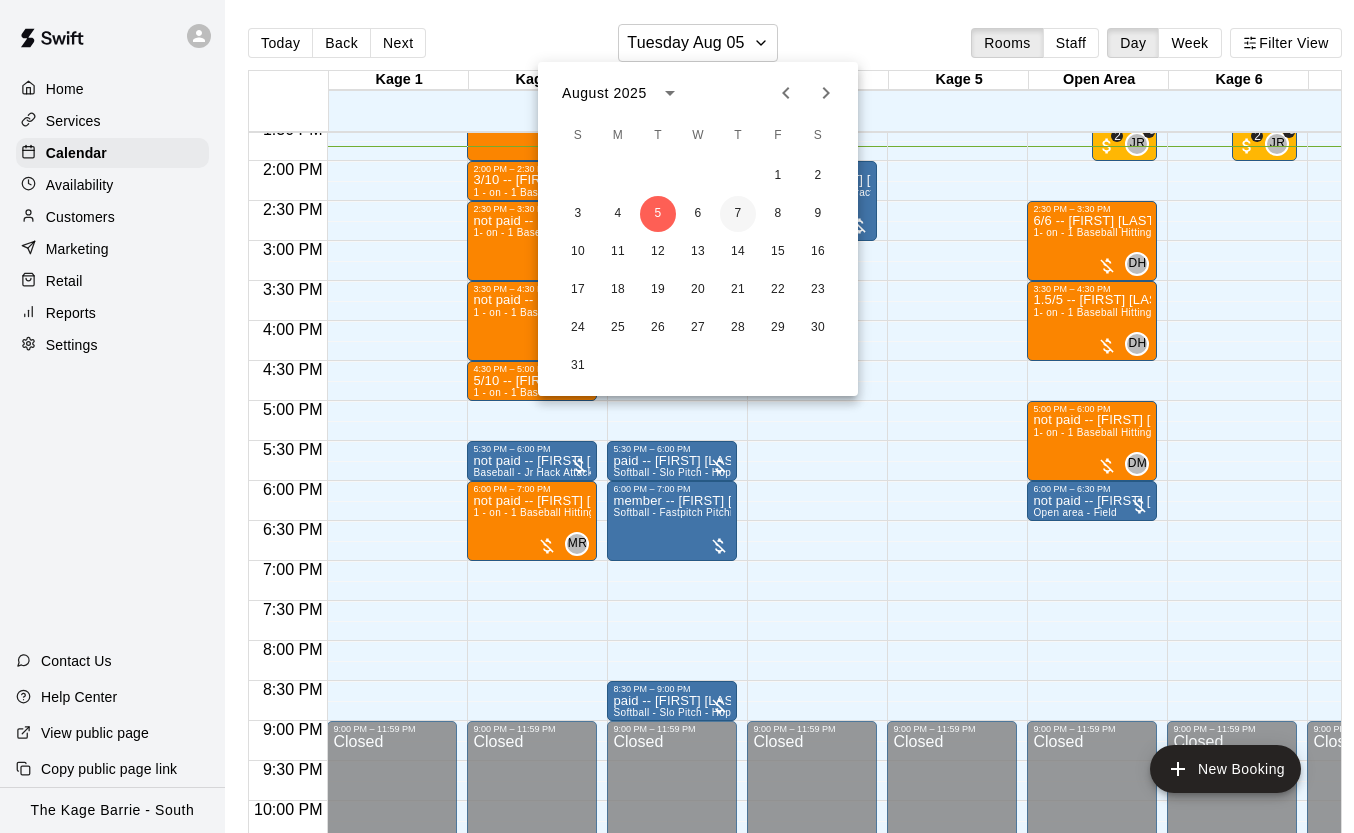 click on "7" at bounding box center (738, 214) 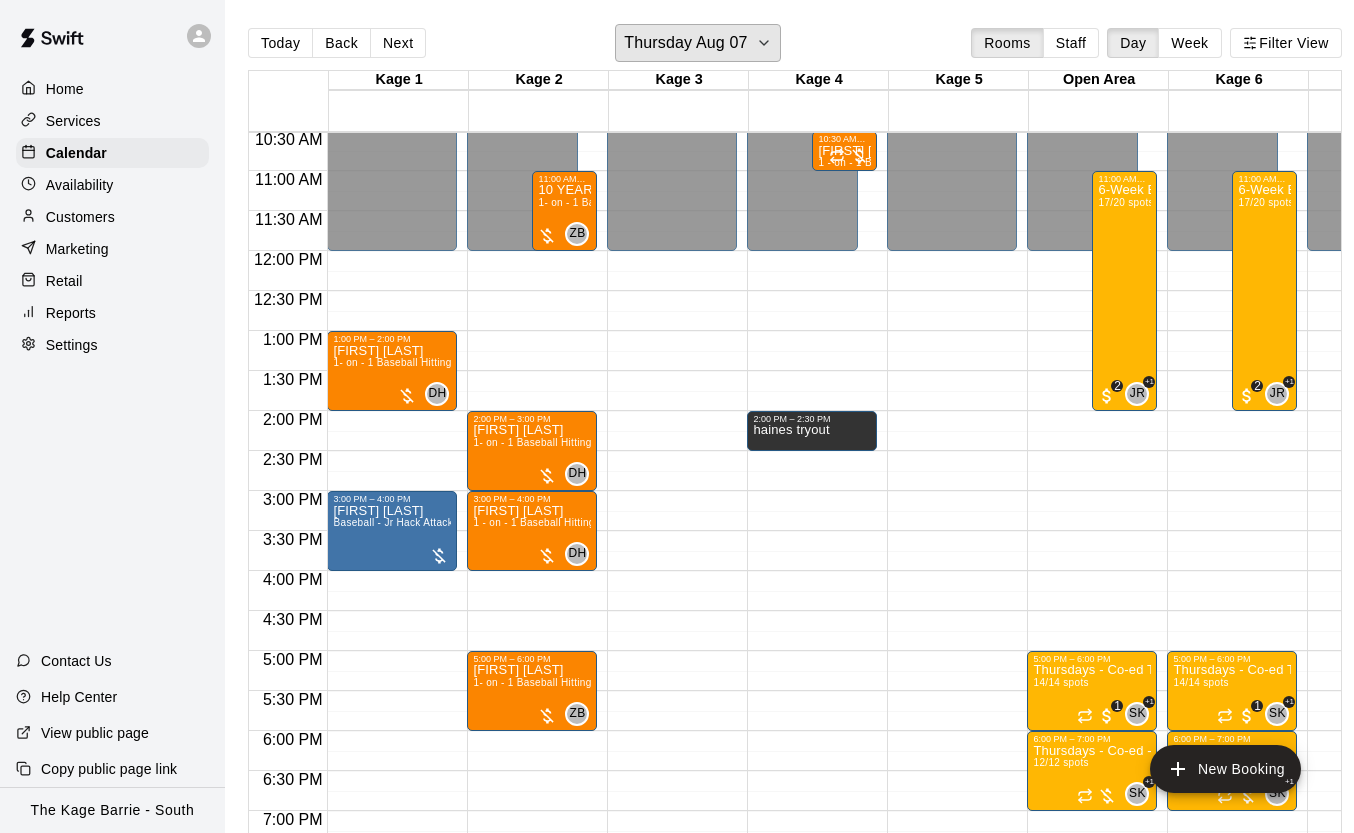 scroll, scrollTop: 839, scrollLeft: 0, axis: vertical 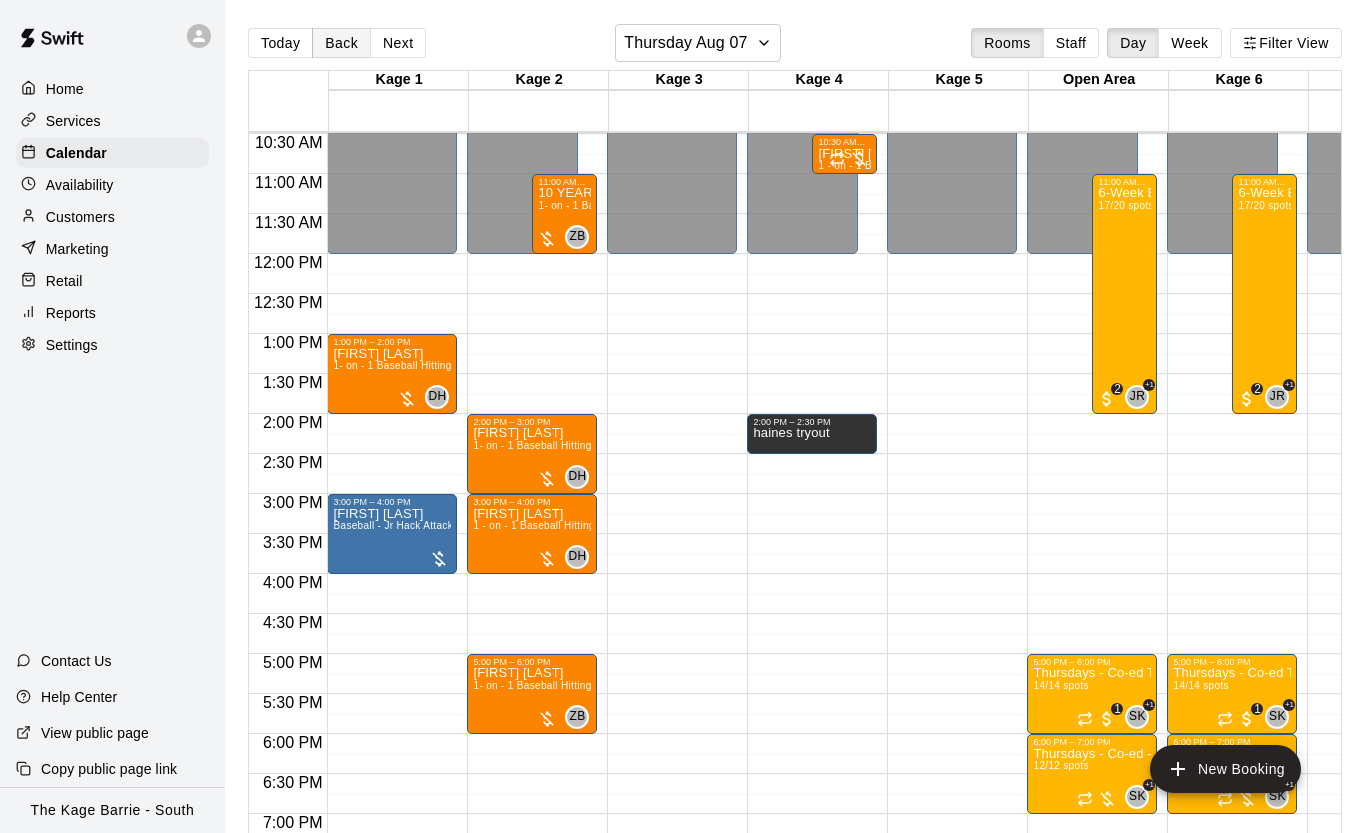 click on "Back" at bounding box center (341, 43) 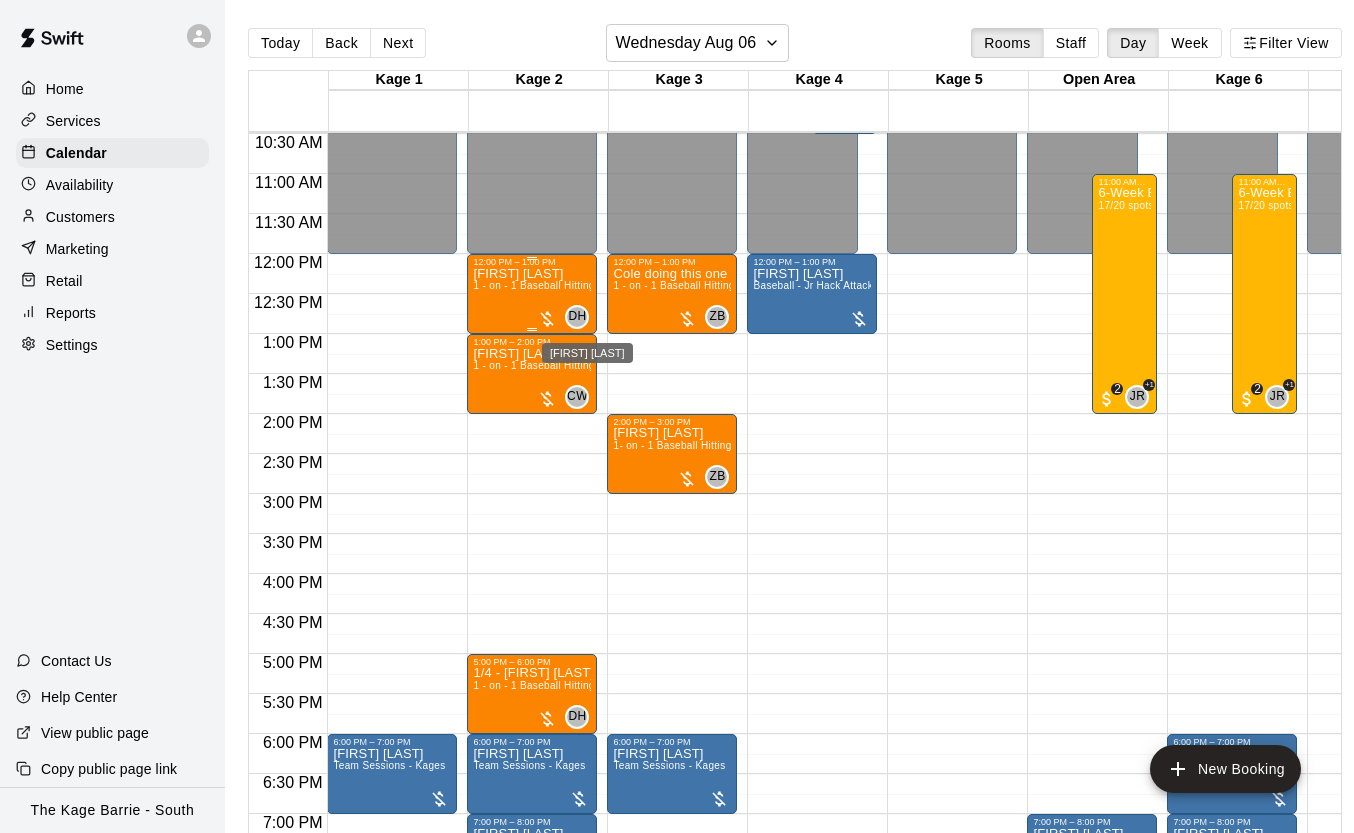 scroll, scrollTop: 0, scrollLeft: 8, axis: horizontal 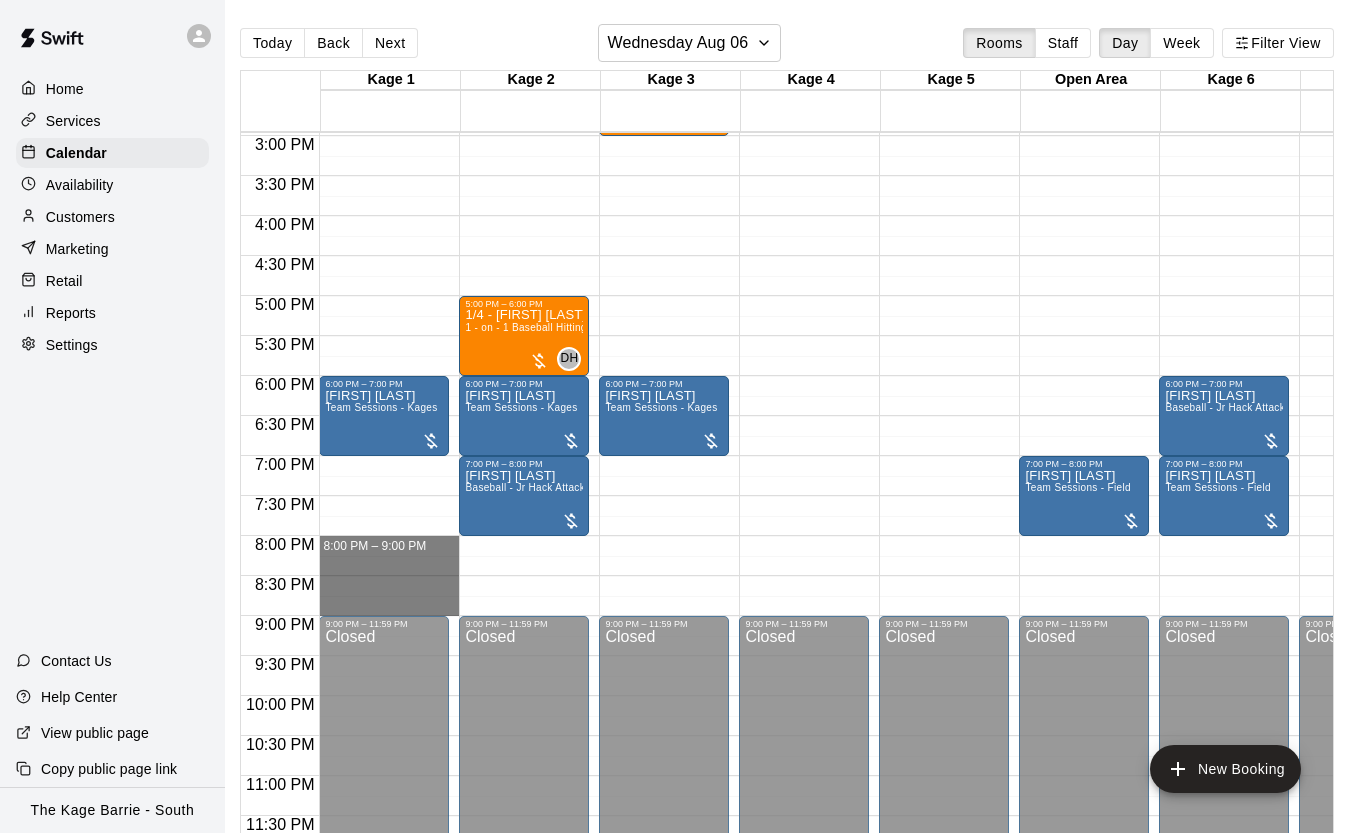 drag, startPoint x: 405, startPoint y: 539, endPoint x: 402, endPoint y: 603, distance: 64.070274 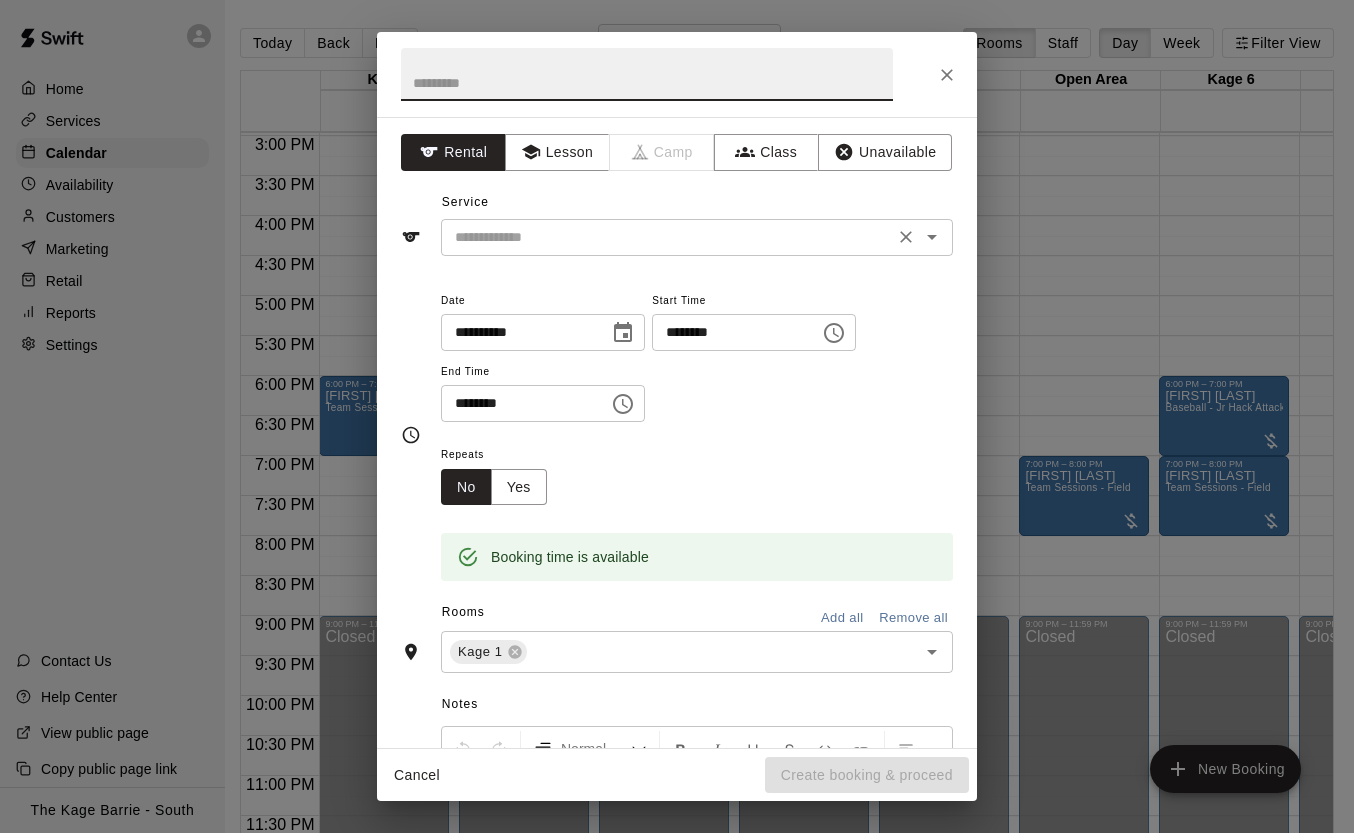 click at bounding box center (667, 237) 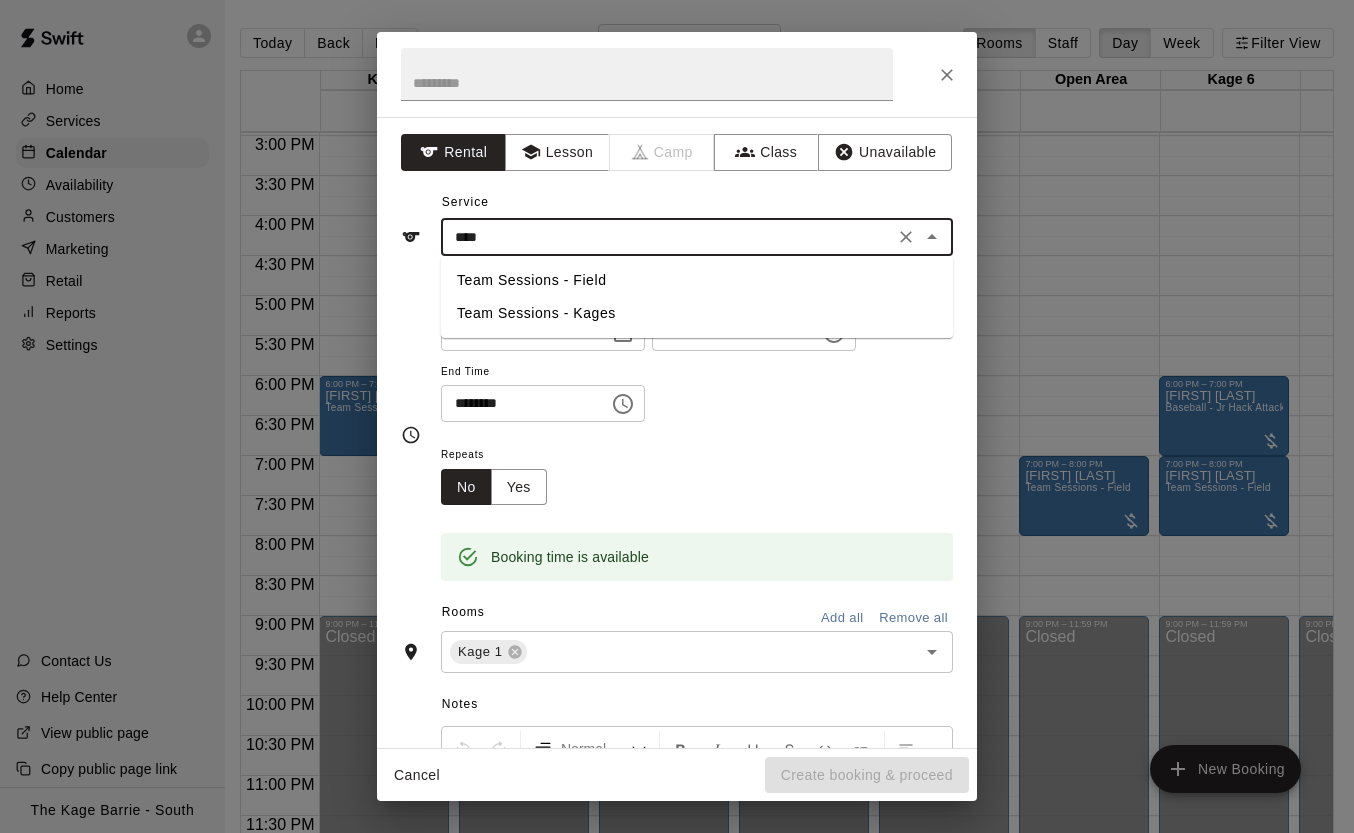 click on "Team Sessions - Kages" at bounding box center [697, 313] 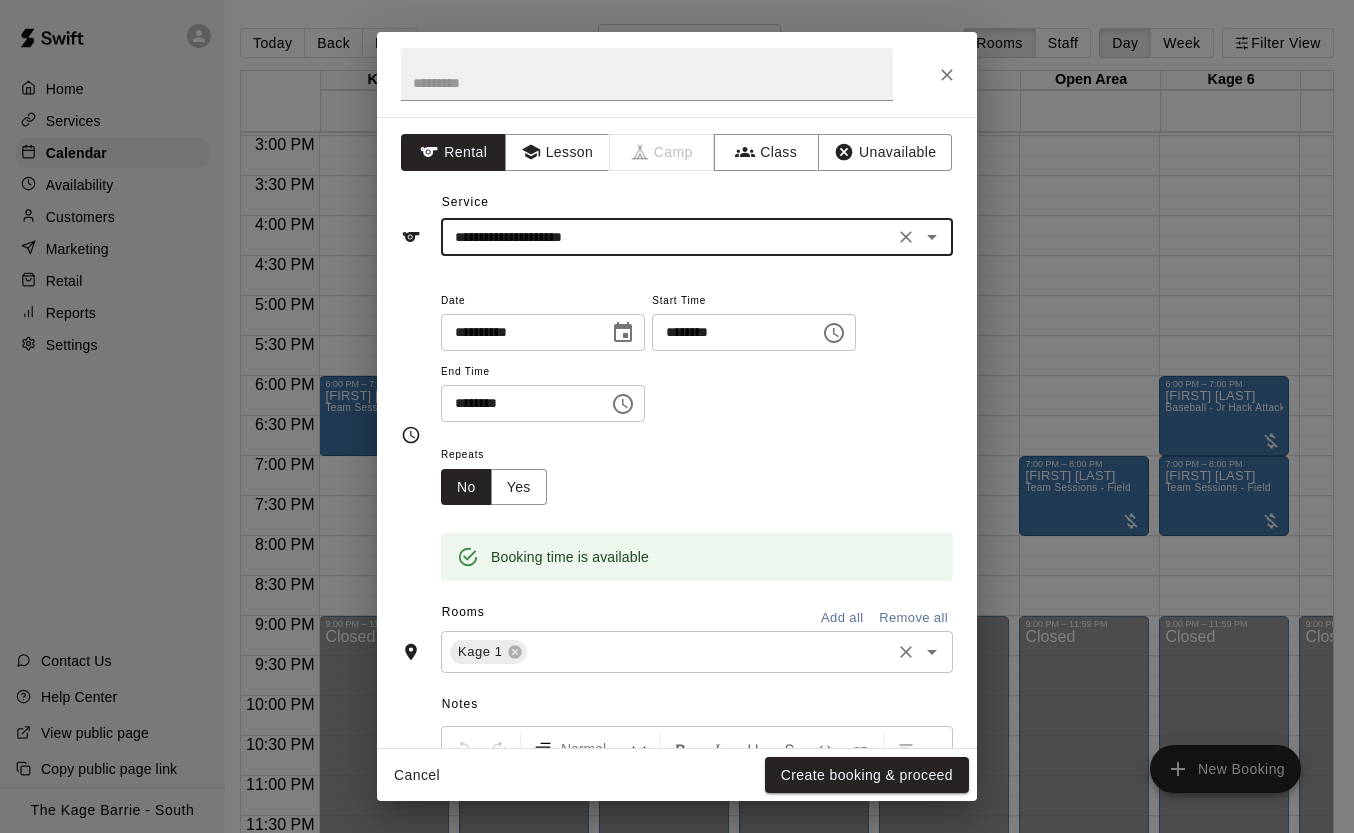 type on "**********" 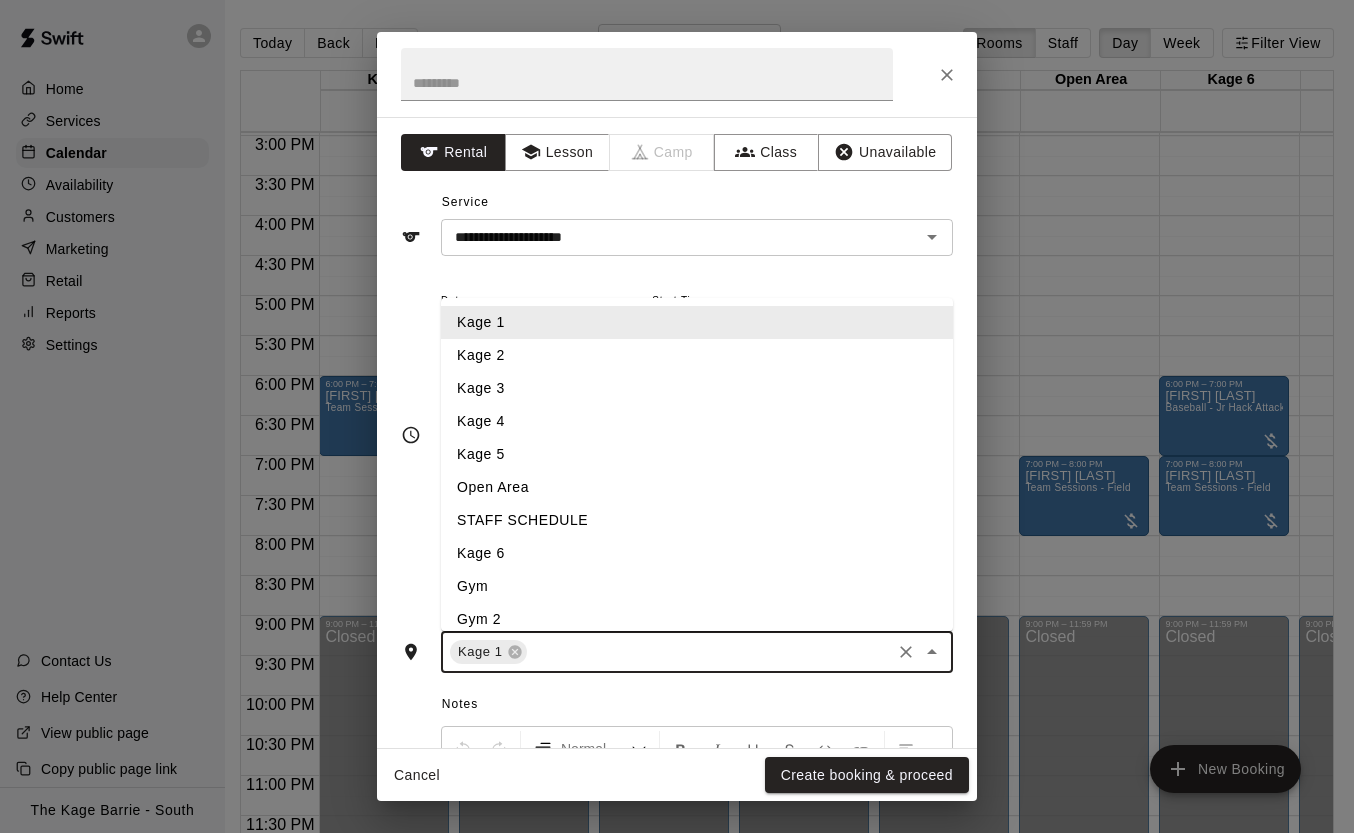 type on "*" 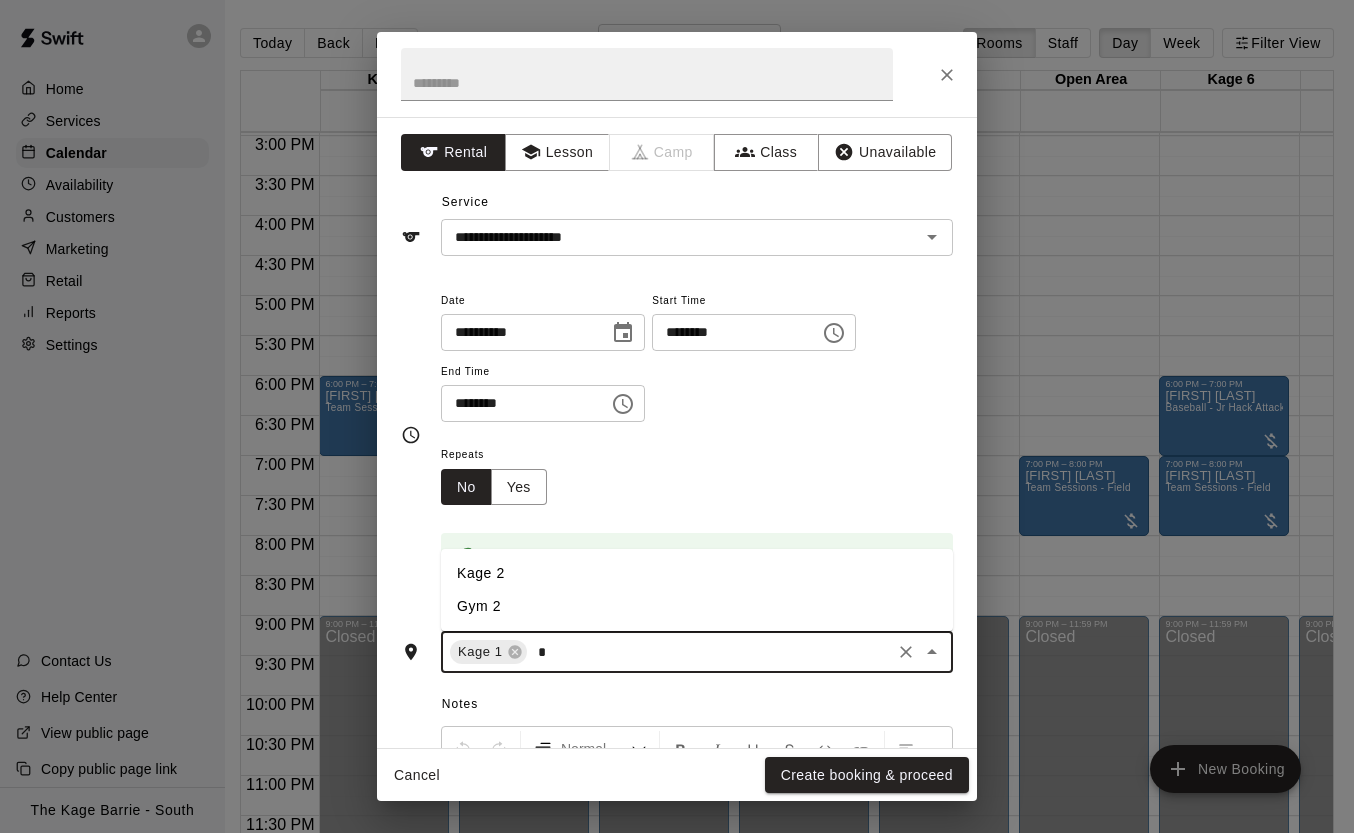 click on "Kage 2" at bounding box center [697, 573] 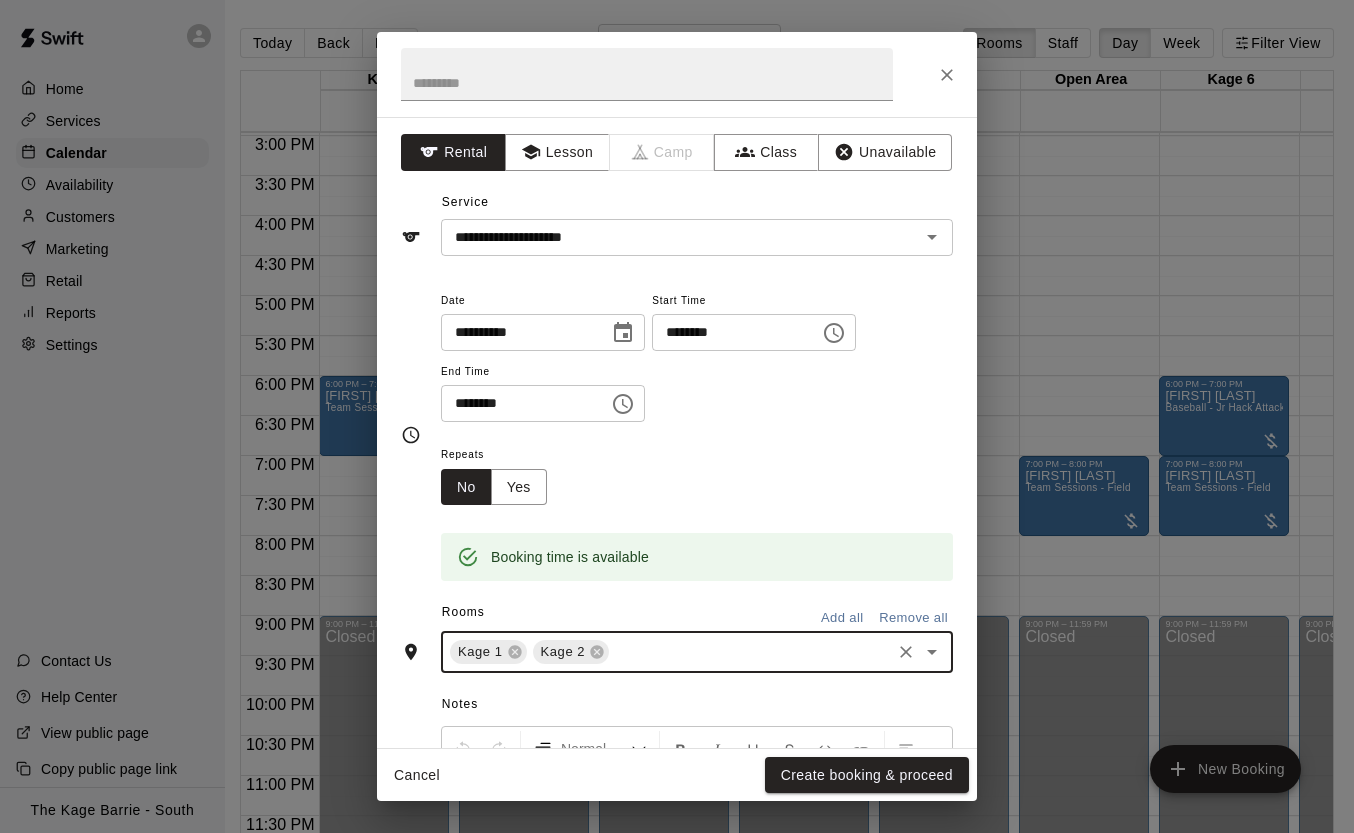 type on "*" 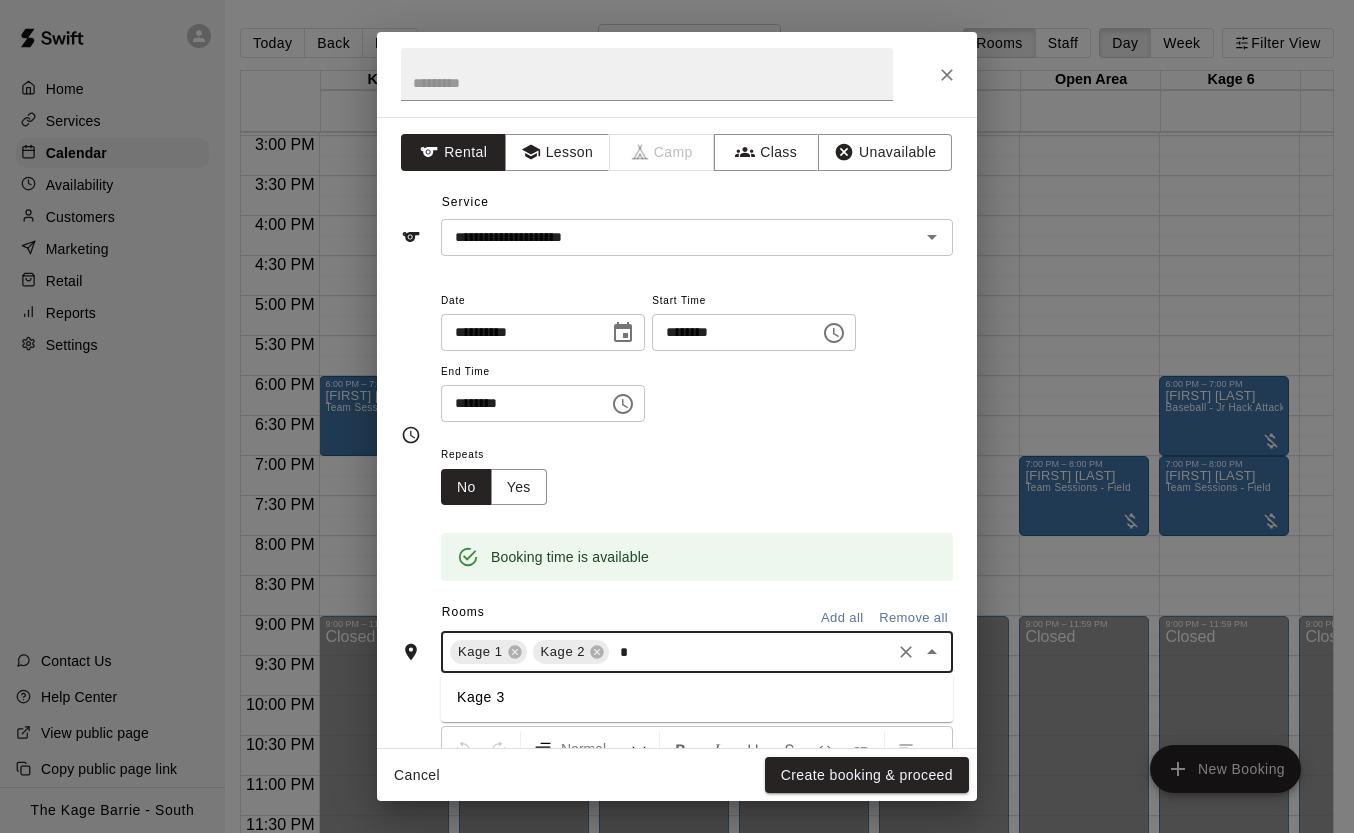 click on "Kage 3" at bounding box center [697, 697] 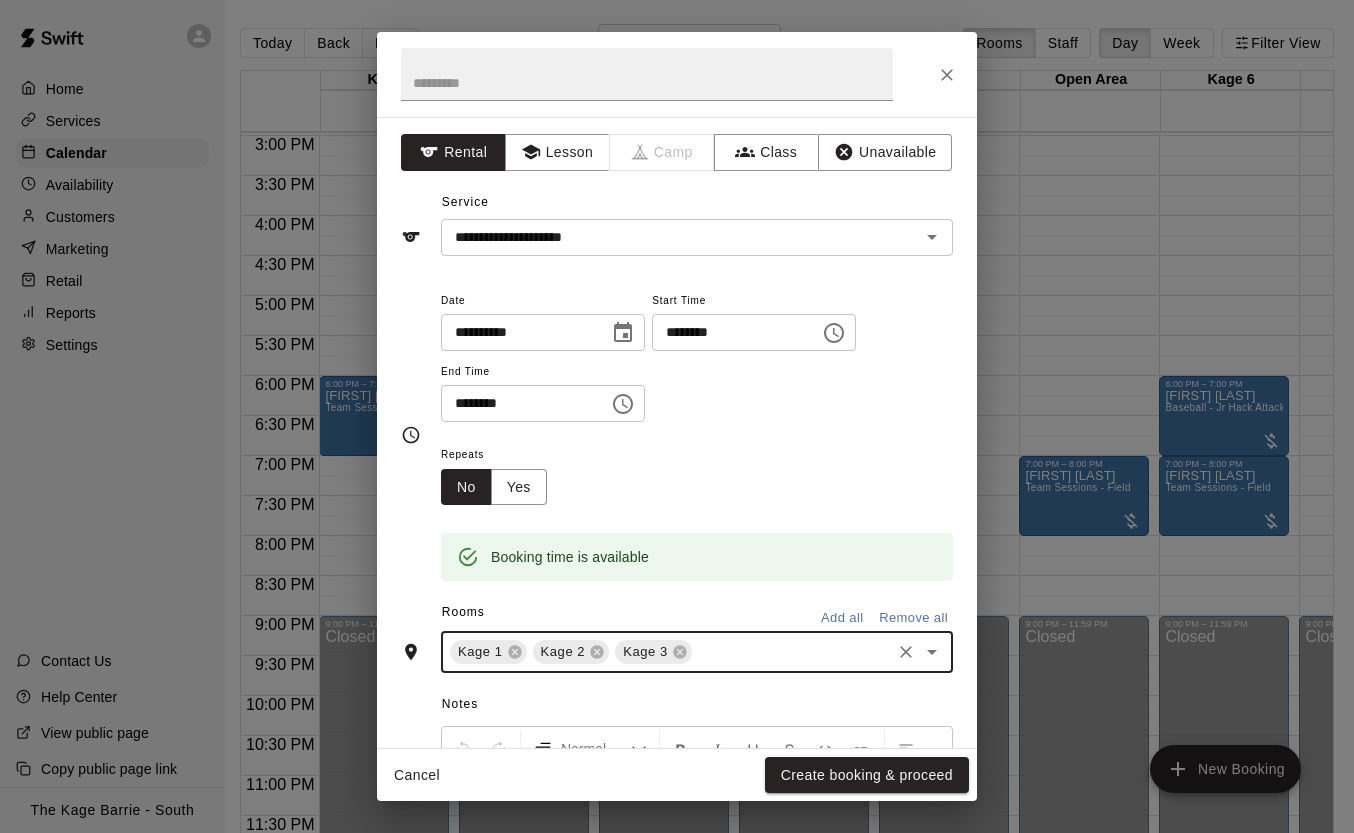 click on "Create booking & proceed" at bounding box center [867, 775] 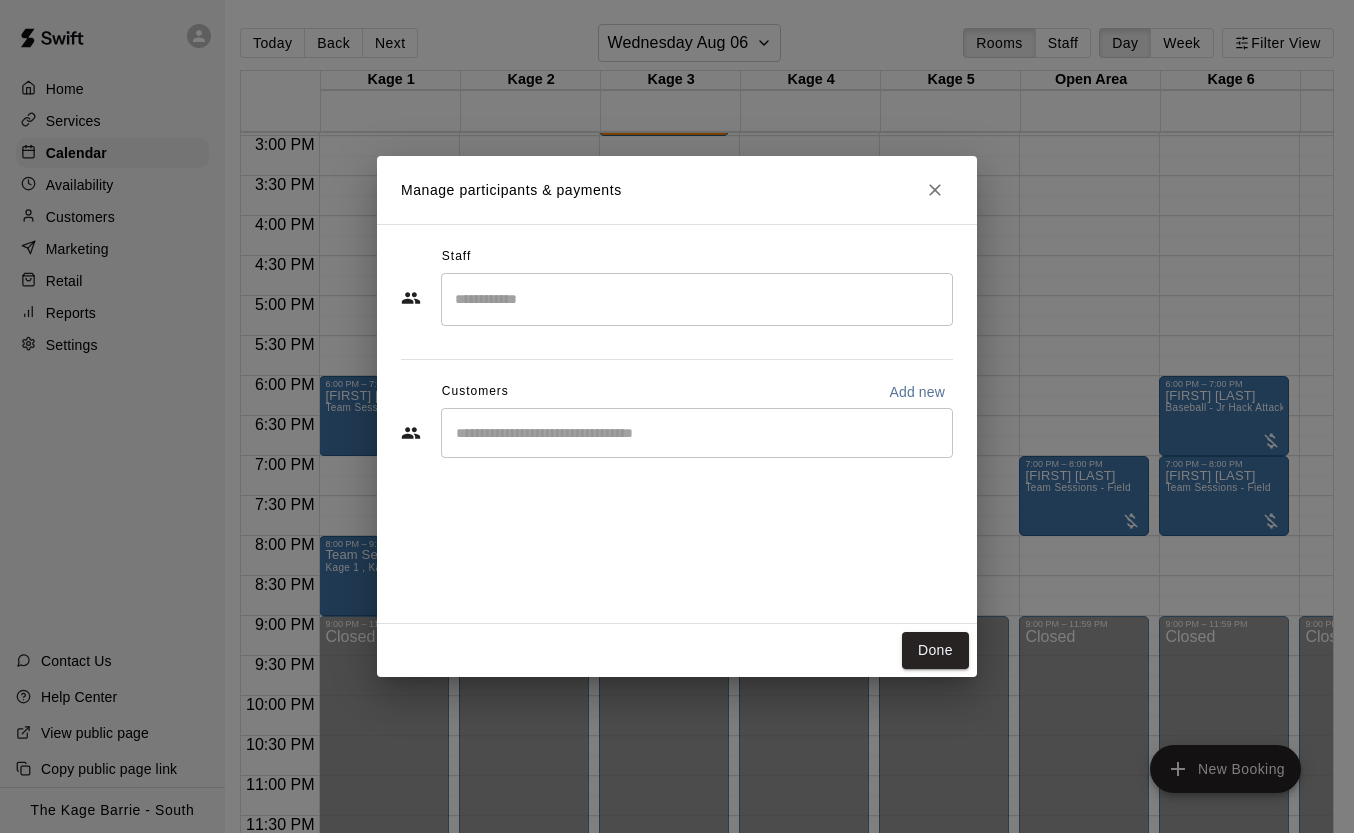 click at bounding box center [697, 433] 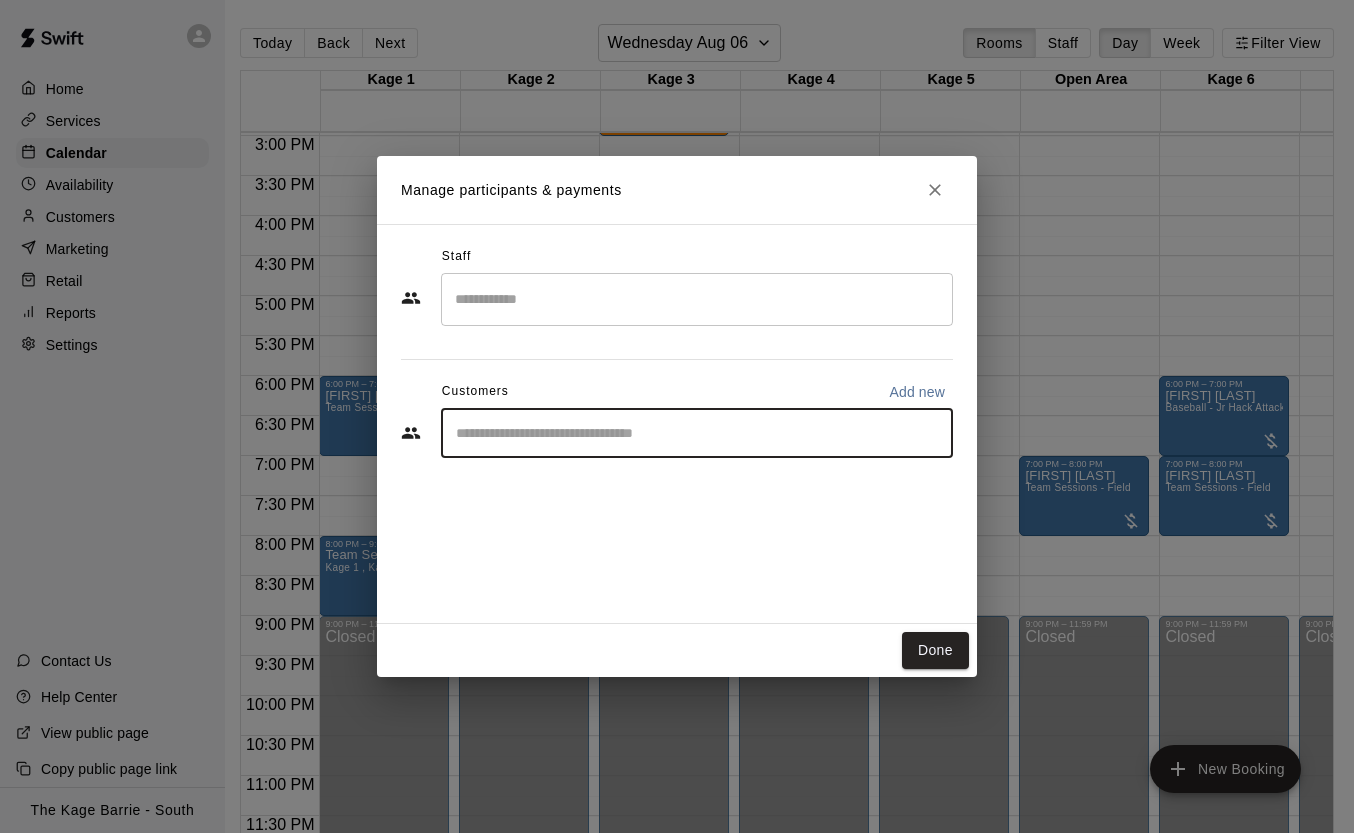 click at bounding box center (697, 433) 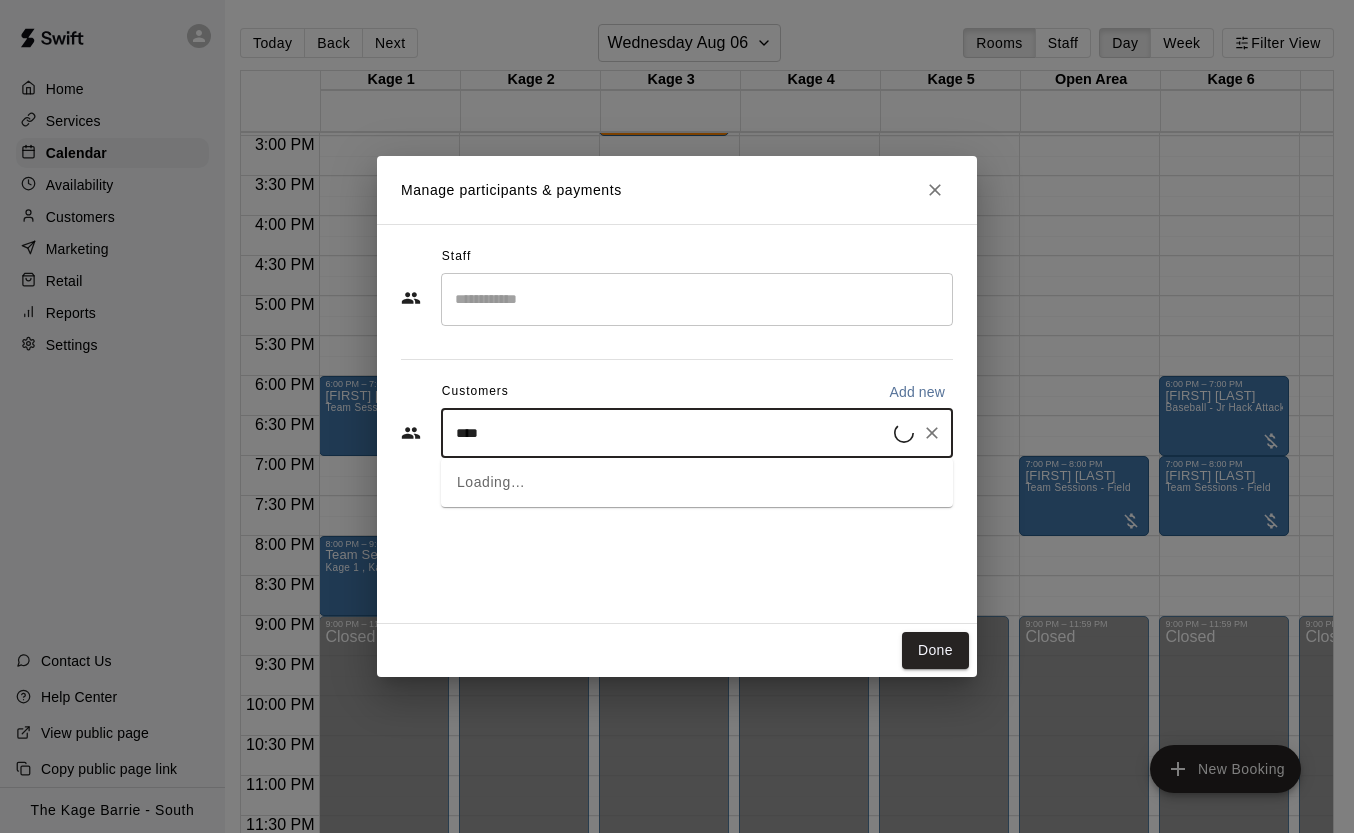 type on "*****" 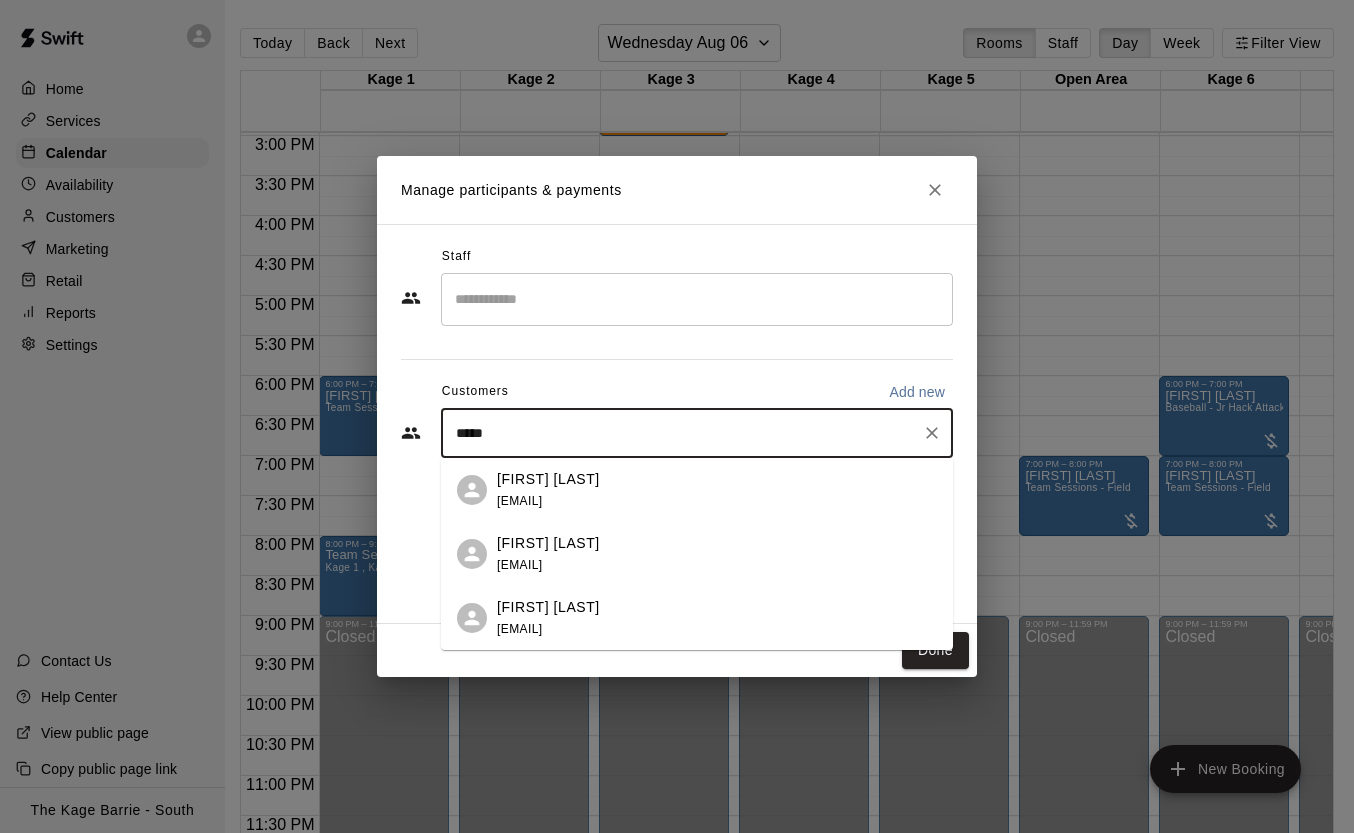 click on "[FIRST] [LAST] [EMAIL]" at bounding box center (717, 554) 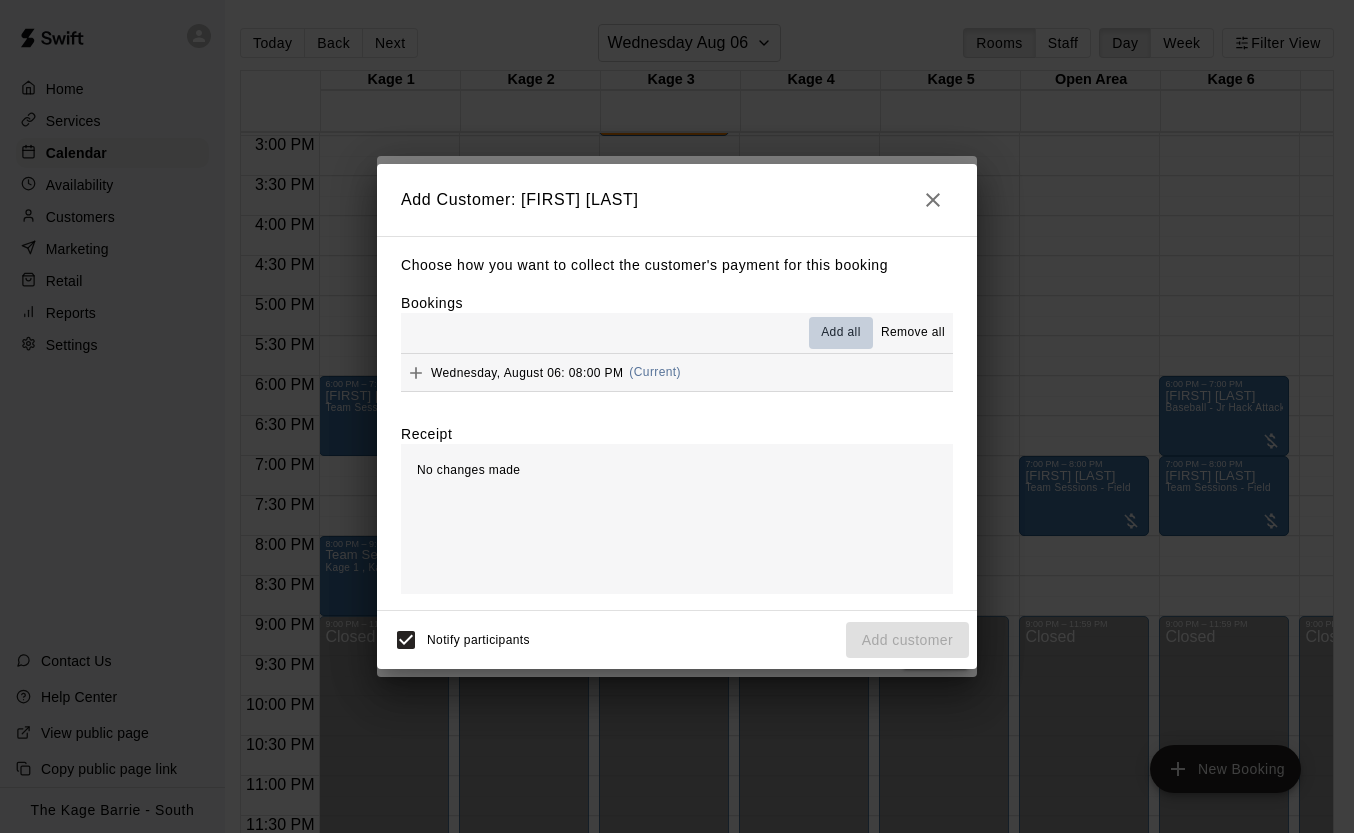 click on "Add all" at bounding box center (841, 333) 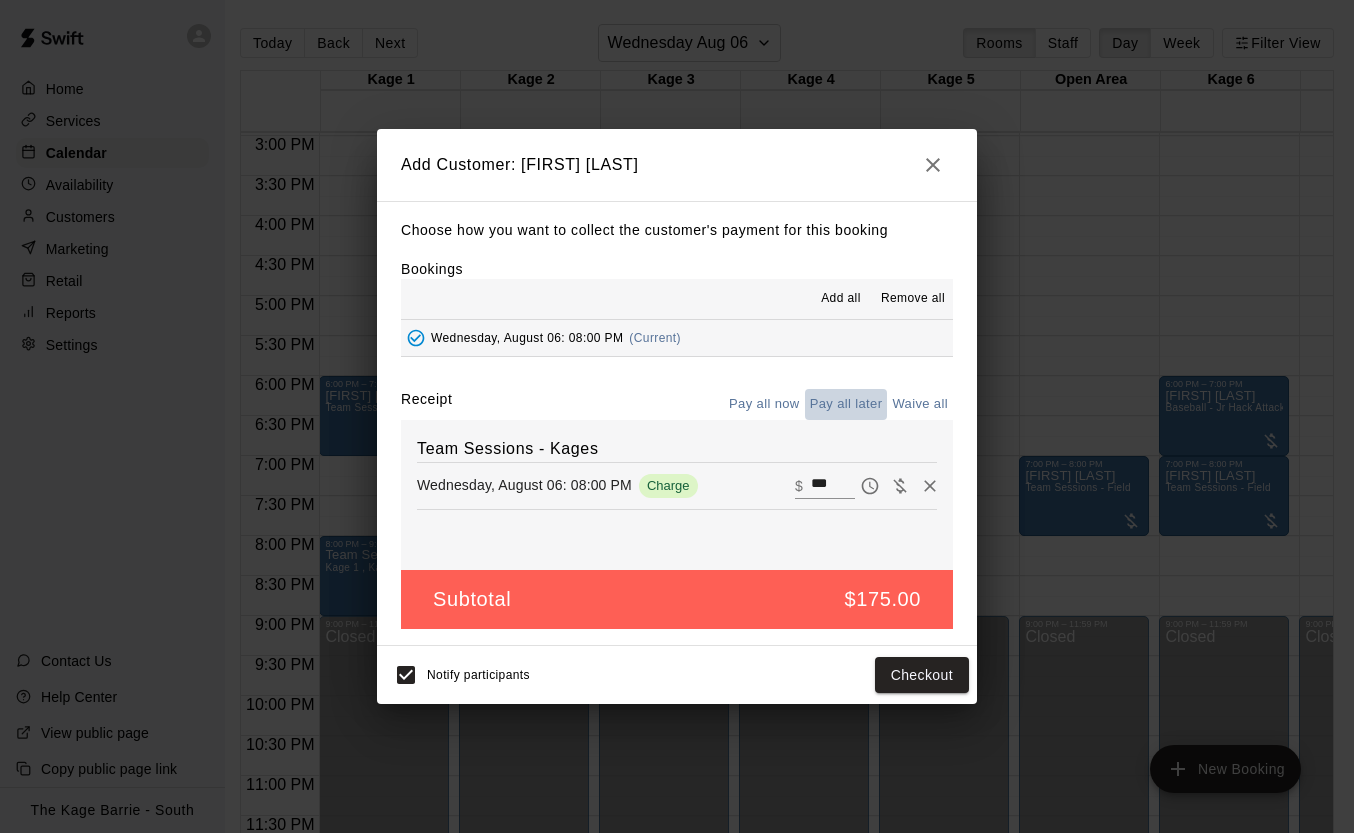 click on "Pay all later" at bounding box center (846, 404) 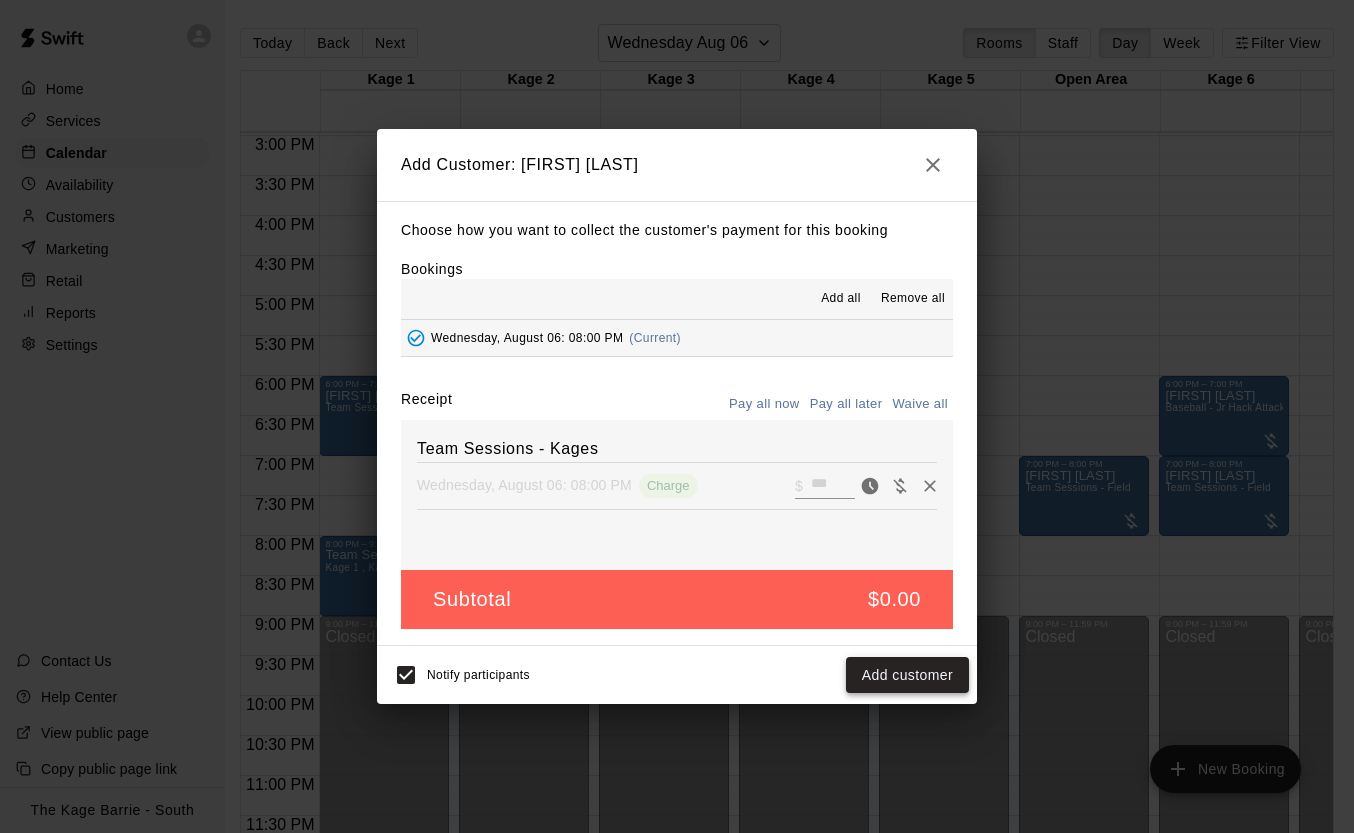 click on "Add customer" at bounding box center [907, 675] 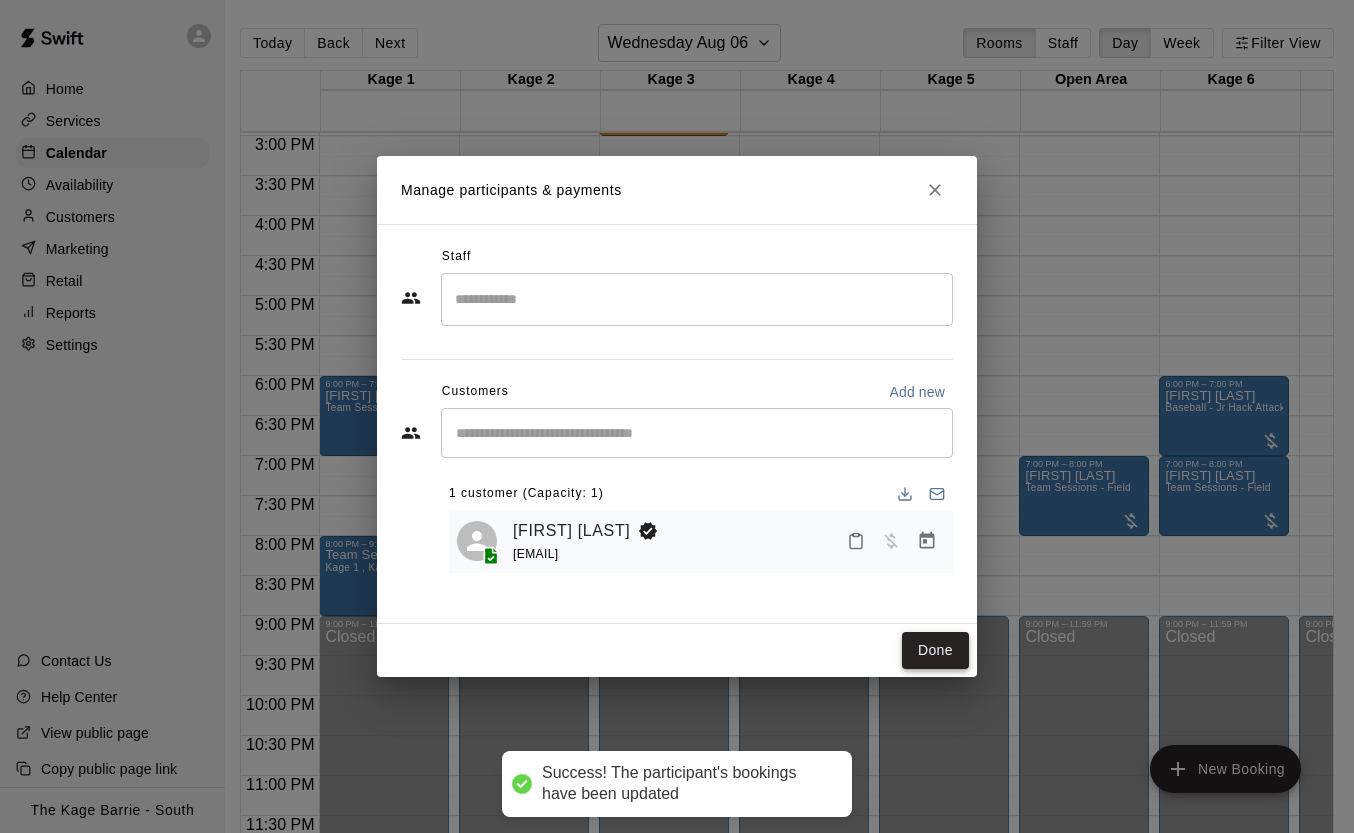 click on "Done" at bounding box center [935, 650] 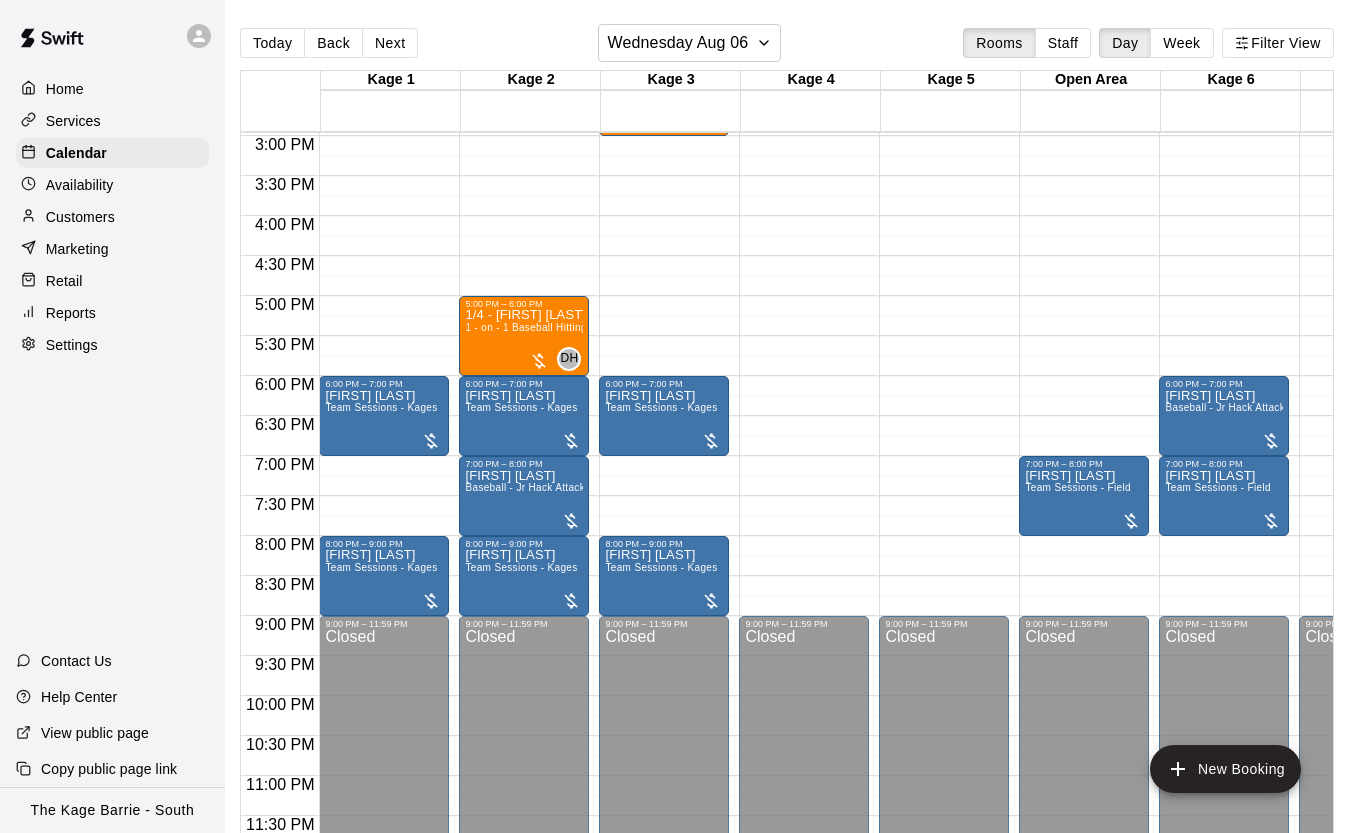 click on "Next" at bounding box center [390, 43] 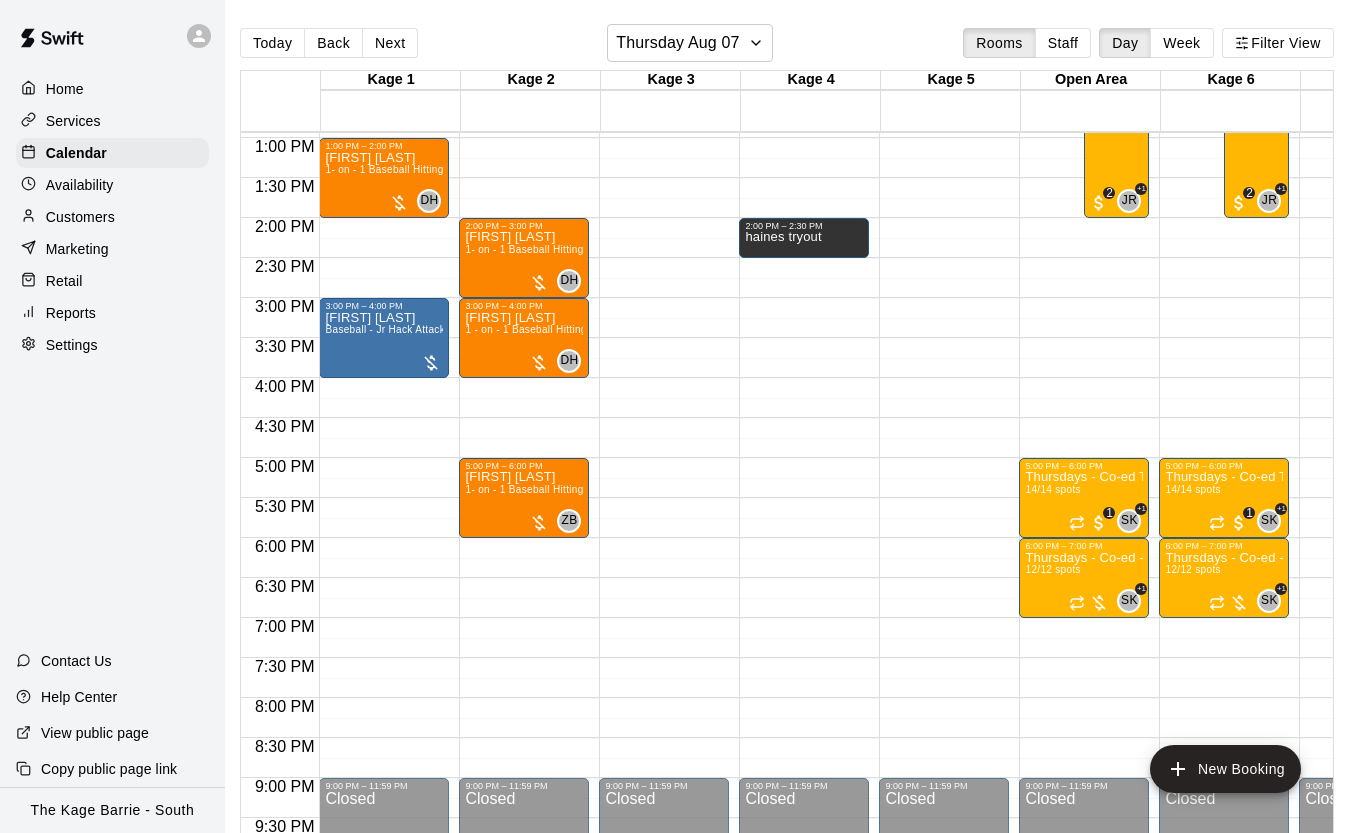 scroll, scrollTop: 1034, scrollLeft: 0, axis: vertical 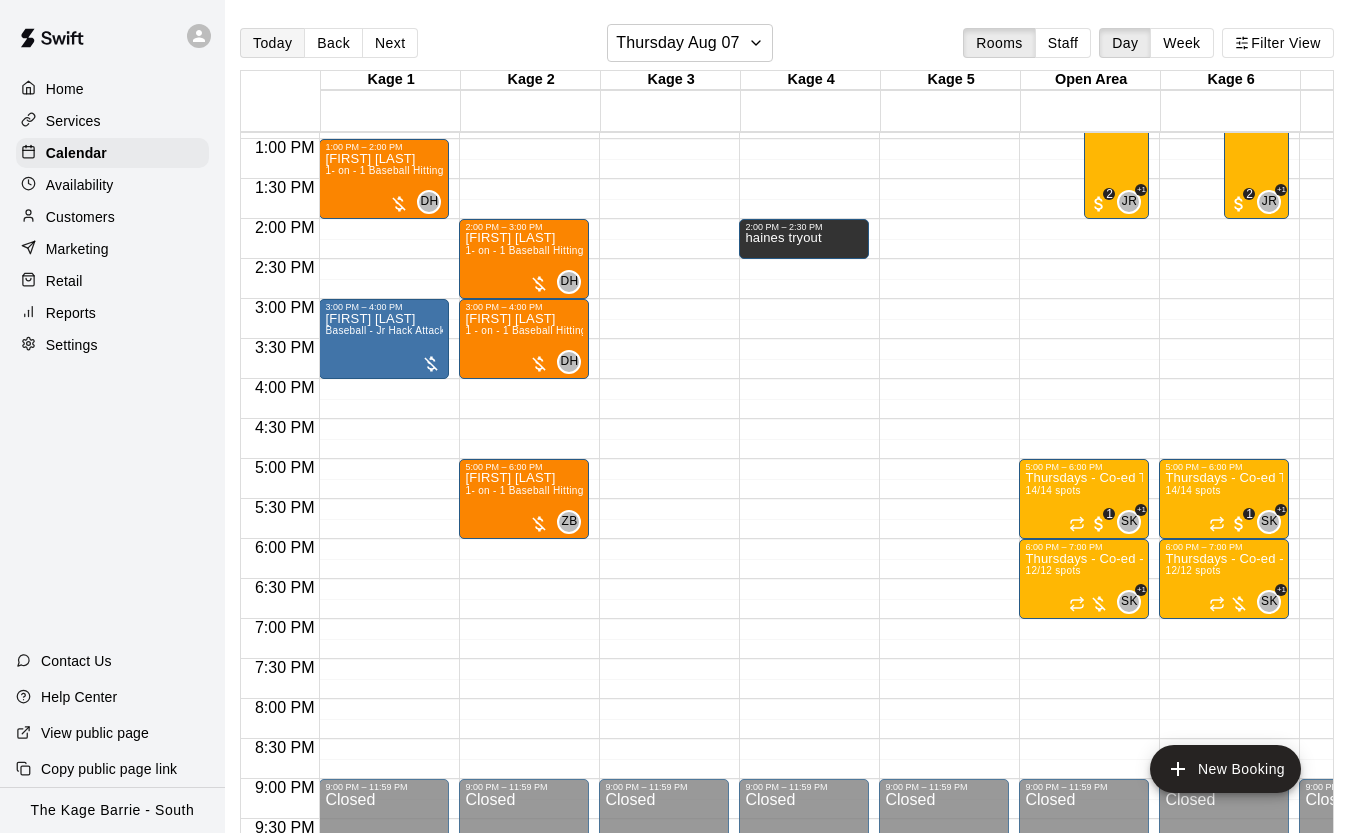 click on "Today" at bounding box center [272, 43] 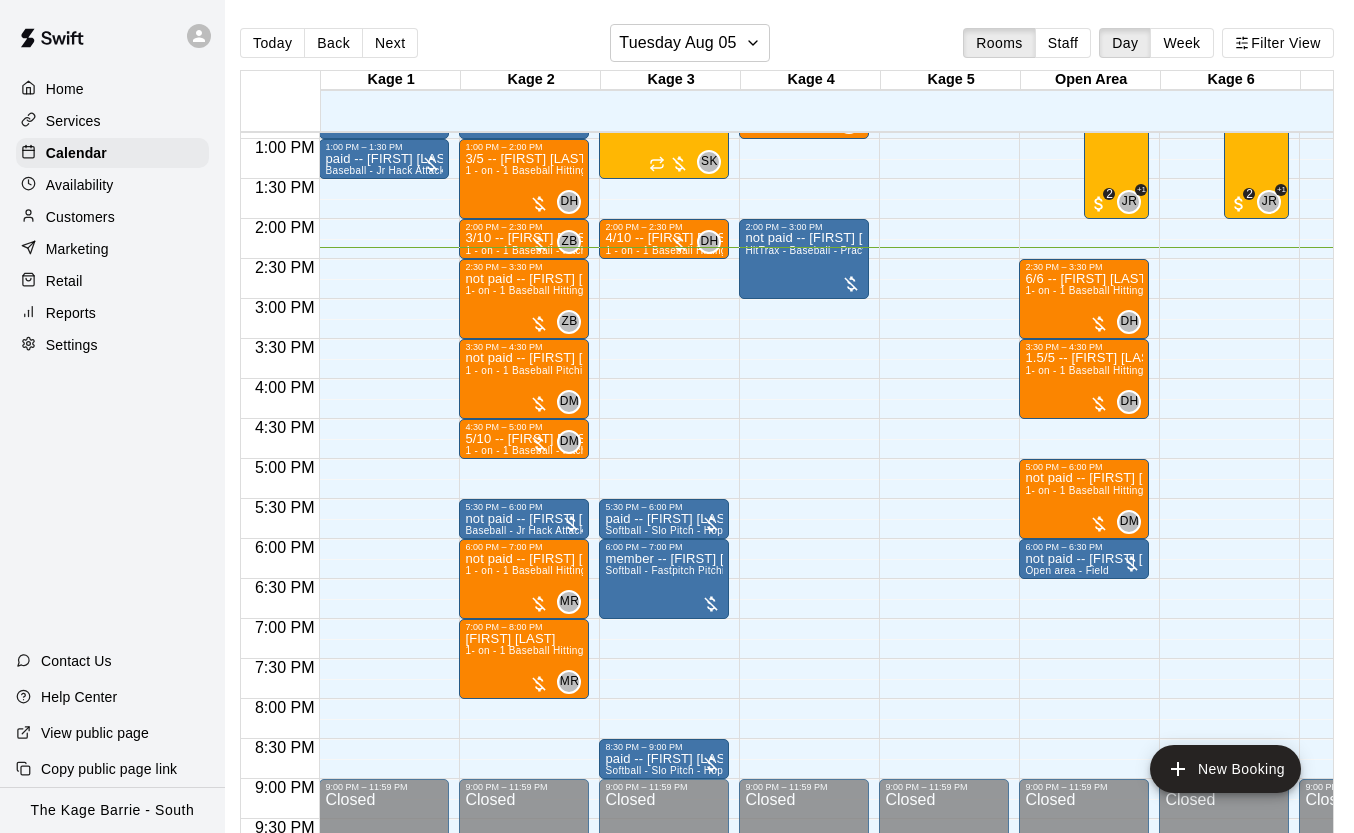 scroll, scrollTop: 1033, scrollLeft: 0, axis: vertical 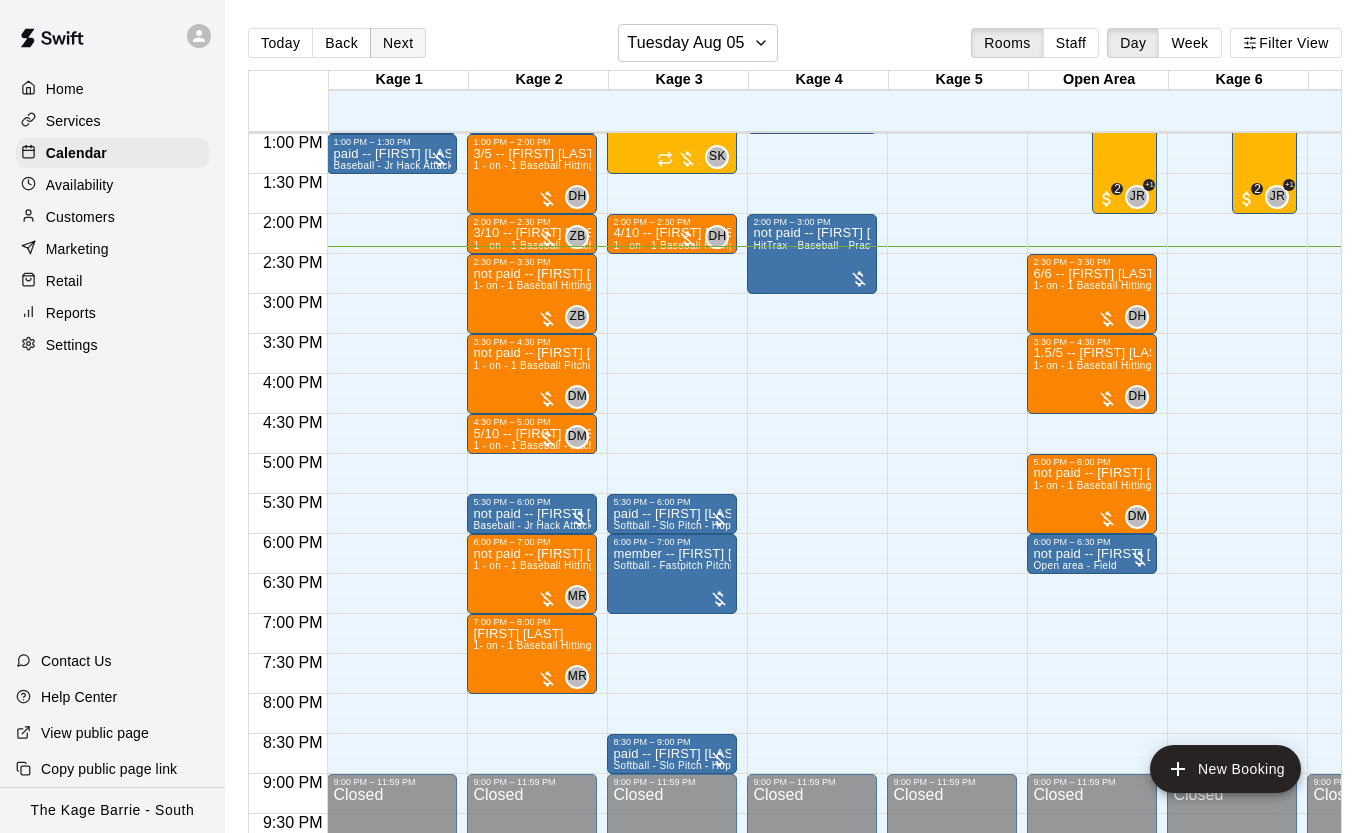click on "Next" at bounding box center [398, 43] 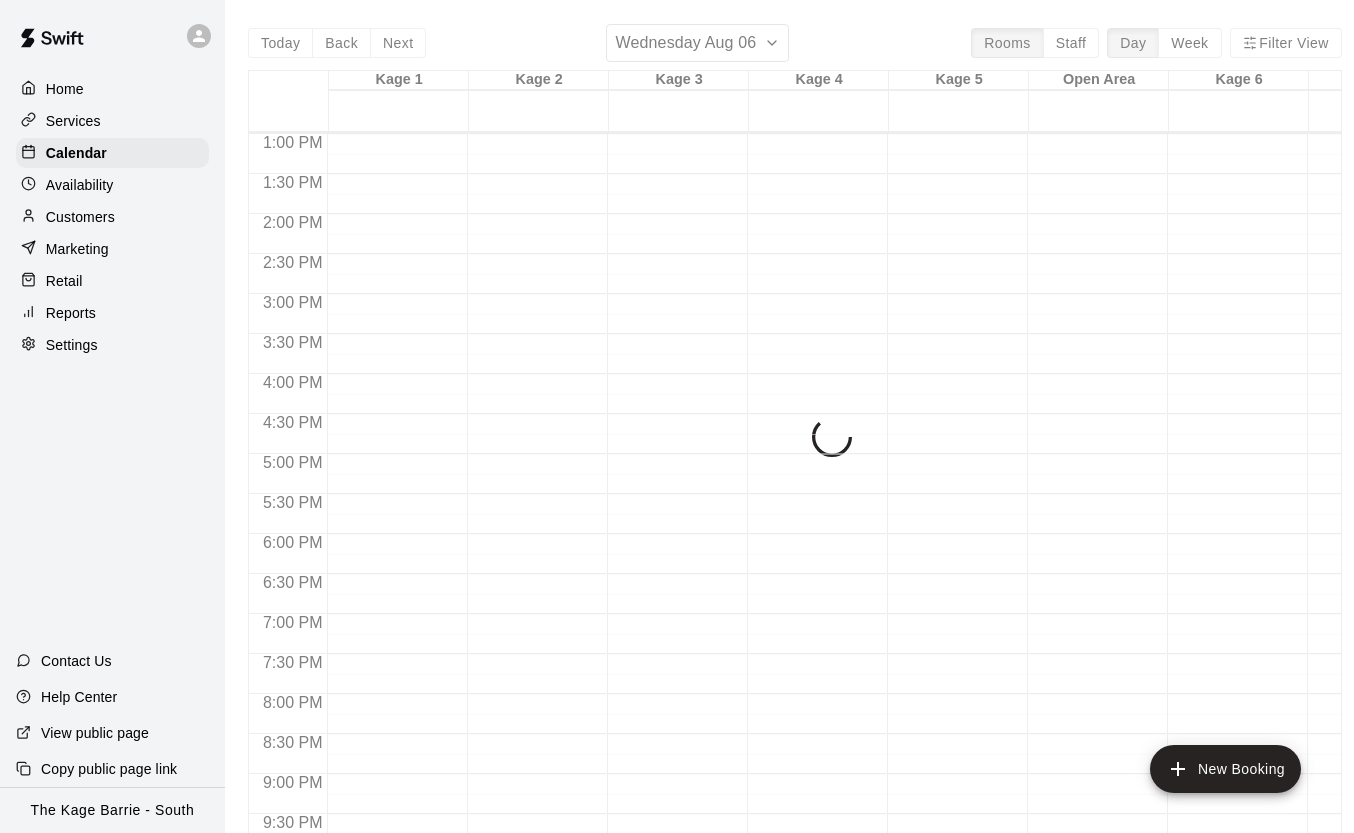 click on "Today Back Next Wednesday Aug 06 Rooms Staff Day Week Filter View Kage 1  06 Wed Kage 2 06 Wed Kage 3 06 Wed Kage 4 06 Wed Kage 5 06 Wed Open Area 06 Wed Kage 6 06 Wed Gym 06 Wed 12:00 AM 12:30 AM 1:00 AM 1:30 AM 2:00 AM 2:30 AM 3:00 AM 3:30 AM 4:00 AM 4:30 AM 5:00 AM 5:30 AM 6:00 AM 6:30 AM 7:00 AM 7:30 AM 8:00 AM 8:30 AM 9:00 AM 9:30 AM 10:00 AM 10:30 AM 11:00 AM 11:30 AM 12:00 PM 12:30 PM 1:00 PM 1:30 PM 2:00 PM 2:30 PM 3:00 PM 3:30 PM 4:00 PM 4:30 PM 5:00 PM 5:30 PM 6:00 PM 6:30 PM 7:00 PM 7:30 PM 8:00 PM 8:30 PM 9:00 PM 9:30 PM 10:00 PM 10:30 PM 11:00 PM 11:30 PM" at bounding box center [795, 440] 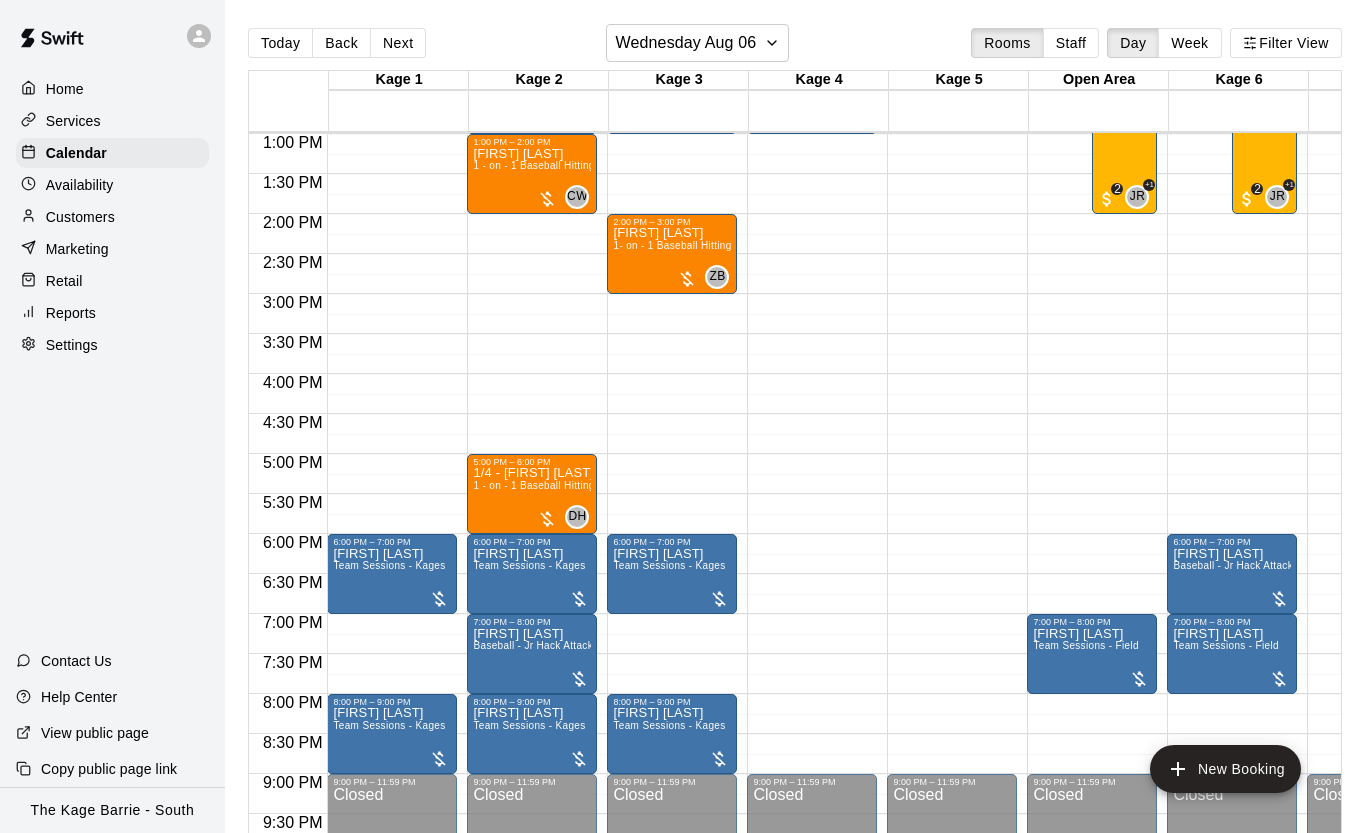 click on "Next" at bounding box center [398, 43] 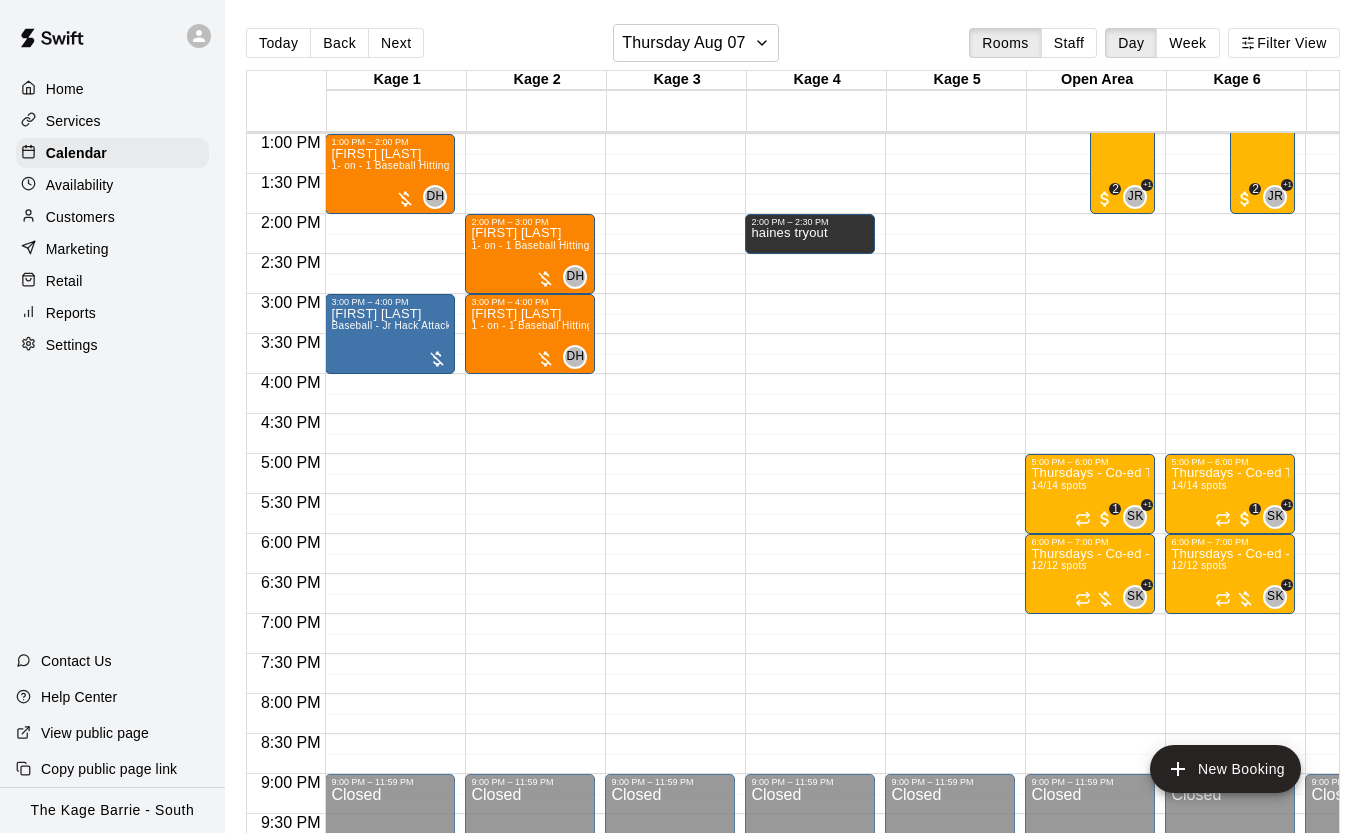 scroll, scrollTop: 0, scrollLeft: 0, axis: both 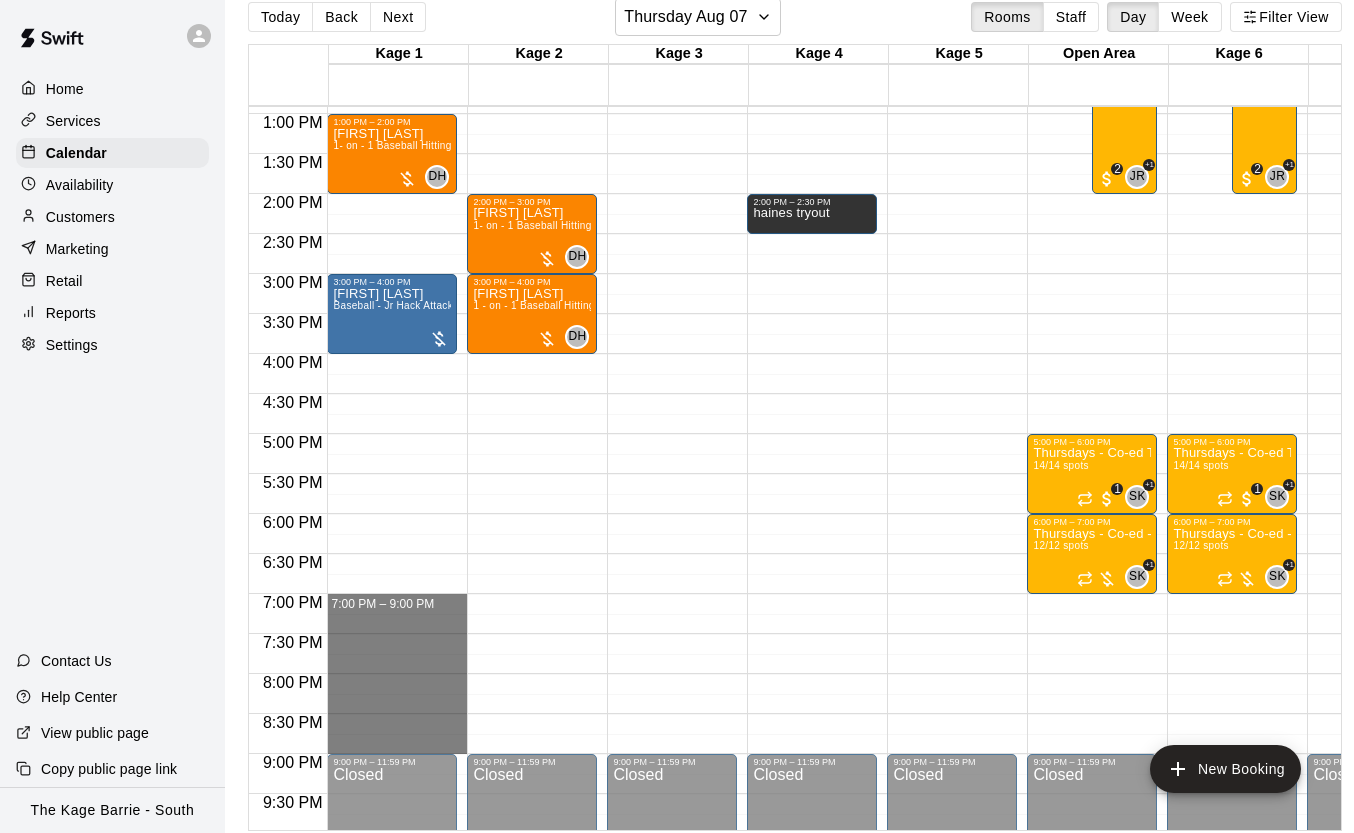 drag, startPoint x: 411, startPoint y: 596, endPoint x: 426, endPoint y: 741, distance: 145.7738 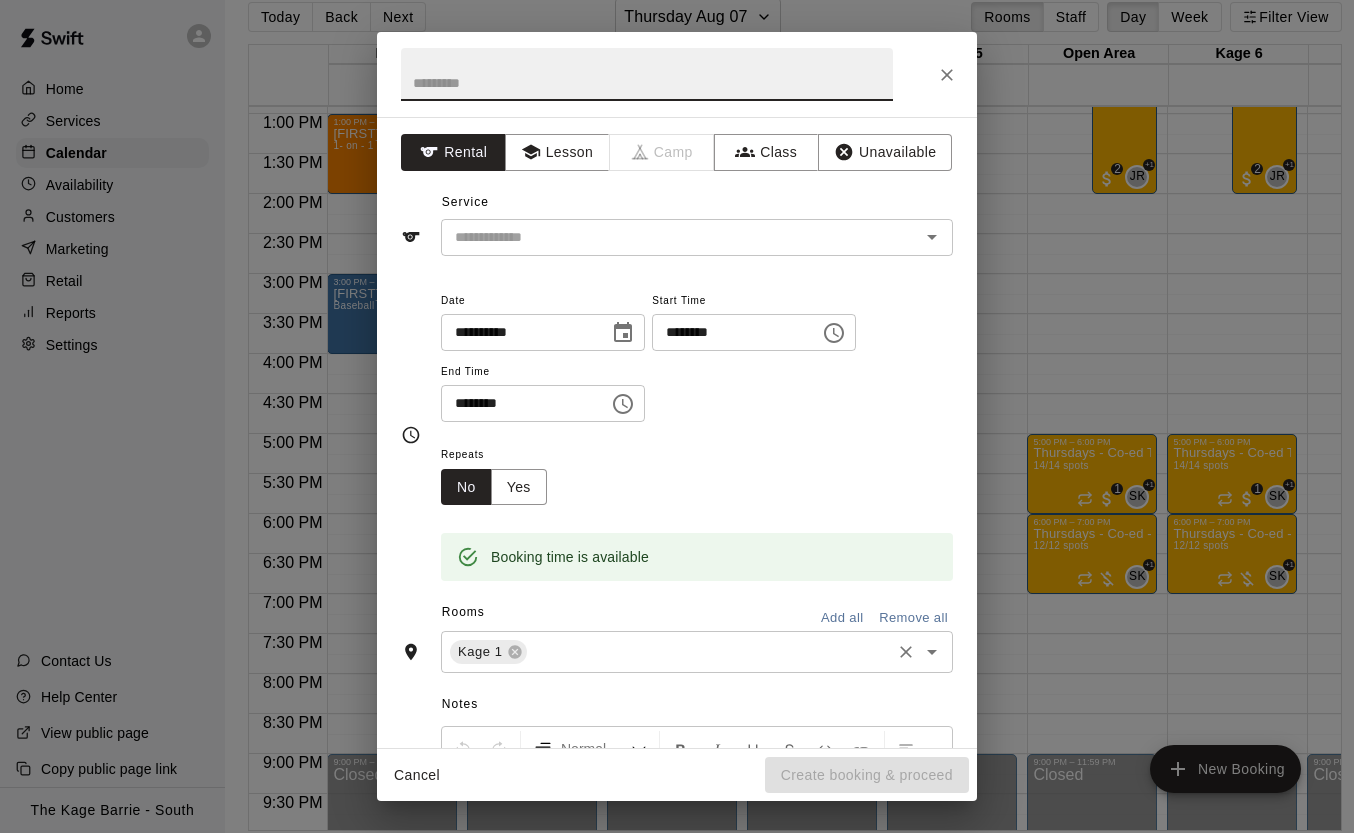 click at bounding box center (709, 652) 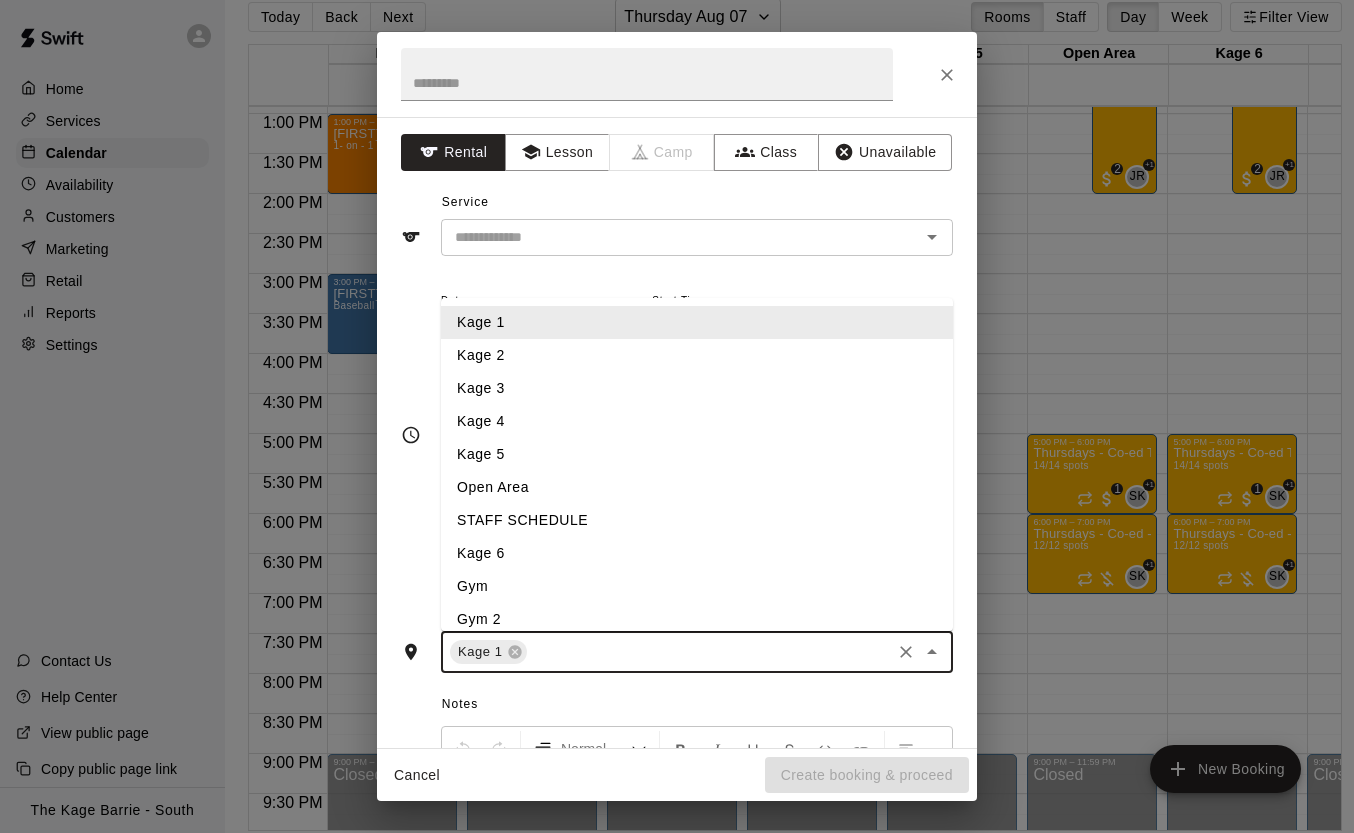 type on "*" 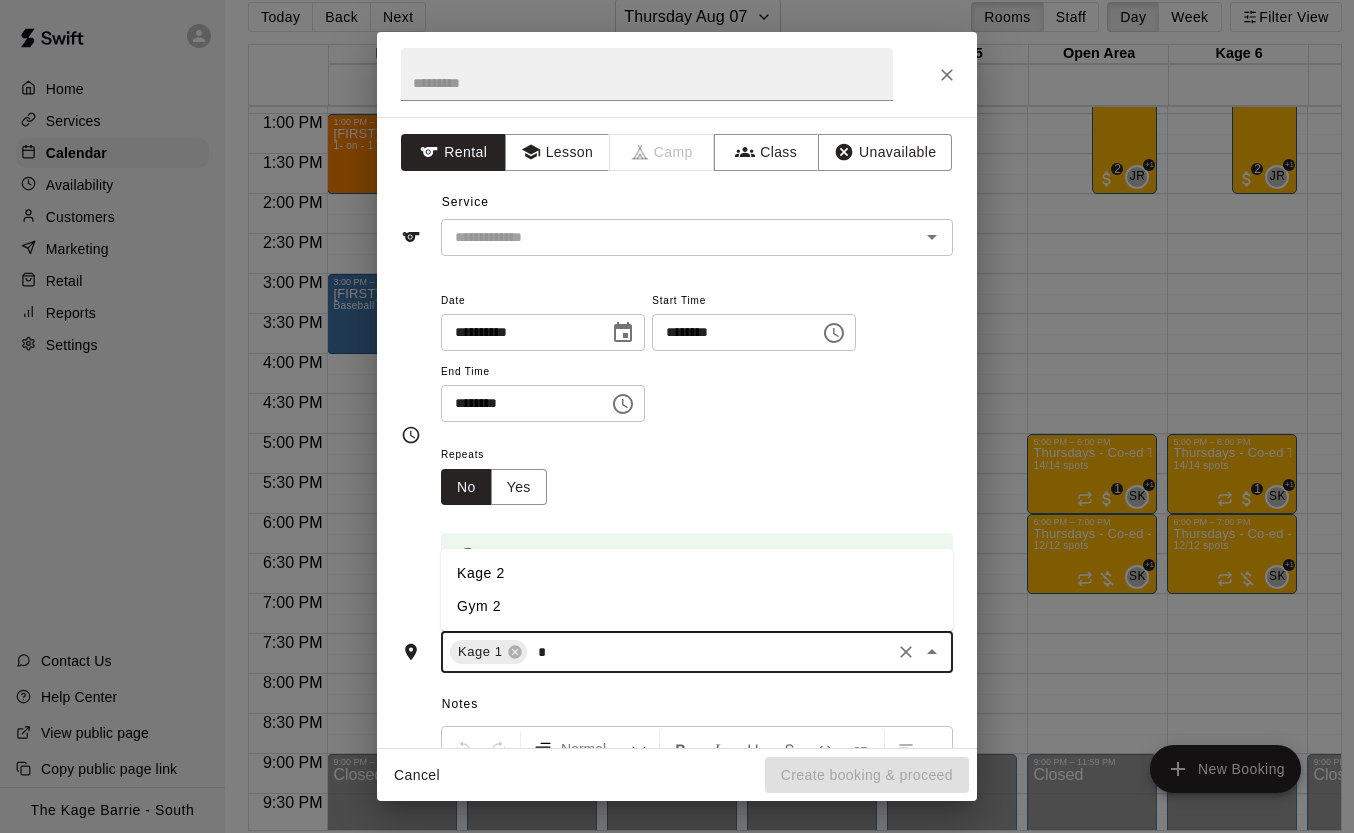 click on "Kage 2" at bounding box center [697, 573] 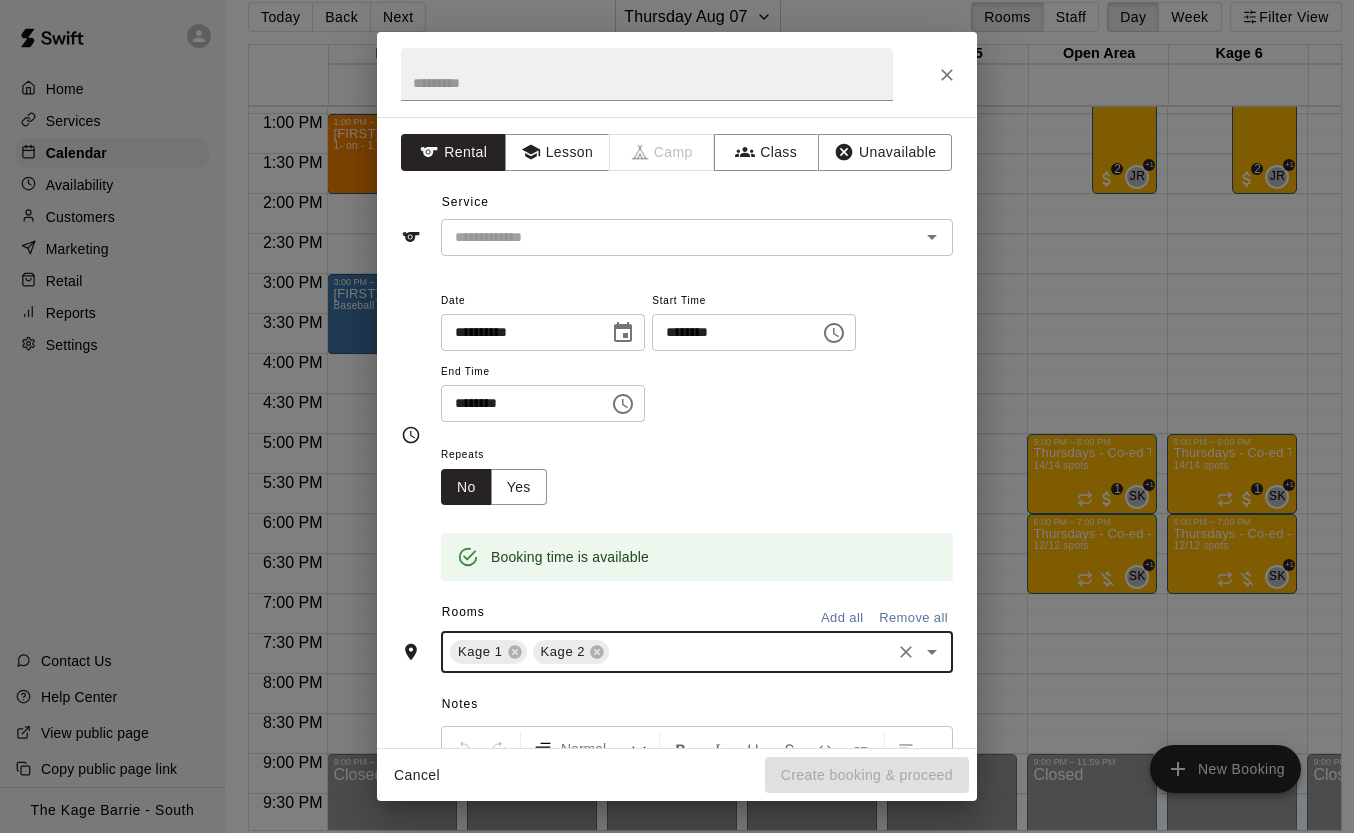 type on "*" 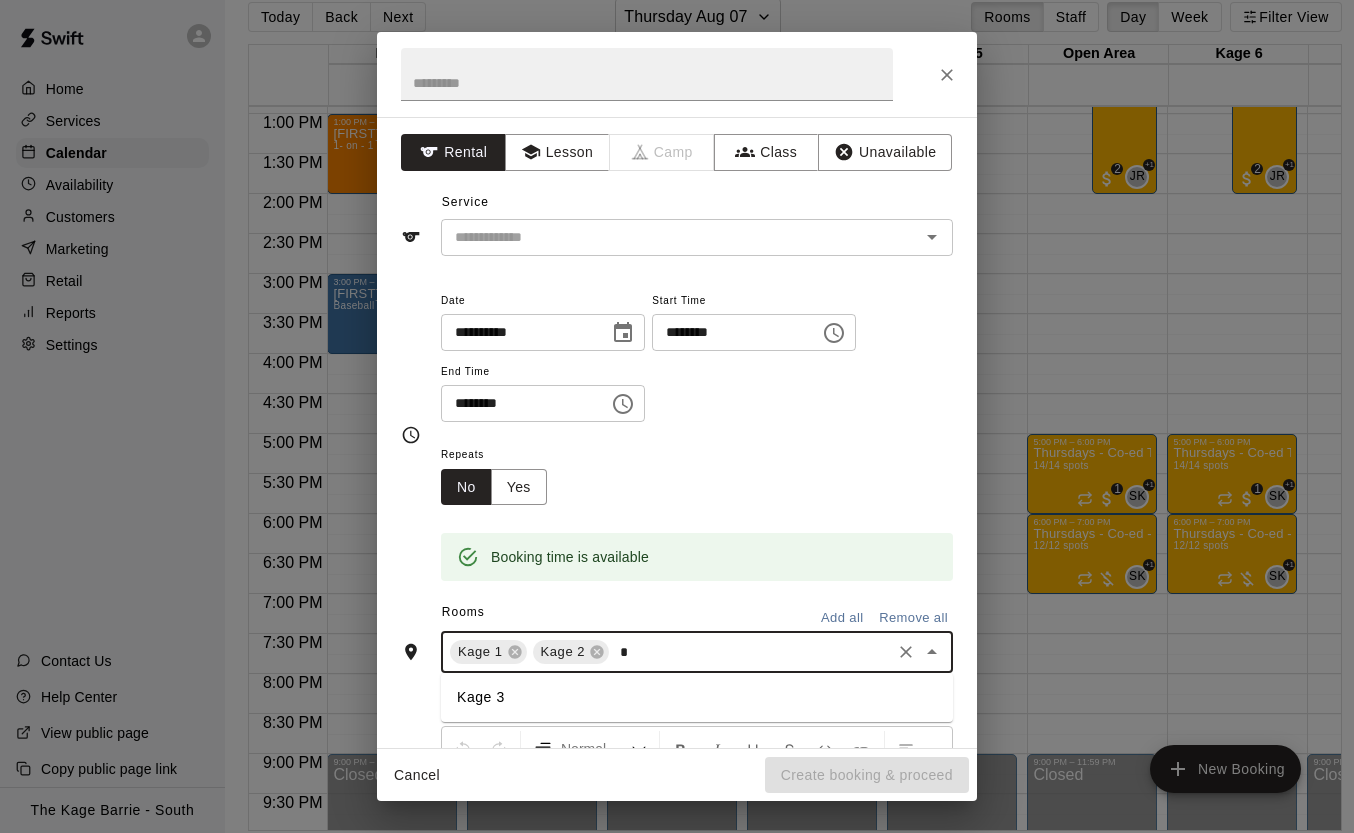 click on "Kage 3" at bounding box center [697, 697] 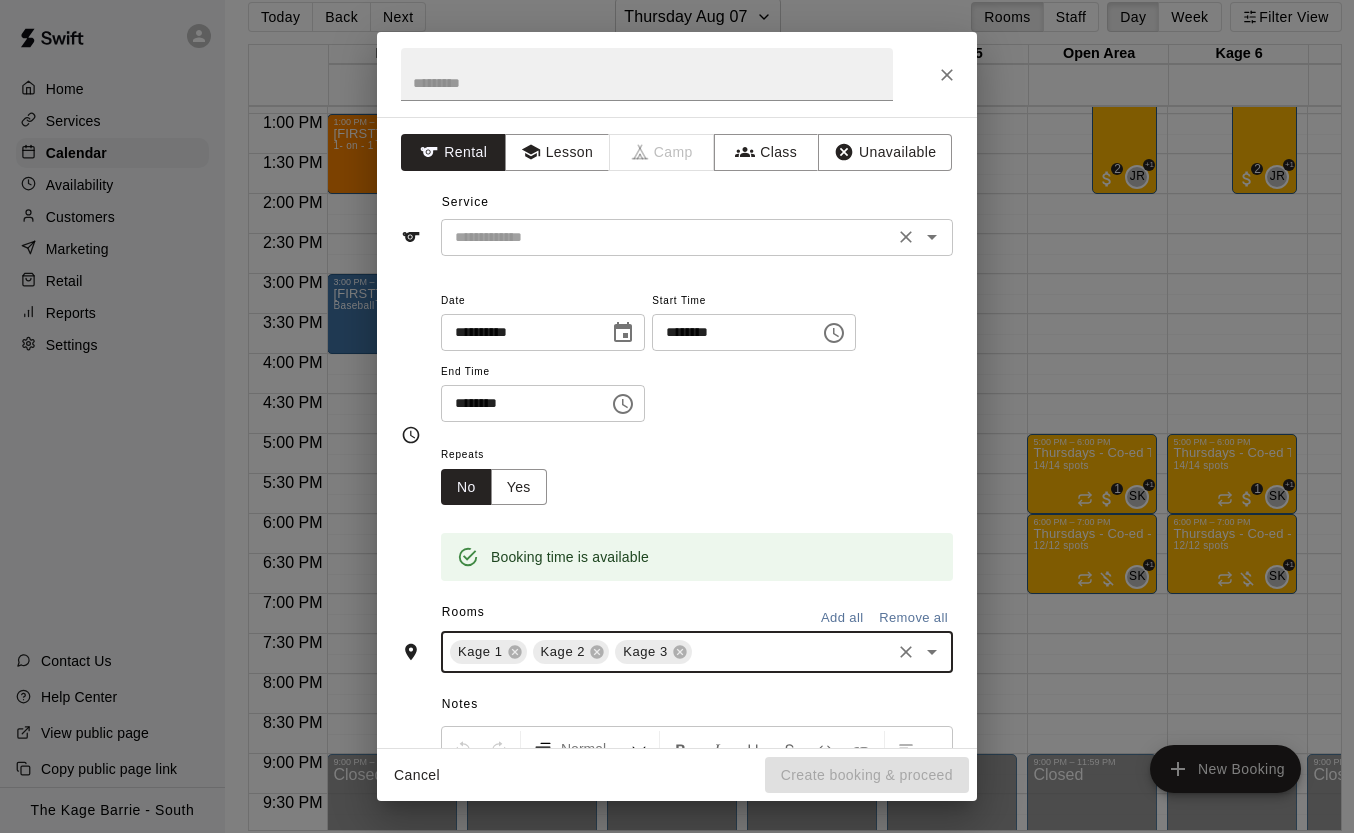 click at bounding box center [667, 237] 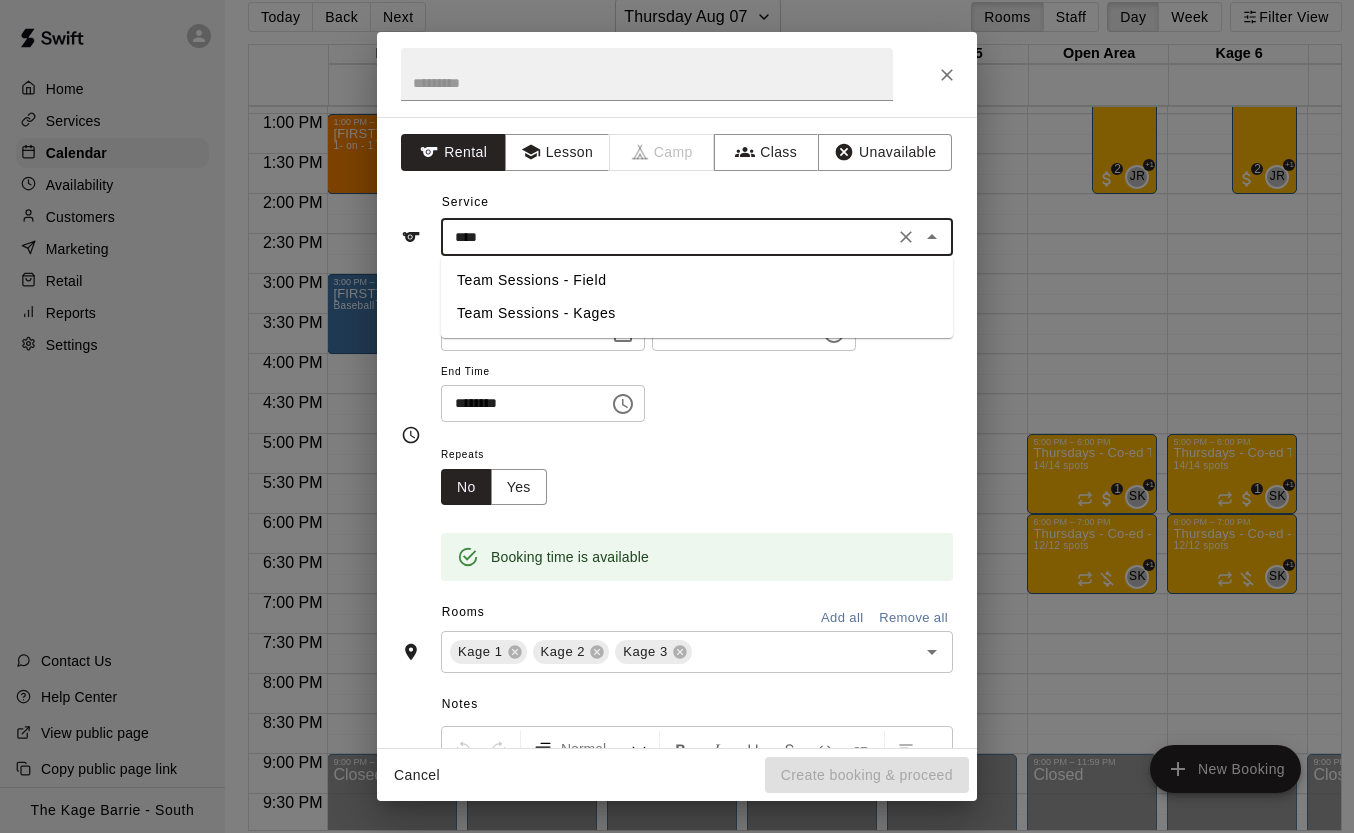 click on "Team Sessions - Kages" at bounding box center (697, 313) 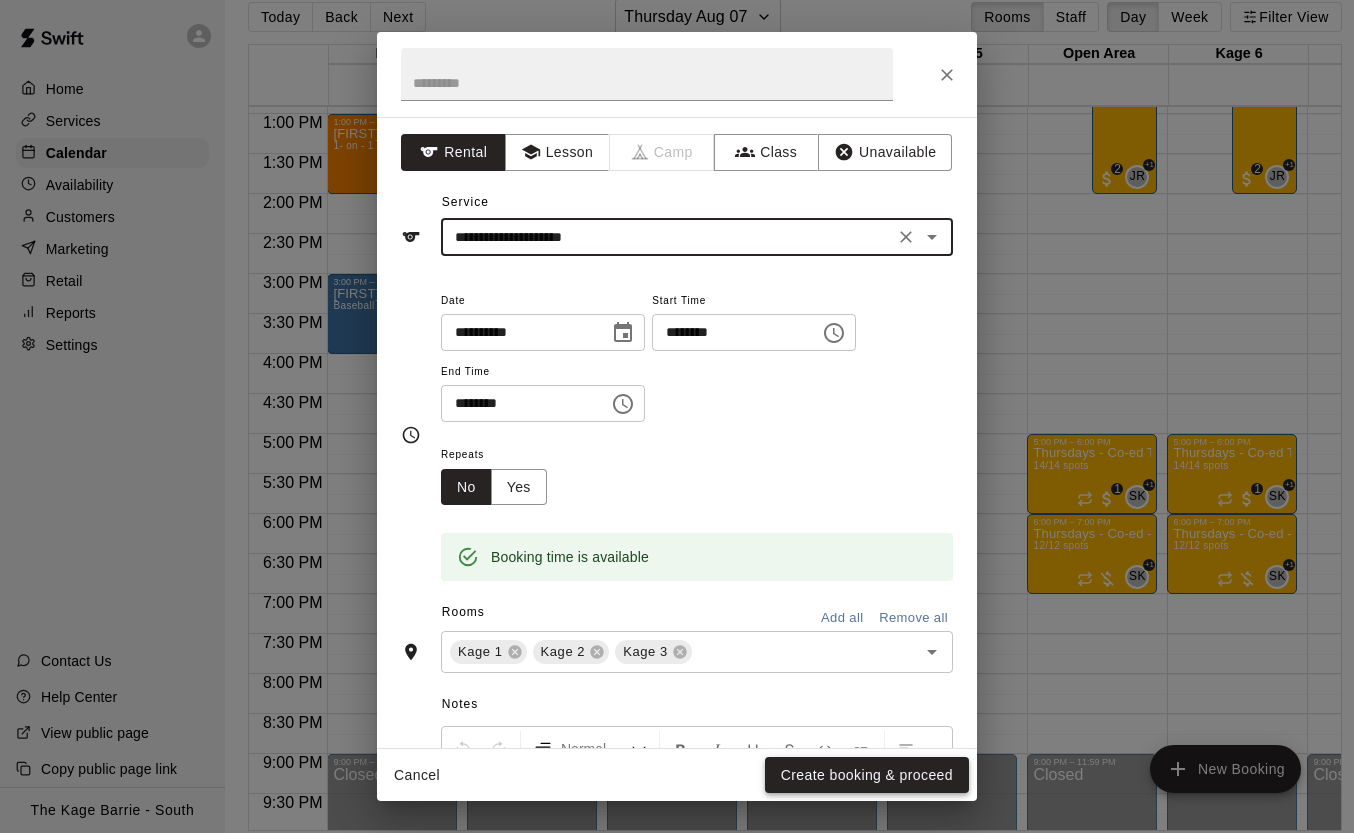 type on "**********" 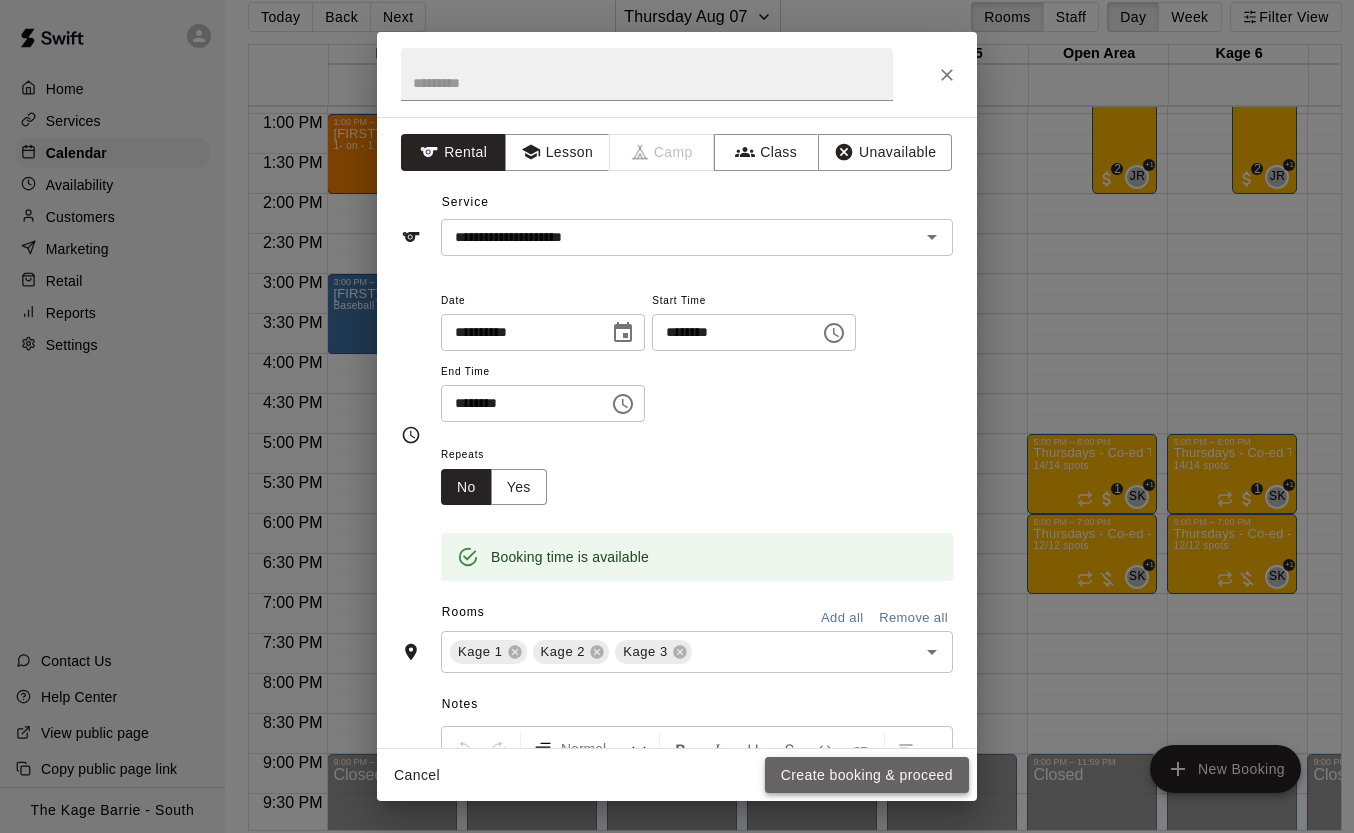 click on "Create booking & proceed" at bounding box center [867, 775] 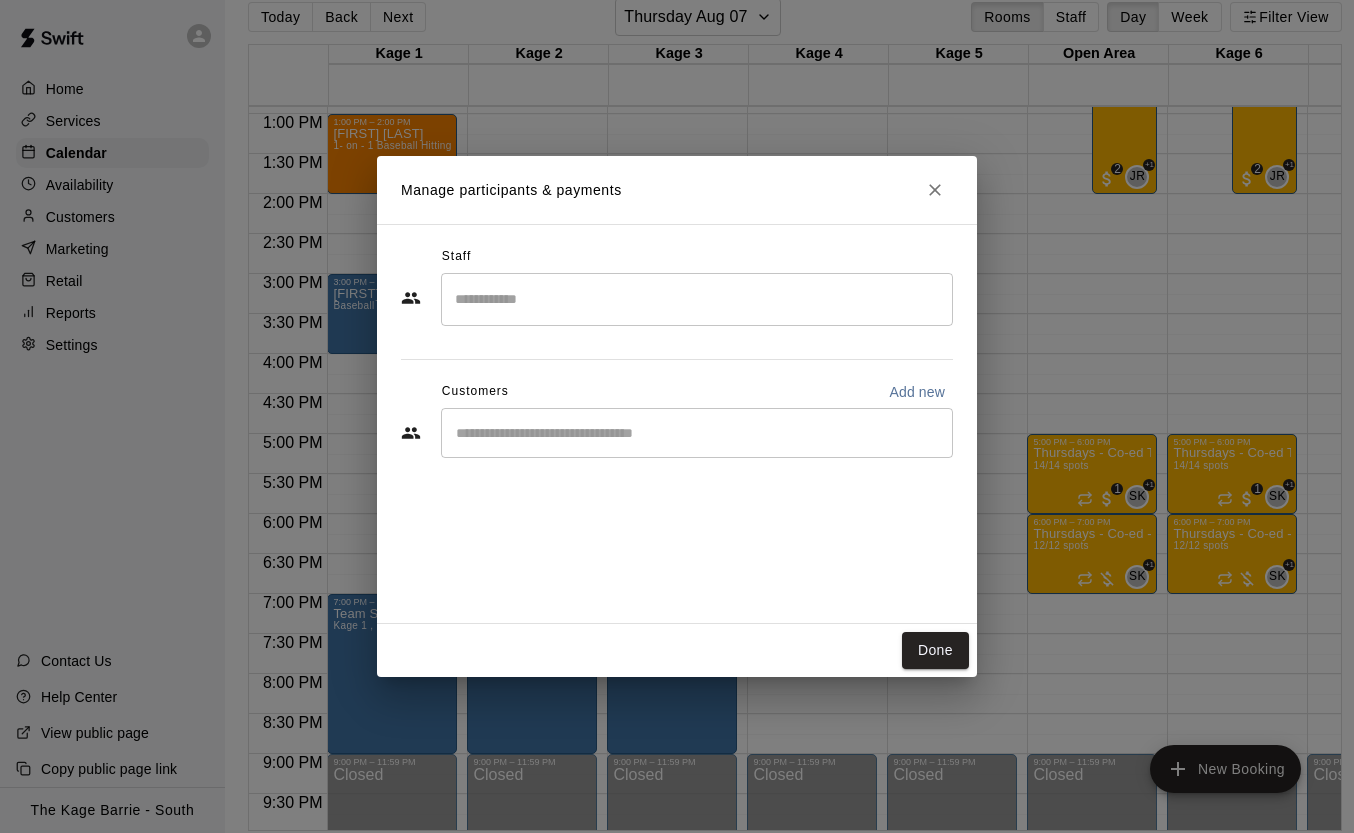 click at bounding box center (697, 433) 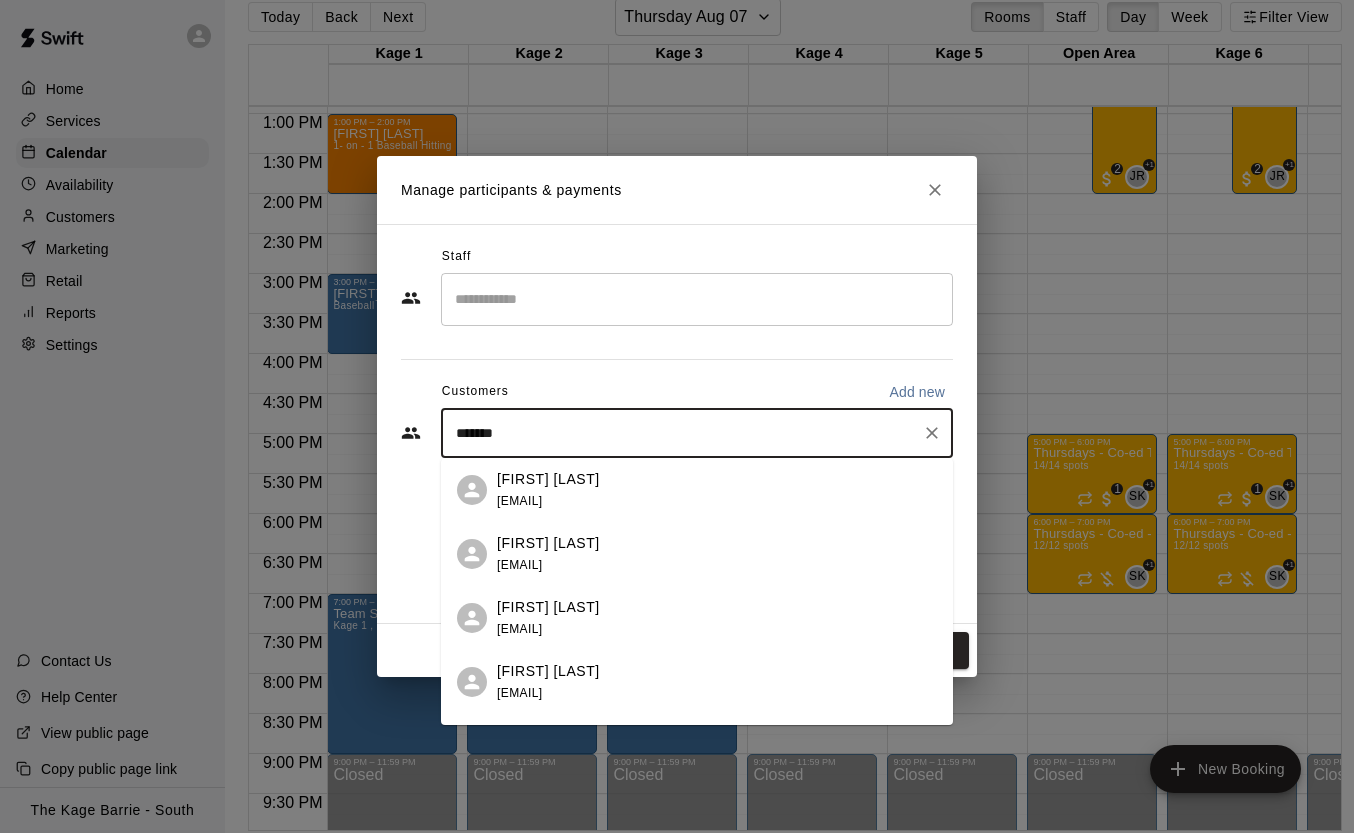 type on "********" 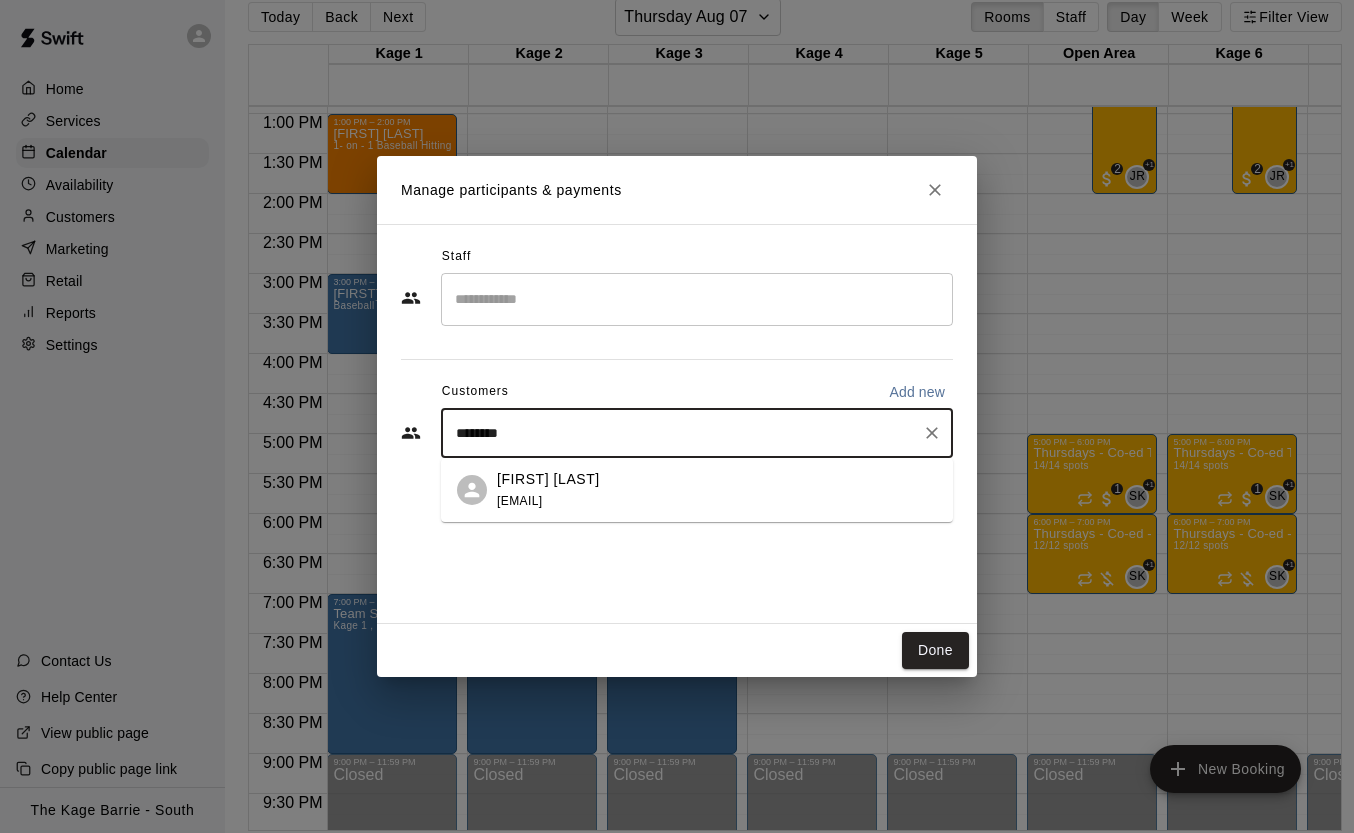 click on "[FIRST] [LAST]" at bounding box center [548, 479] 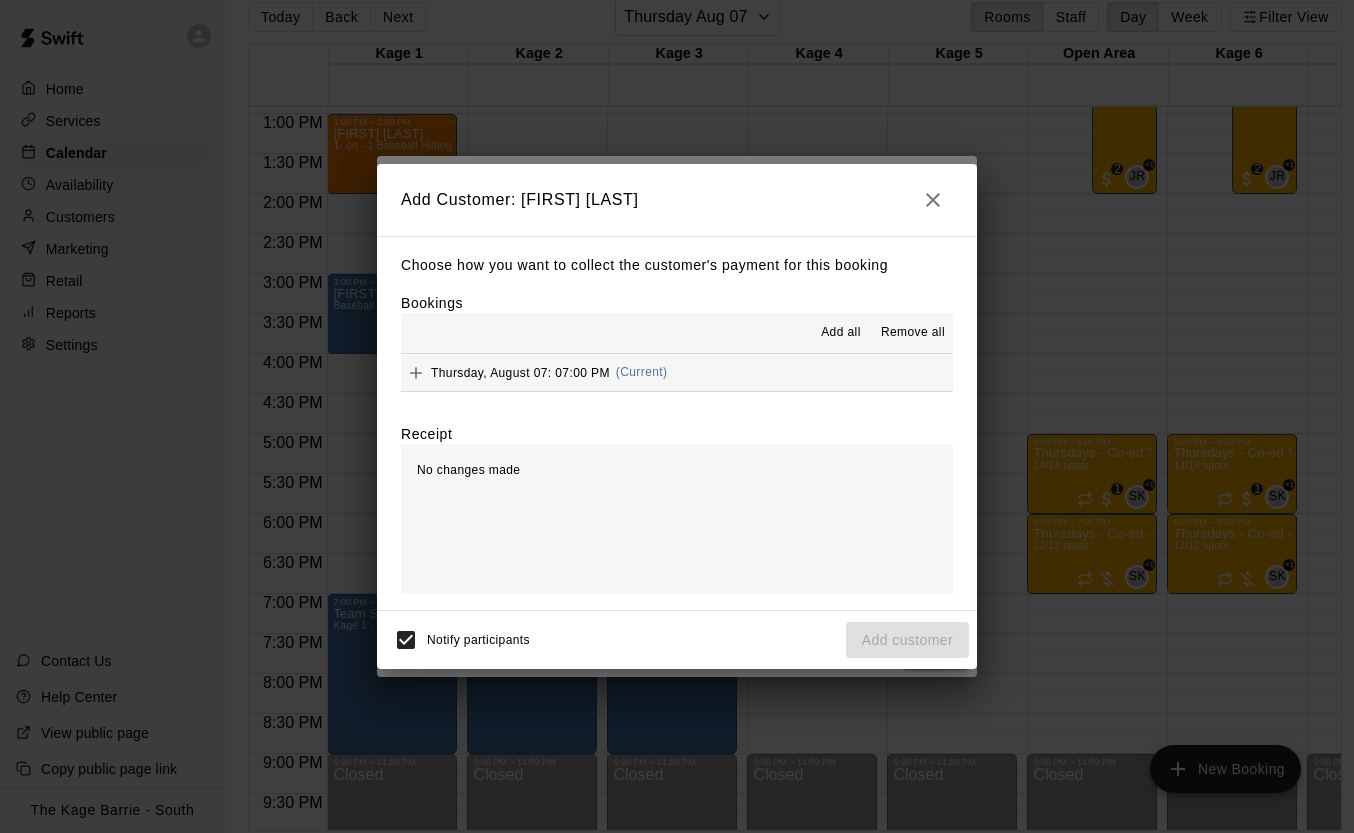 click on "Add all" at bounding box center (841, 333) 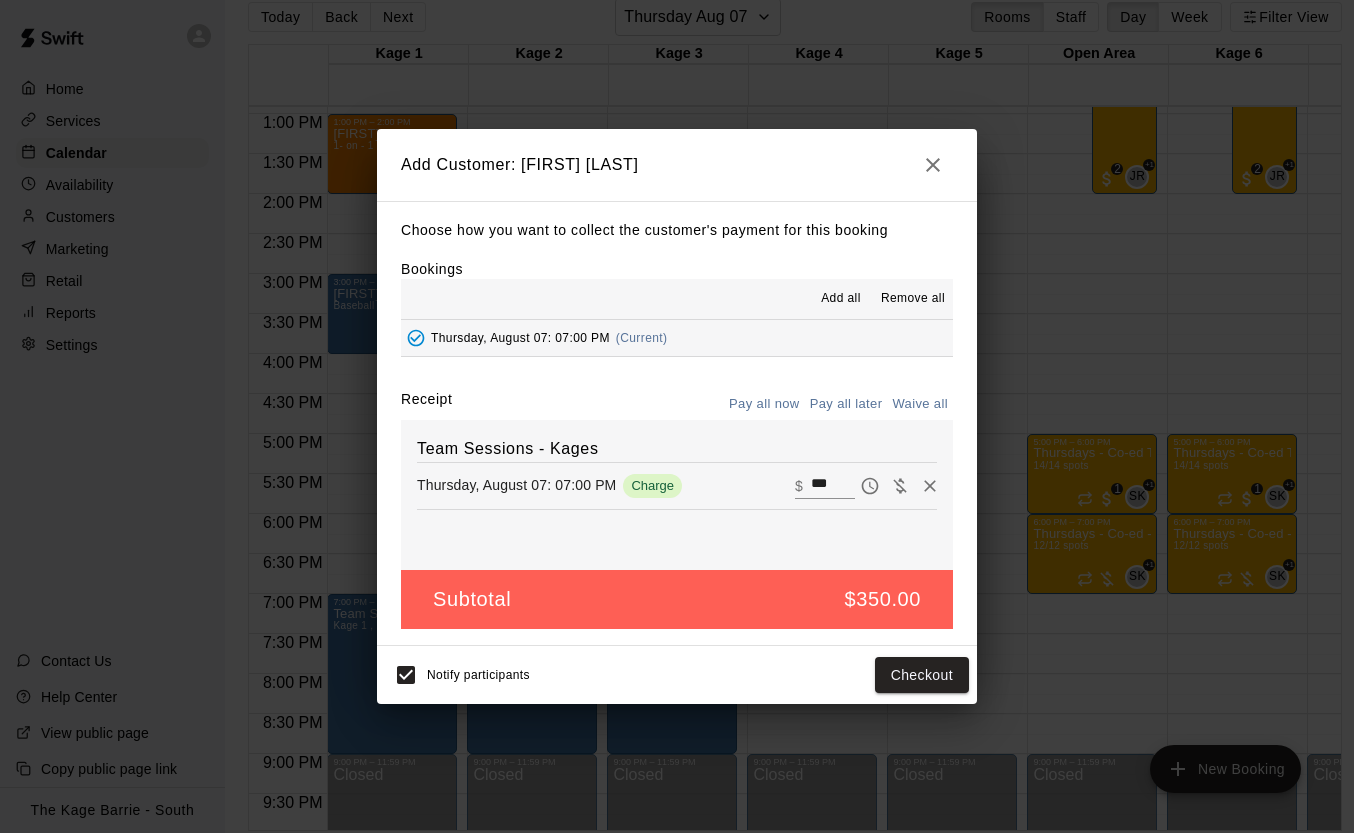 click on "Pay all later" at bounding box center (846, 404) 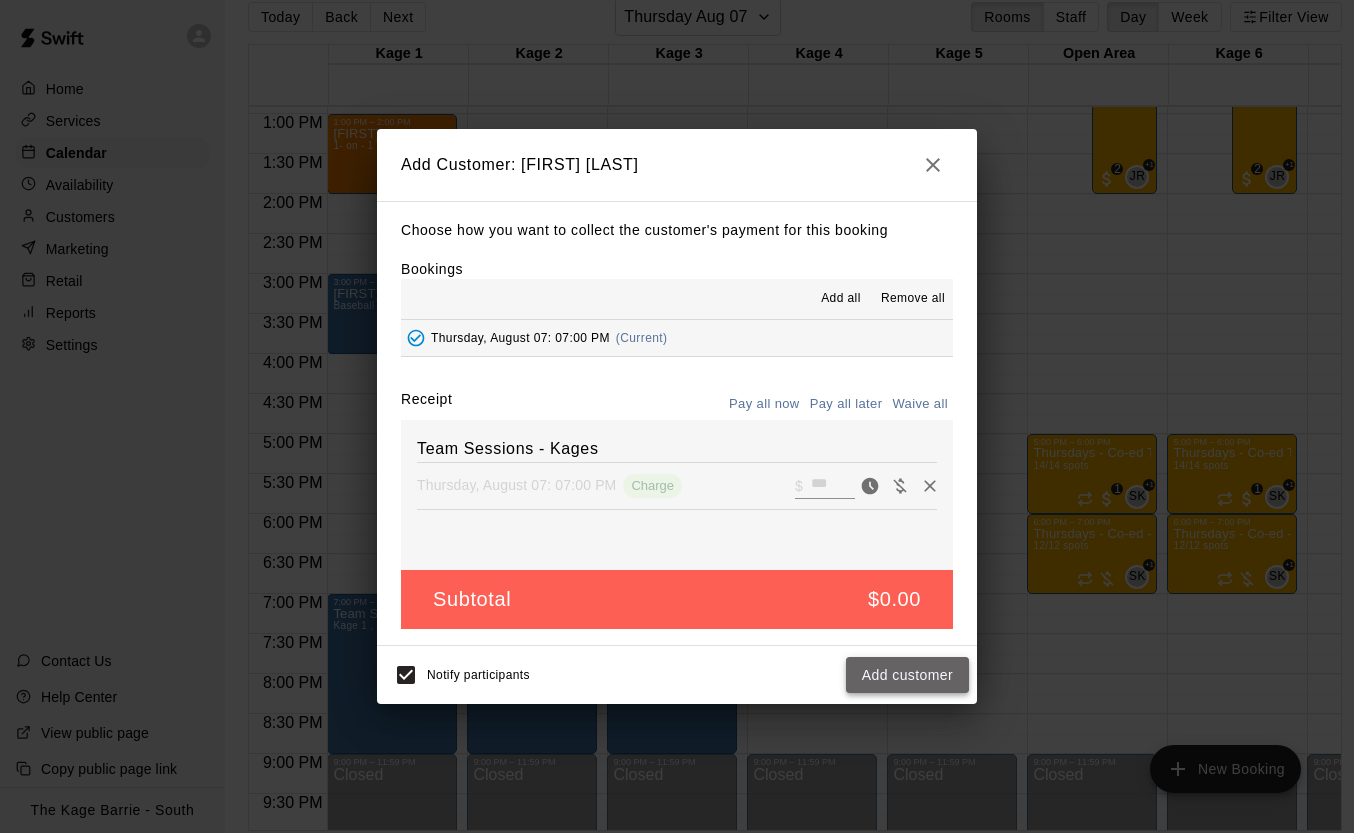 click on "Add customer" at bounding box center [907, 675] 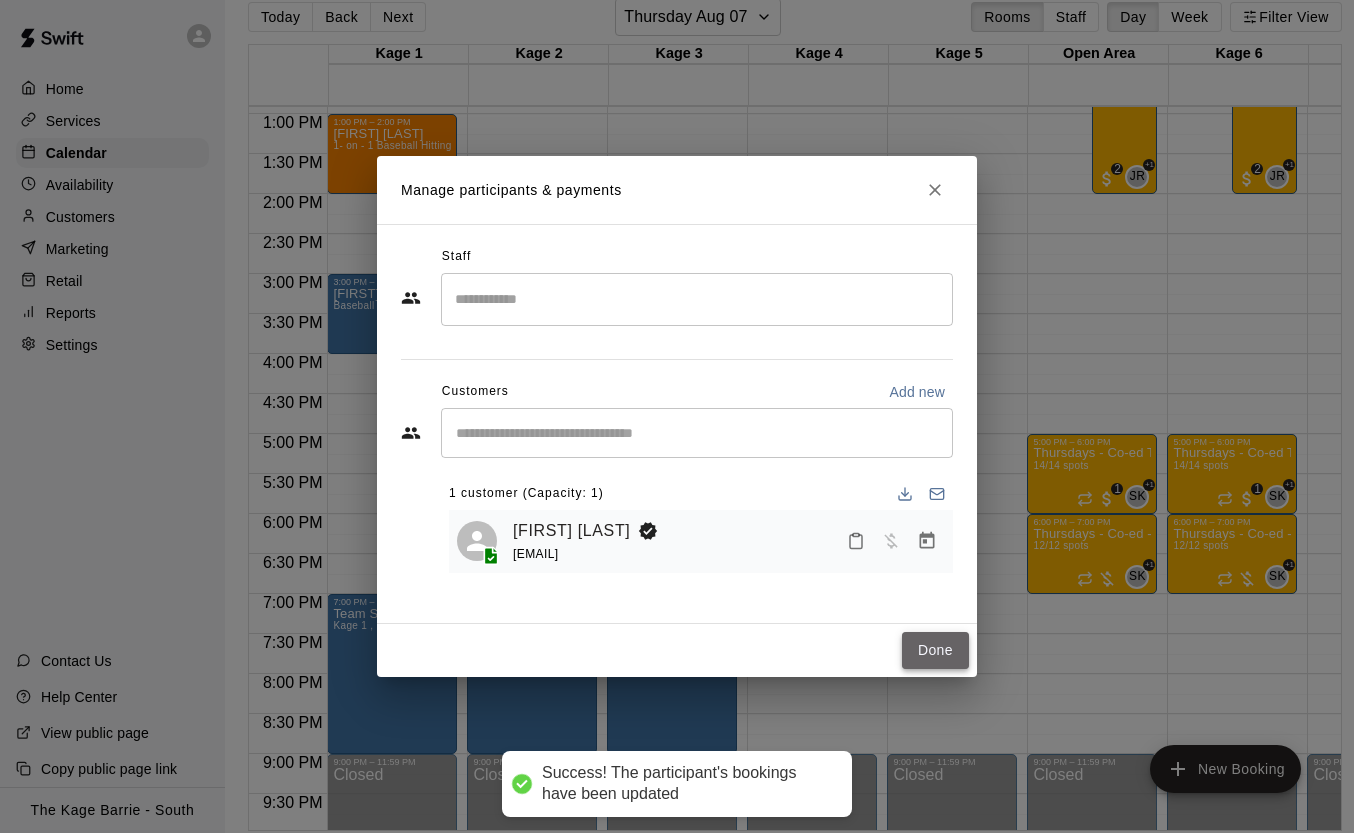 click on "Done" at bounding box center (935, 650) 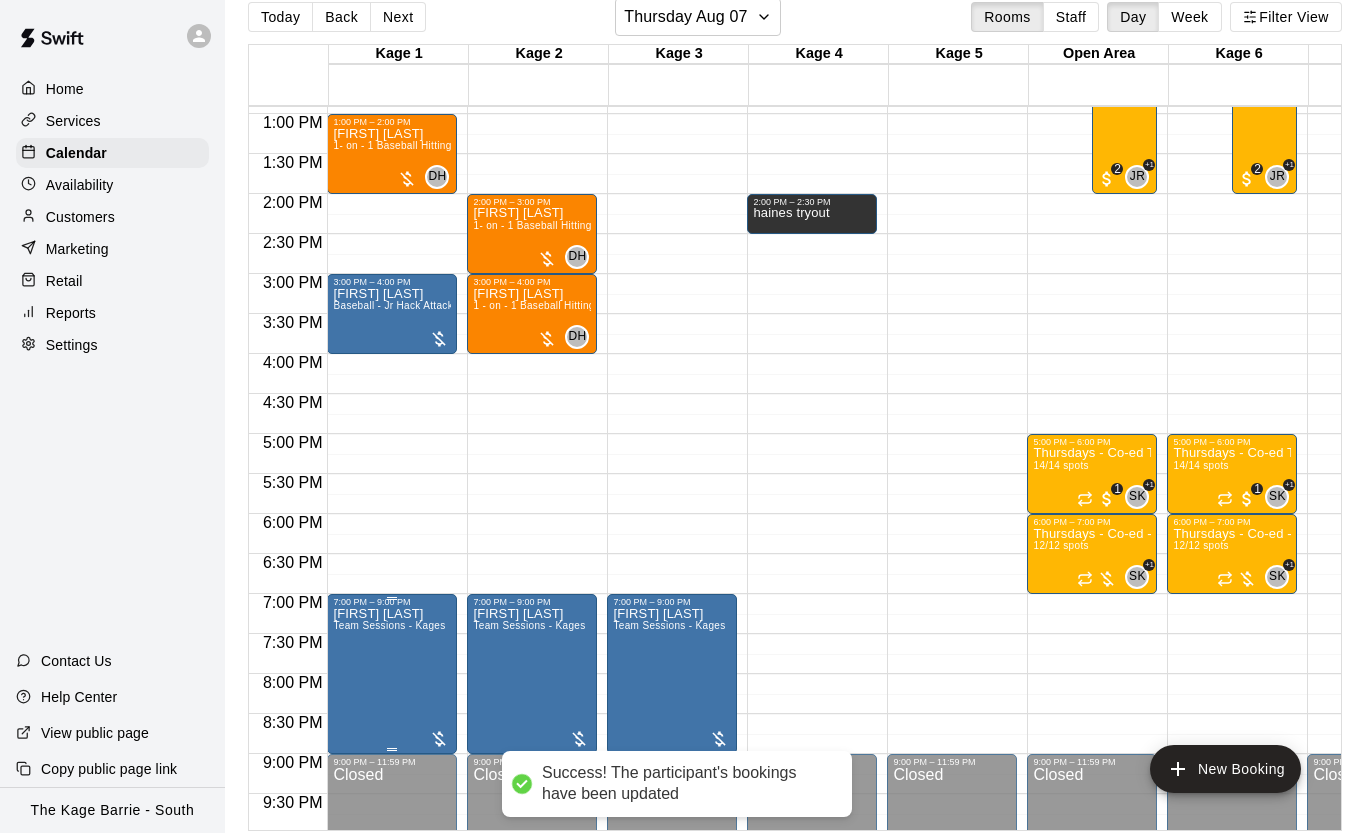 click on "[FIRST] [LAST] Team Sessions - Kages" at bounding box center [389, 1023] 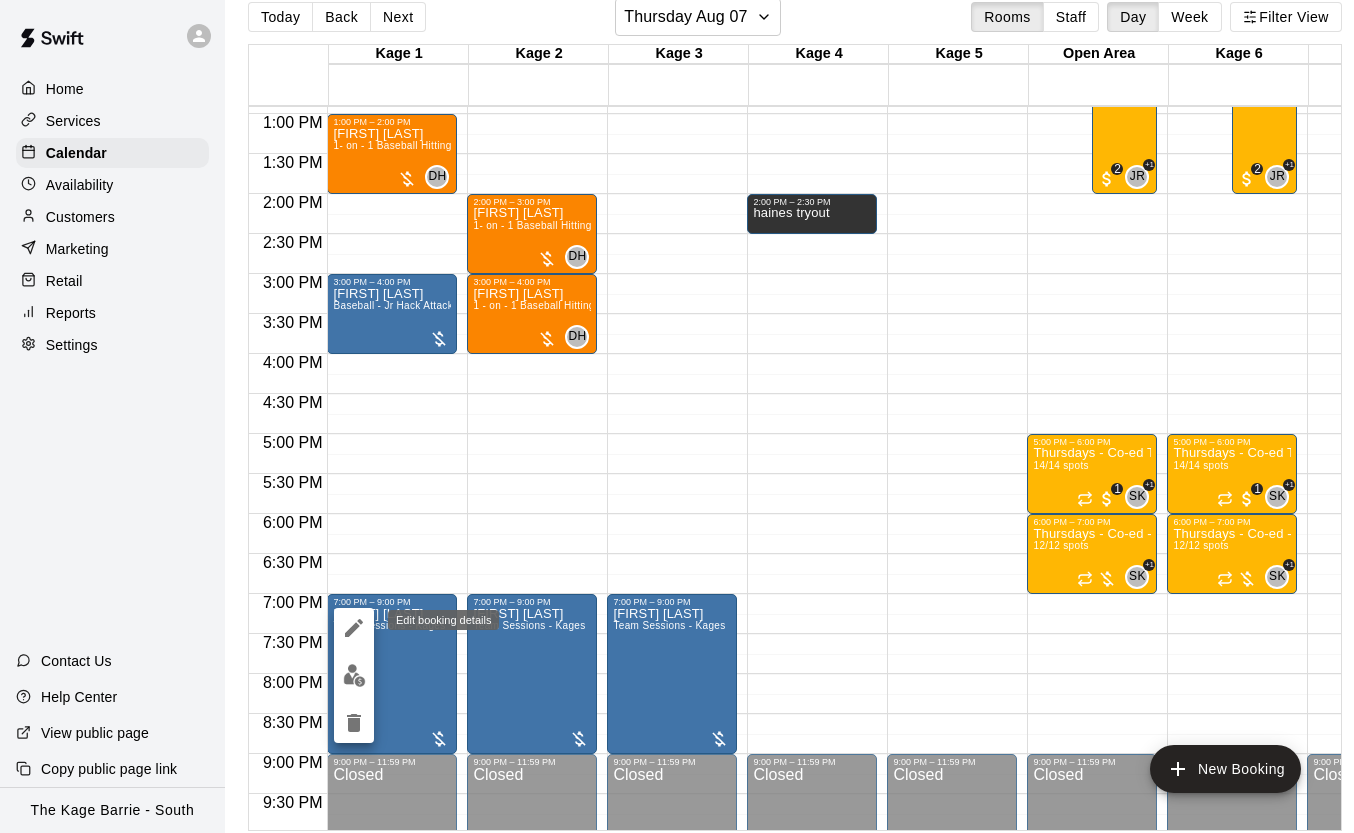 click 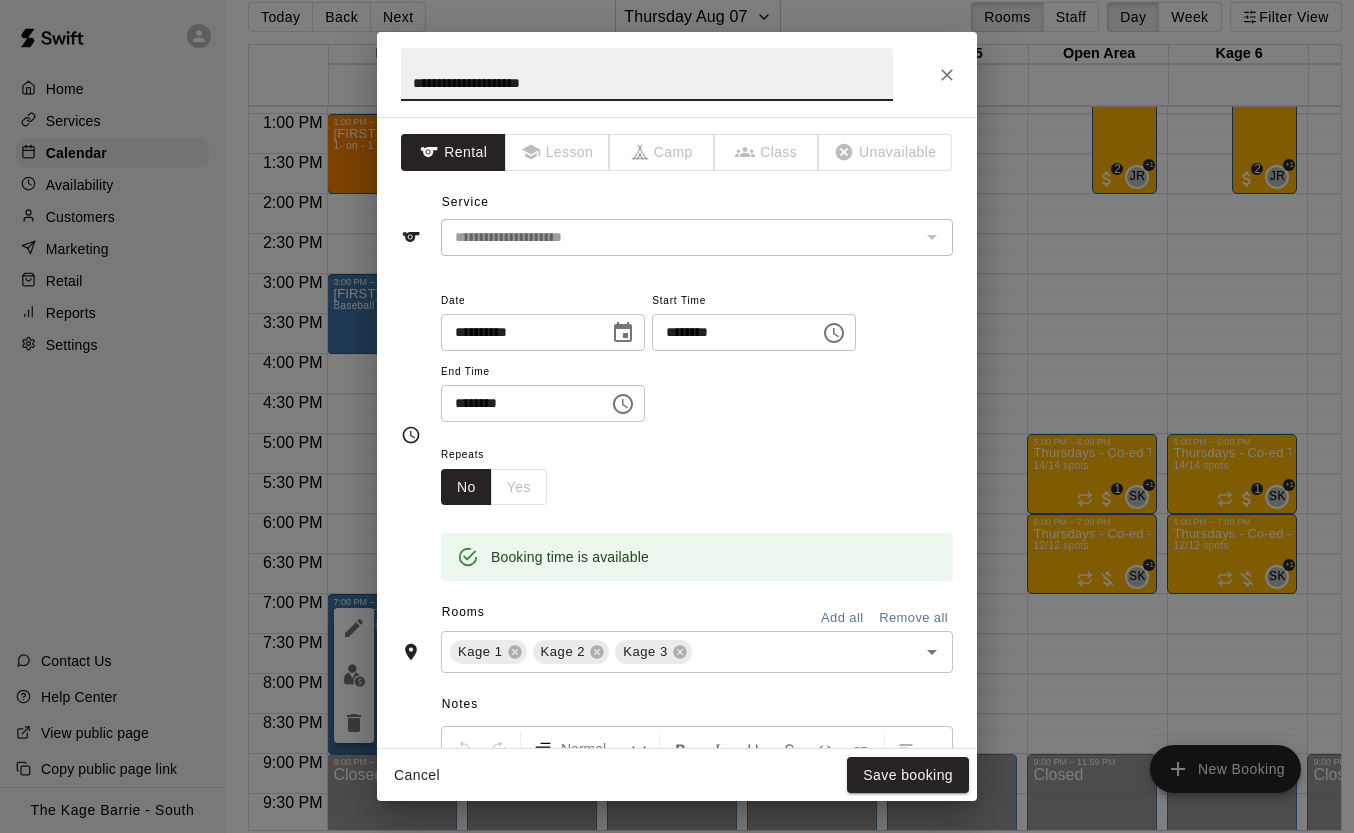 drag, startPoint x: 613, startPoint y: 90, endPoint x: 464, endPoint y: 86, distance: 149.05368 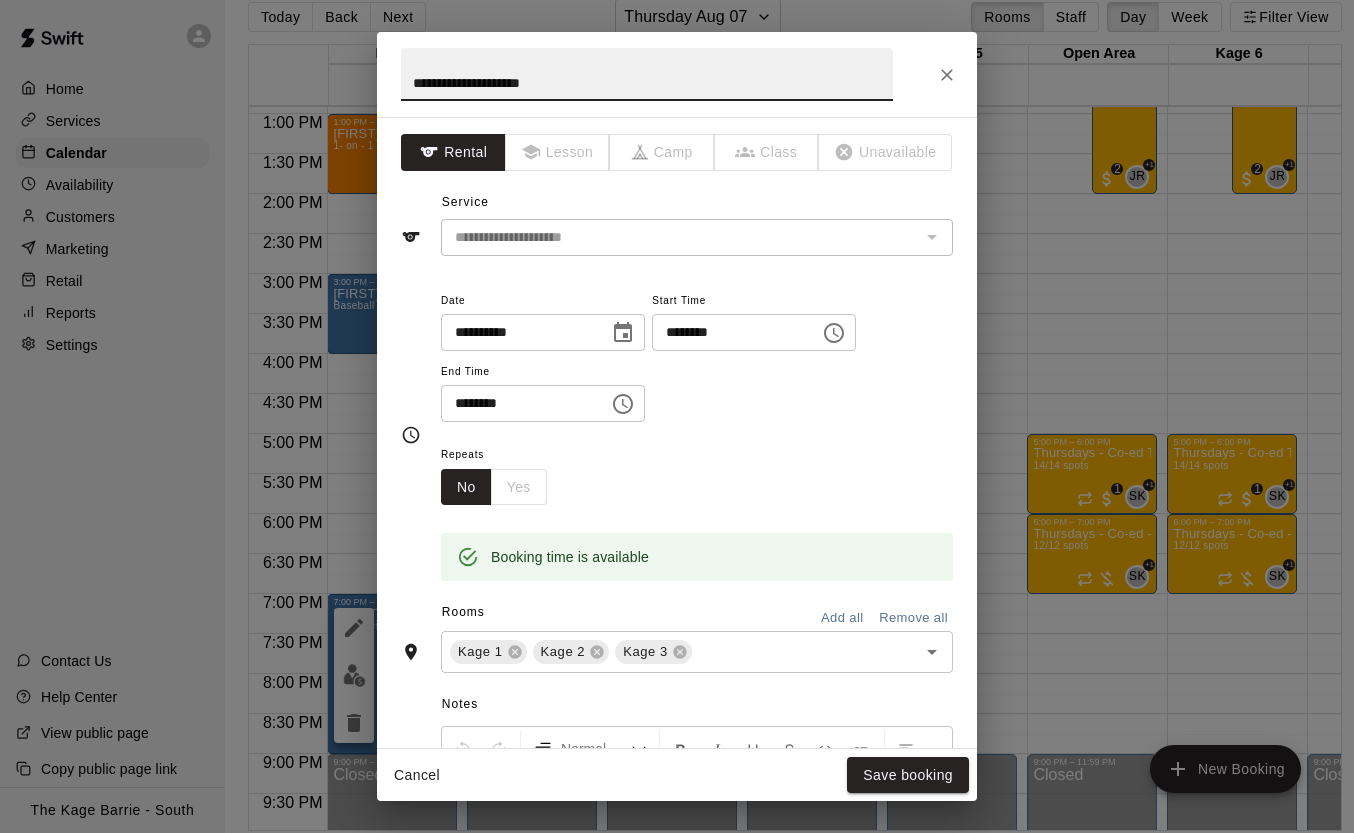 click on "**********" at bounding box center [647, 74] 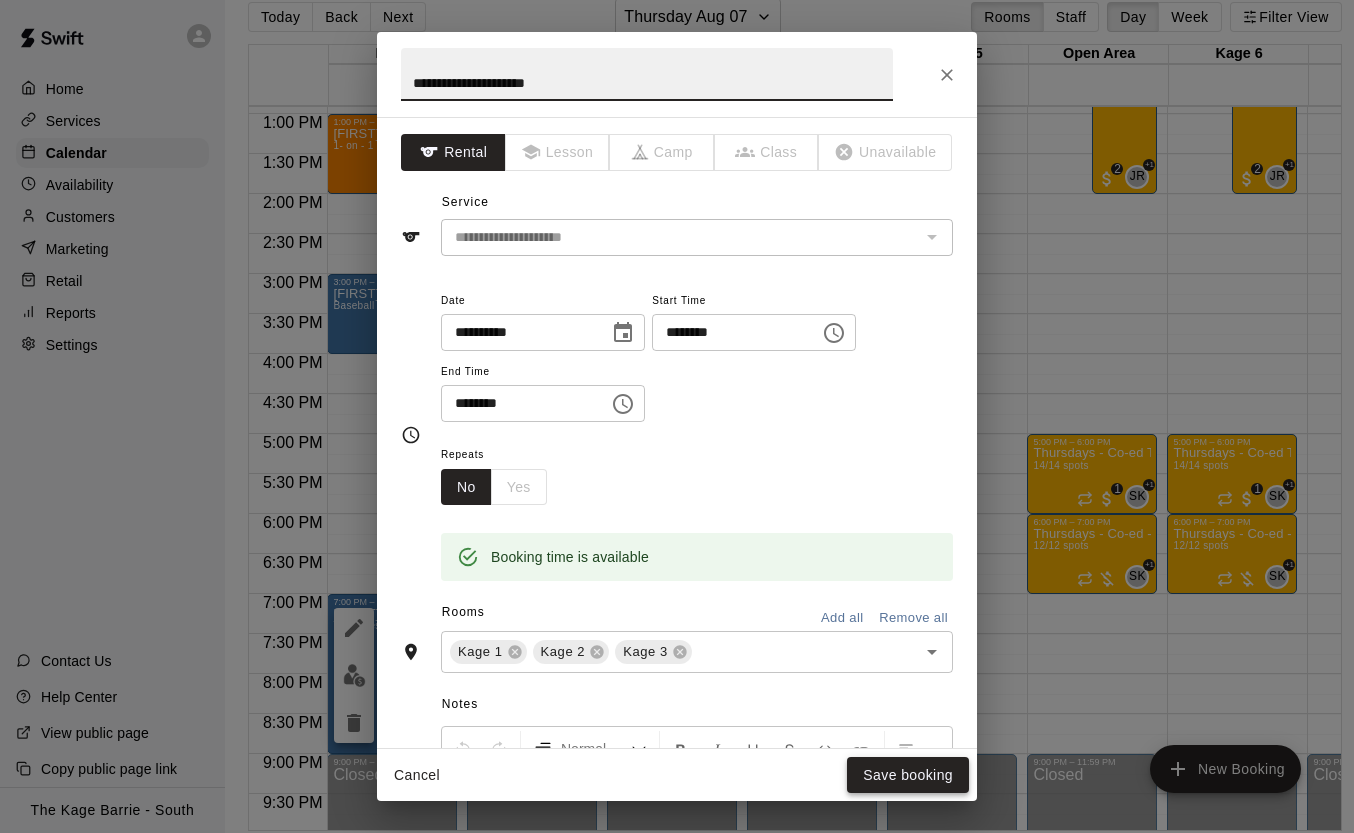 type on "**********" 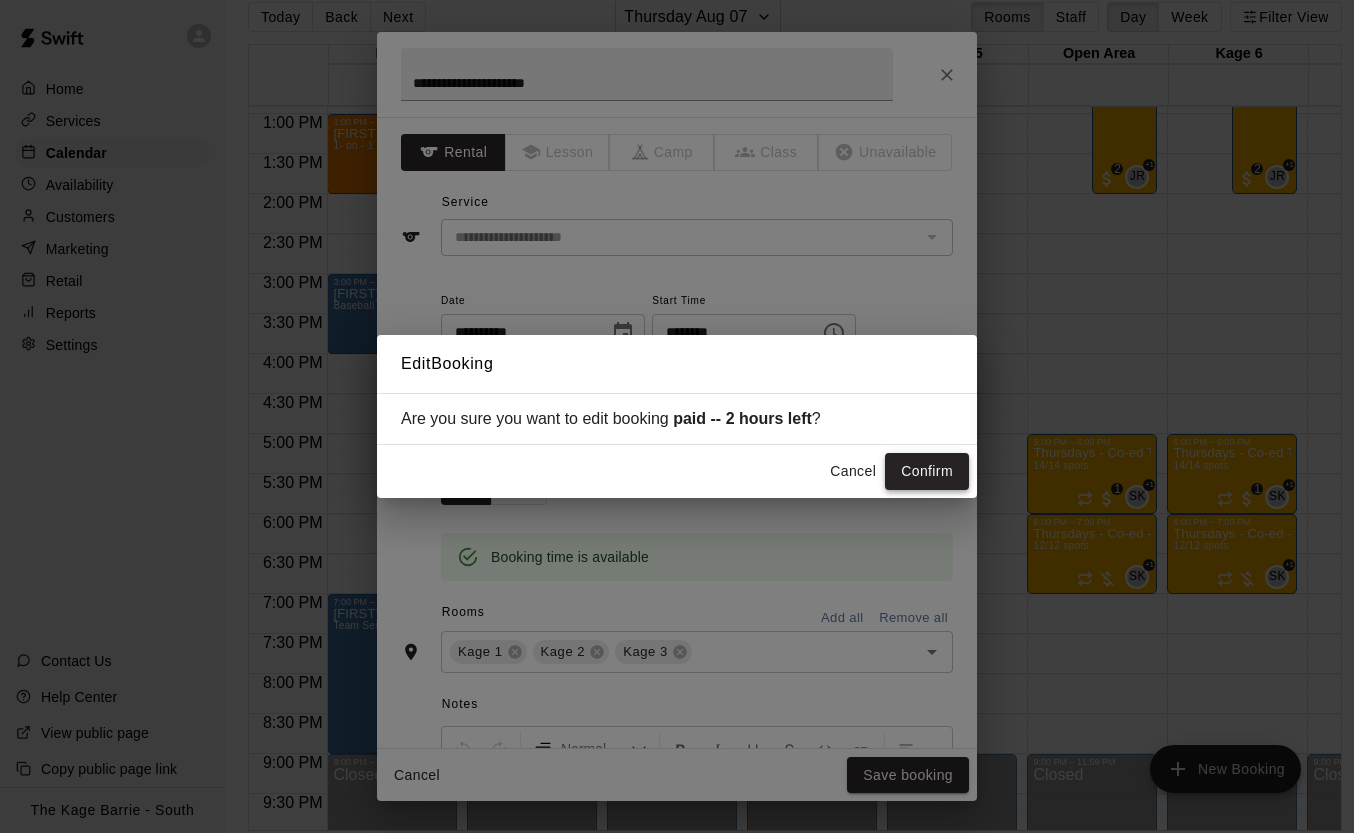 click on "Confirm" at bounding box center [927, 471] 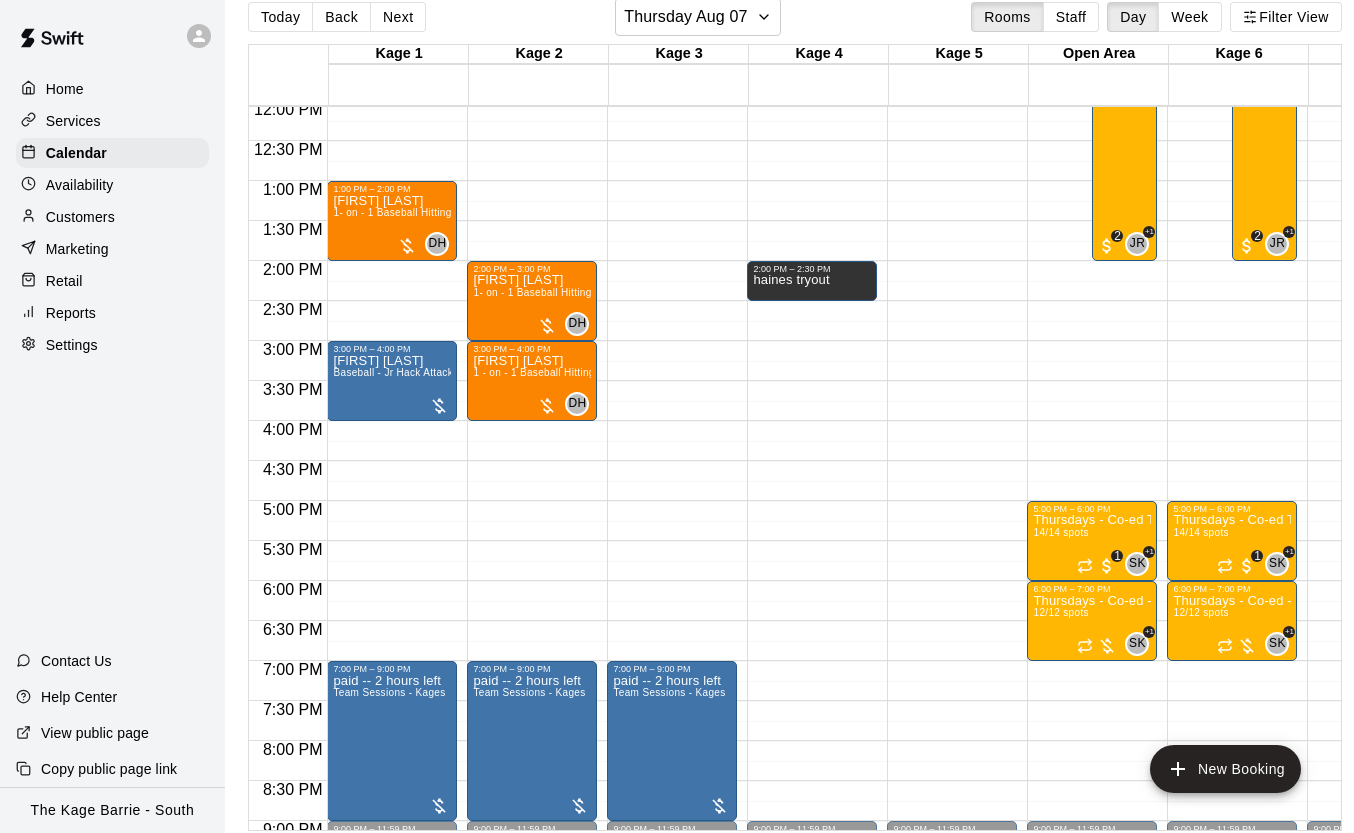 scroll, scrollTop: 943, scrollLeft: 0, axis: vertical 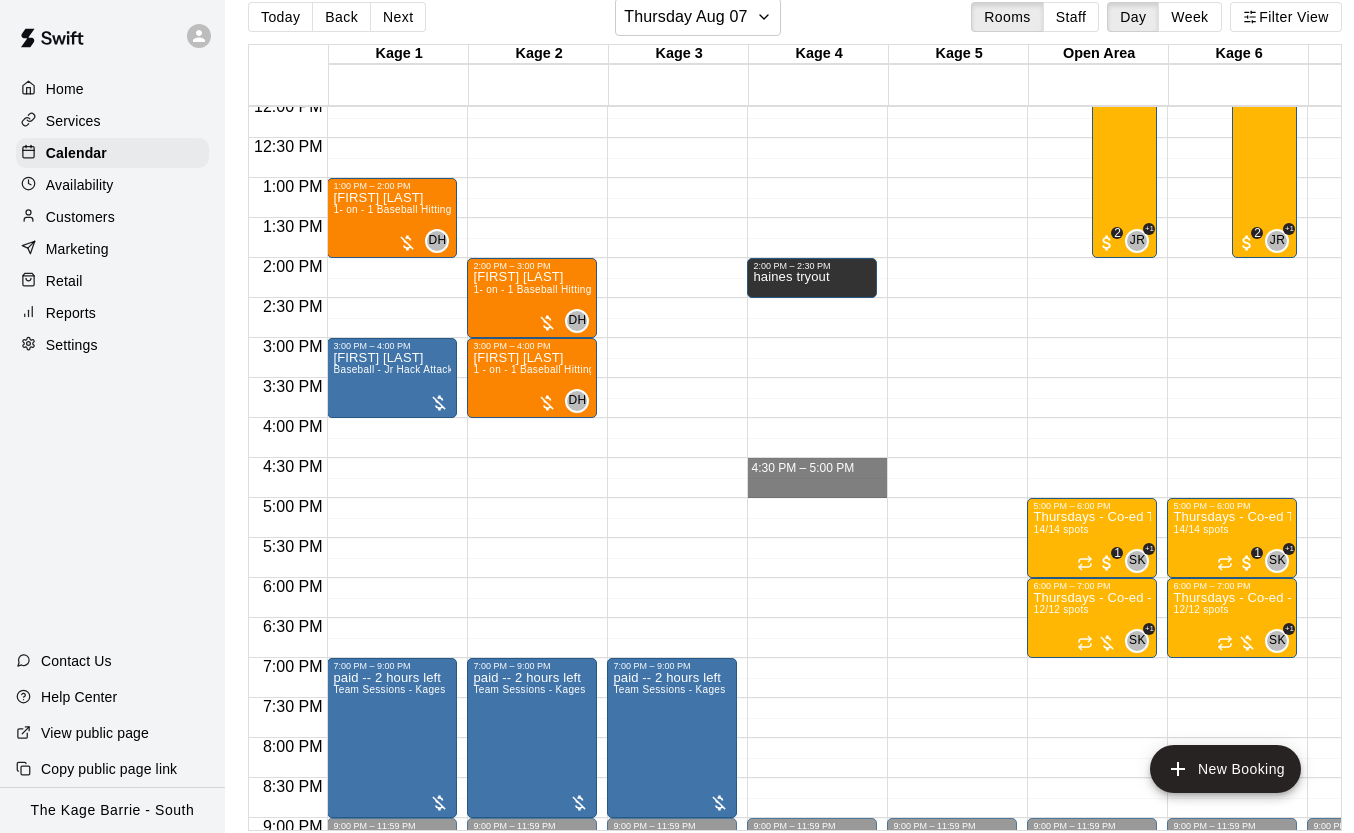 drag, startPoint x: 813, startPoint y: 486, endPoint x: 813, endPoint y: 497, distance: 11 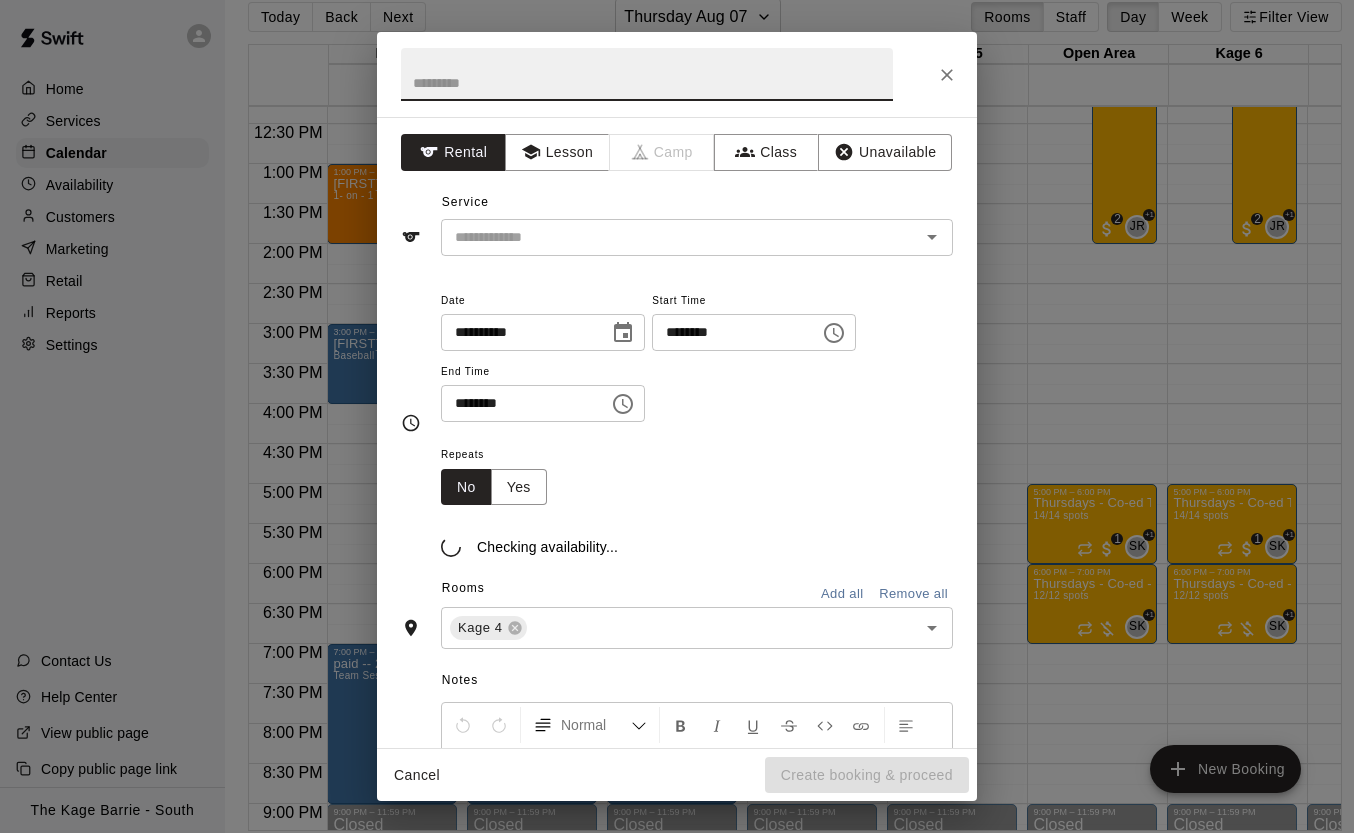 scroll, scrollTop: 986, scrollLeft: 0, axis: vertical 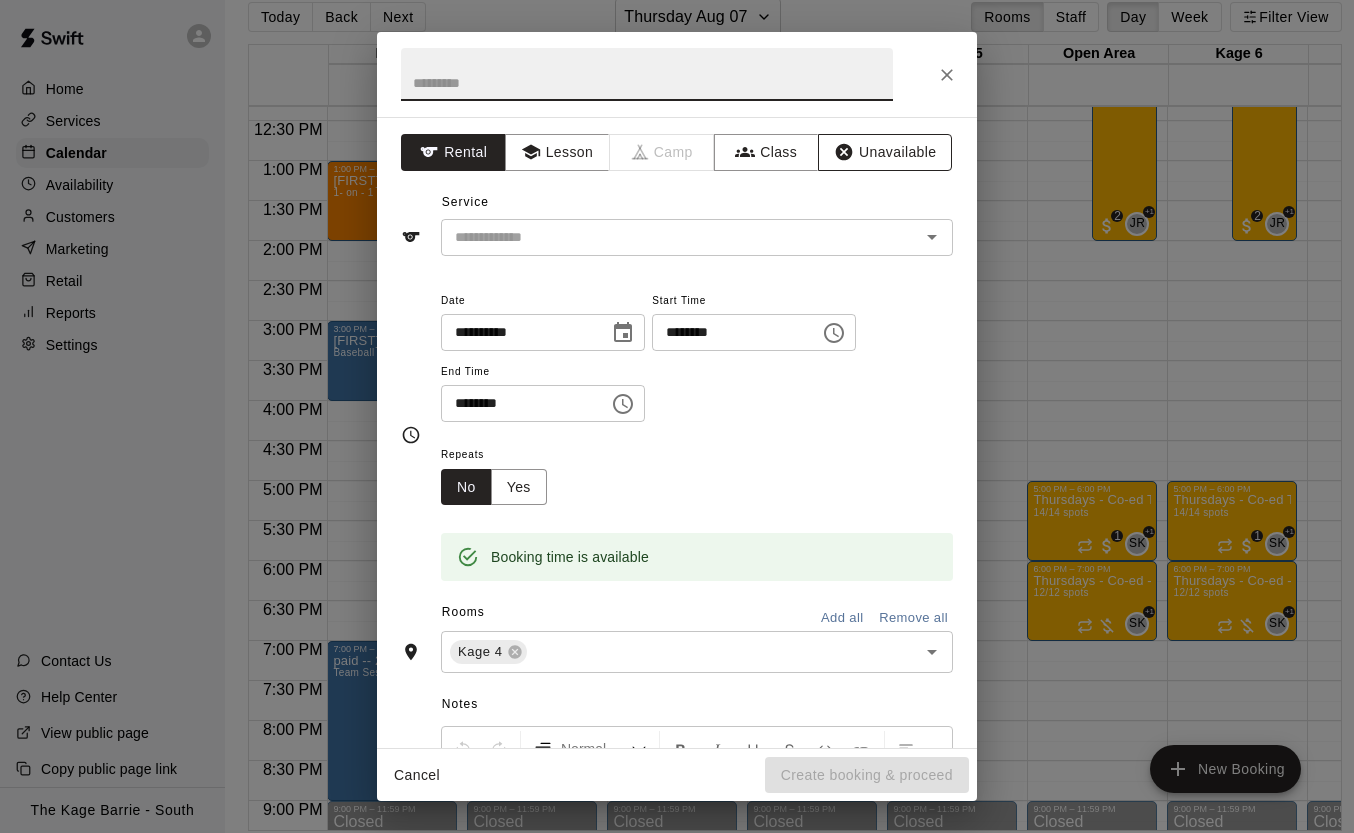 click on "Unavailable" at bounding box center [885, 152] 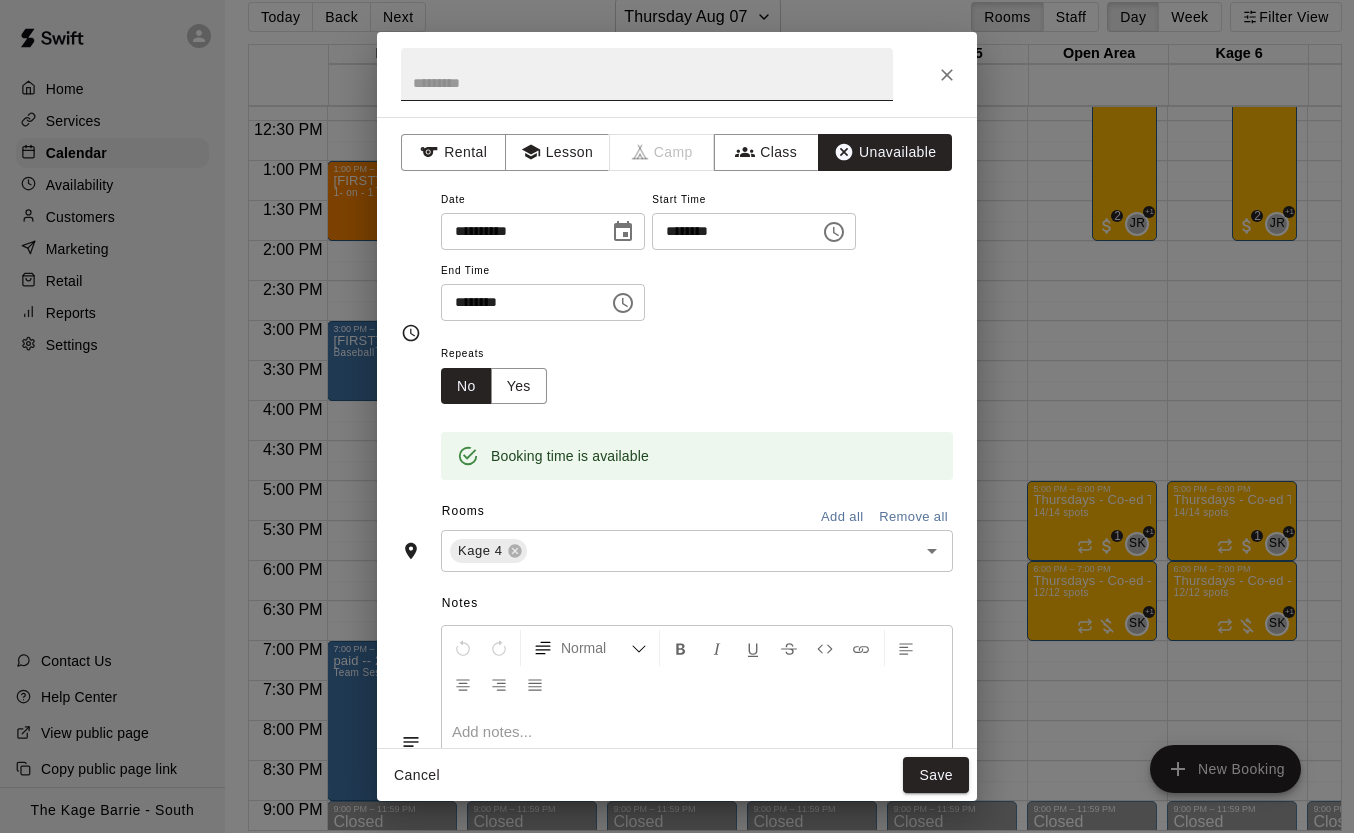click at bounding box center (647, 74) 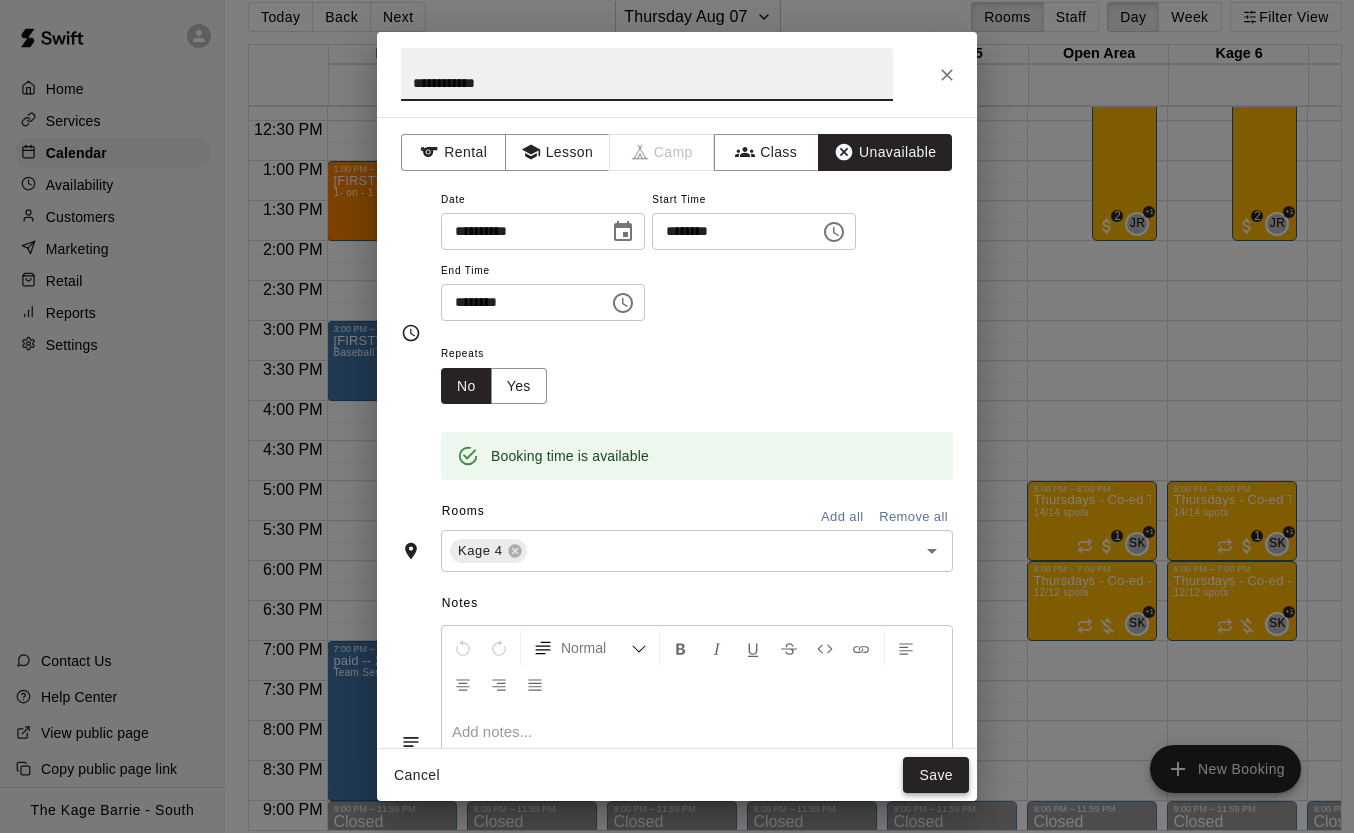 type on "**********" 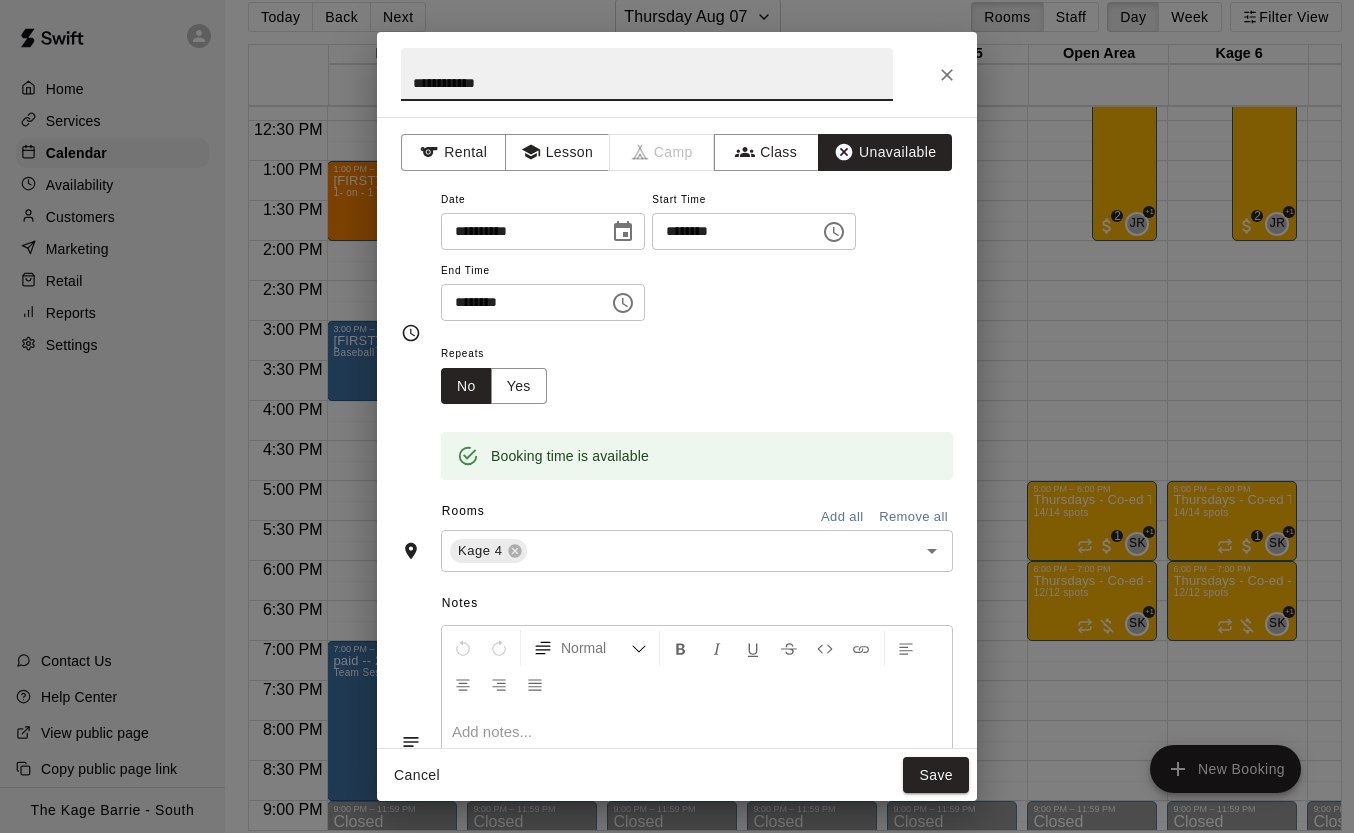 drag, startPoint x: 945, startPoint y: 782, endPoint x: 918, endPoint y: 774, distance: 28.160255 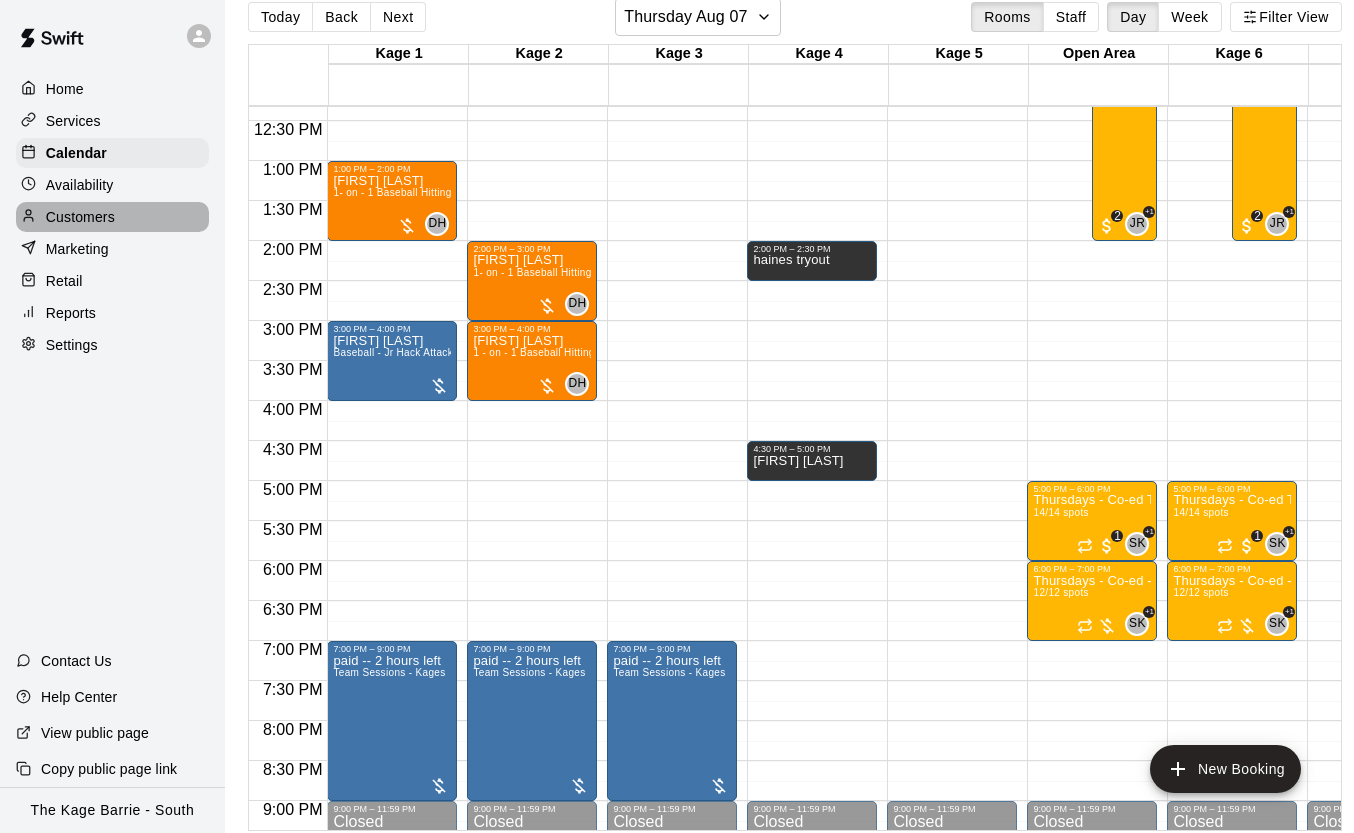 click on "Customers" at bounding box center (80, 217) 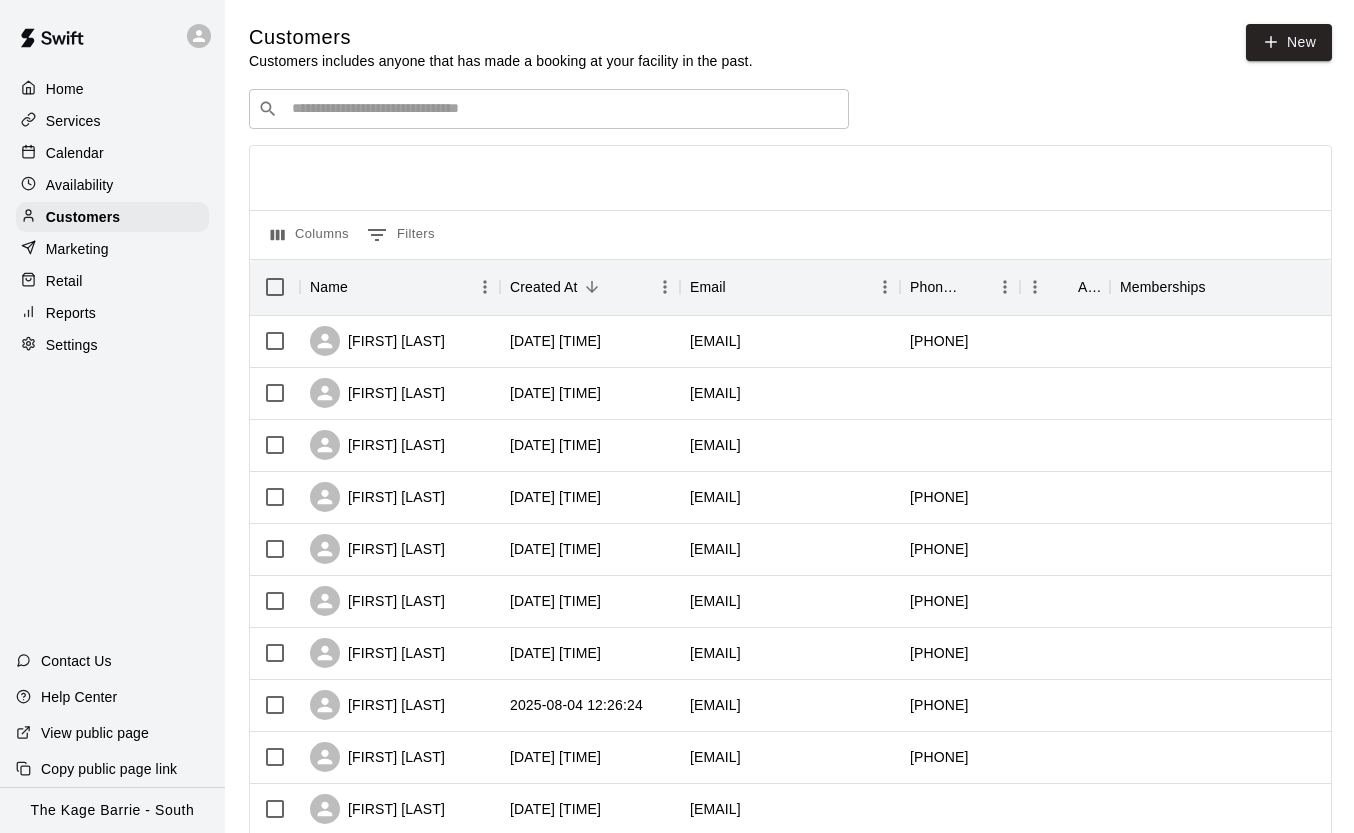 click at bounding box center (563, 109) 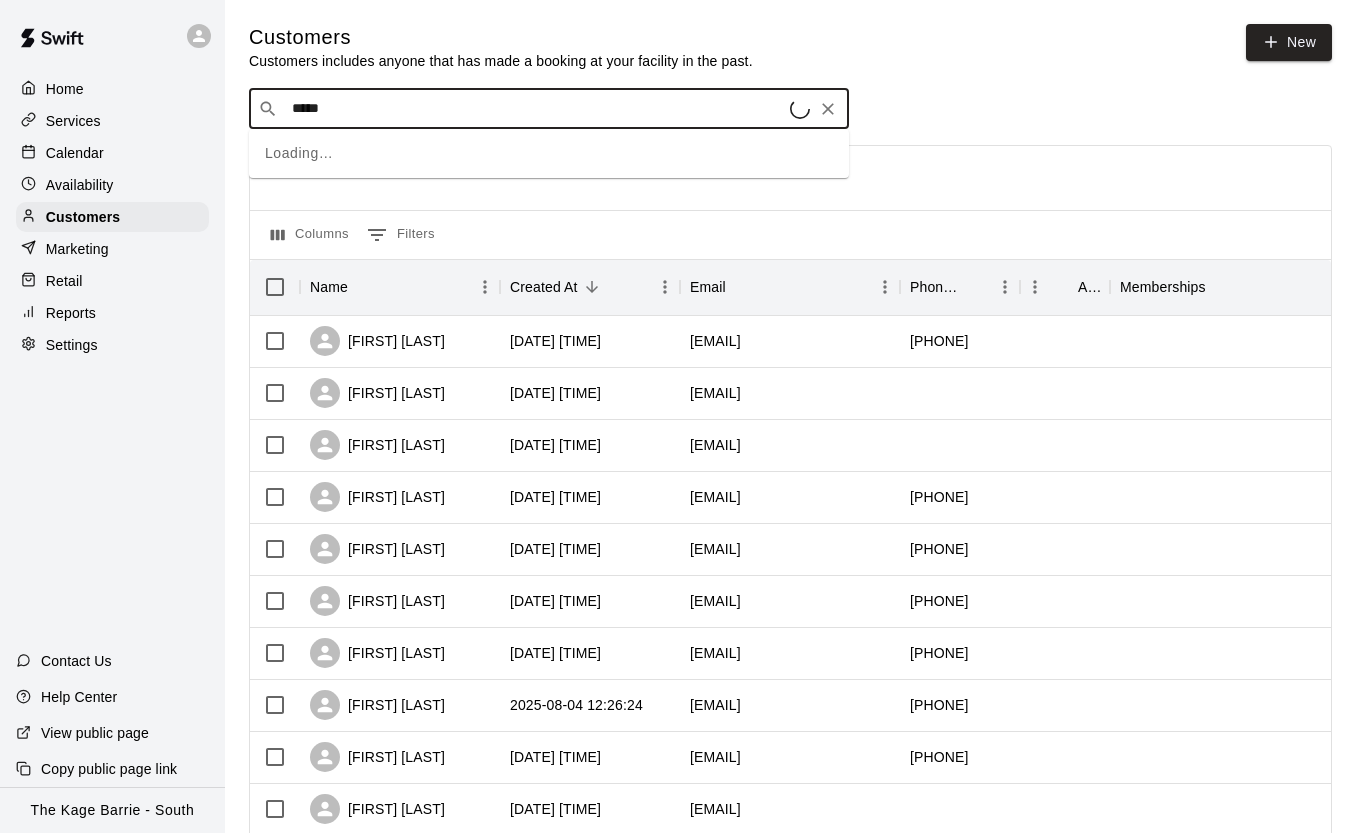 type on "******" 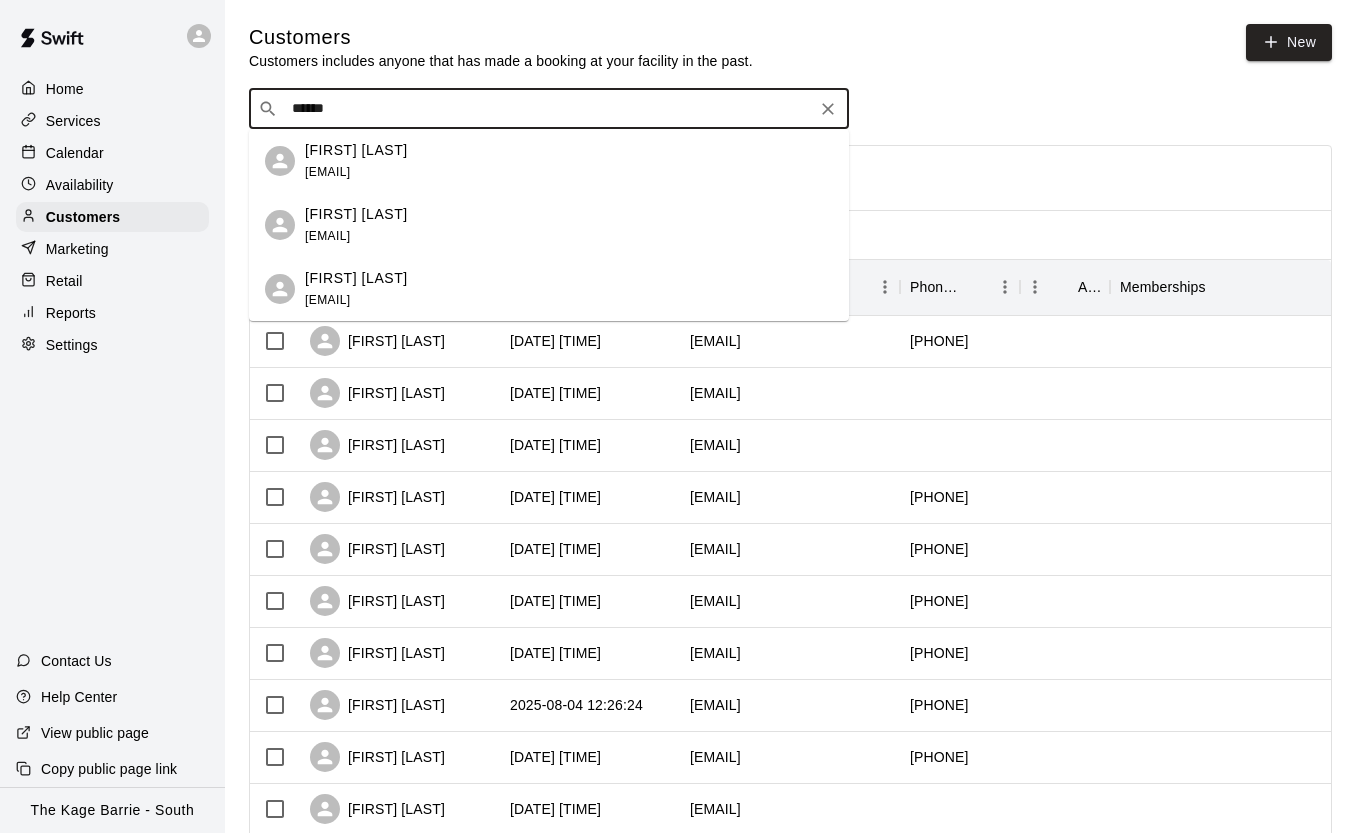 click on "[EMAIL]" at bounding box center (327, 236) 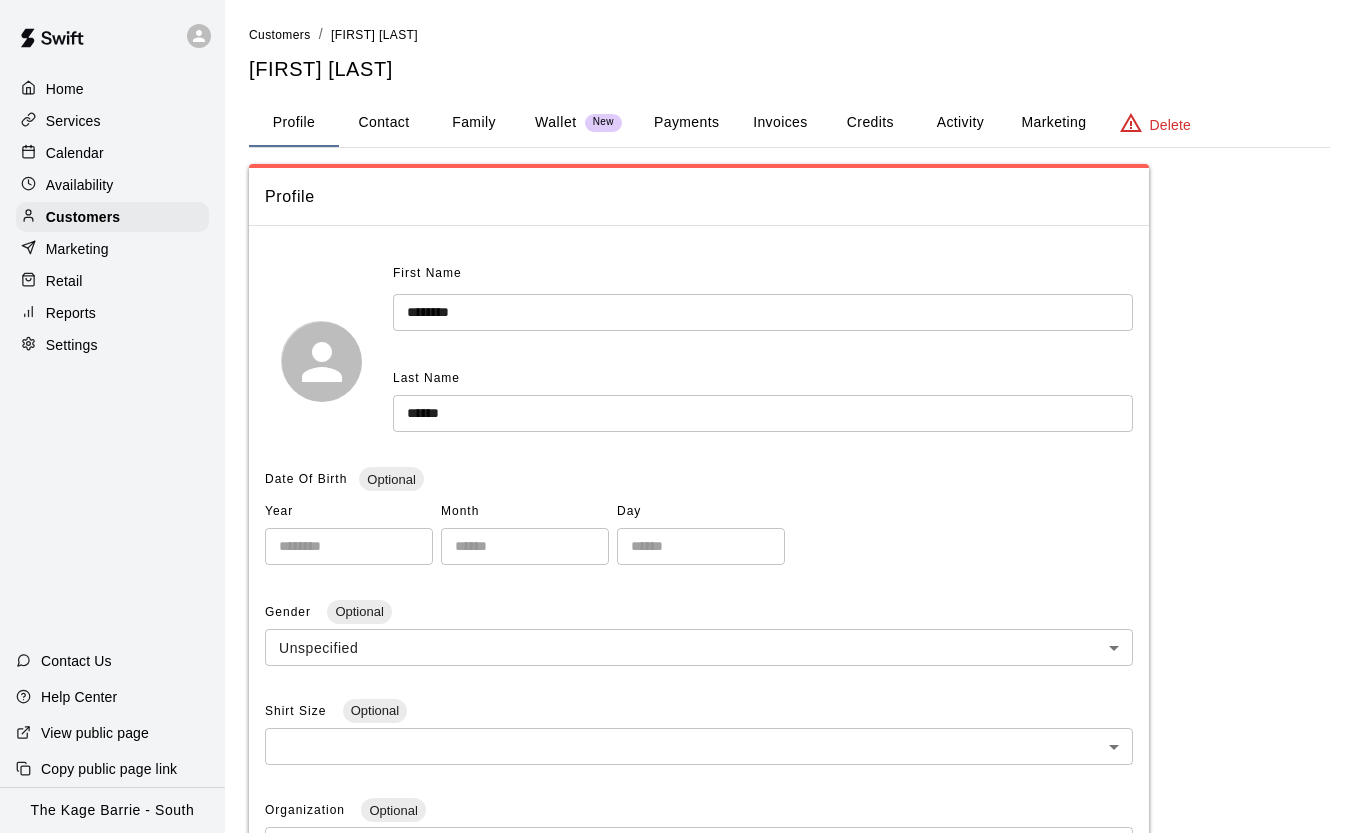 click on "Family" at bounding box center [474, 123] 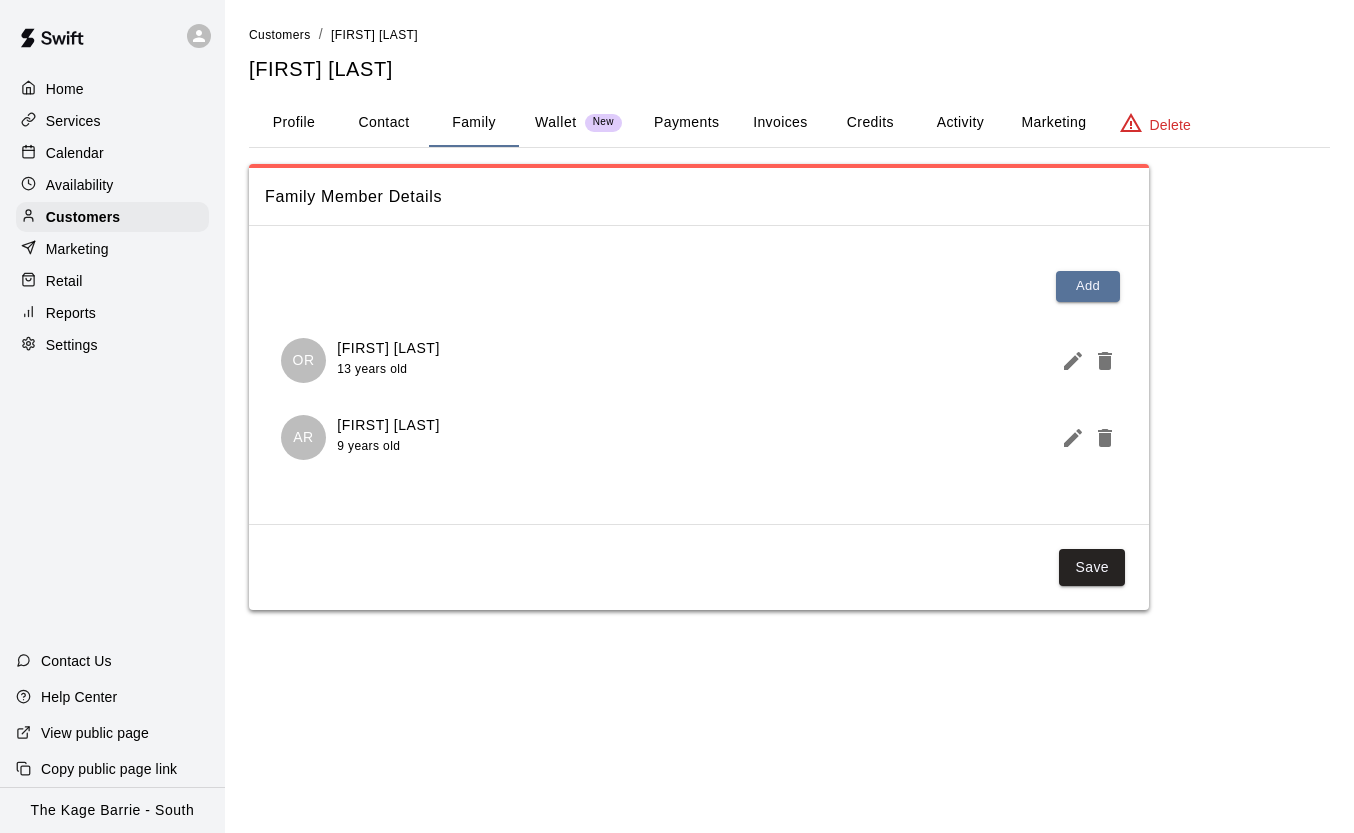 click on "Contact" at bounding box center [384, 123] 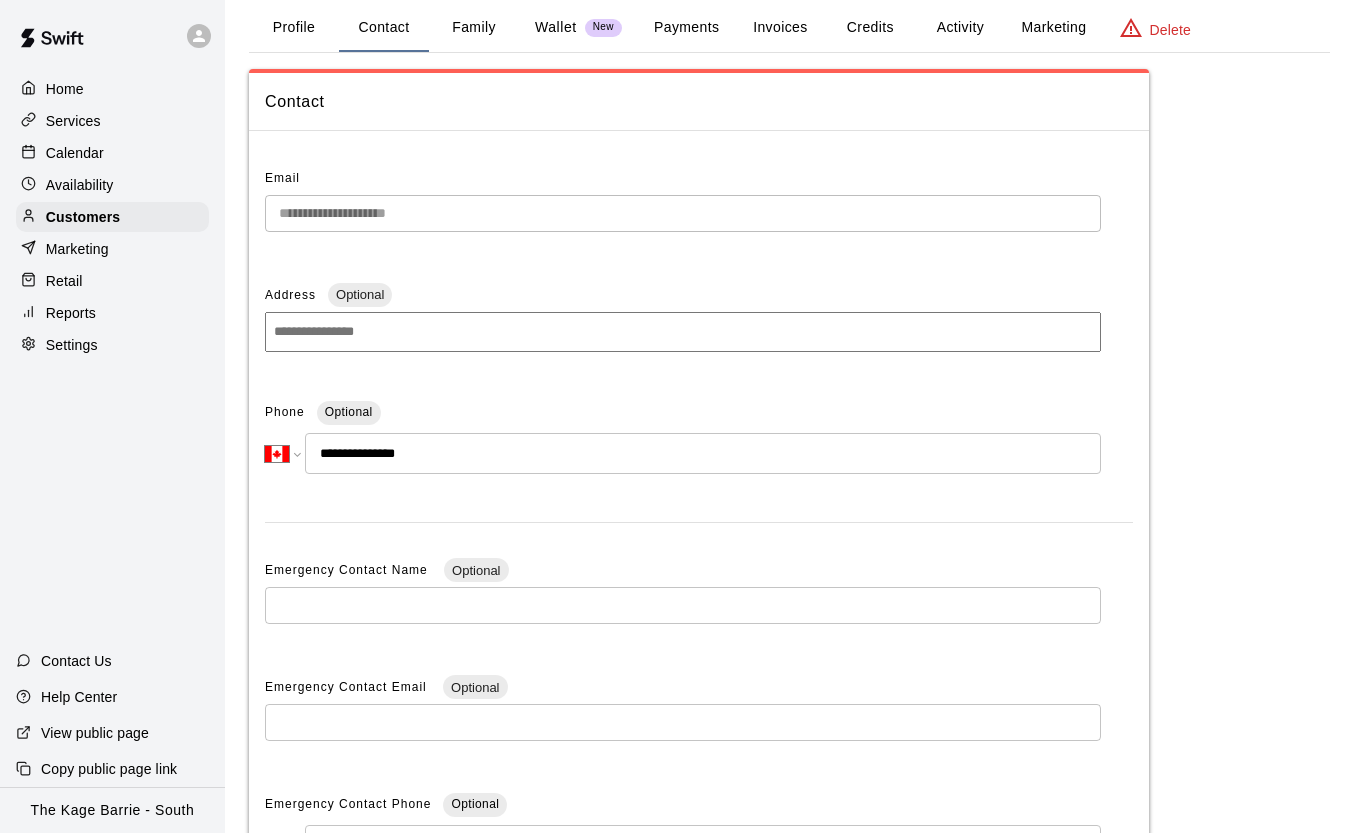 scroll, scrollTop: 0, scrollLeft: 0, axis: both 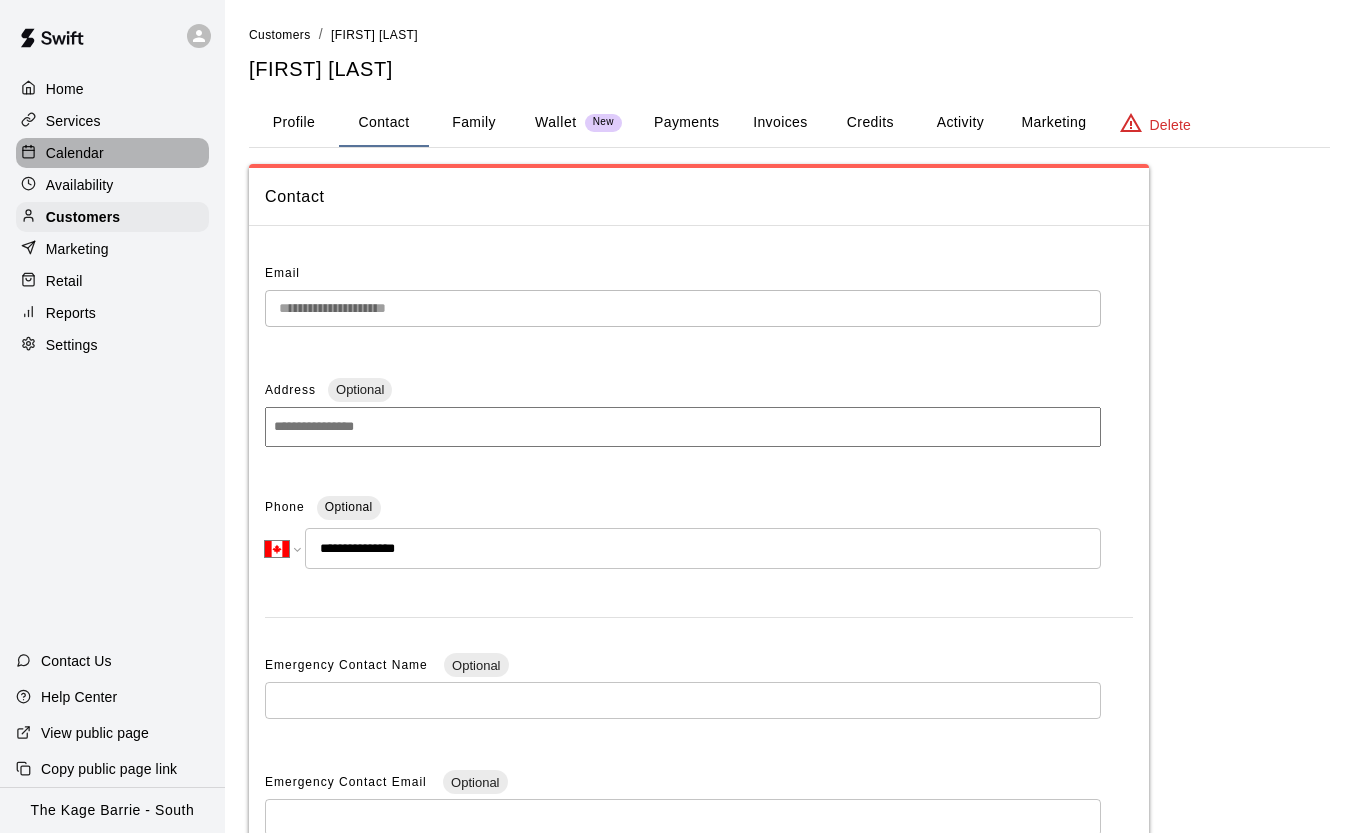 click on "Calendar" at bounding box center (75, 153) 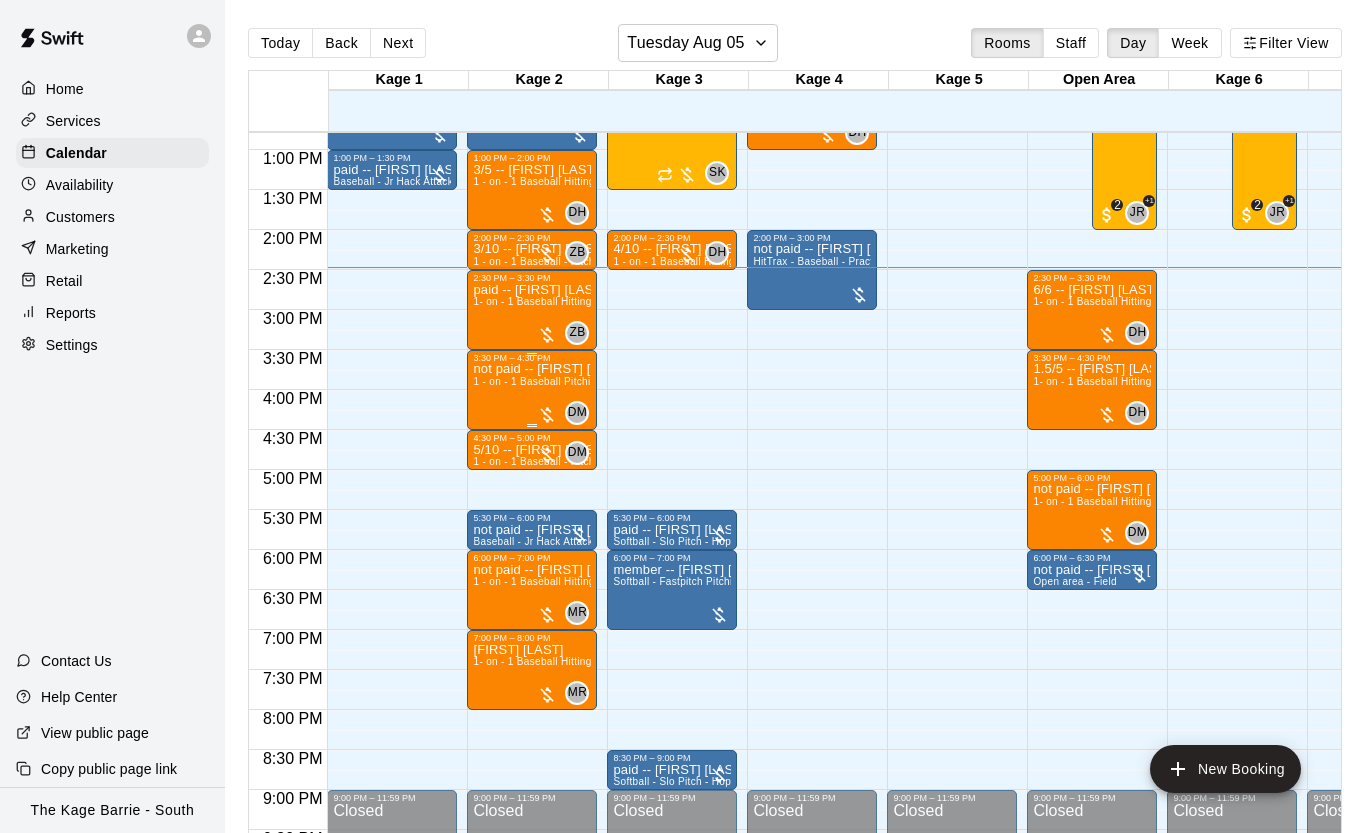 scroll, scrollTop: 1020, scrollLeft: 0, axis: vertical 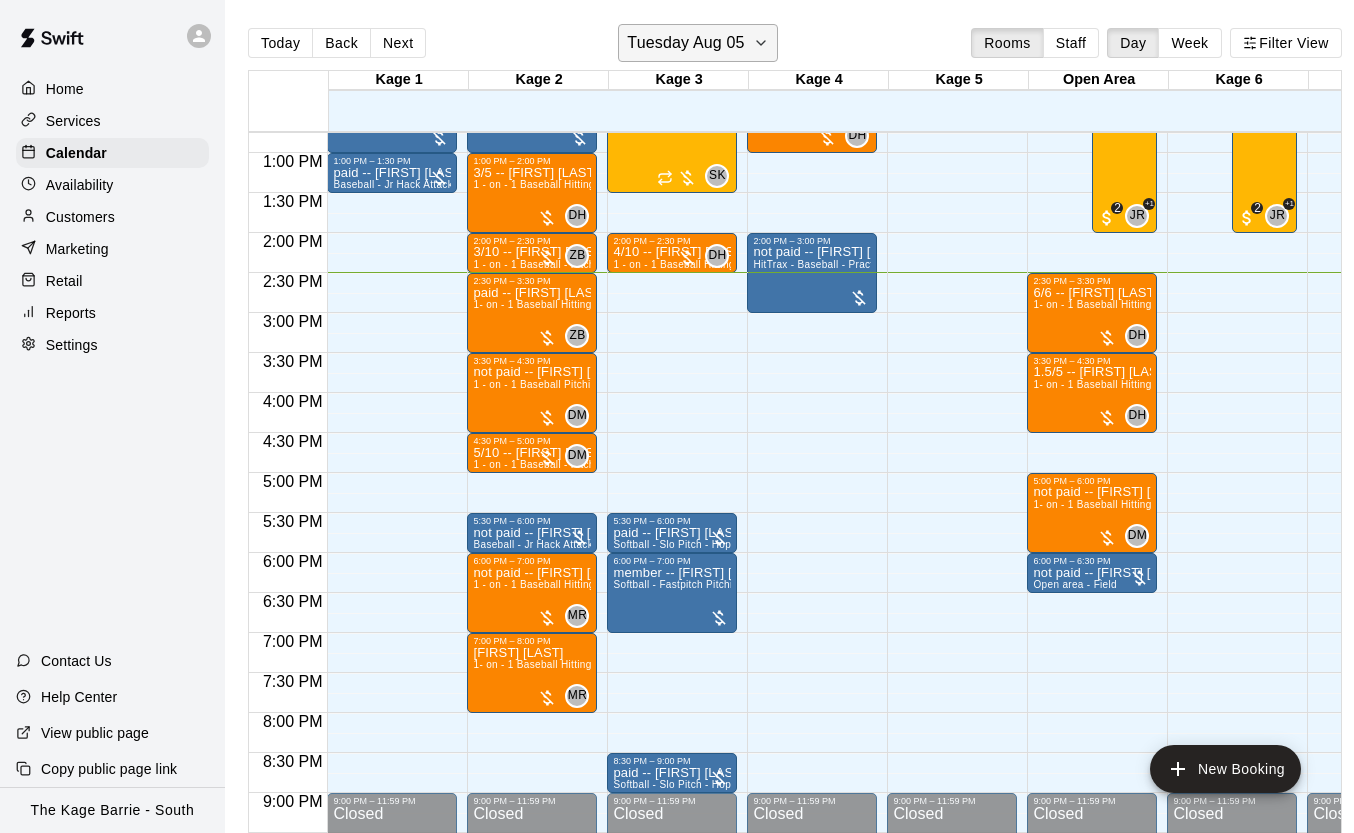 click on "Tuesday Aug 05" at bounding box center [697, 43] 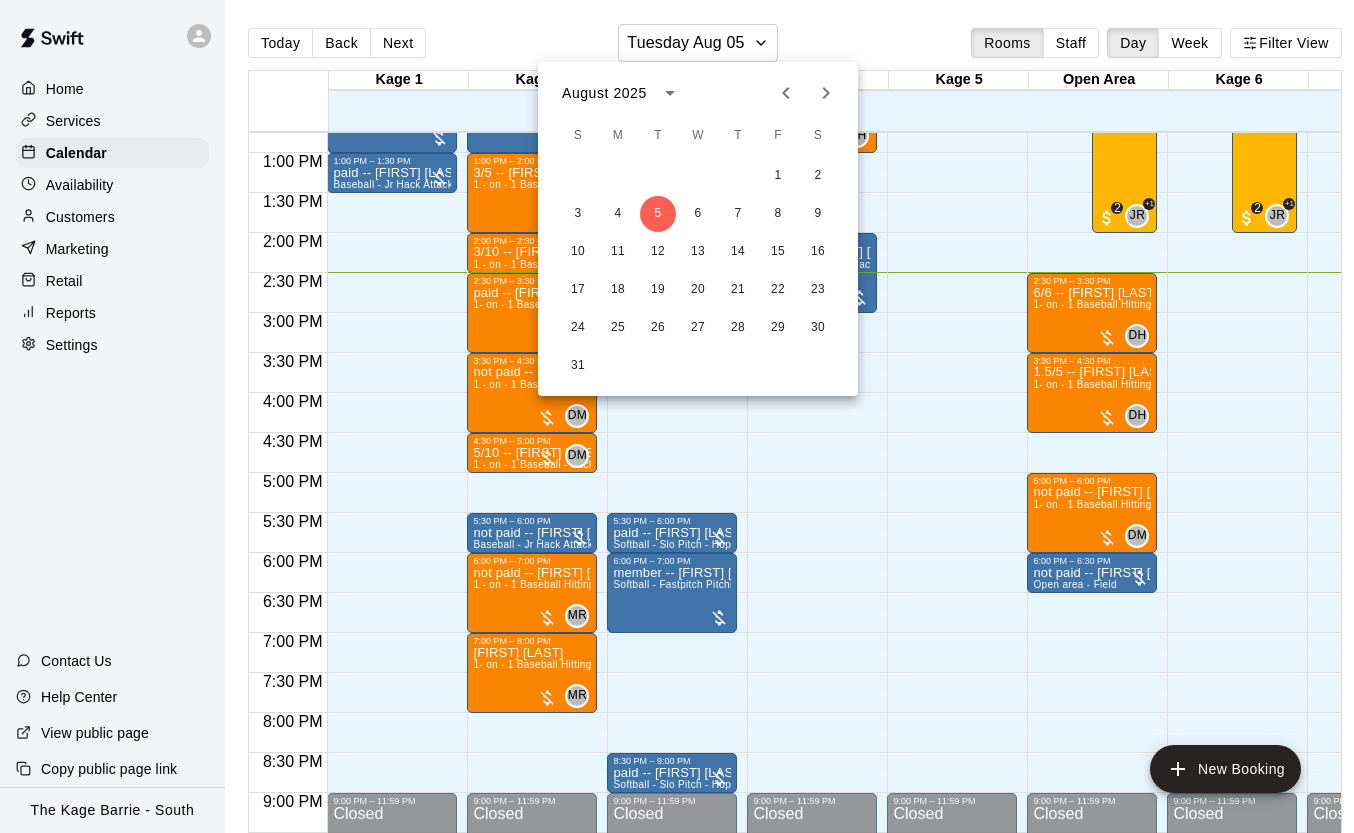 click 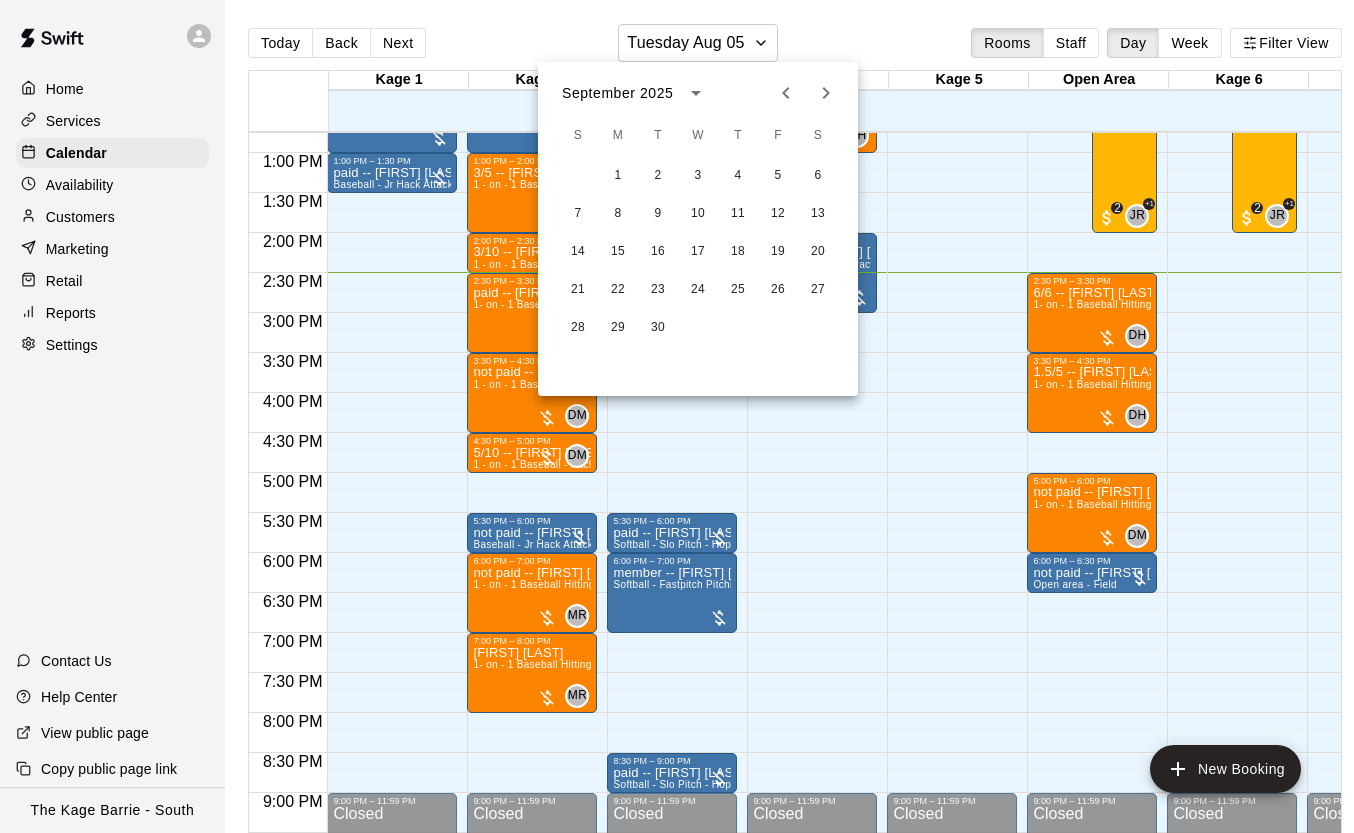 click 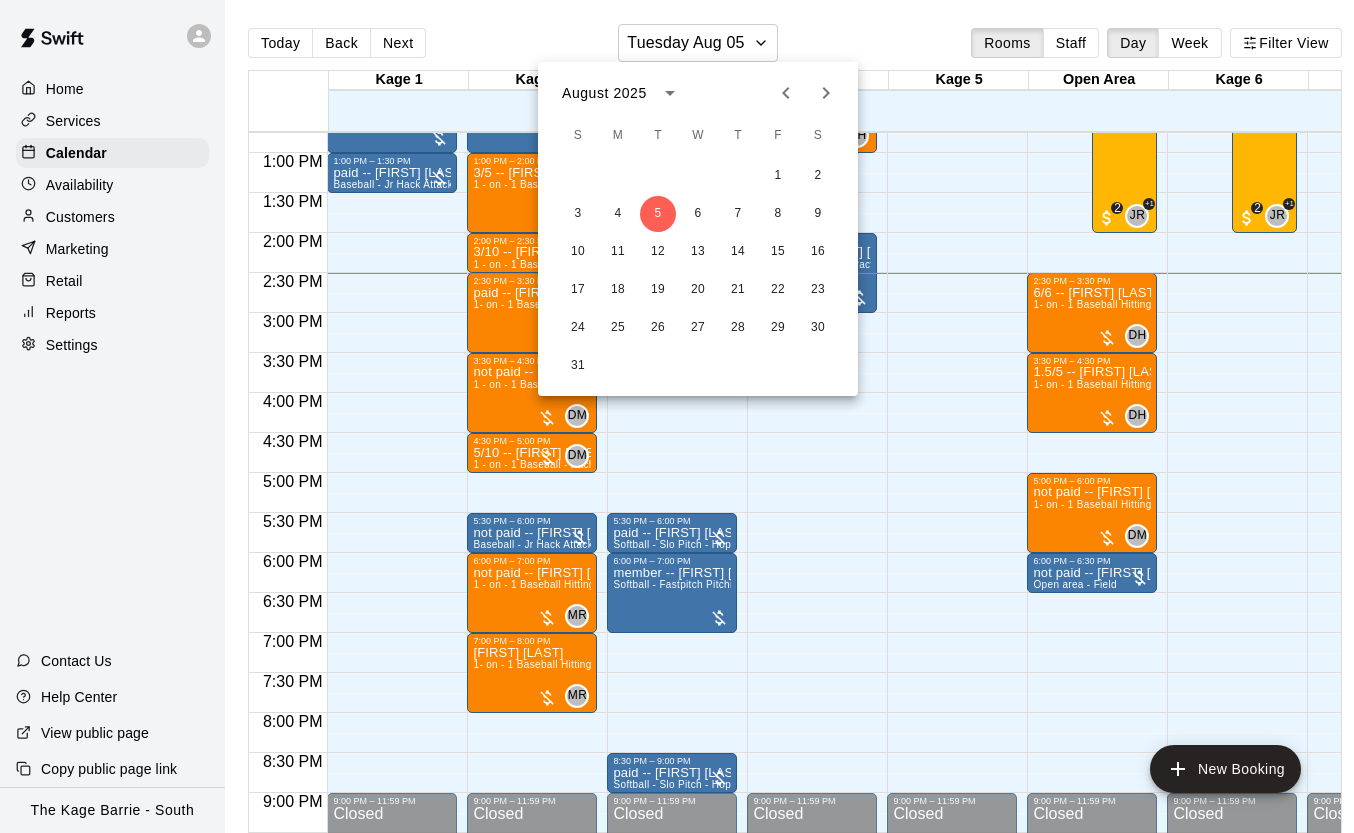 click 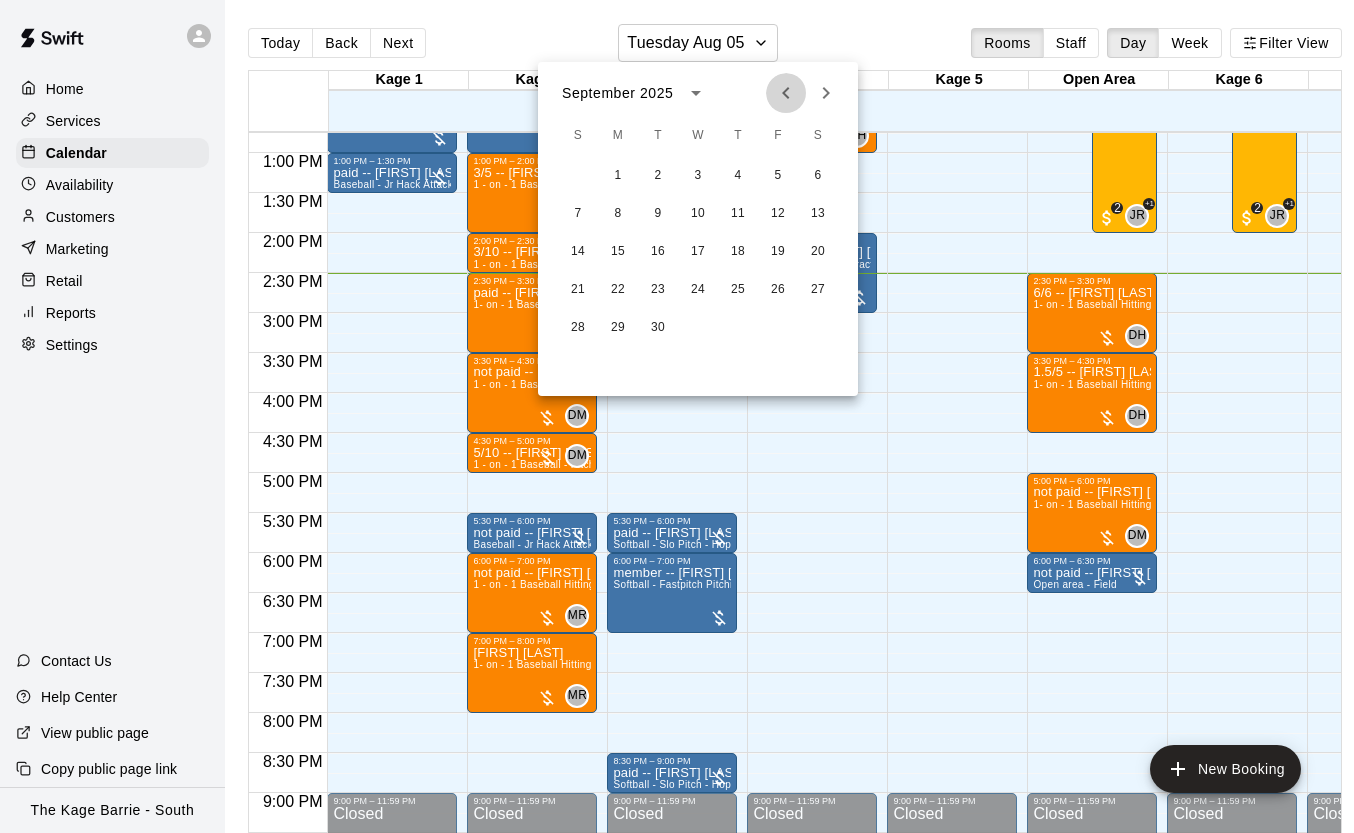 click 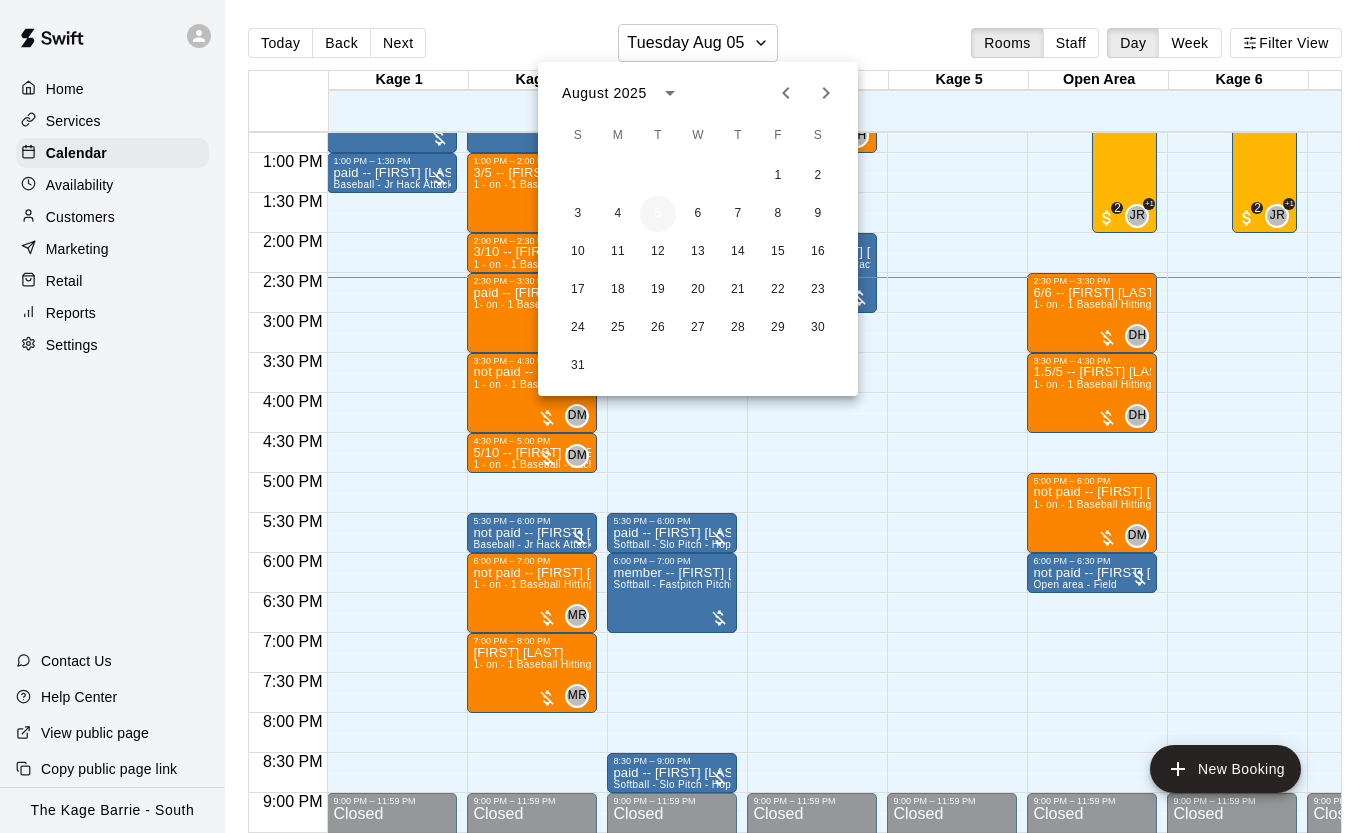 click on "5" at bounding box center (658, 214) 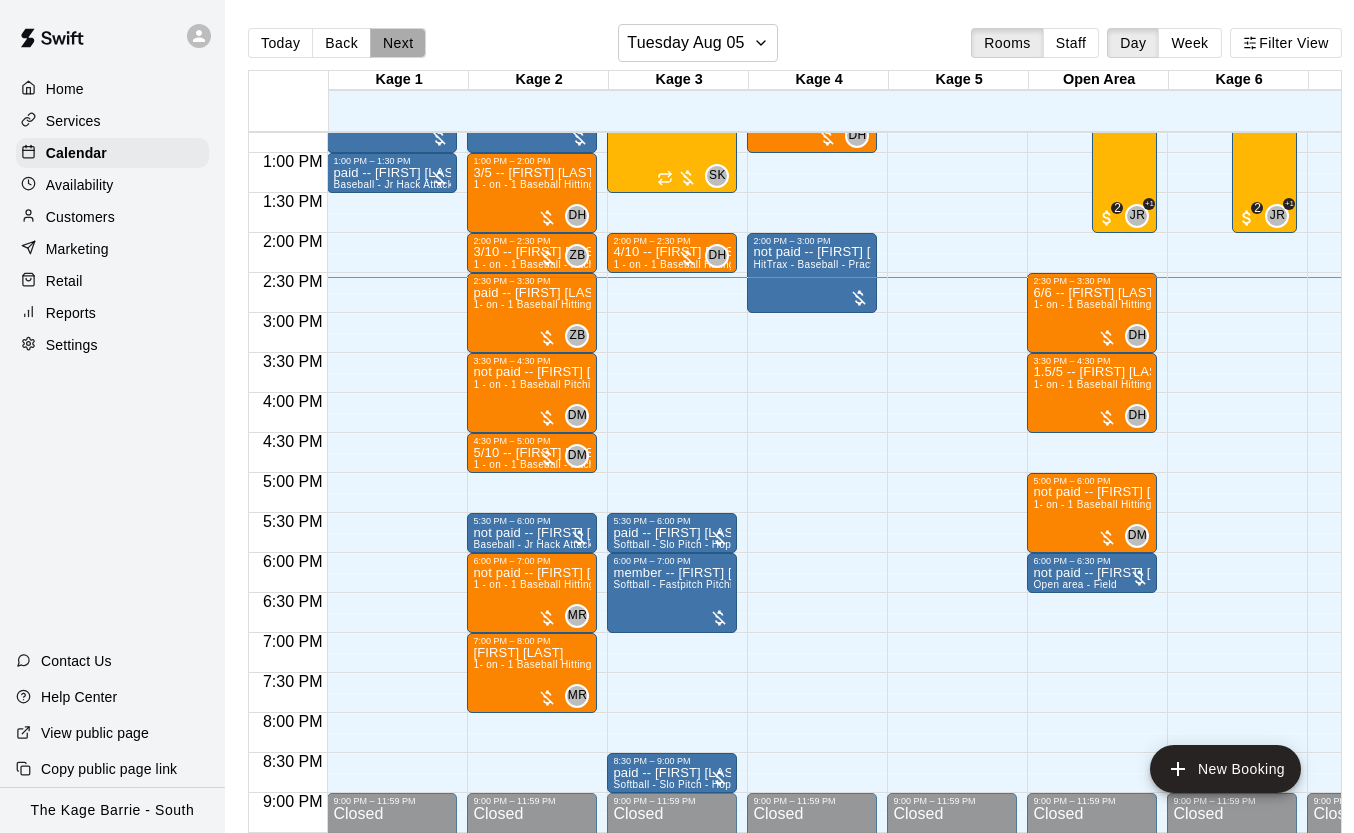 click on "Next" at bounding box center (398, 43) 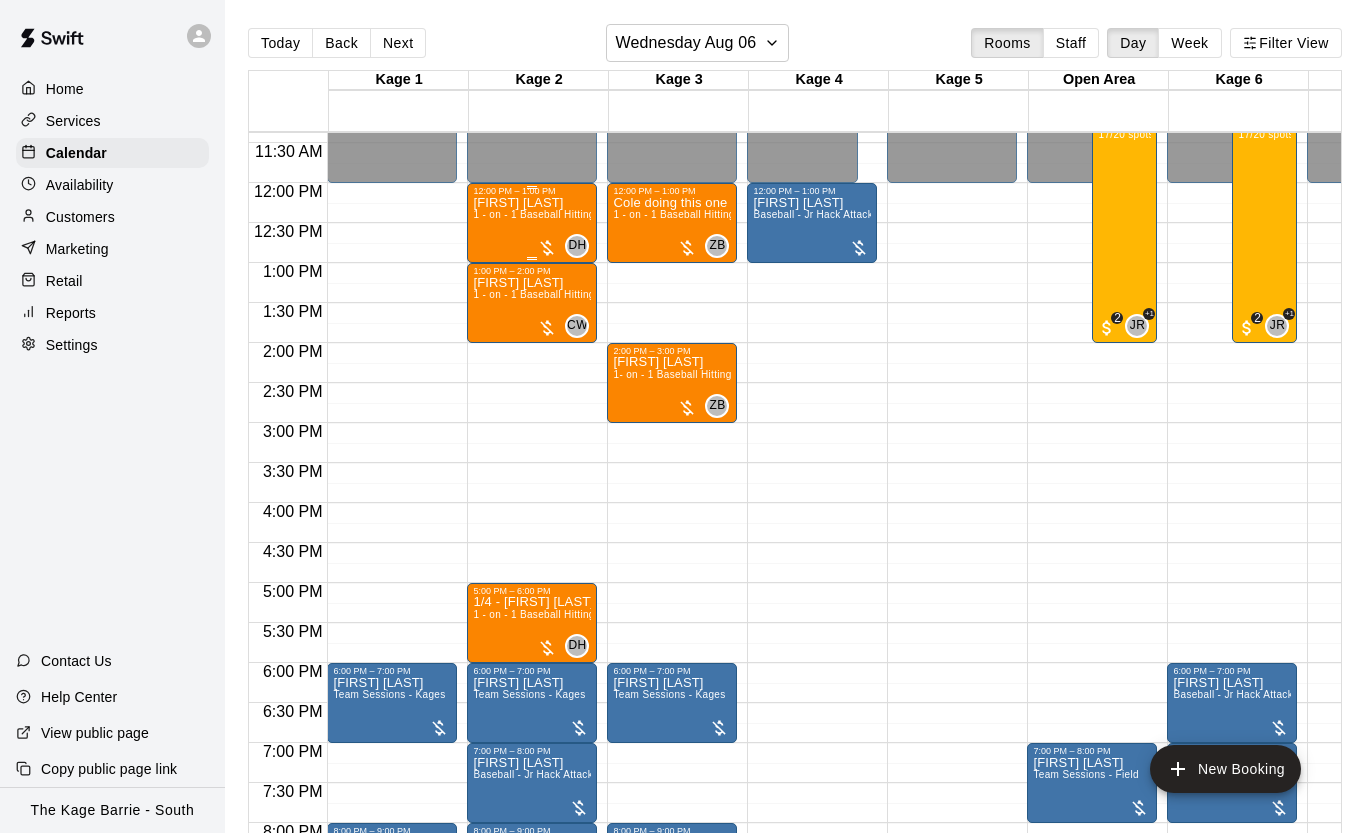 scroll, scrollTop: 823, scrollLeft: 0, axis: vertical 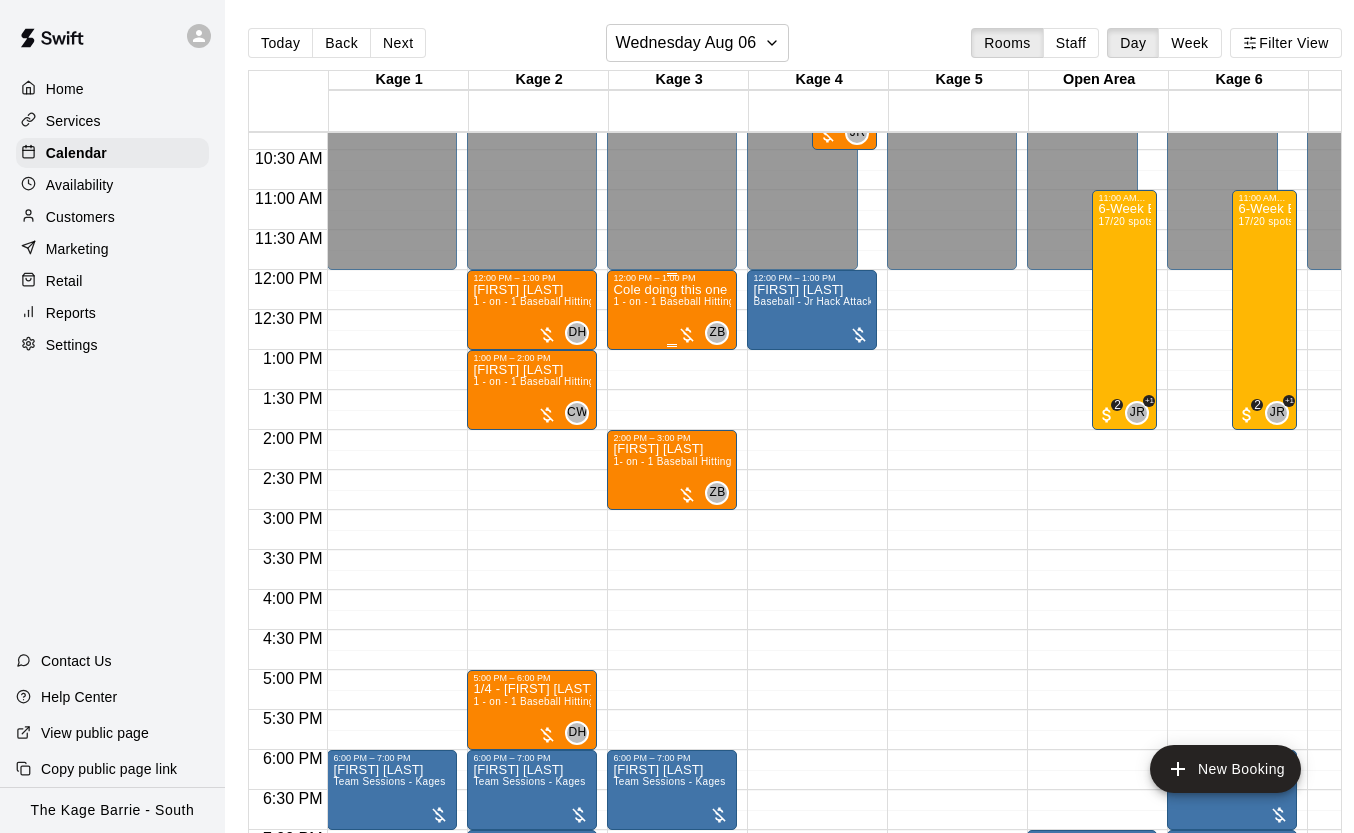 click on "Cole doing this one 1 - on - 1 Baseball Hitting and Pitching Clinic" at bounding box center (672, 699) 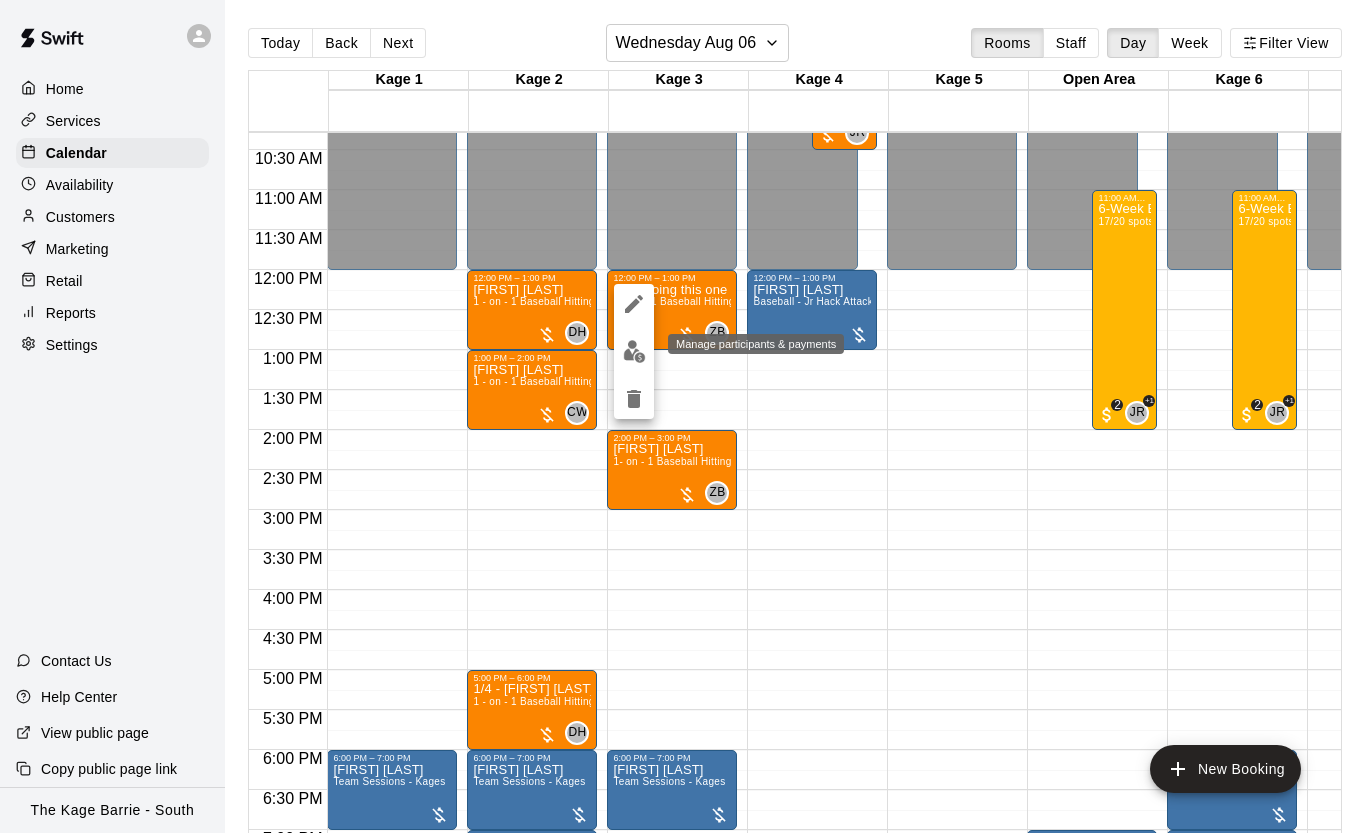 click at bounding box center [634, 351] 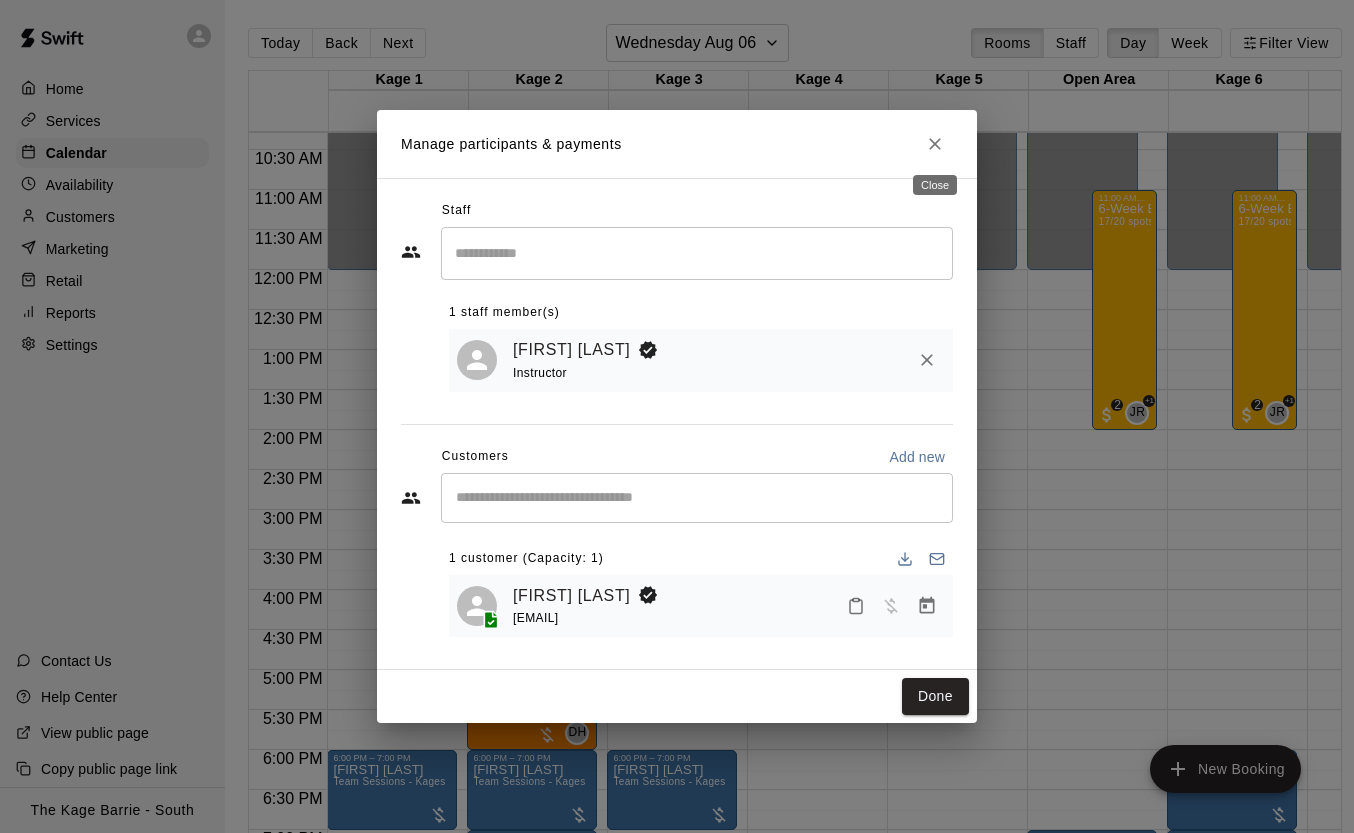 click 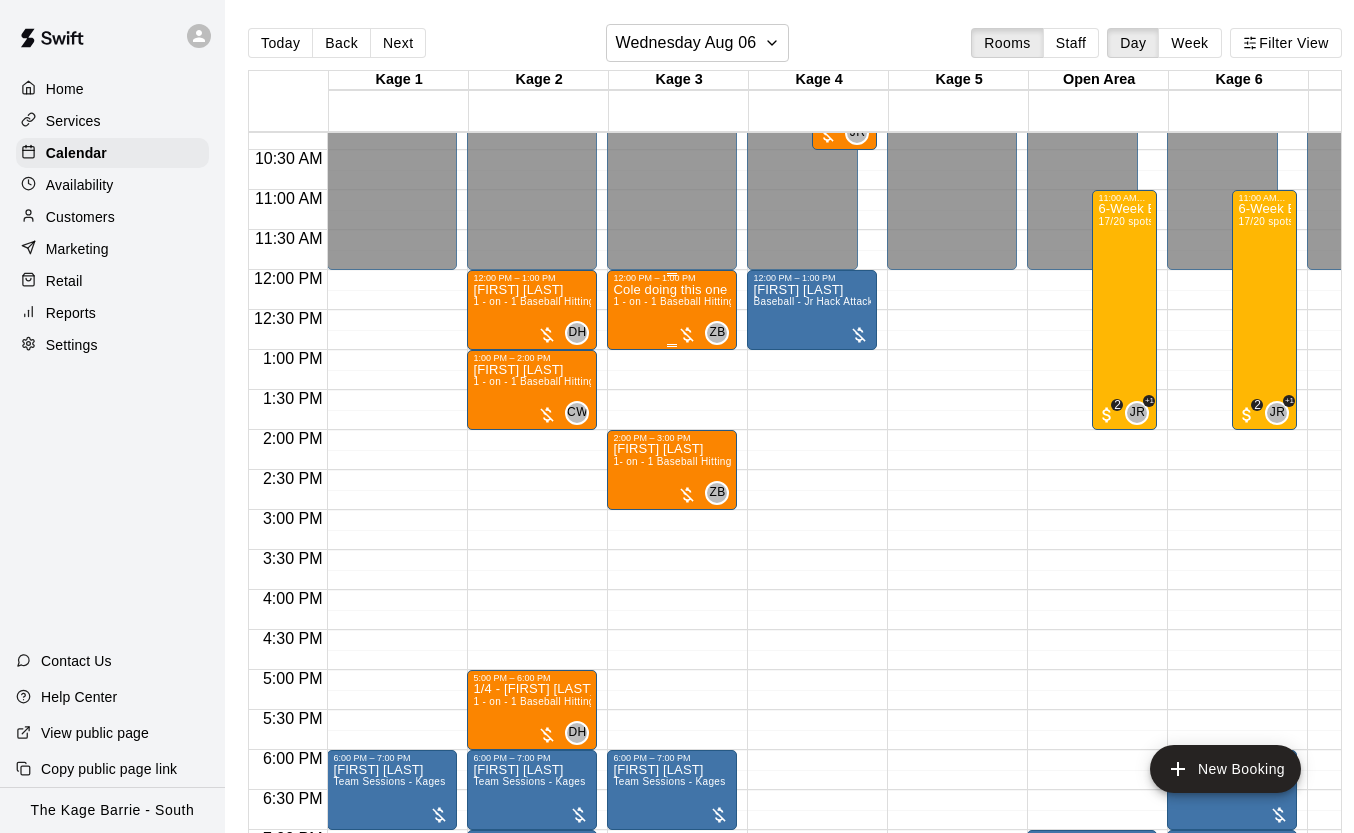 click on "Cole doing this one 1 - on - 1 Baseball Hitting and Pitching Clinic" at bounding box center [672, 699] 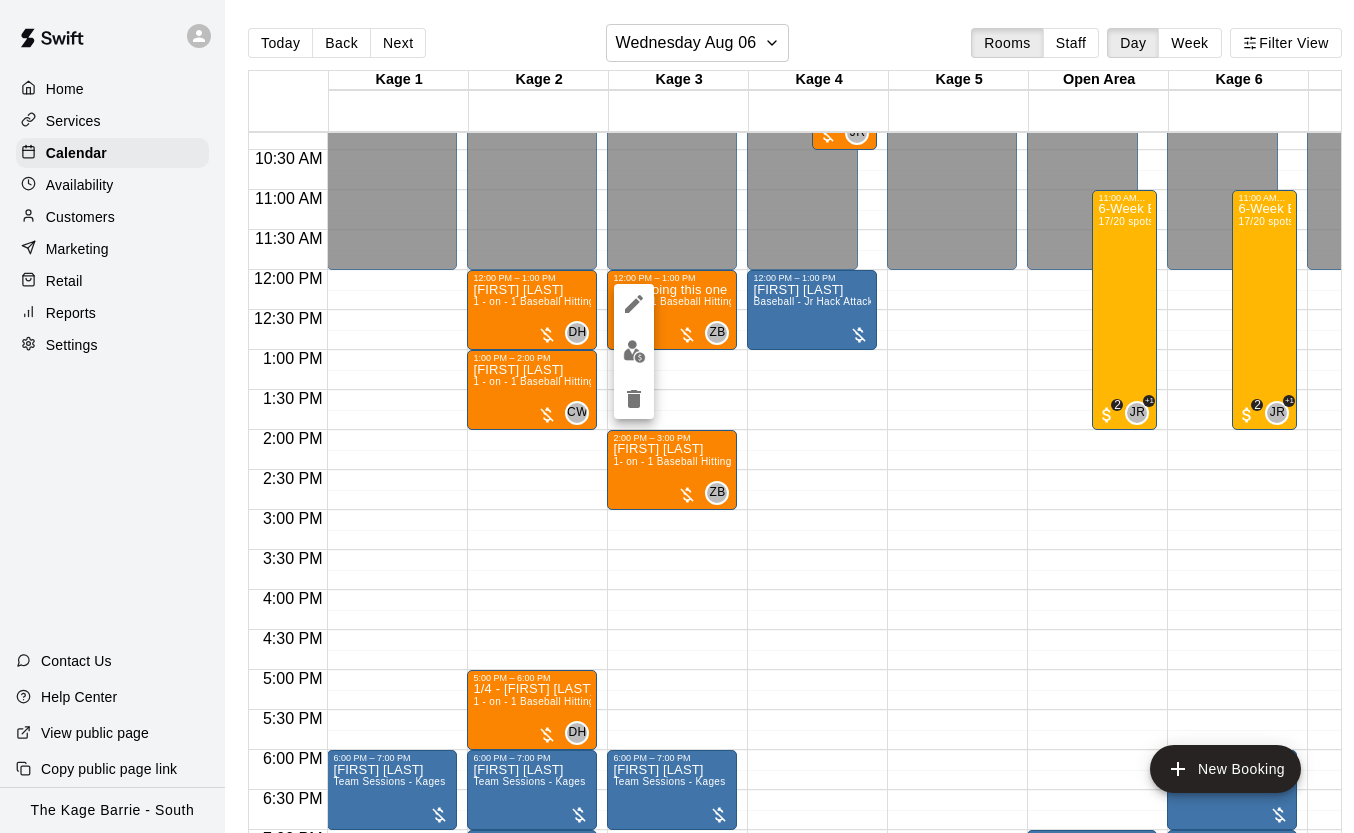 click 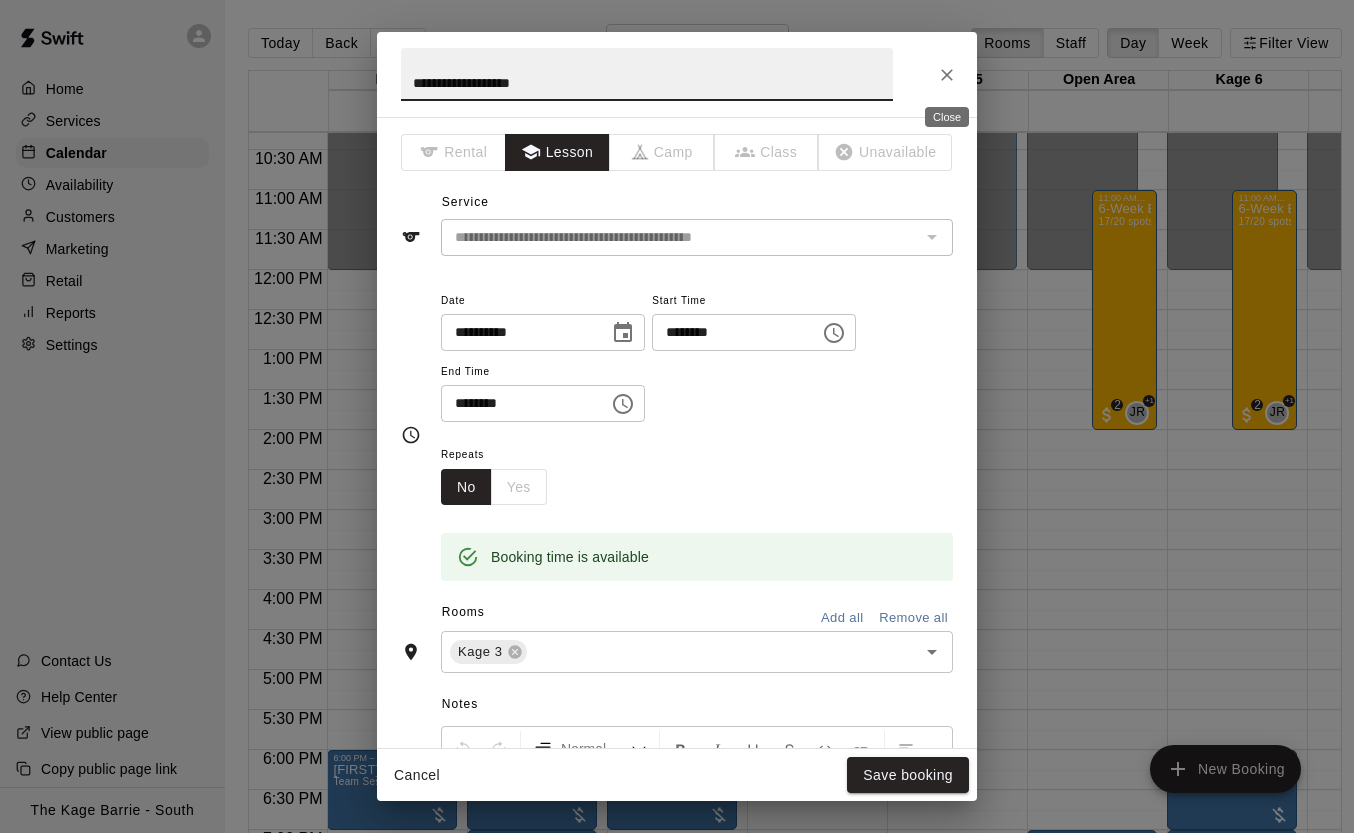 click 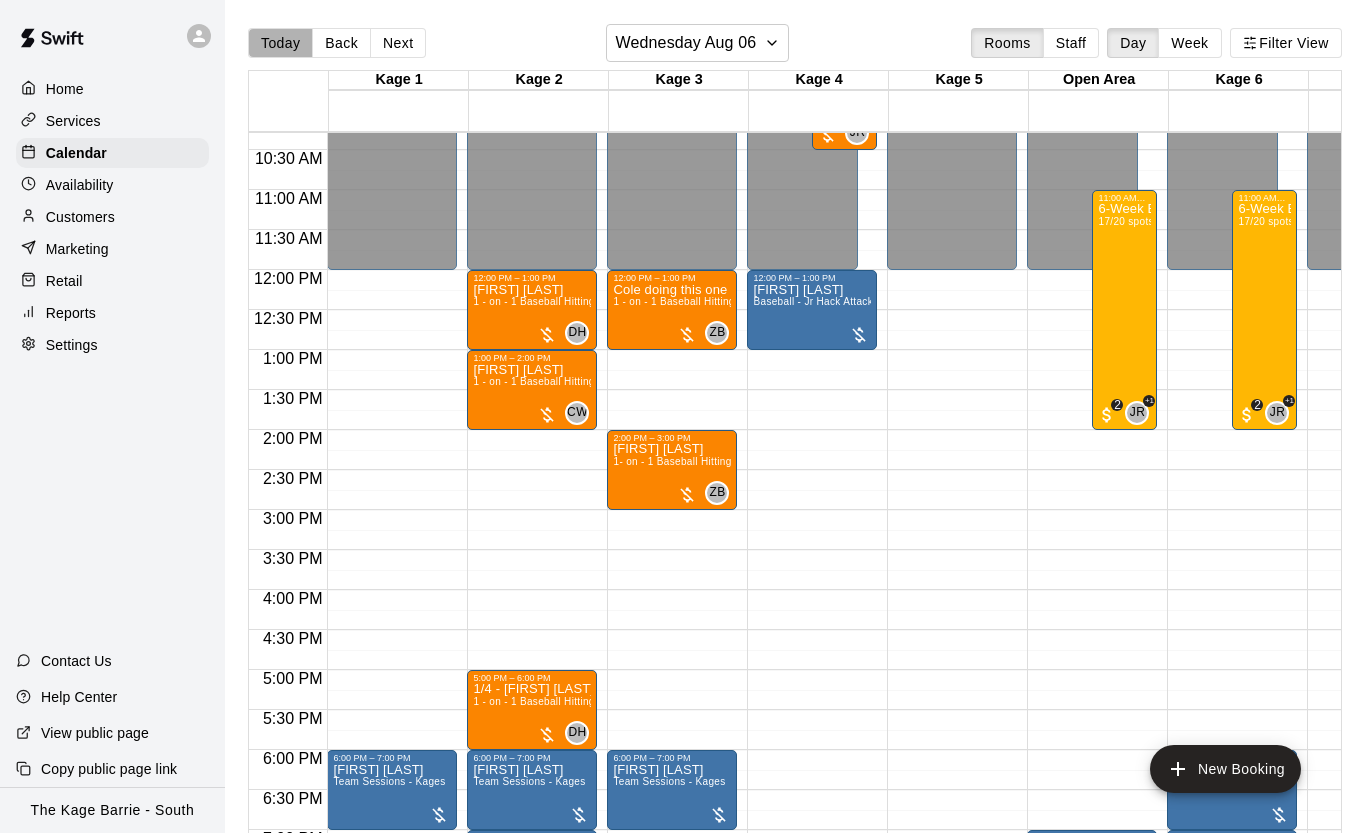 click on "Today" at bounding box center [280, 43] 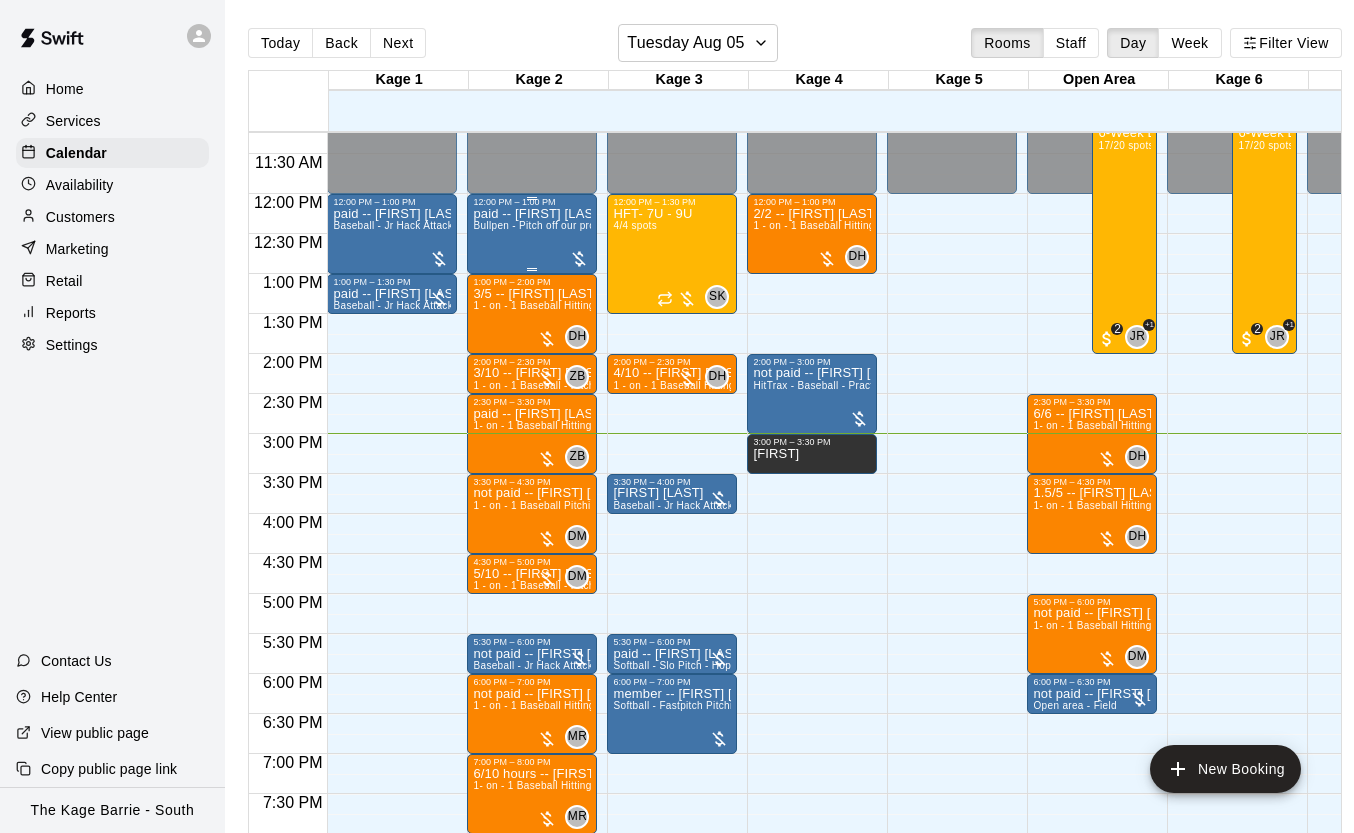 scroll, scrollTop: 921, scrollLeft: 0, axis: vertical 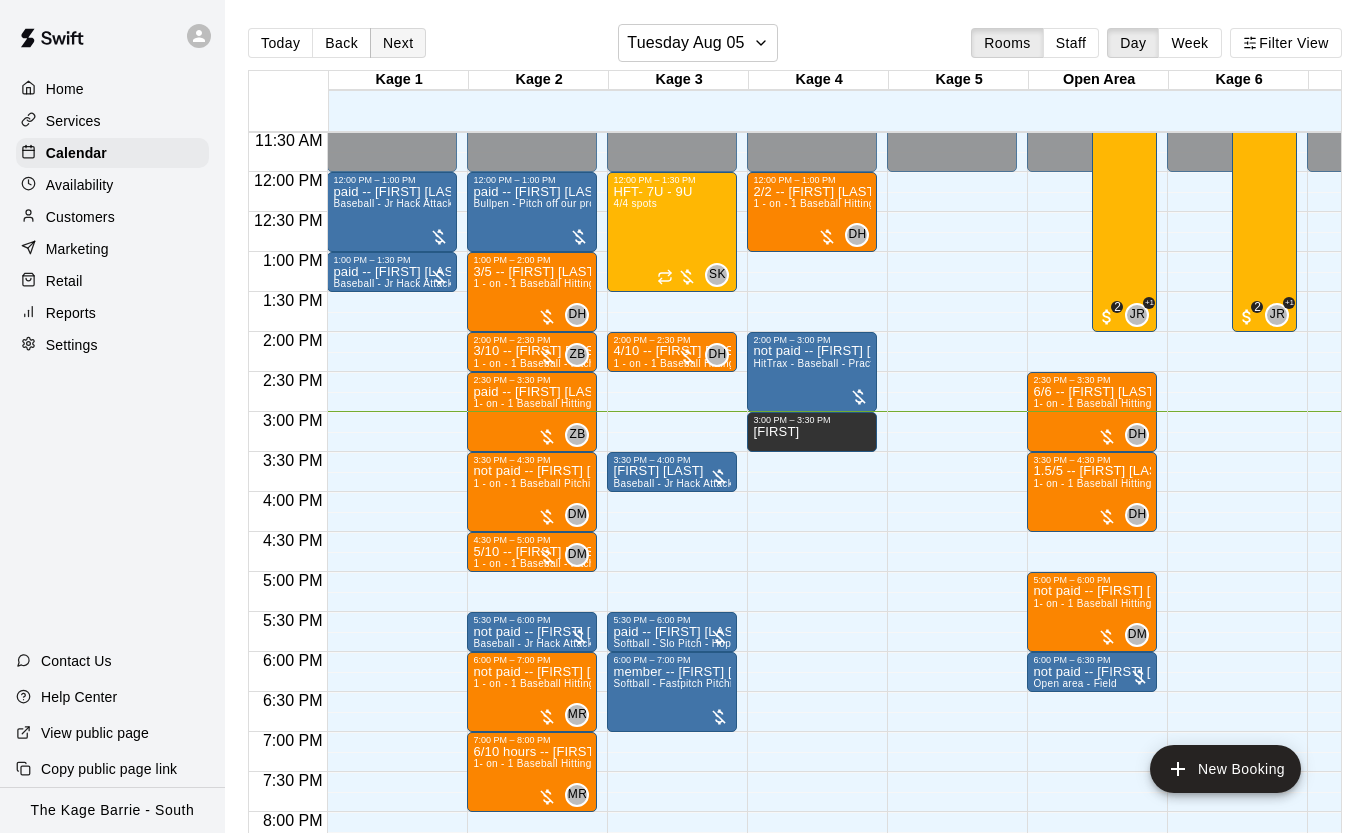 click on "Next" at bounding box center [398, 43] 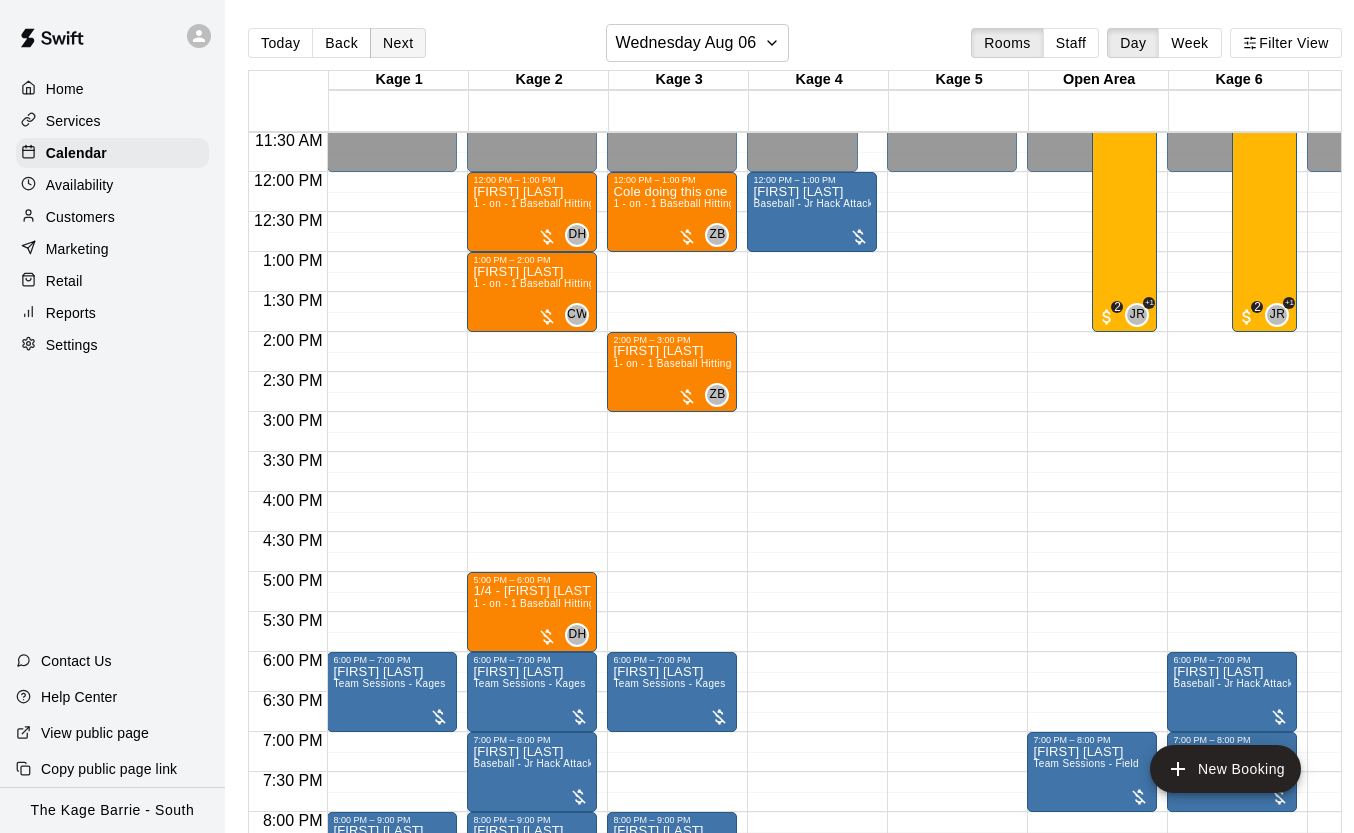 click on "Next" at bounding box center [398, 43] 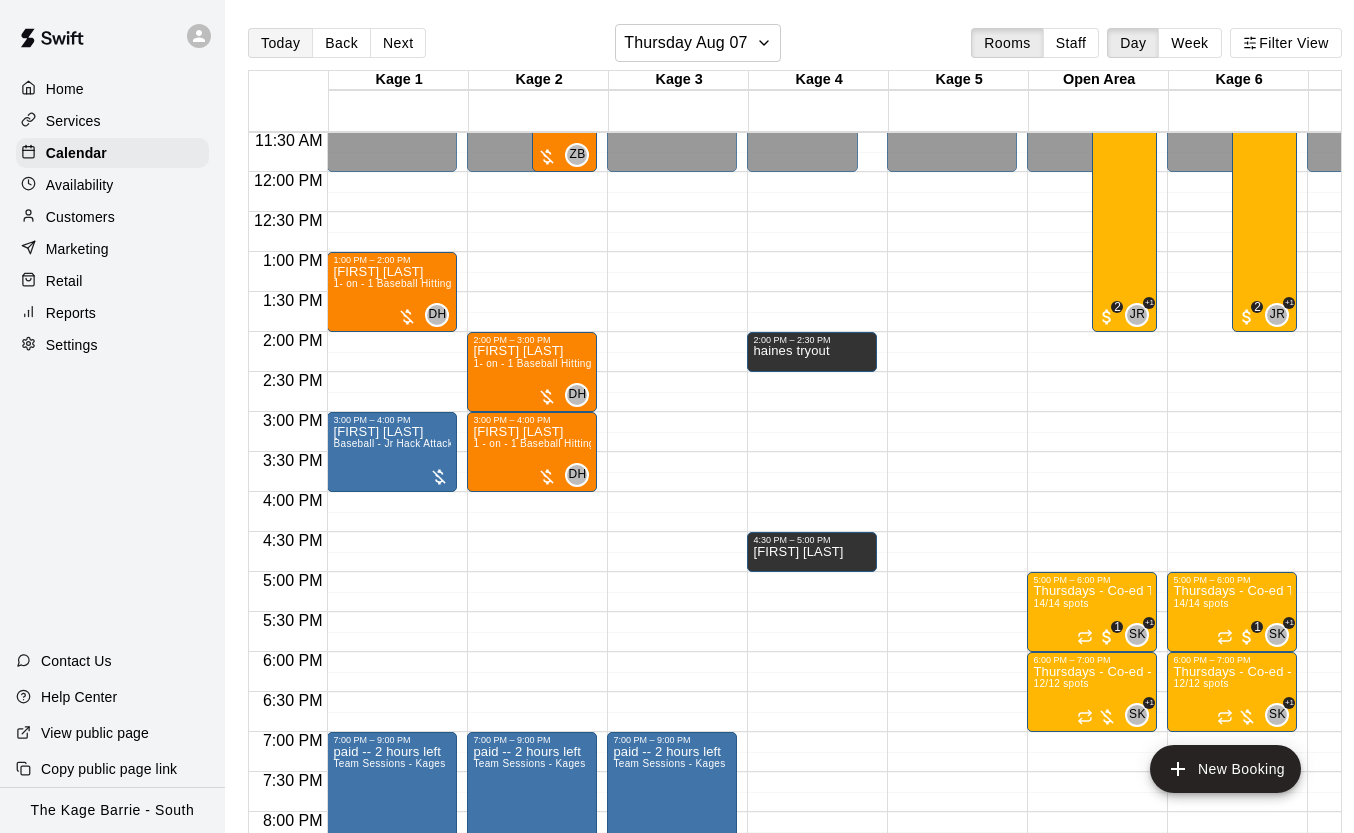 click on "Today" at bounding box center (280, 43) 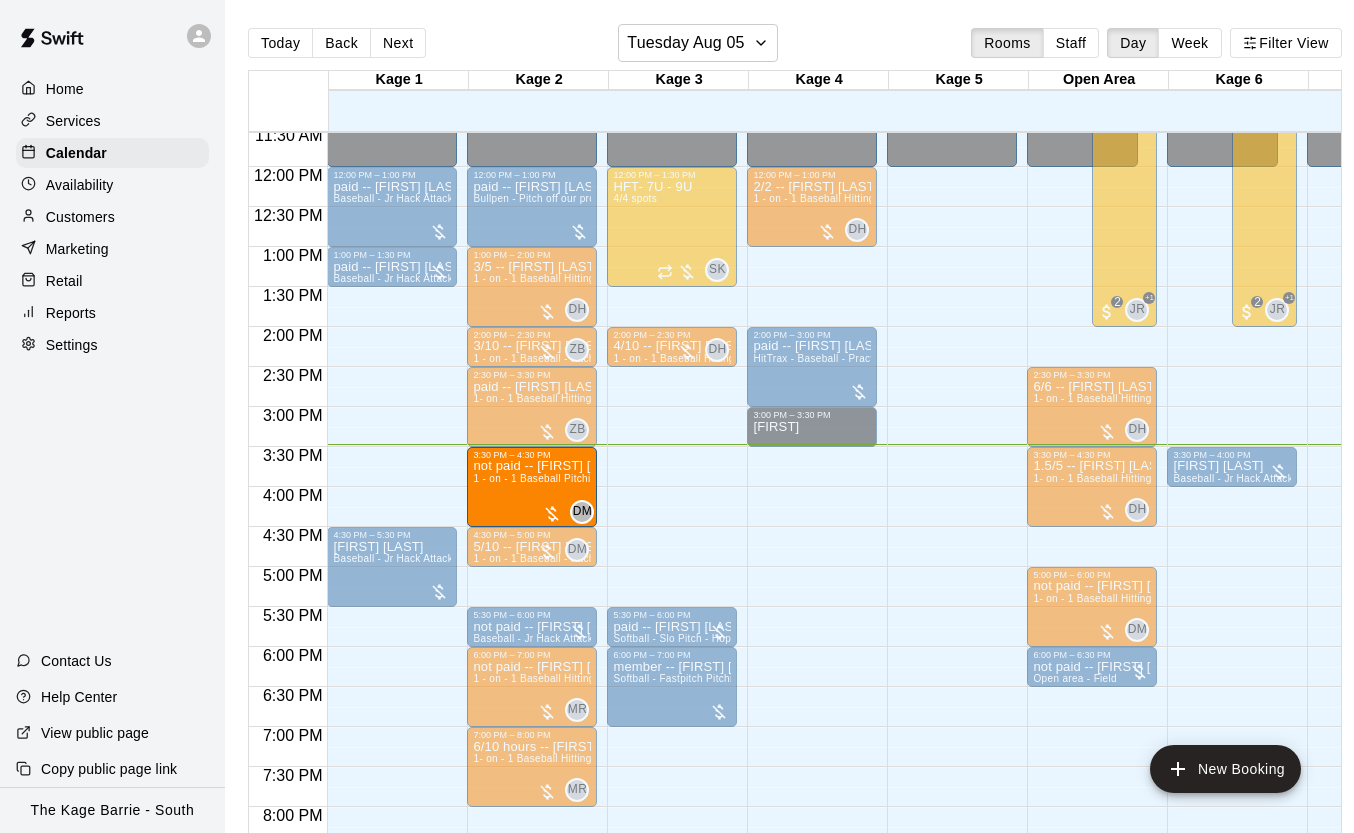 scroll, scrollTop: 917, scrollLeft: 0, axis: vertical 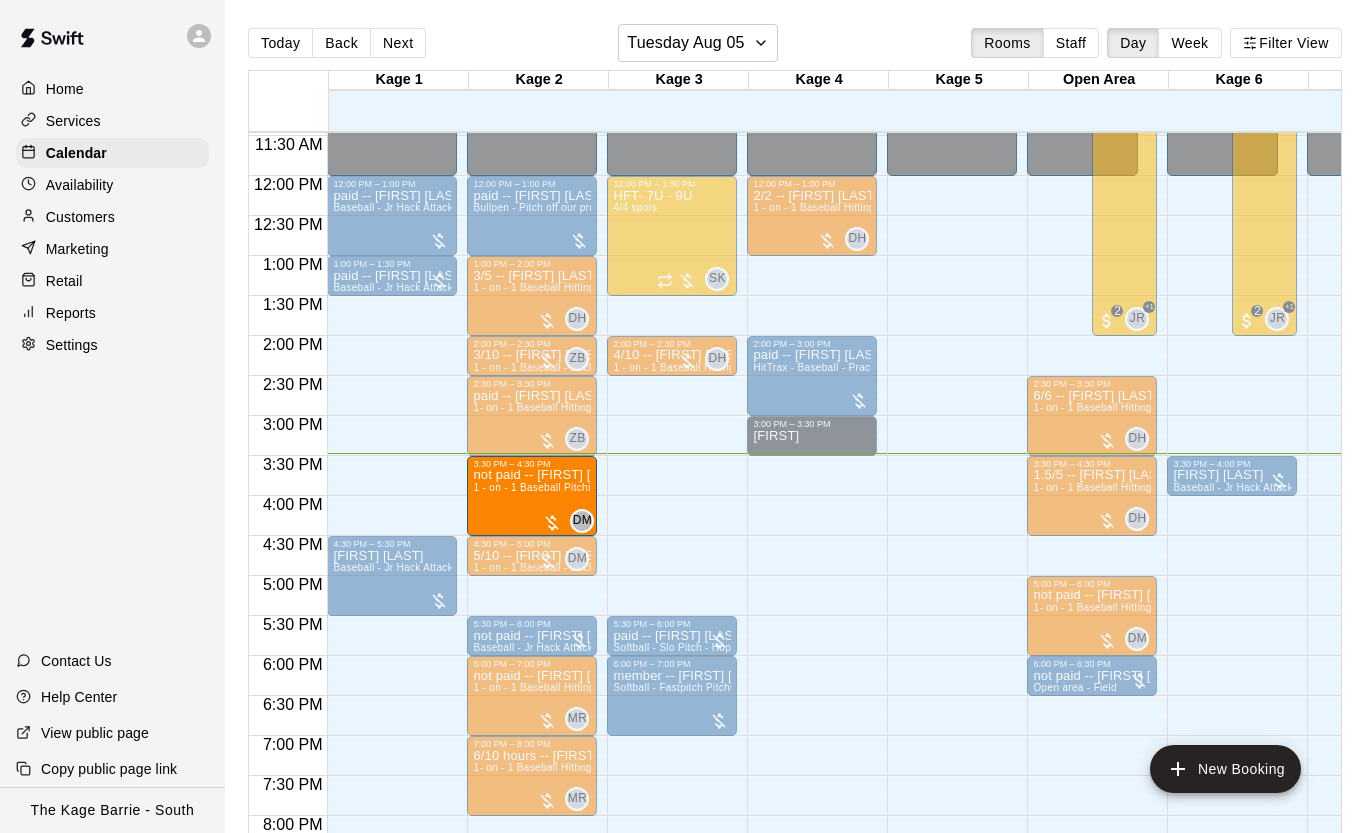 drag, startPoint x: 530, startPoint y: 486, endPoint x: 587, endPoint y: 493, distance: 57.428215 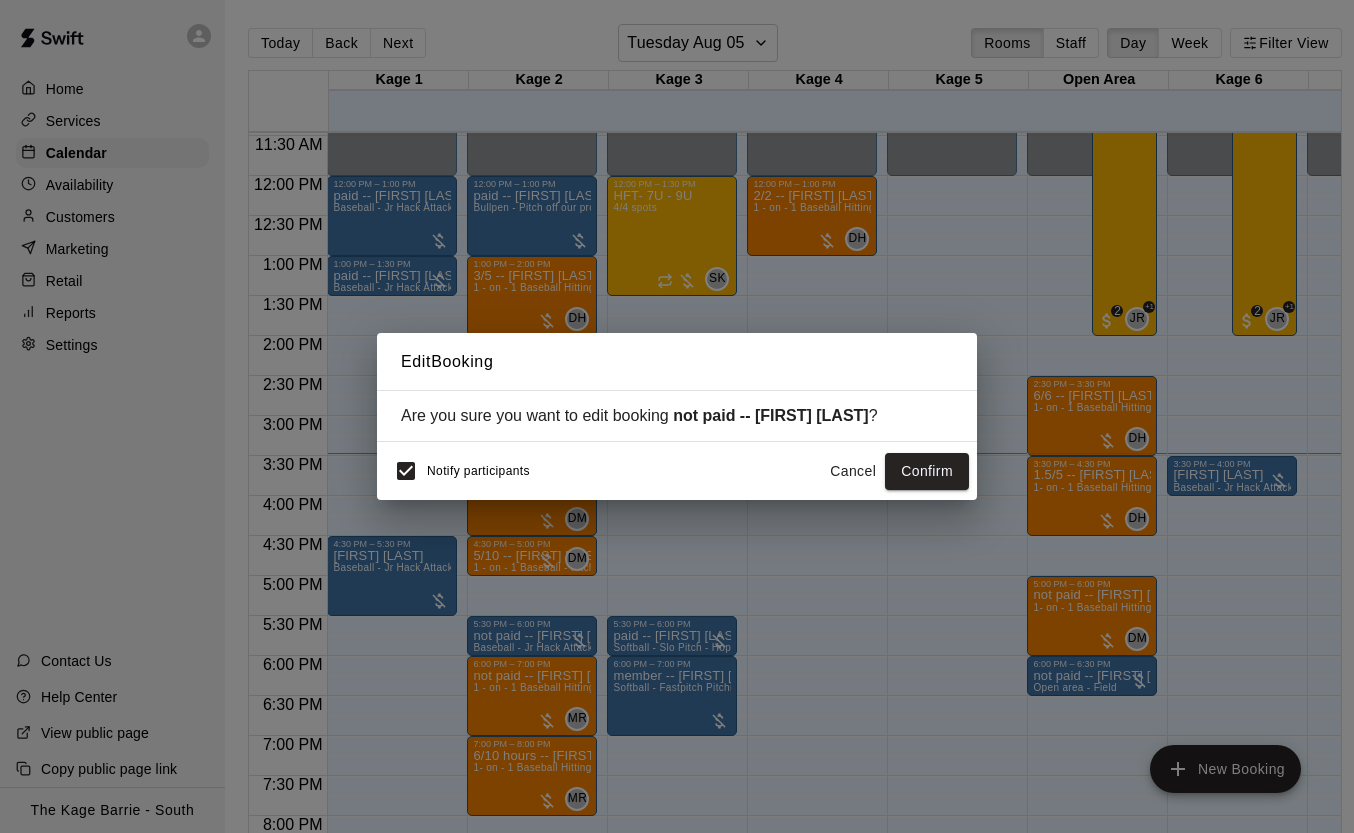 click on "Cancel" at bounding box center [853, 471] 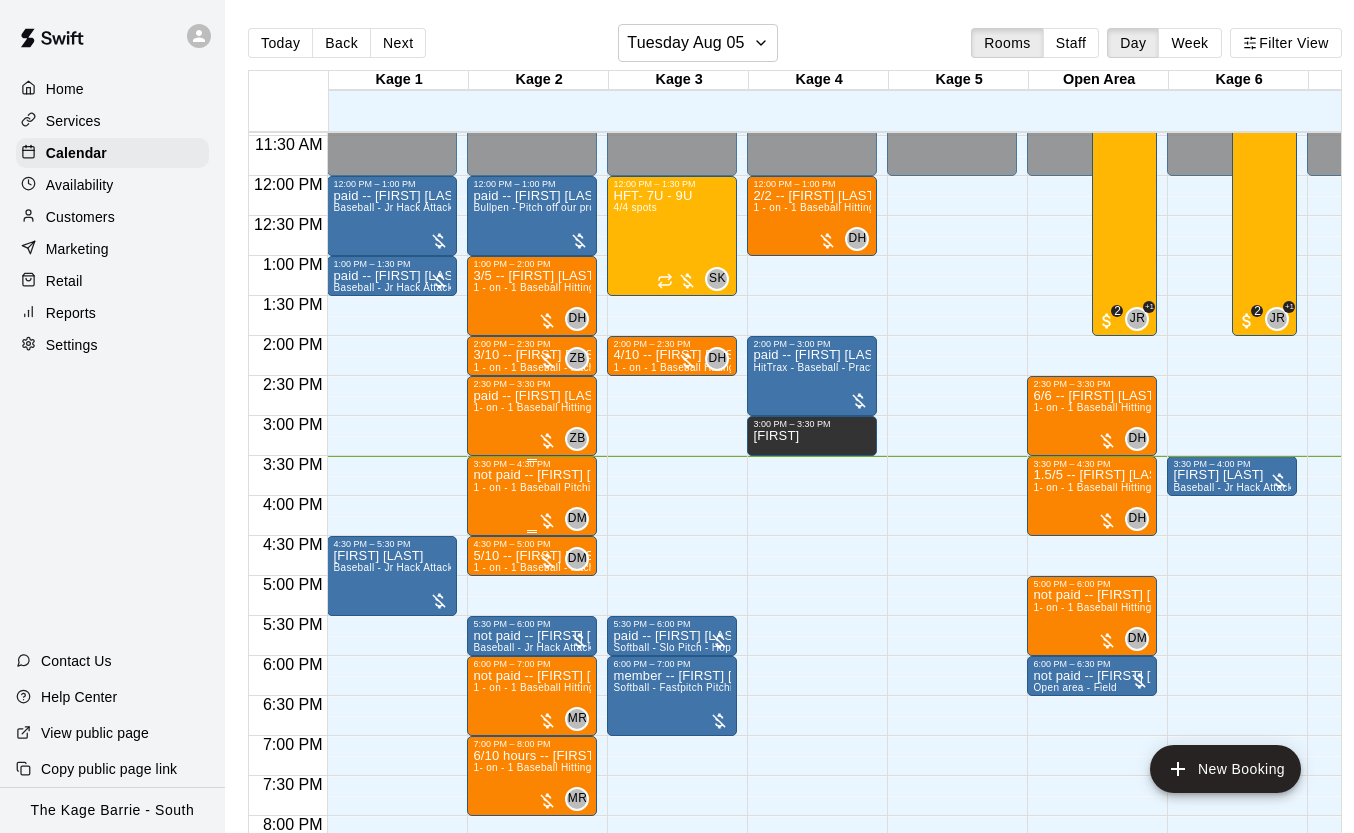 click on "not paid -- [FIRST] [LAST] 1 - on - 1 Baseball Pitching Clinic" at bounding box center (532, 885) 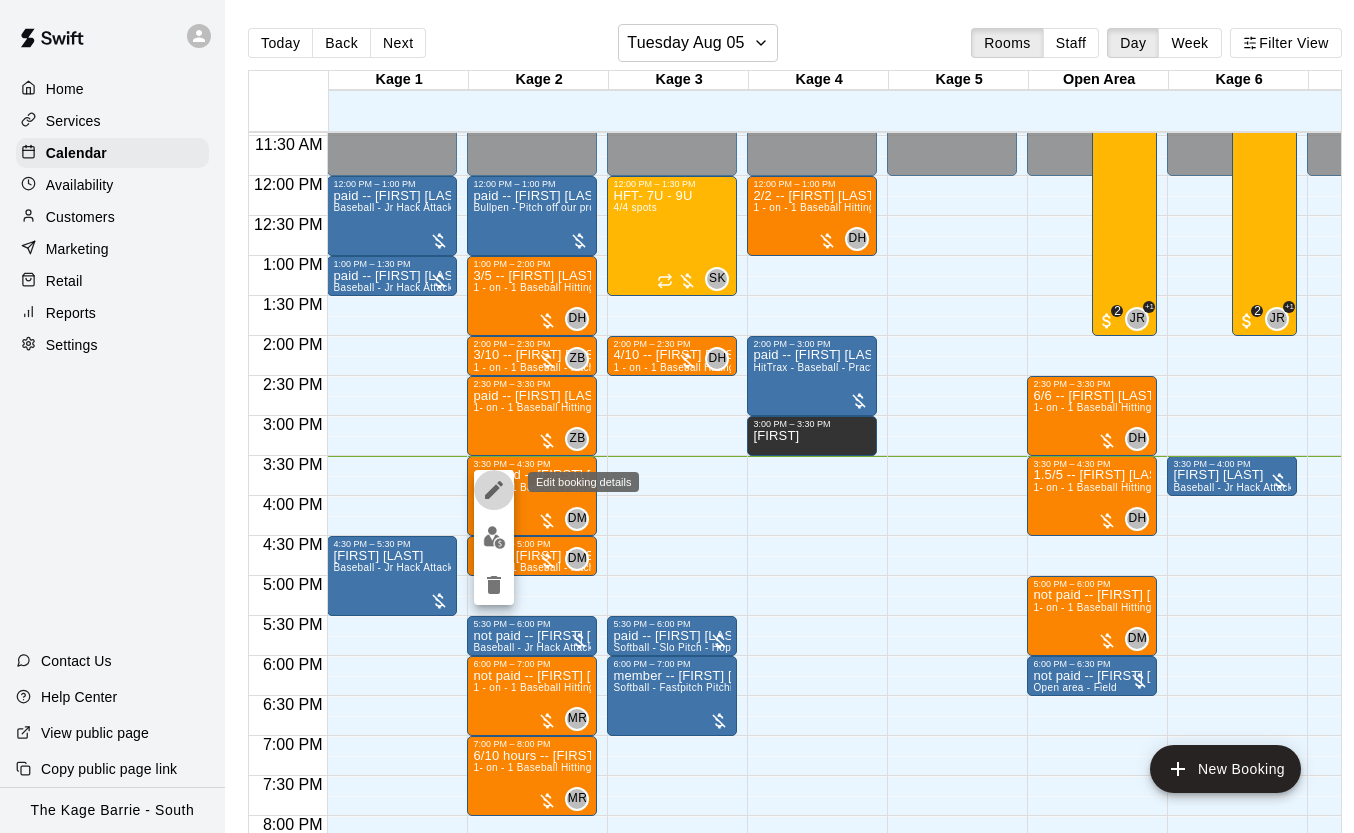 click 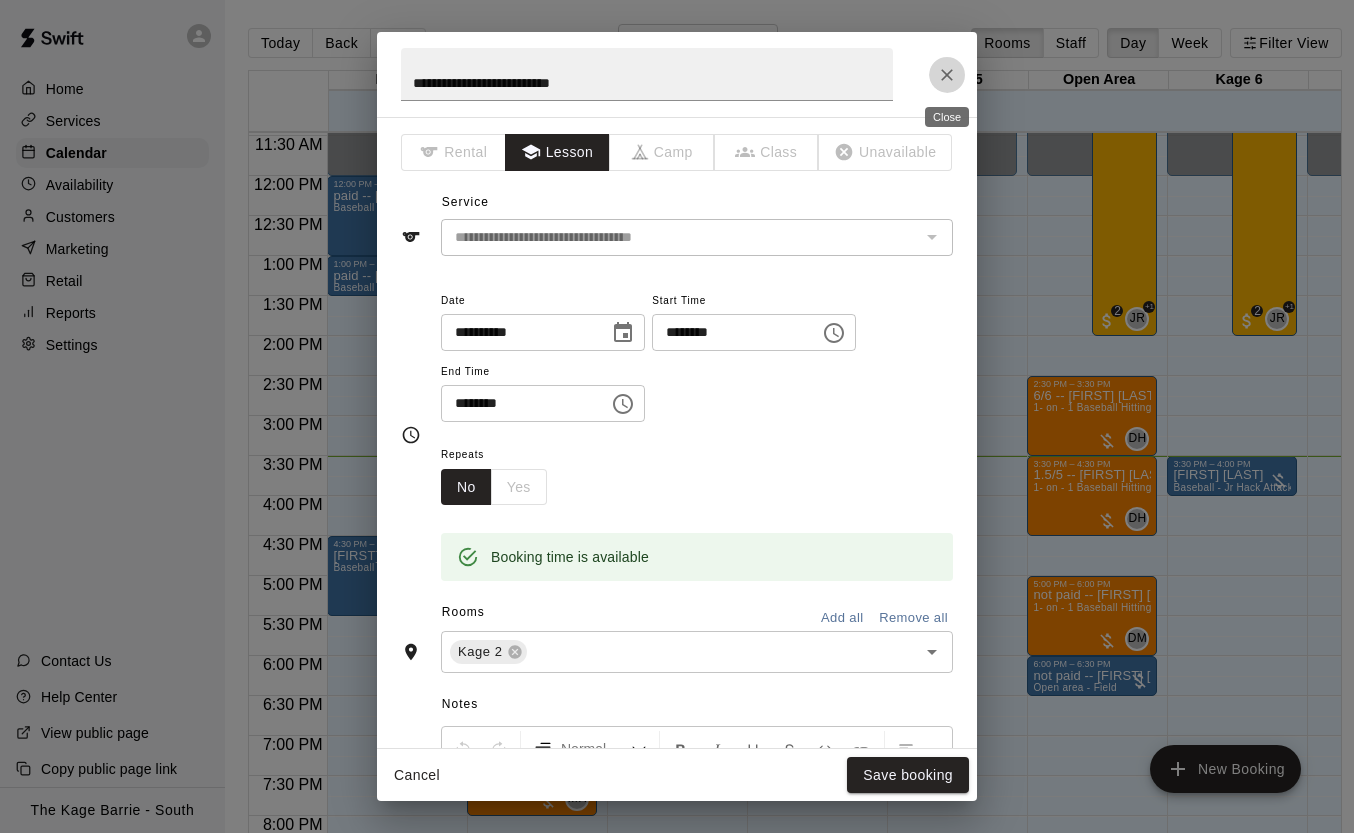 click 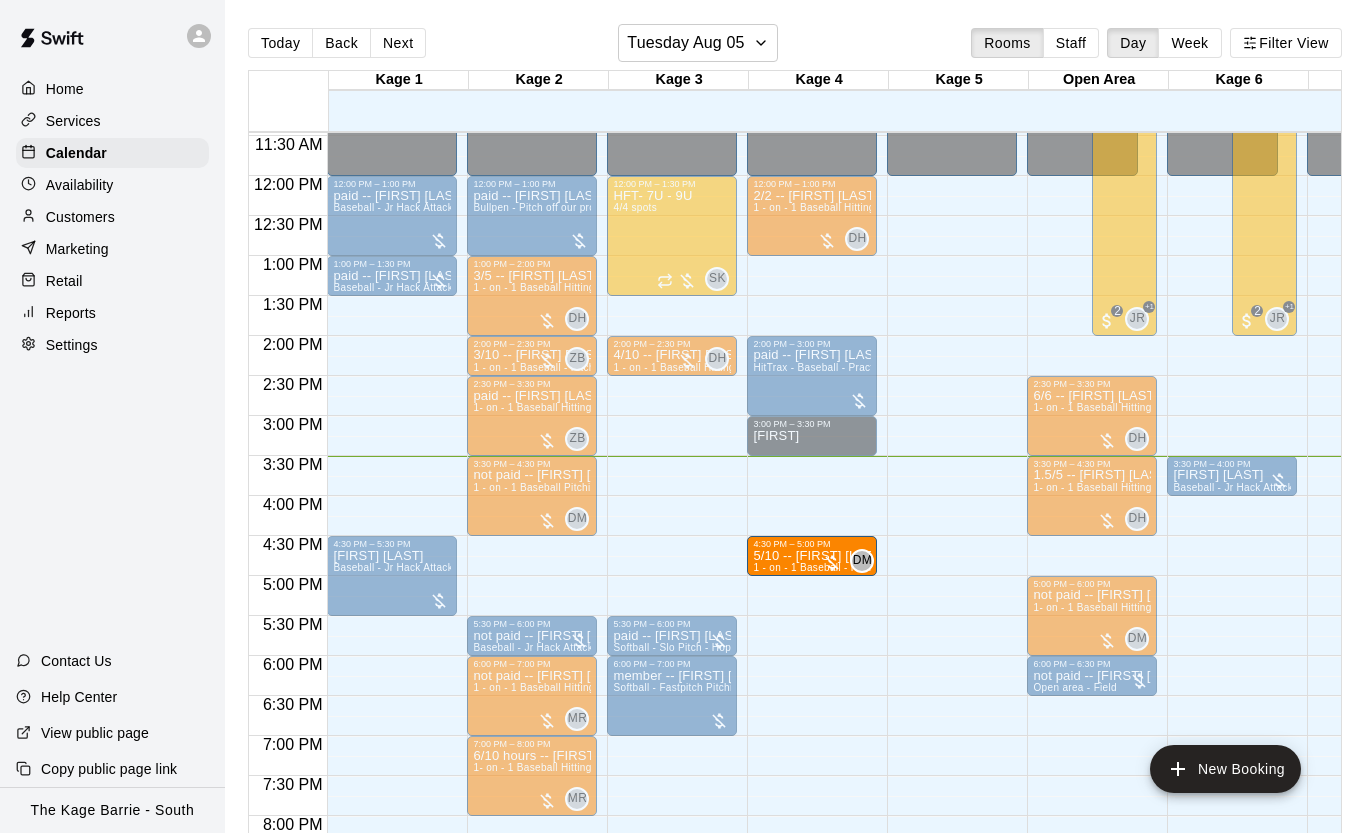 drag, startPoint x: 517, startPoint y: 559, endPoint x: 760, endPoint y: 570, distance: 243.24884 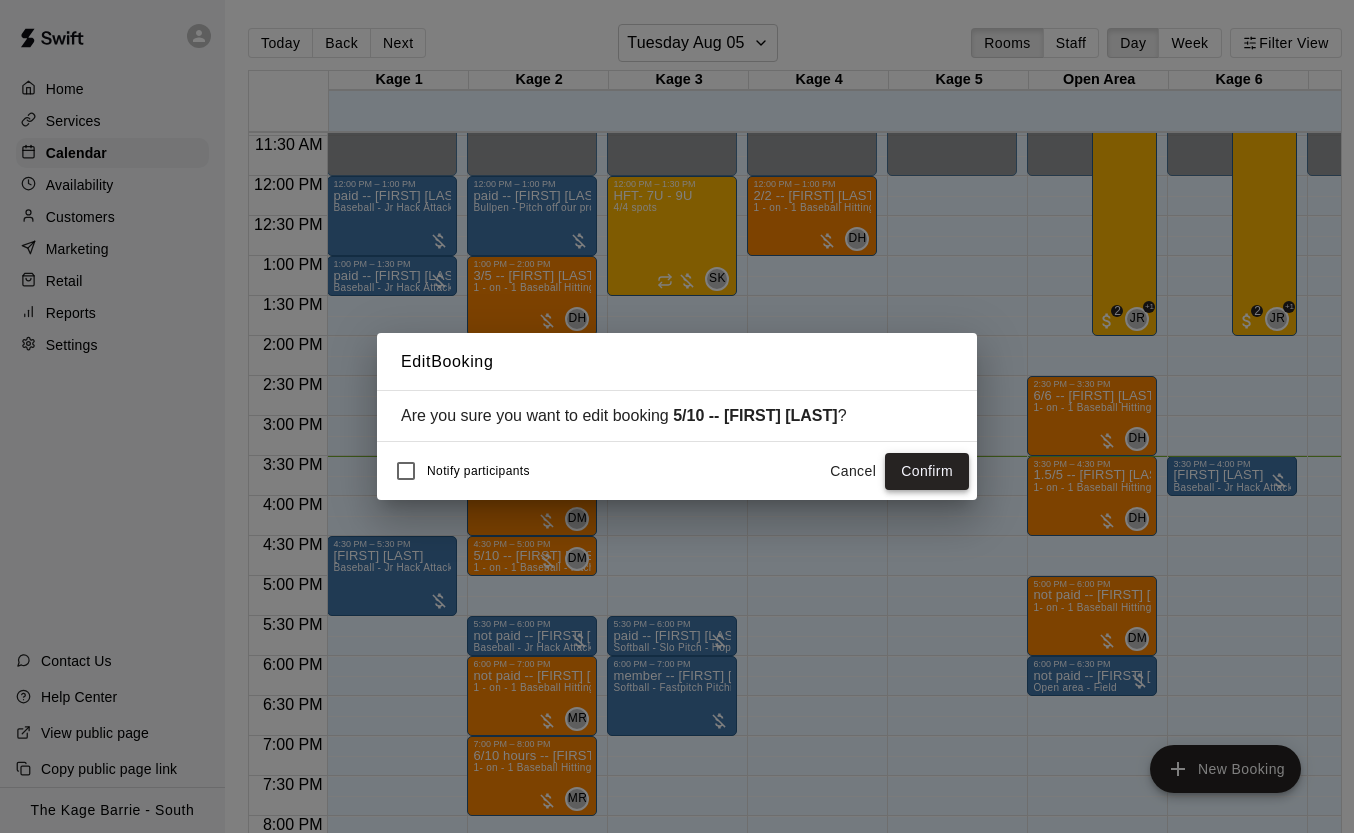 click on "Confirm" at bounding box center (927, 471) 